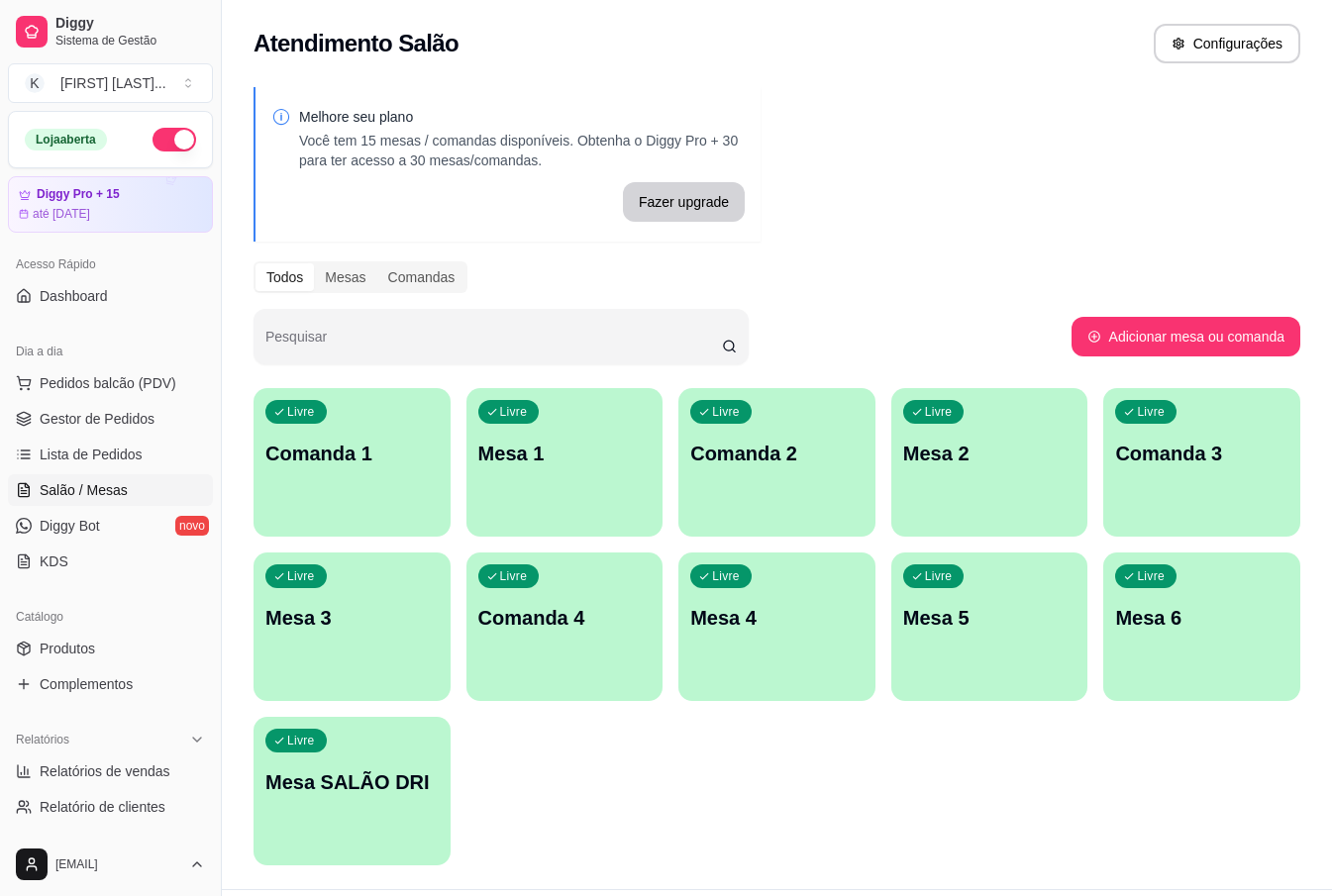 scroll, scrollTop: 0, scrollLeft: 0, axis: both 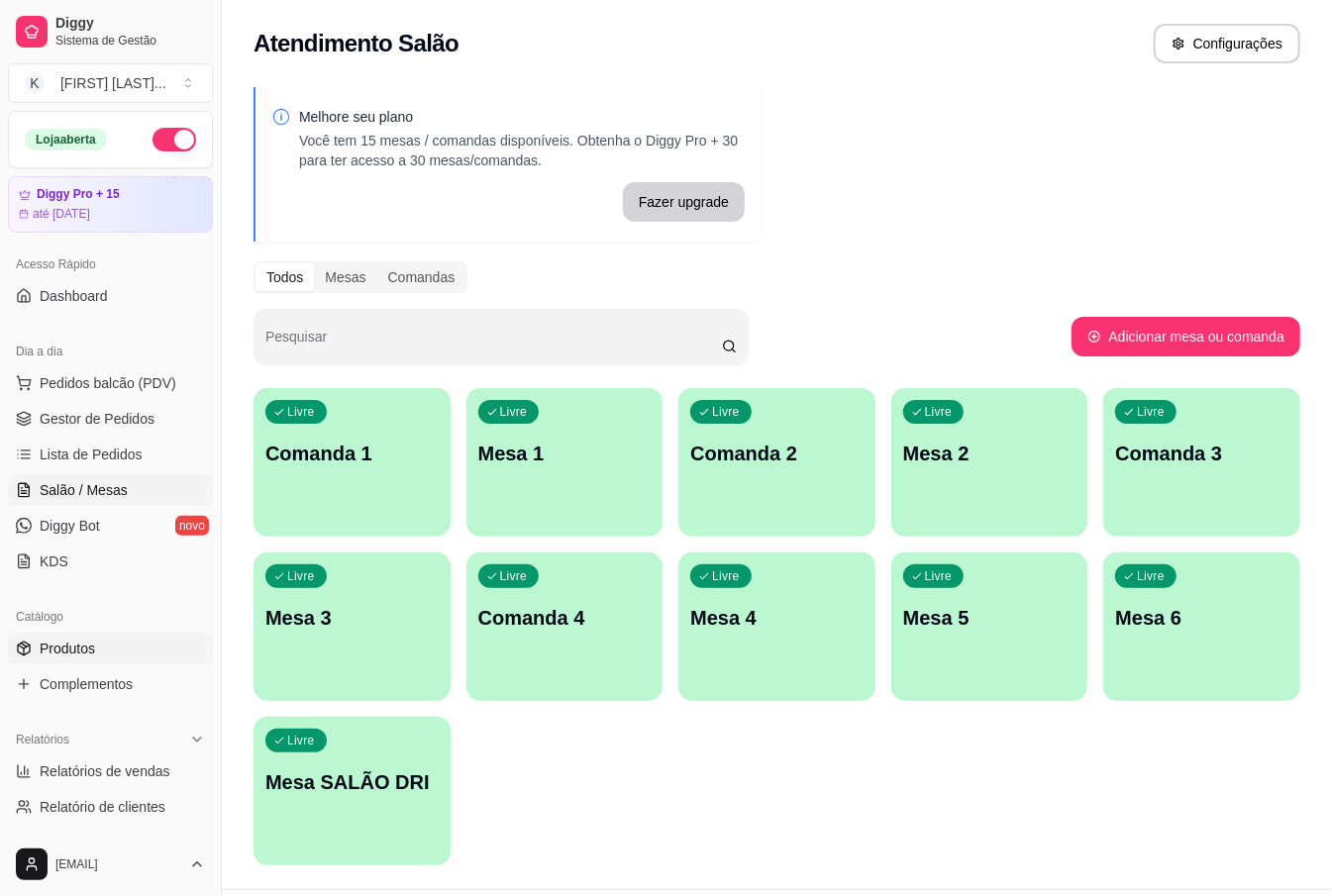 click on "Produtos" at bounding box center [67, 648] 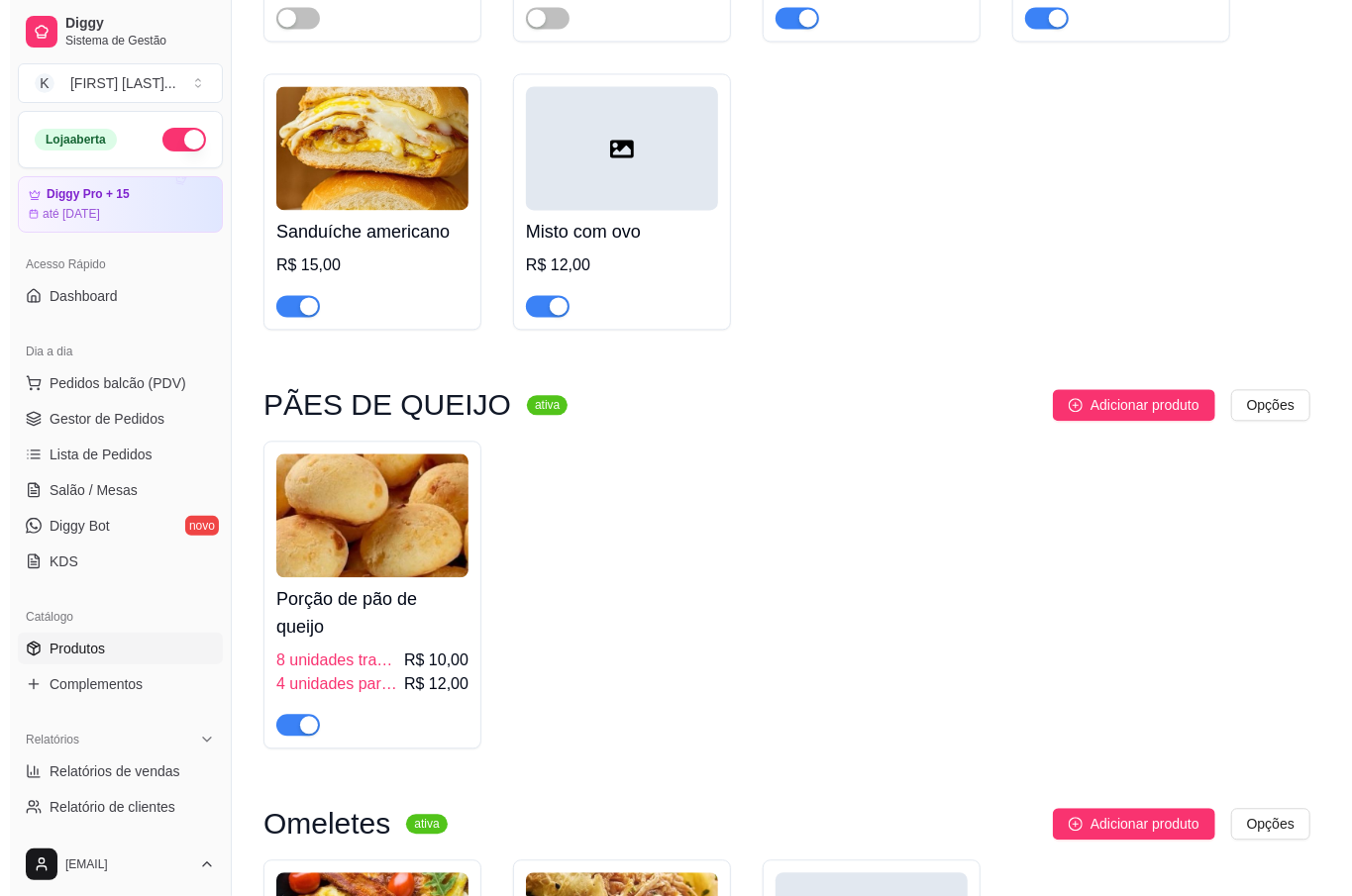 scroll, scrollTop: 10164, scrollLeft: 0, axis: vertical 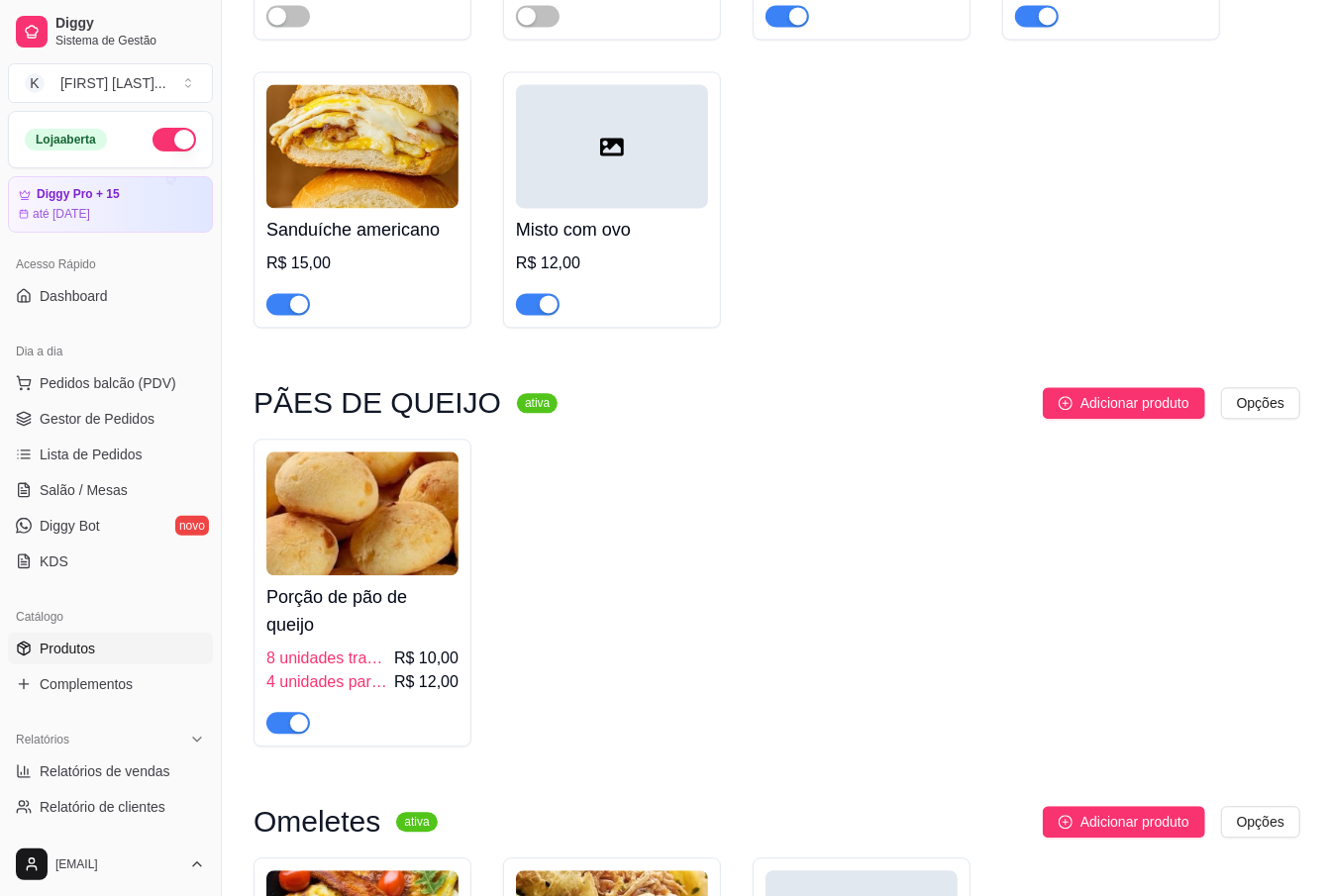 click at bounding box center (299, 723) 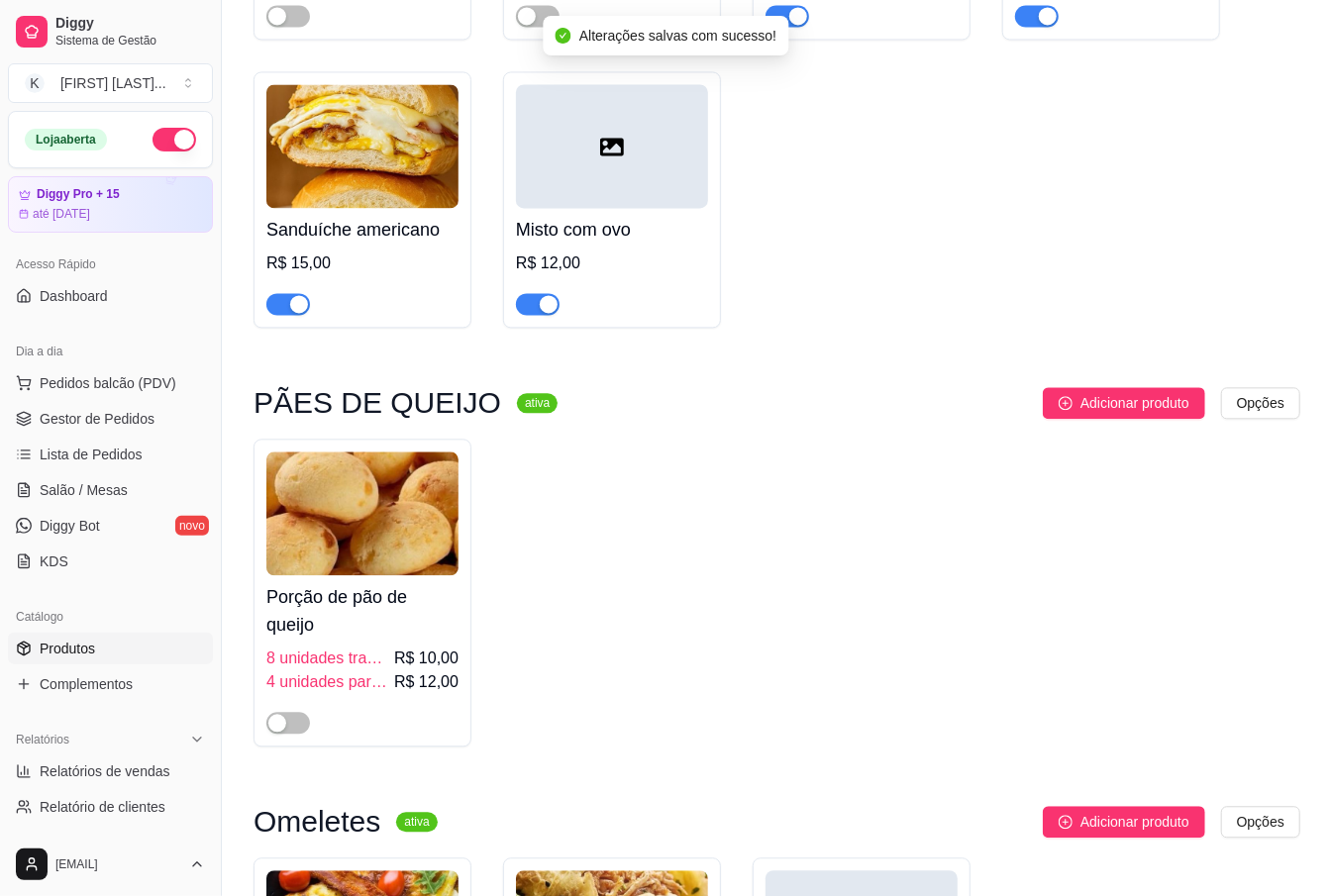 click on "Porção de pão de queijo" at bounding box center [362, 611] 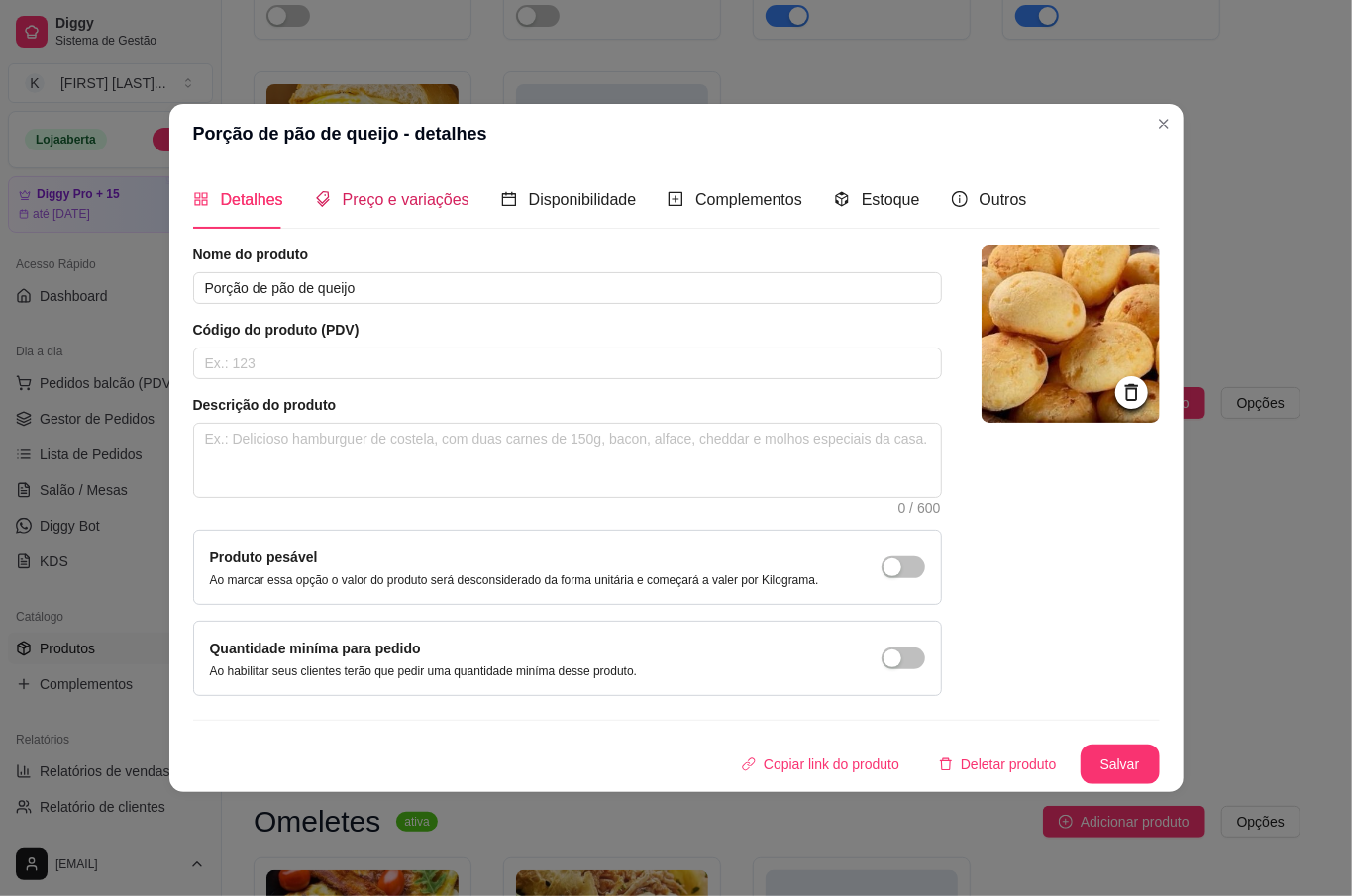 click on "Preço e variações" at bounding box center [406, 199] 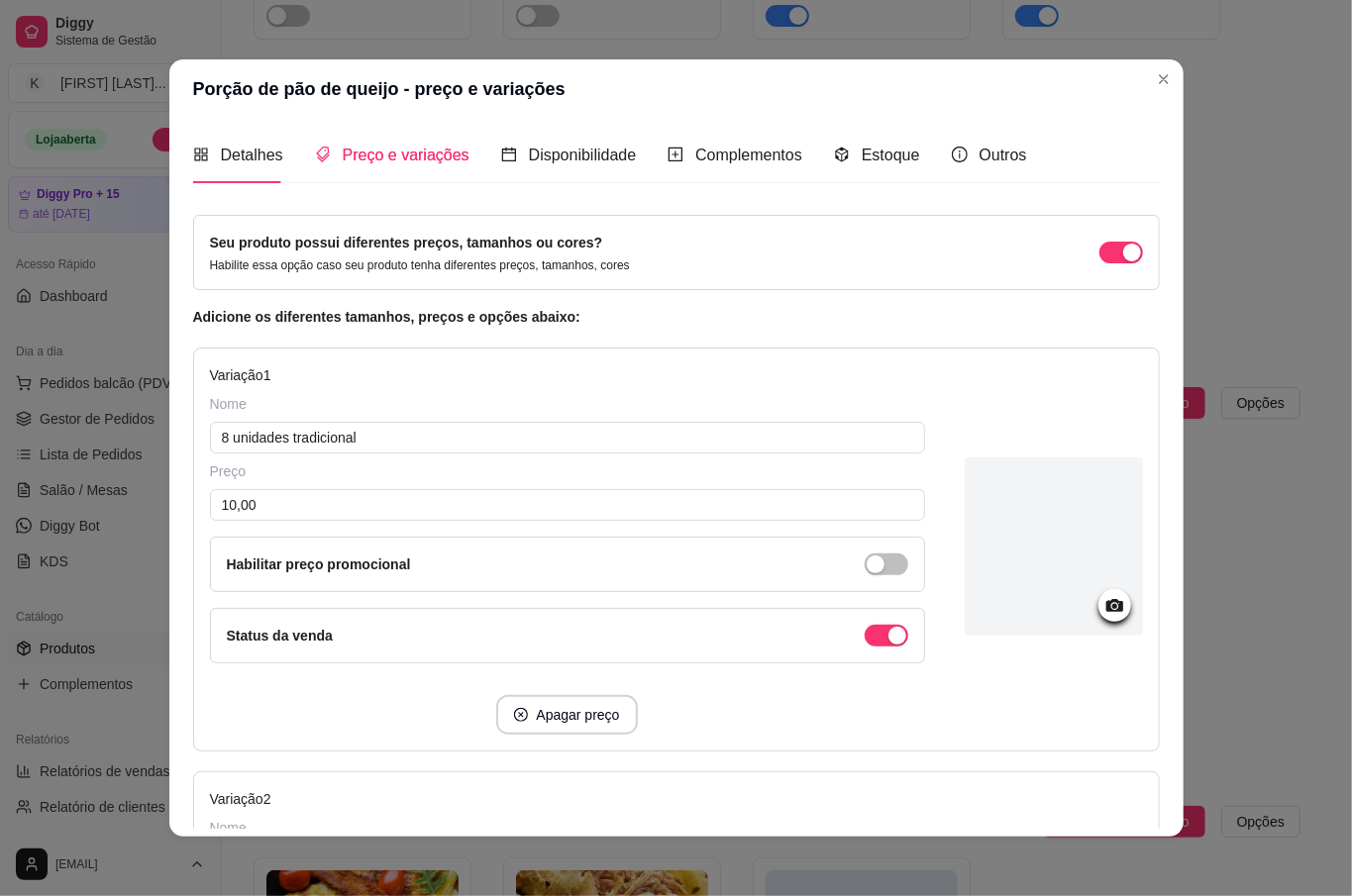 type 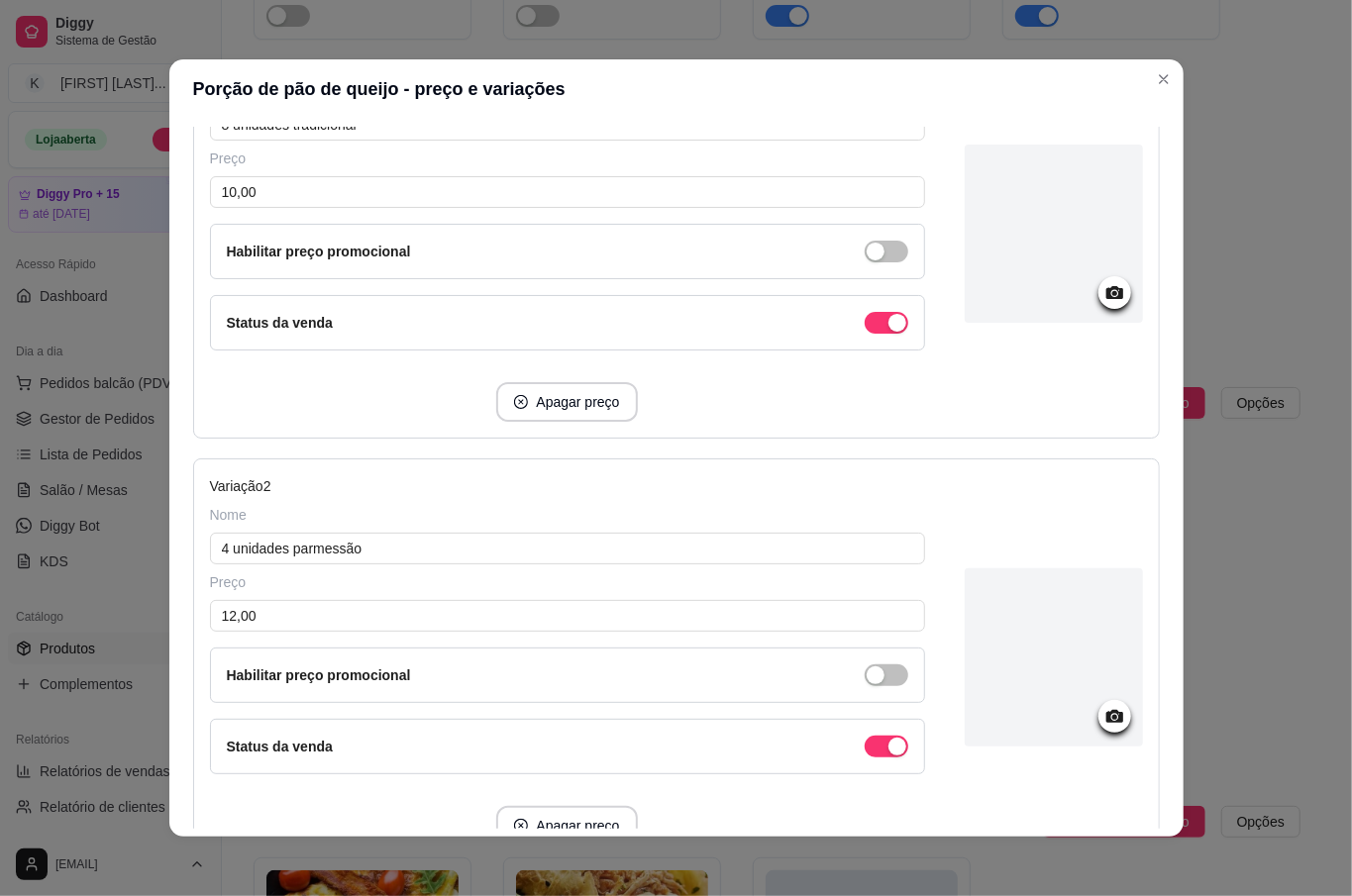 scroll, scrollTop: 365, scrollLeft: 0, axis: vertical 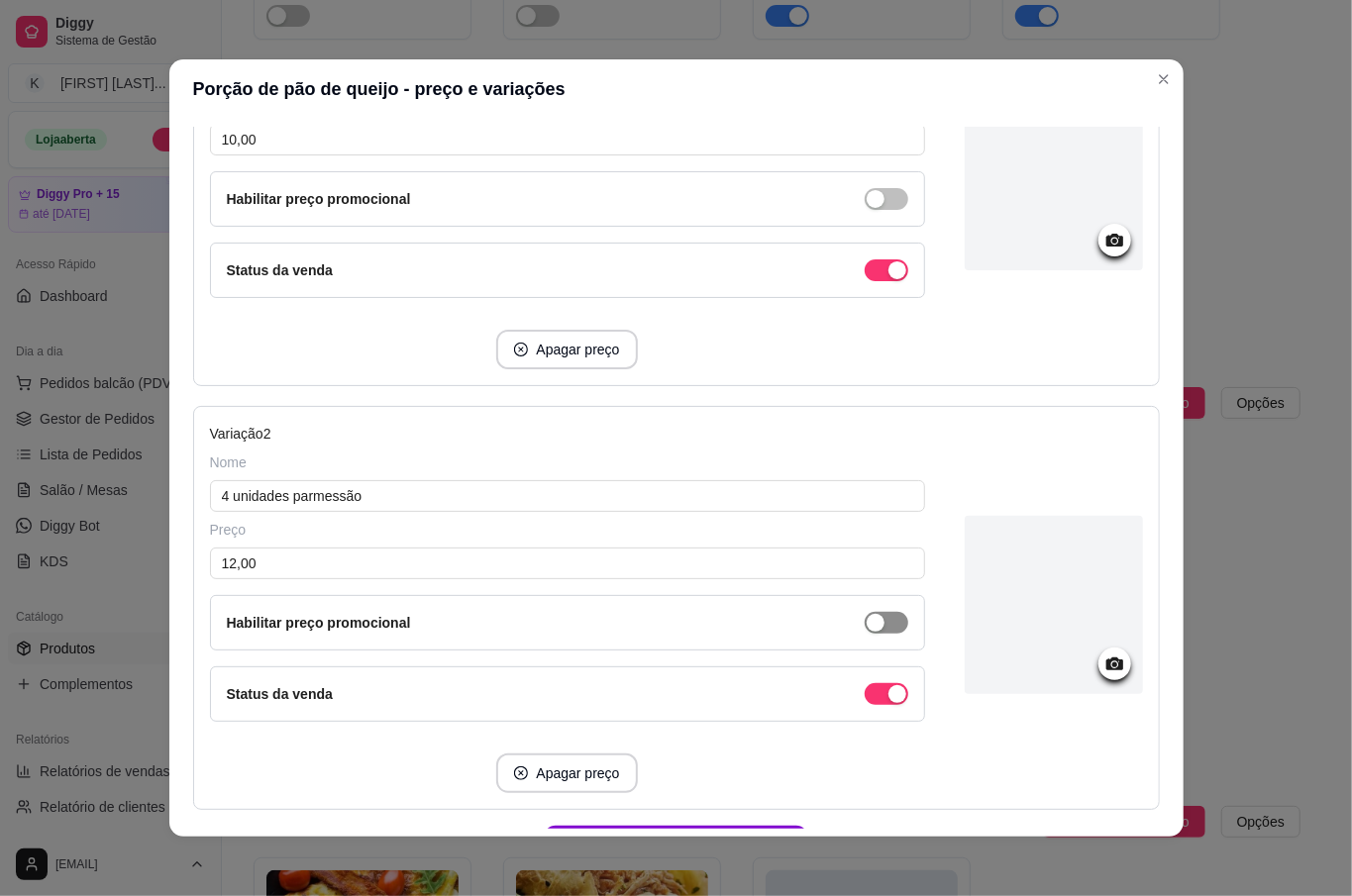 click at bounding box center (876, 199) 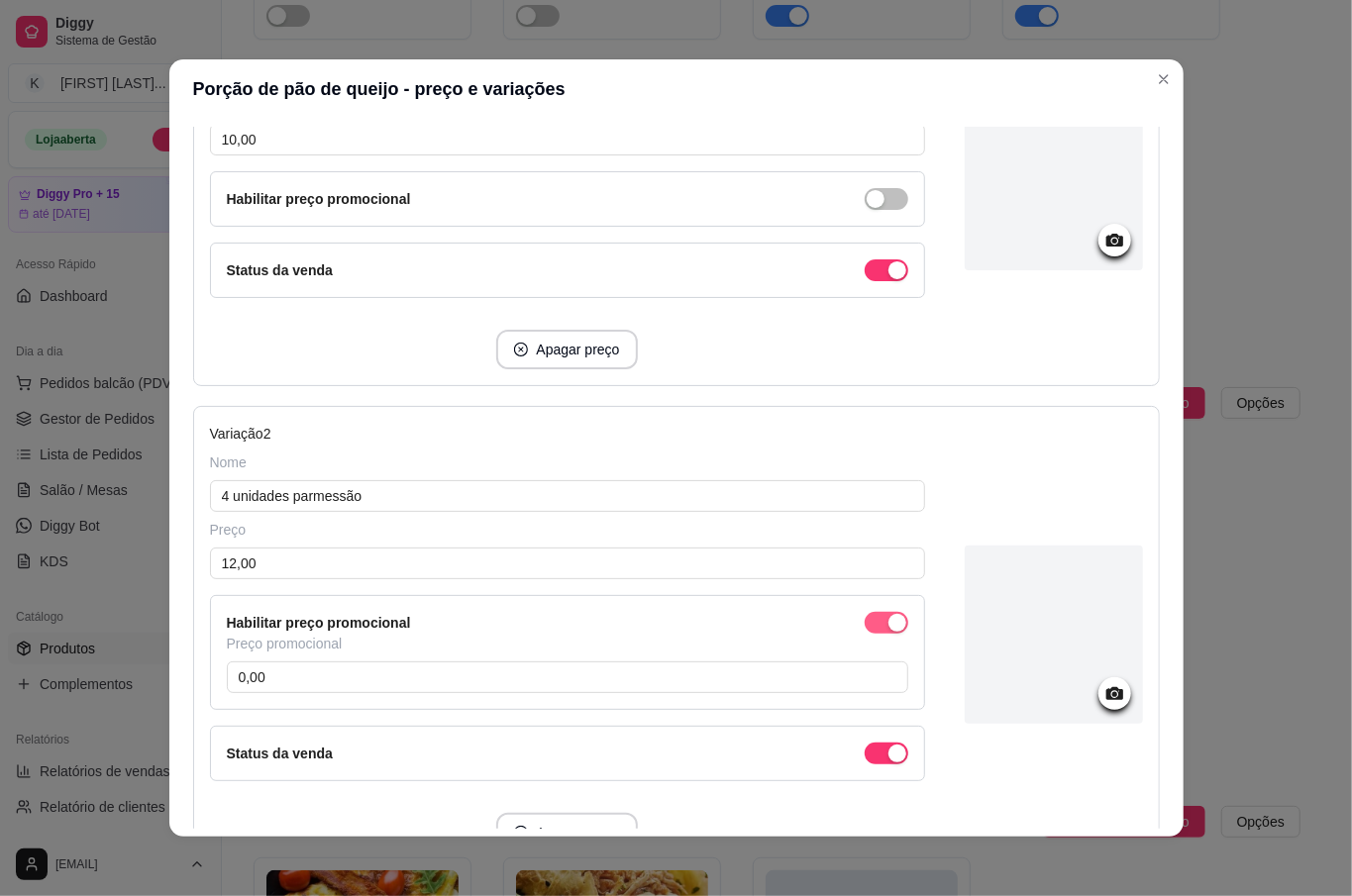 click at bounding box center (886, 623) 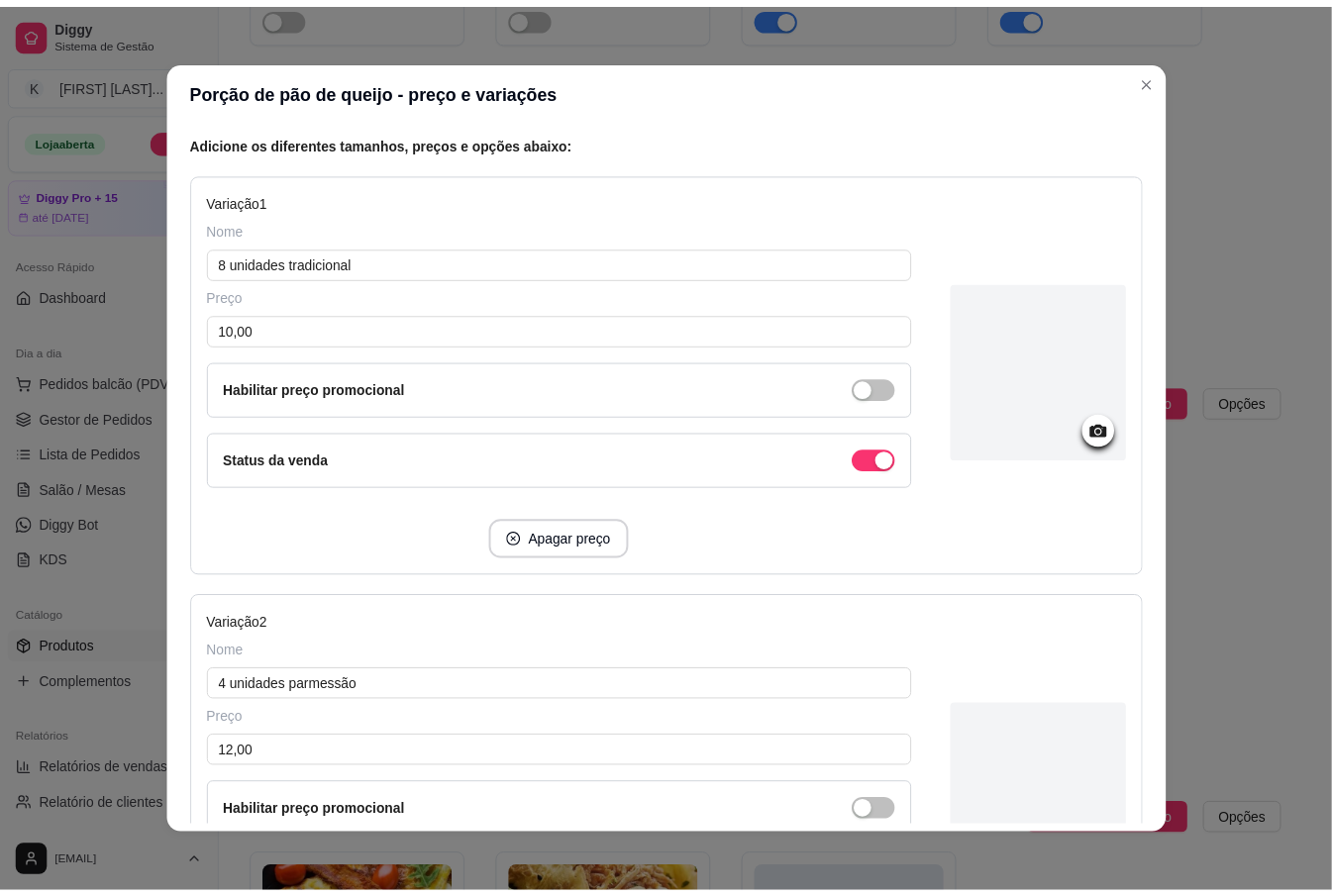 scroll, scrollTop: 0, scrollLeft: 0, axis: both 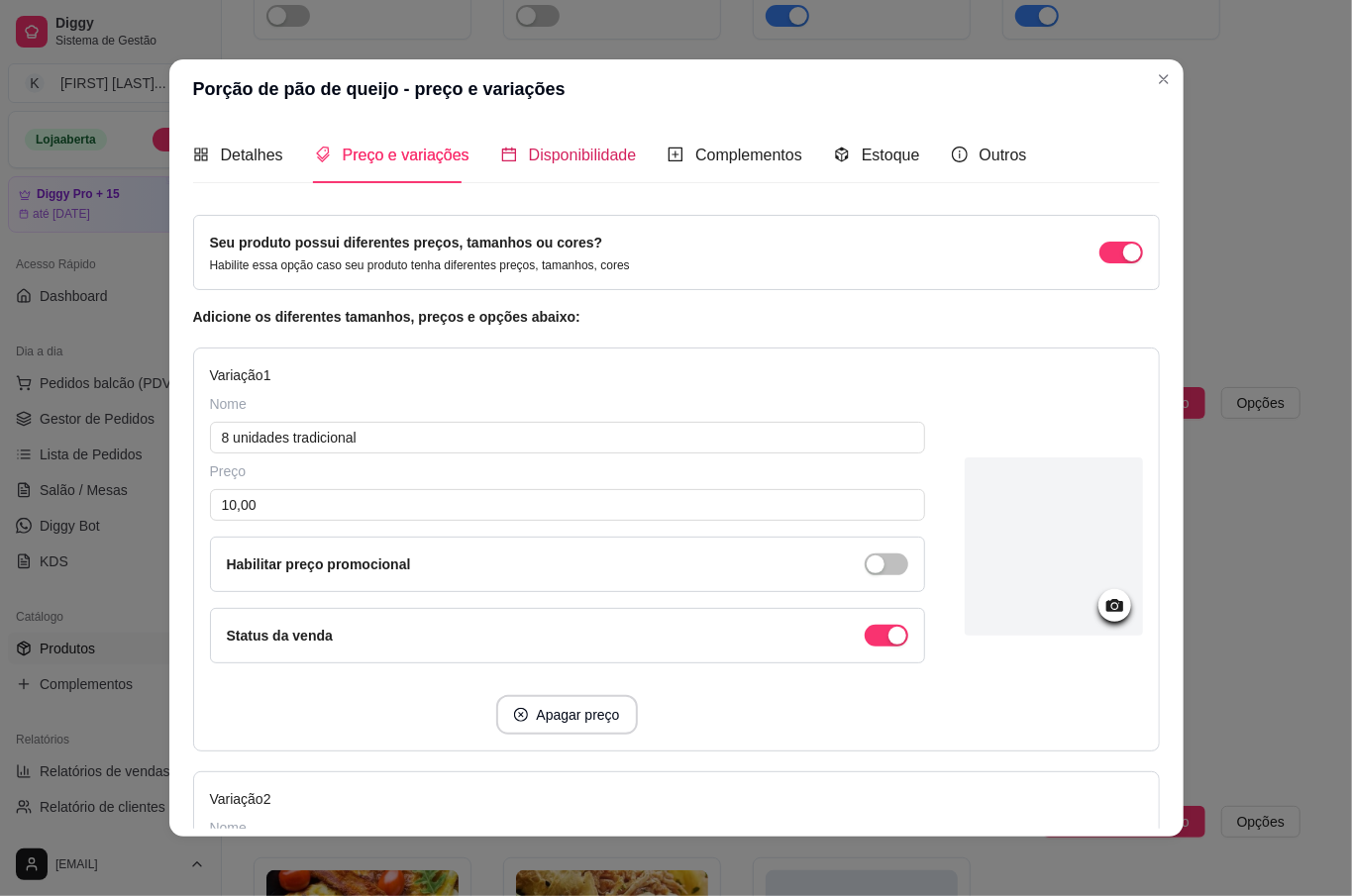 click on "Disponibilidade" at bounding box center [582, 154] 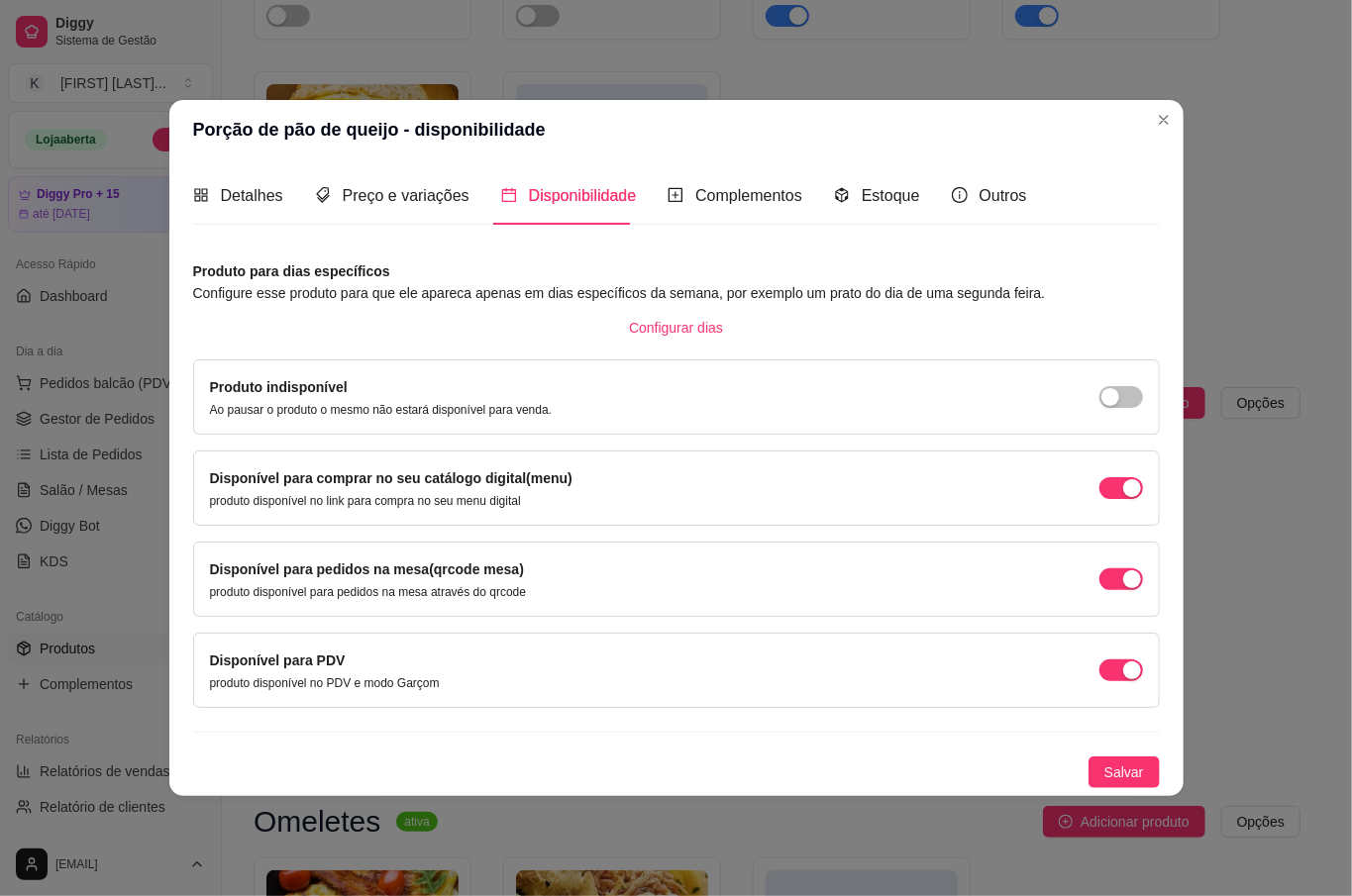 click on "Produto indisponível Ao pausar o produto o mesmo não estará disponível para venda." at bounding box center [381, 397] 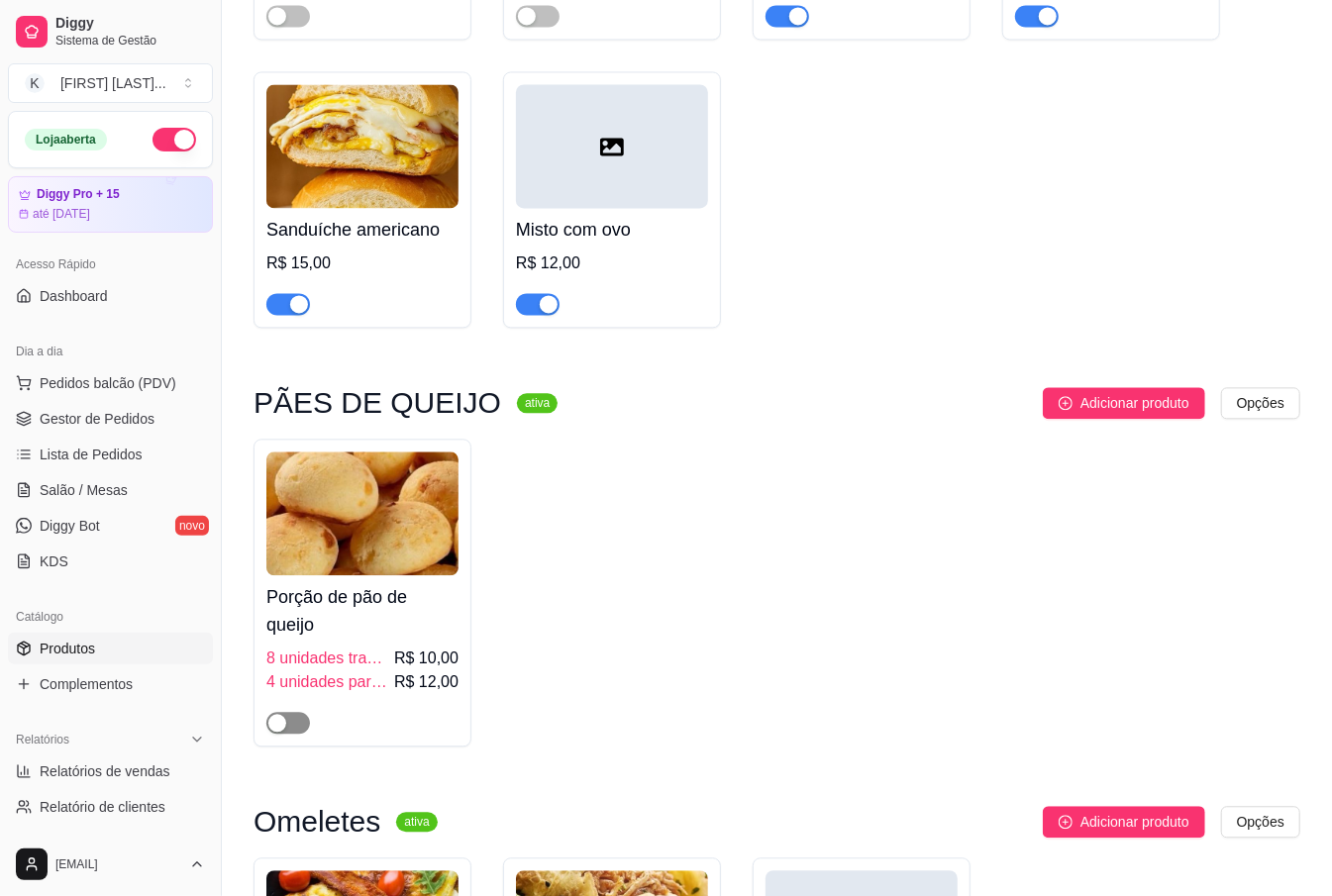click at bounding box center (288, 723) 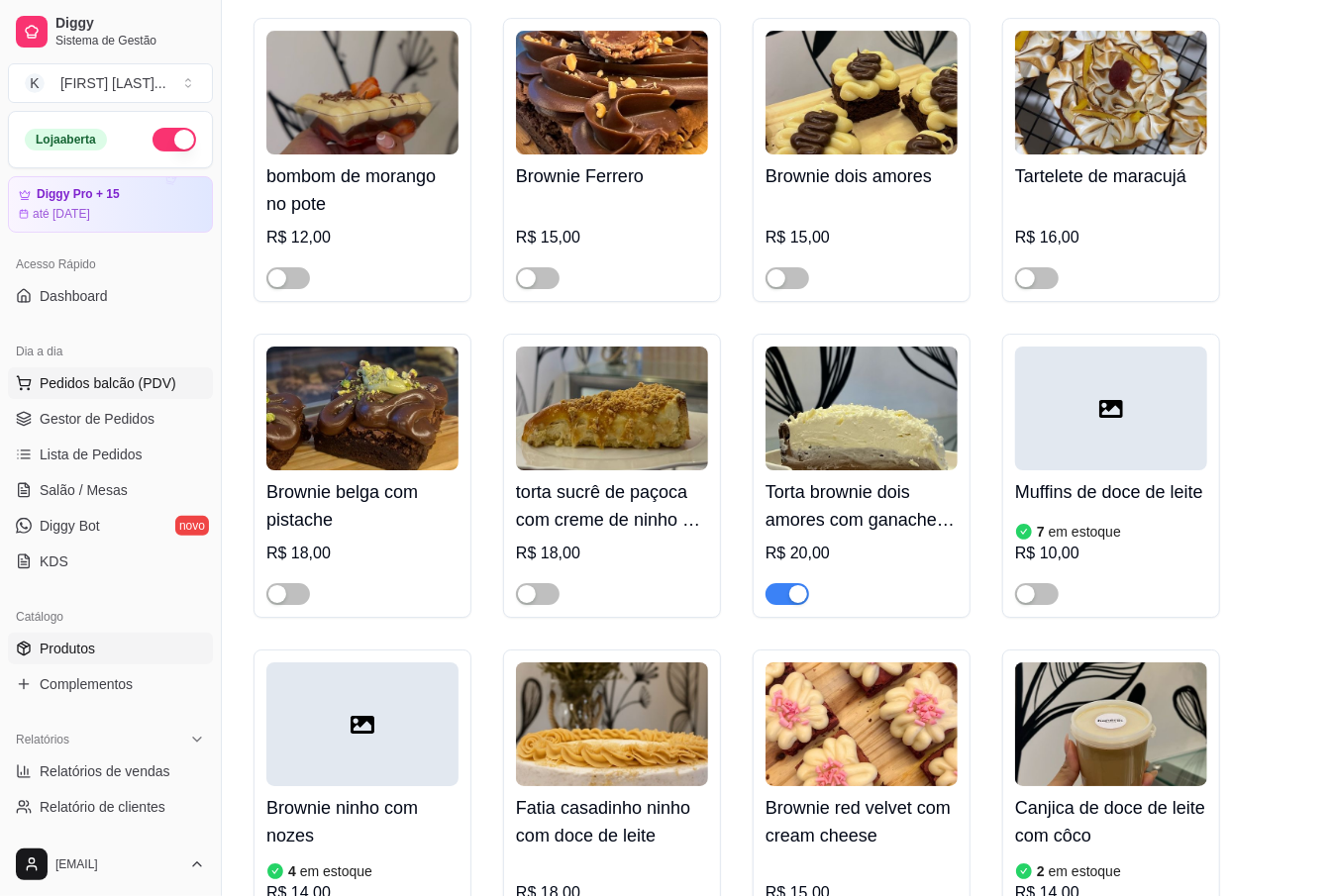 scroll, scrollTop: 7524, scrollLeft: 0, axis: vertical 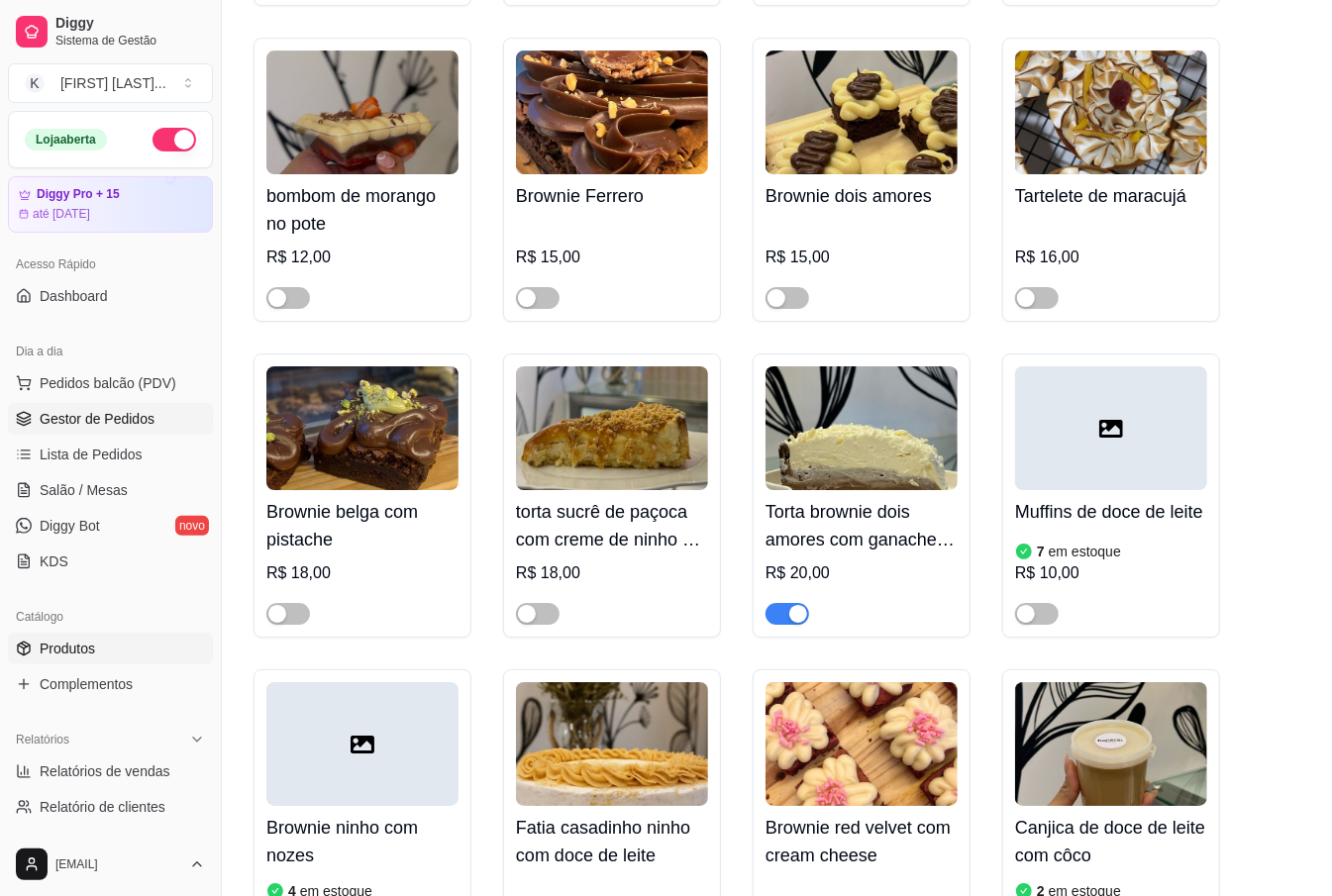 click on "Gestor de Pedidos" at bounding box center (97, 419) 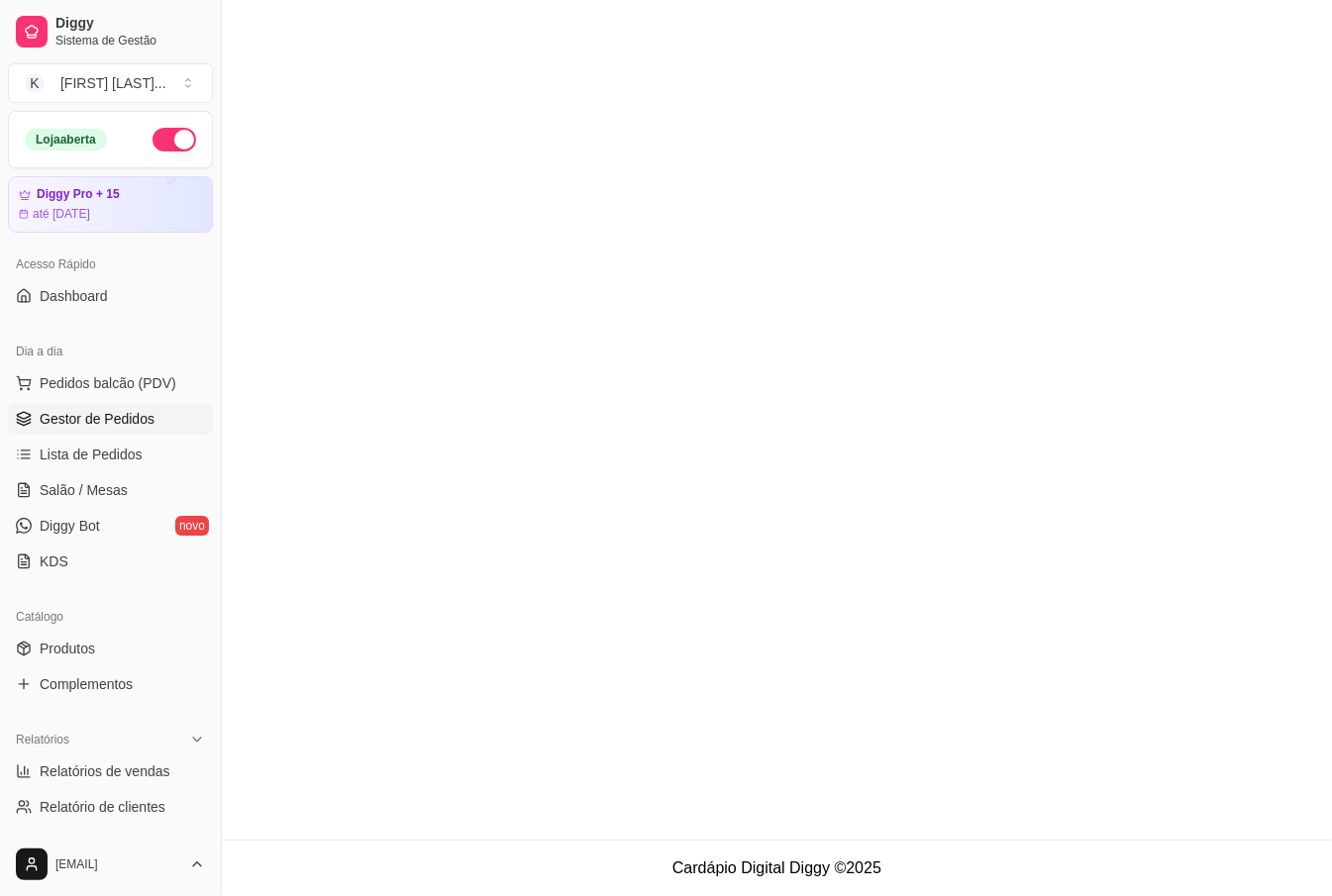 scroll, scrollTop: 0, scrollLeft: 0, axis: both 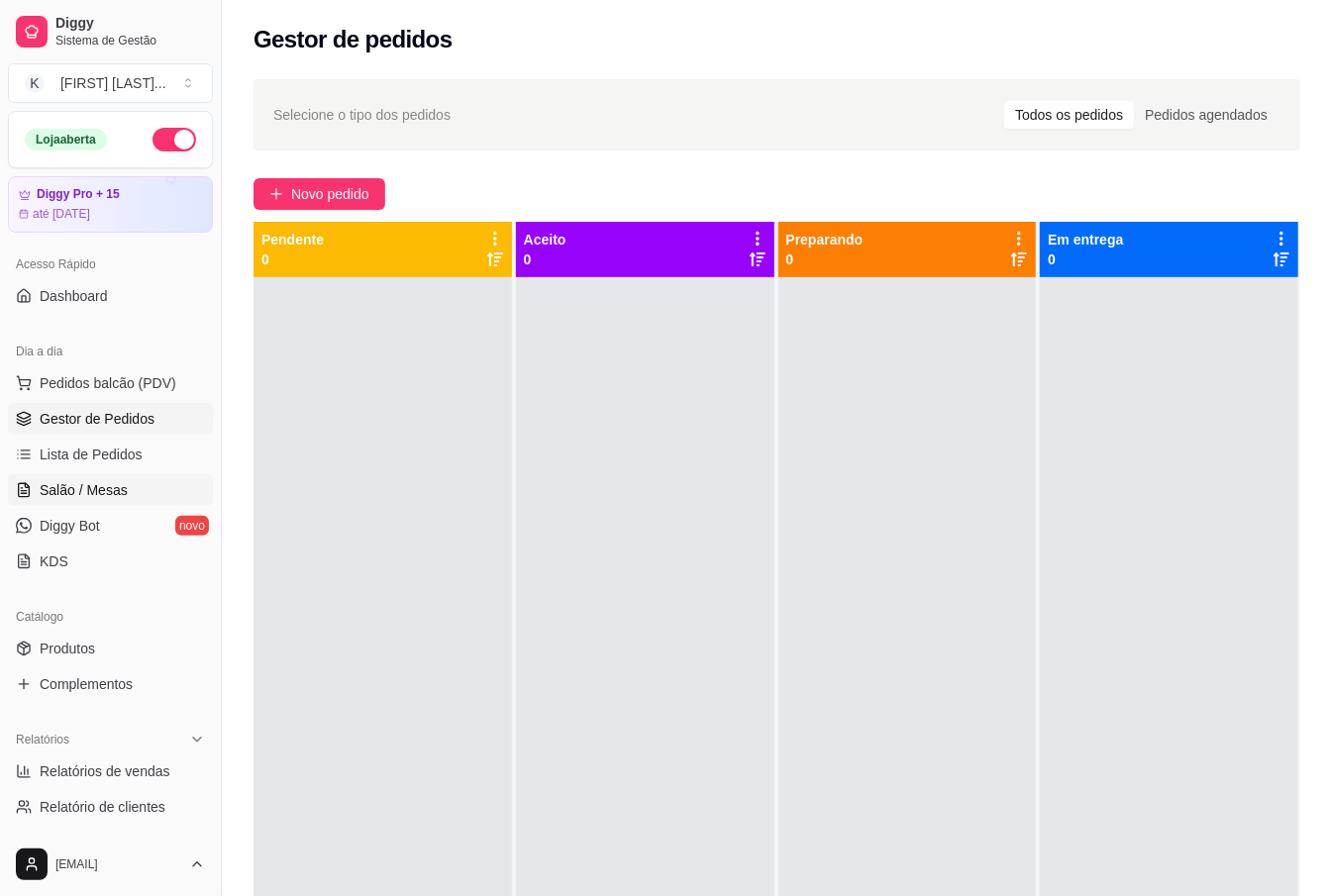 click on "Salão / Mesas" at bounding box center [110, 490] 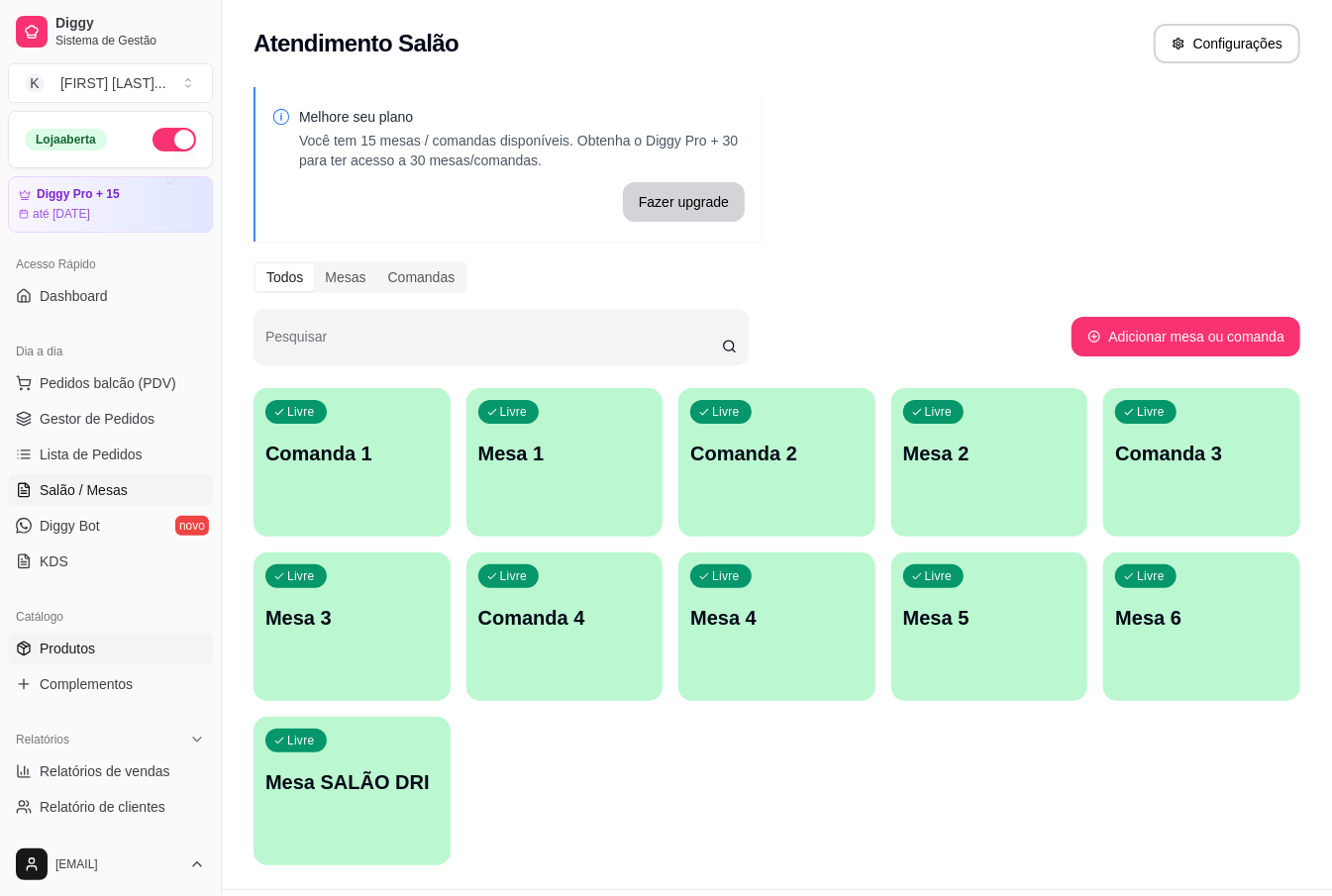 click on "Produtos" at bounding box center (67, 648) 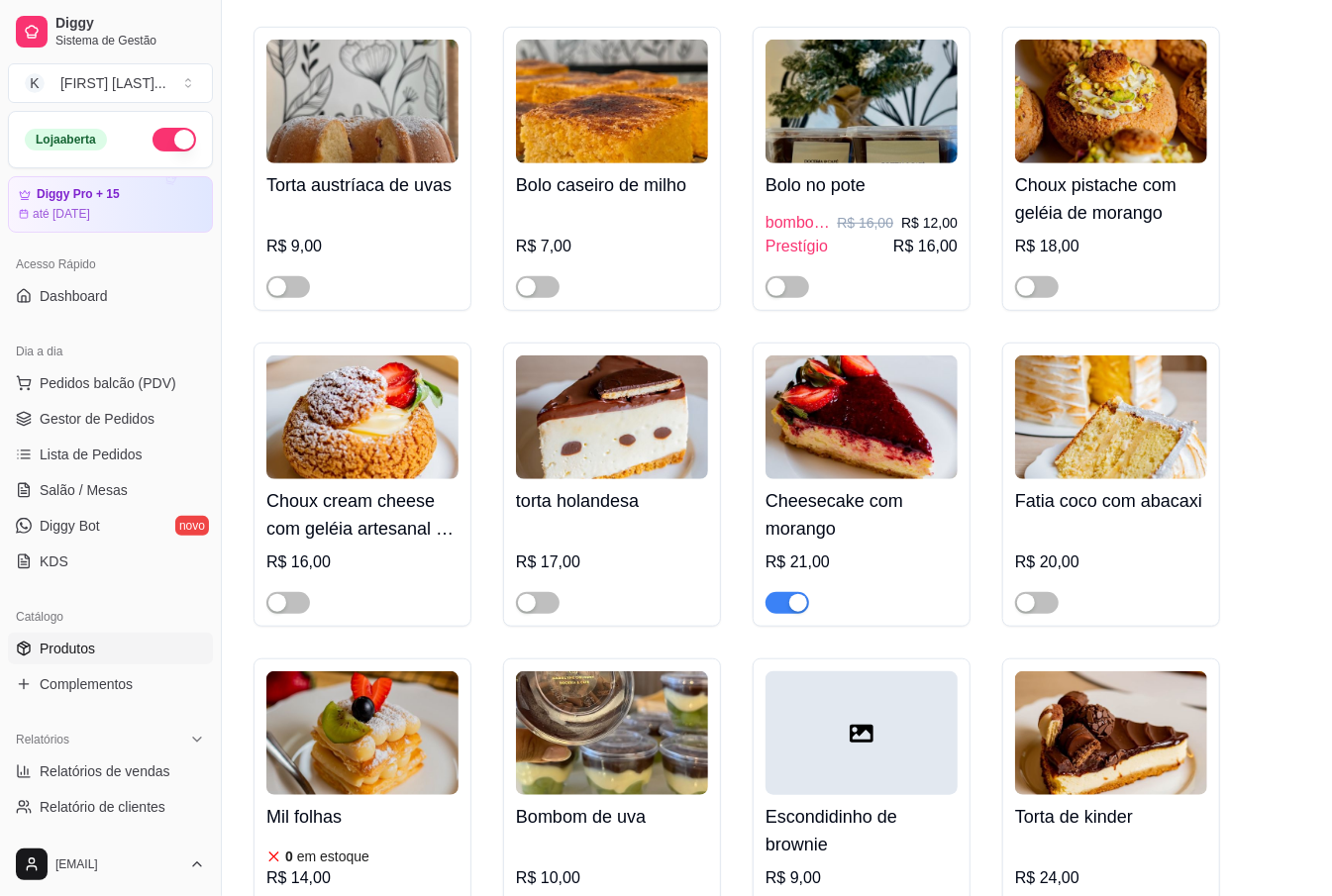 scroll, scrollTop: 792, scrollLeft: 0, axis: vertical 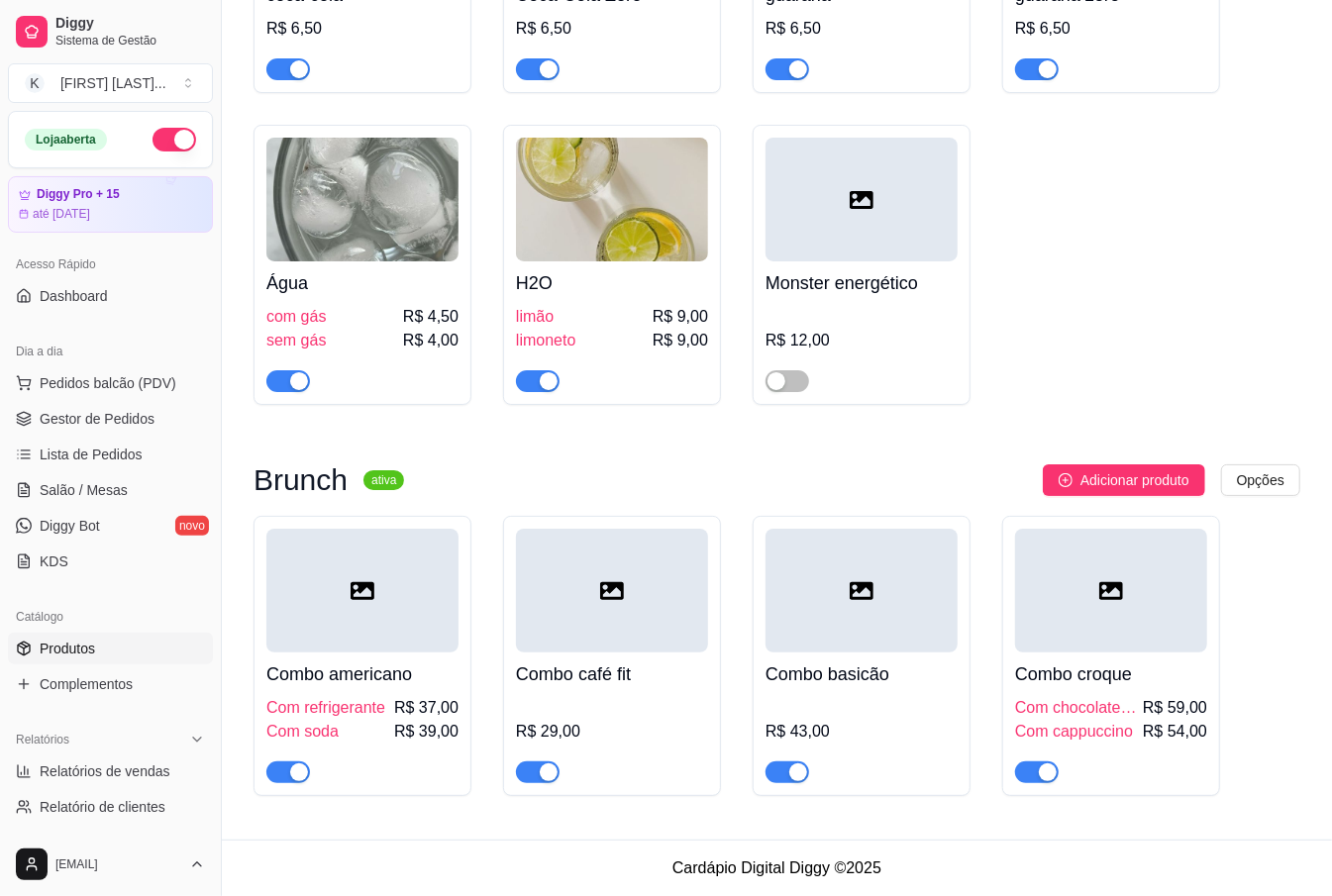 click at bounding box center [1037, 772] 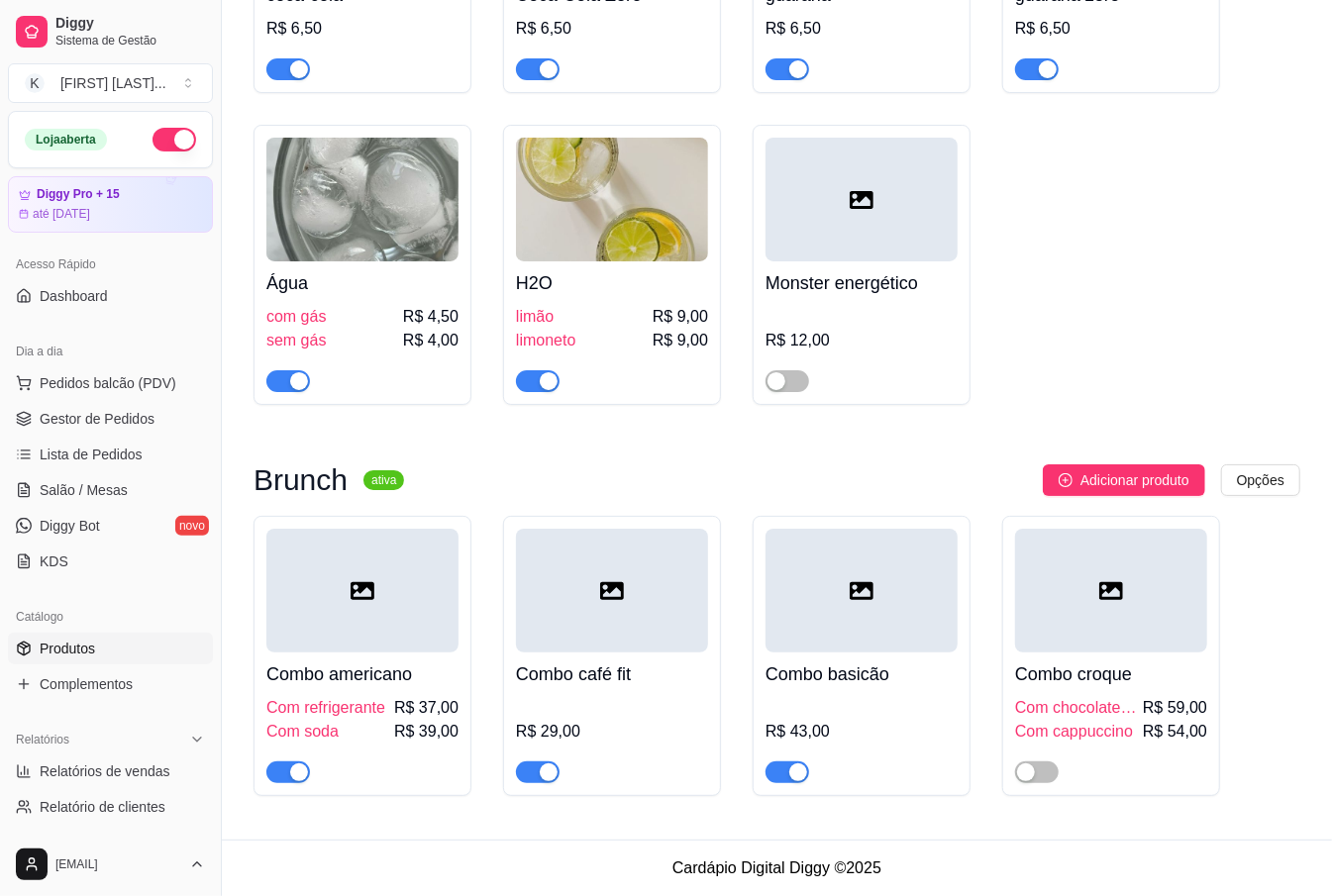 click at bounding box center [549, 772] 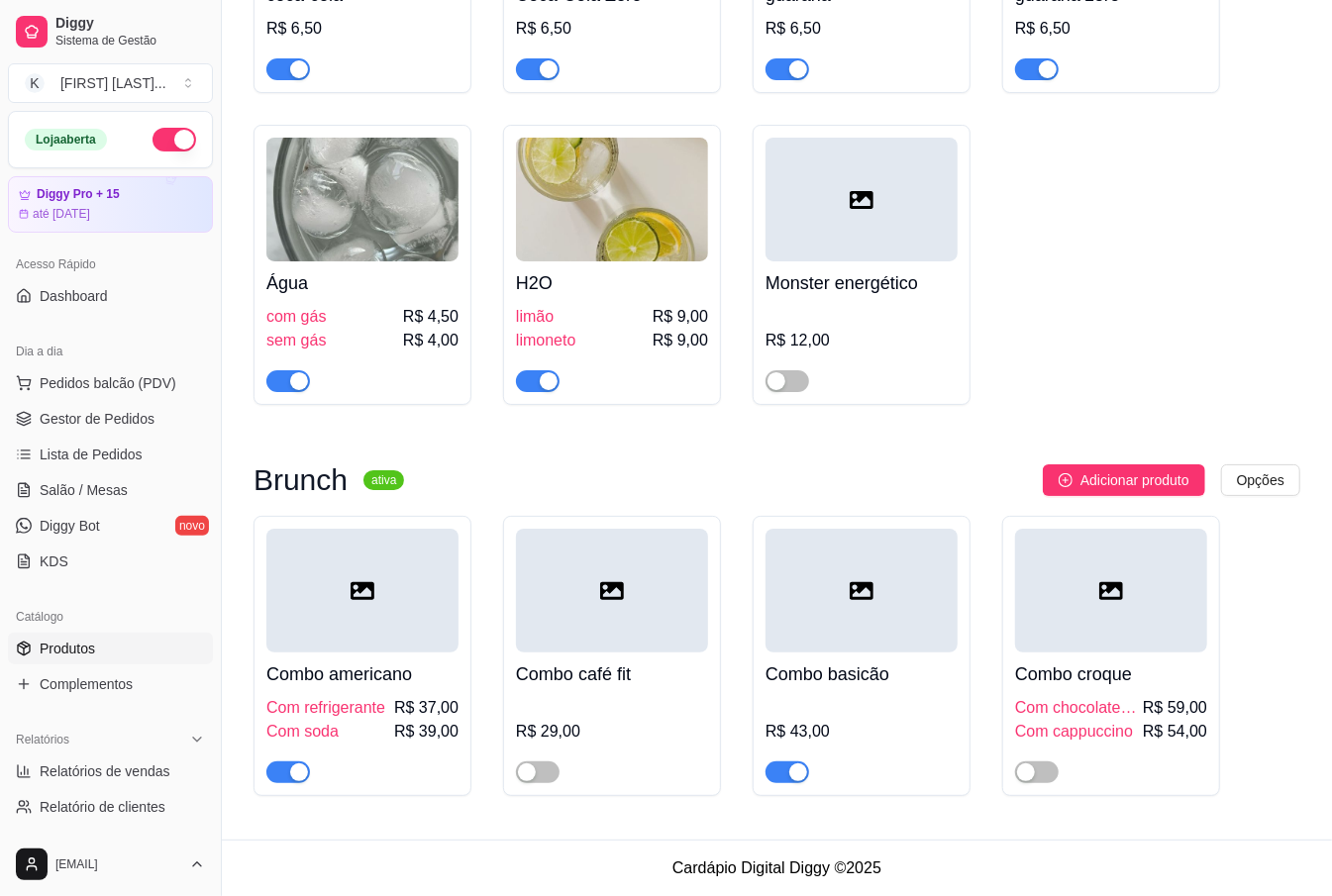 click at bounding box center [299, 772] 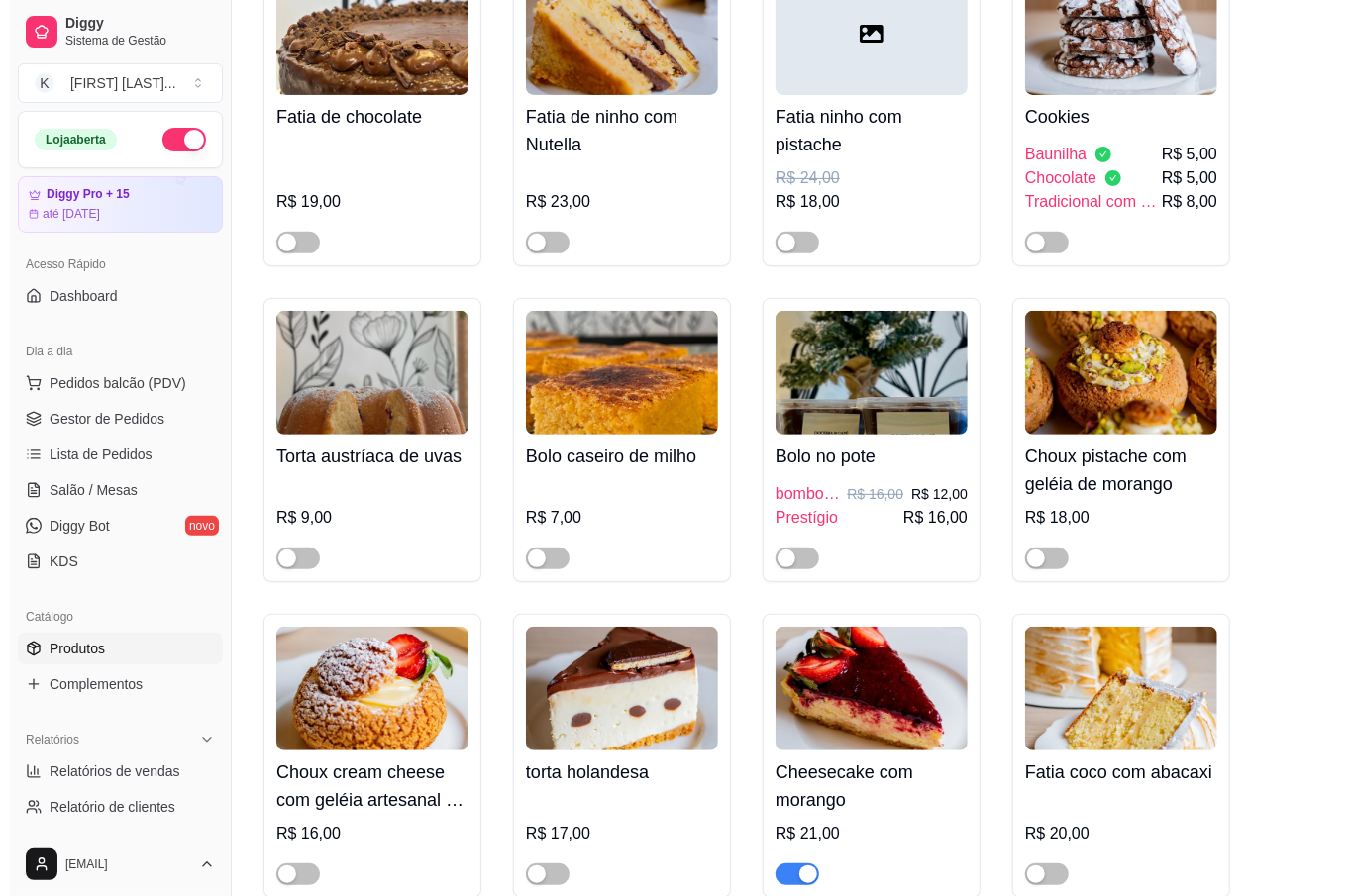 scroll, scrollTop: 0, scrollLeft: 0, axis: both 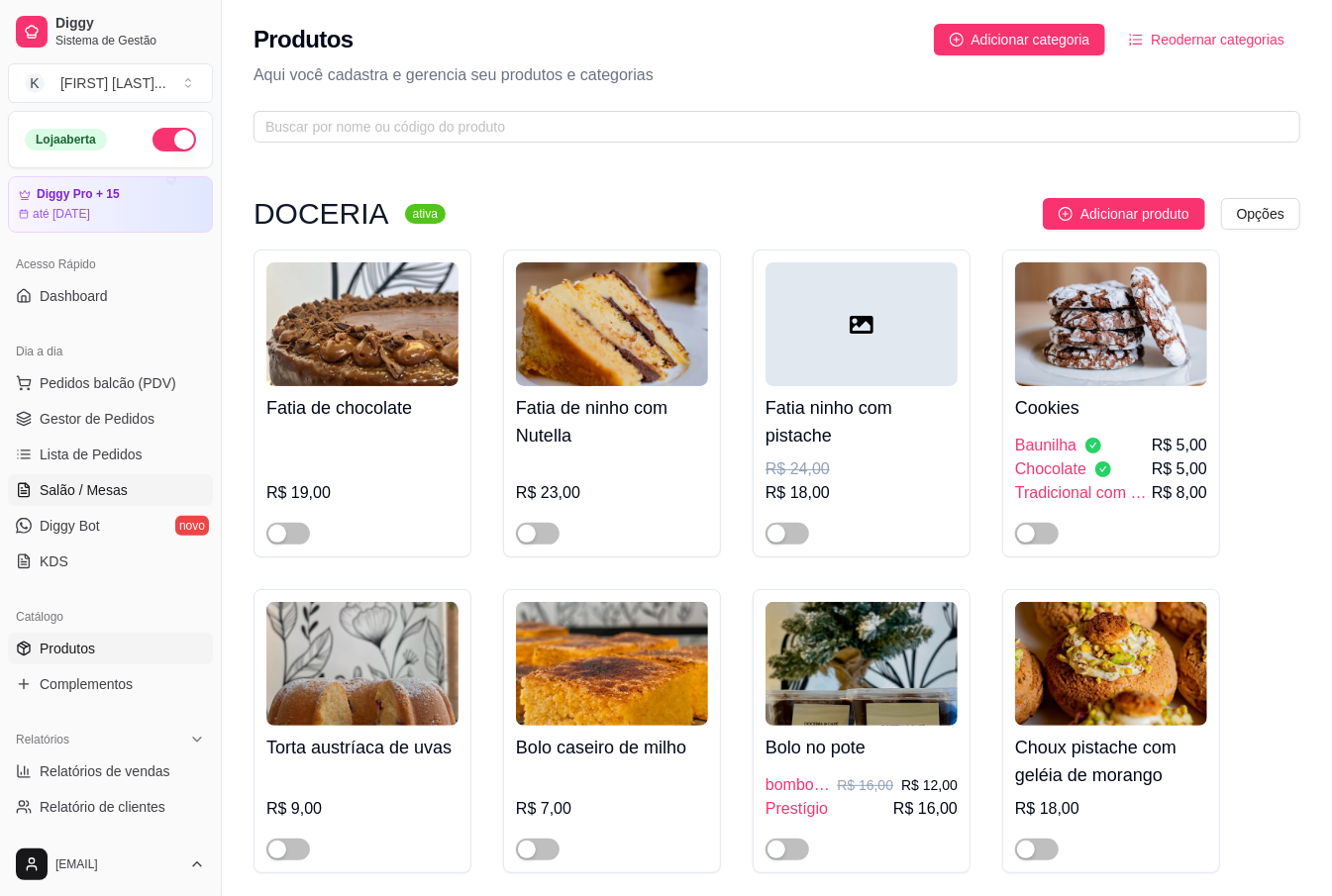 click on "Salão / Mesas" at bounding box center (110, 490) 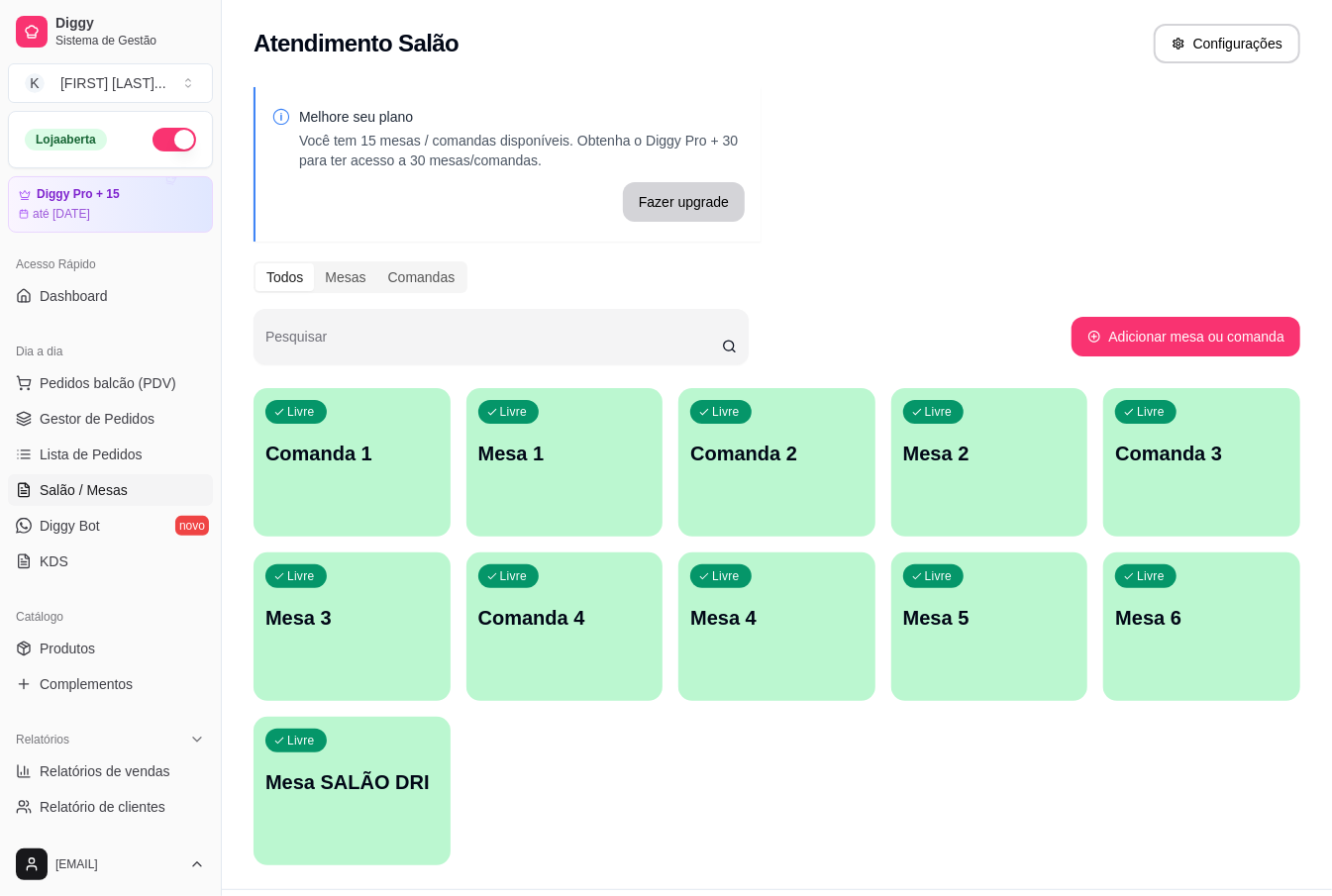 click on "Livre Mesa 4" at bounding box center (776, 615) 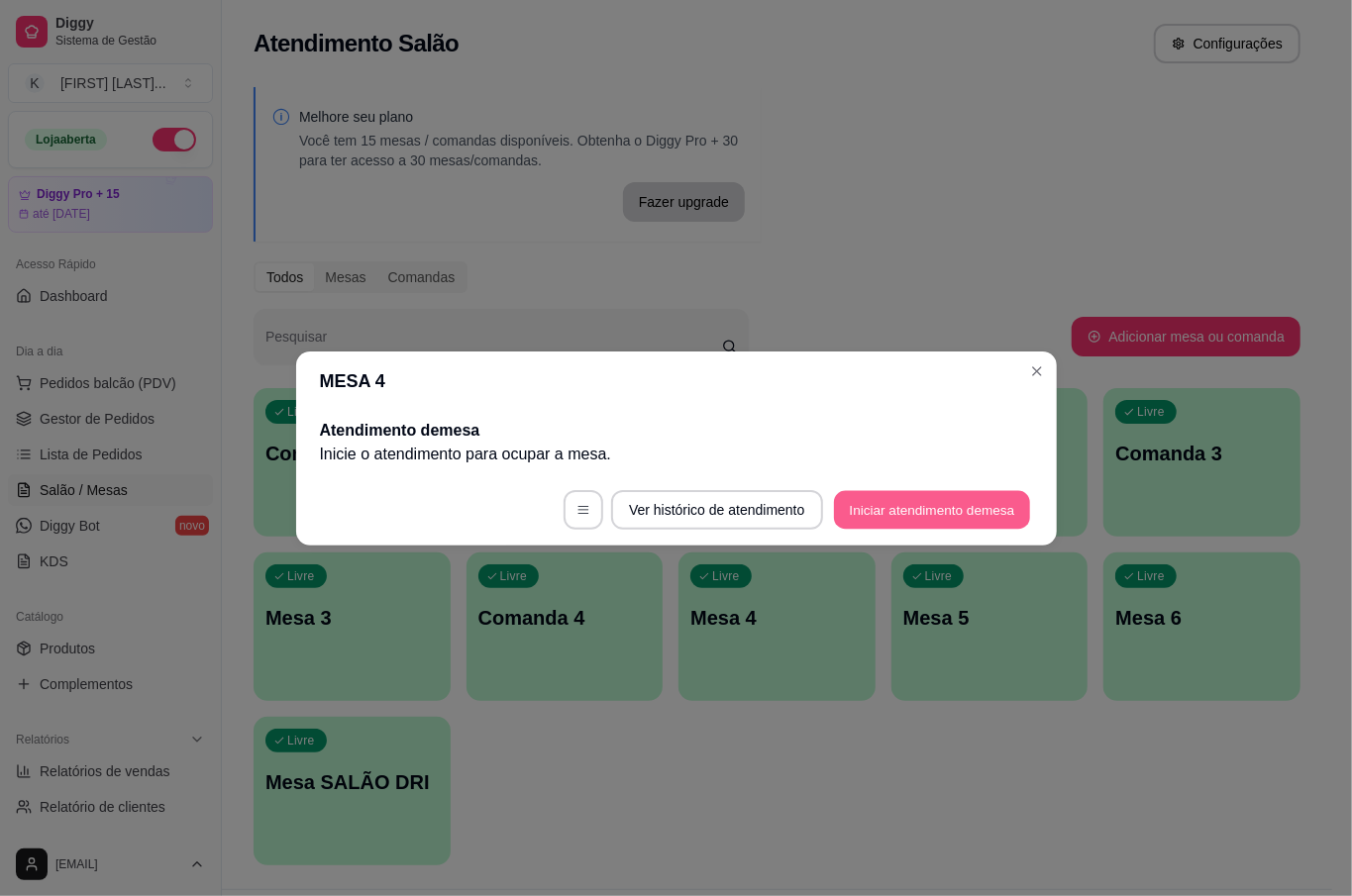 click on "Iniciar atendimento de  mesa" at bounding box center (932, 509) 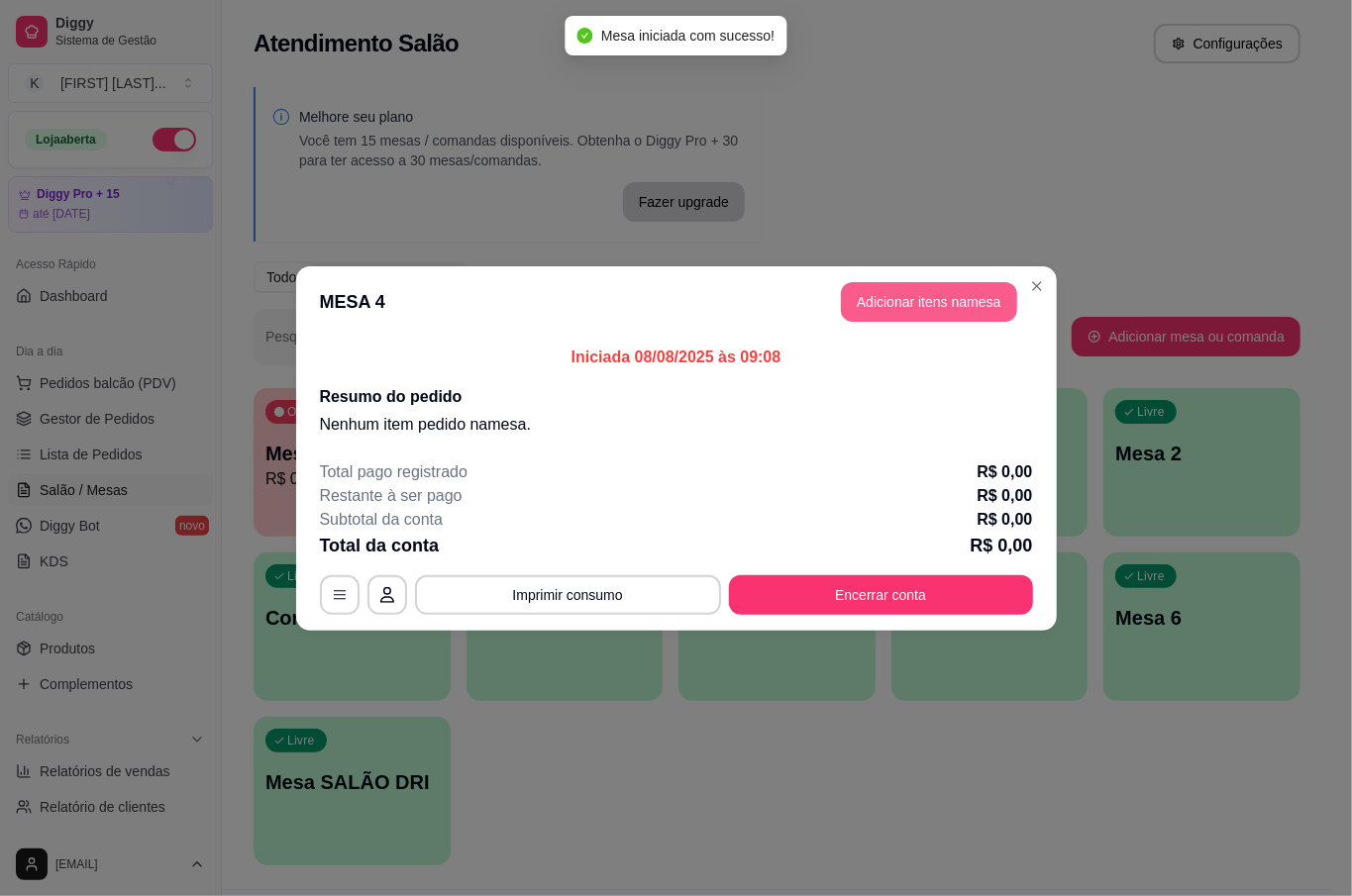 click on "Adicionar itens na  mesa" at bounding box center (929, 302) 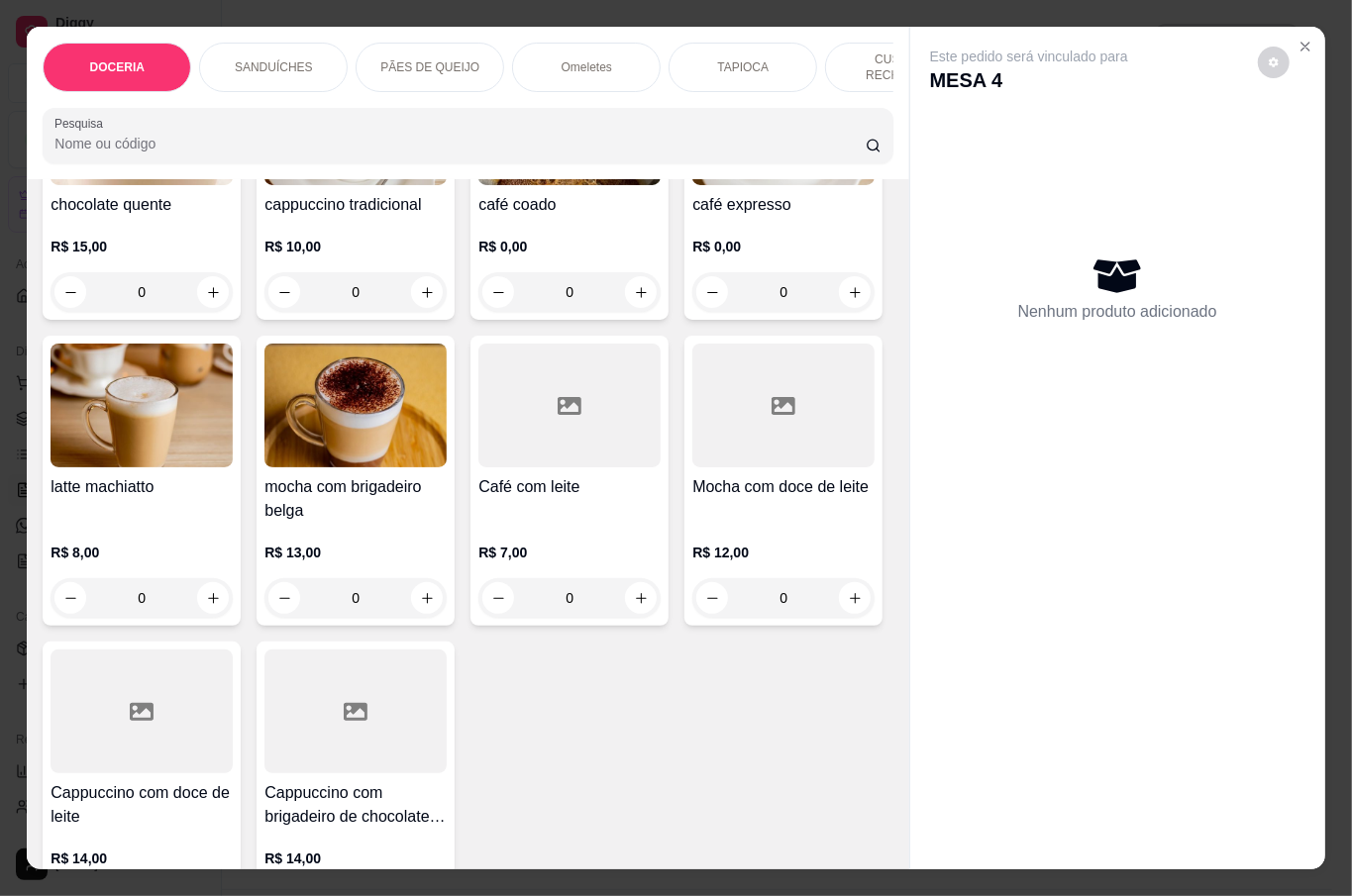 scroll, scrollTop: 3828, scrollLeft: 0, axis: vertical 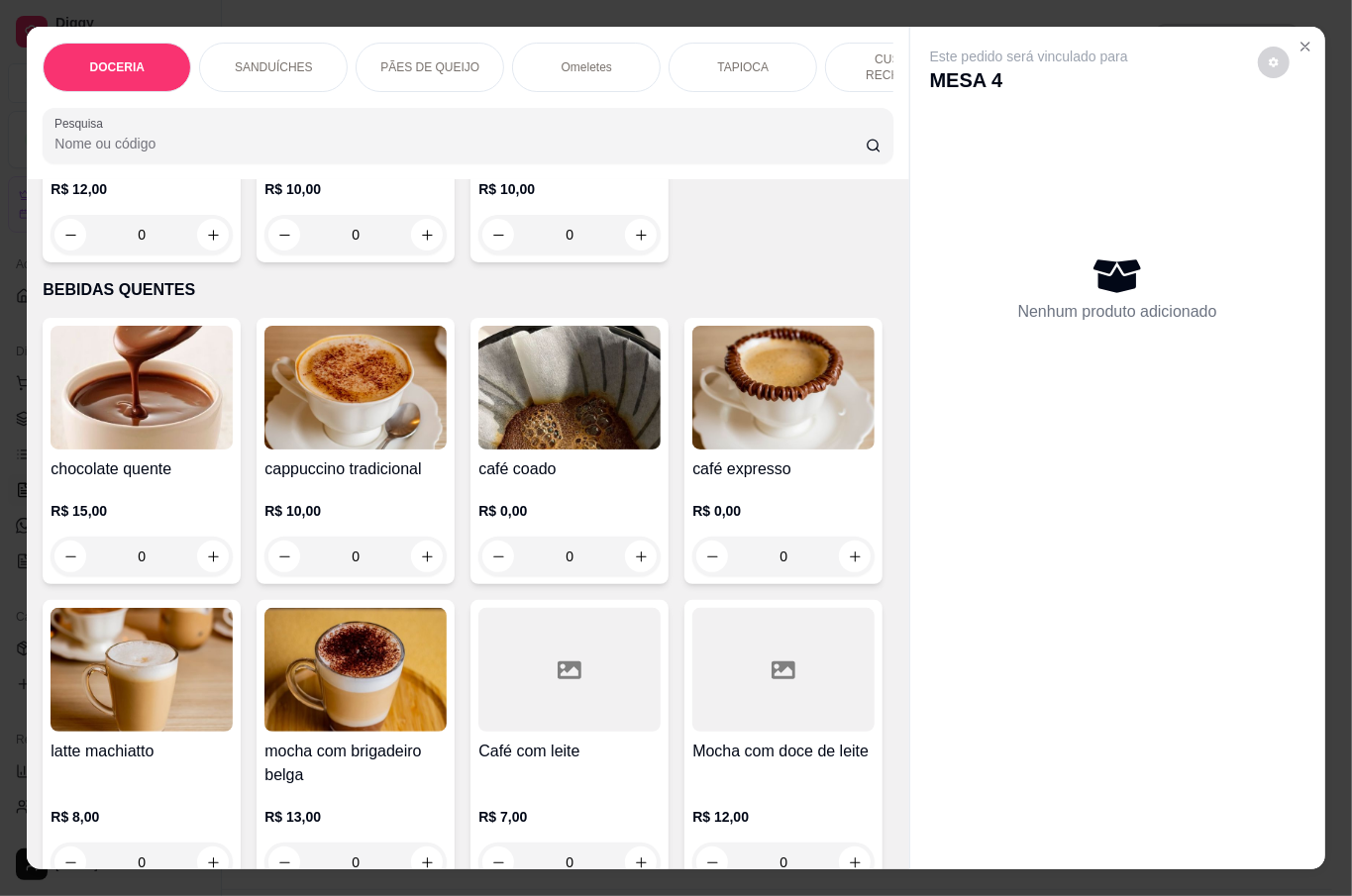 click on "0" at bounding box center [142, 235] 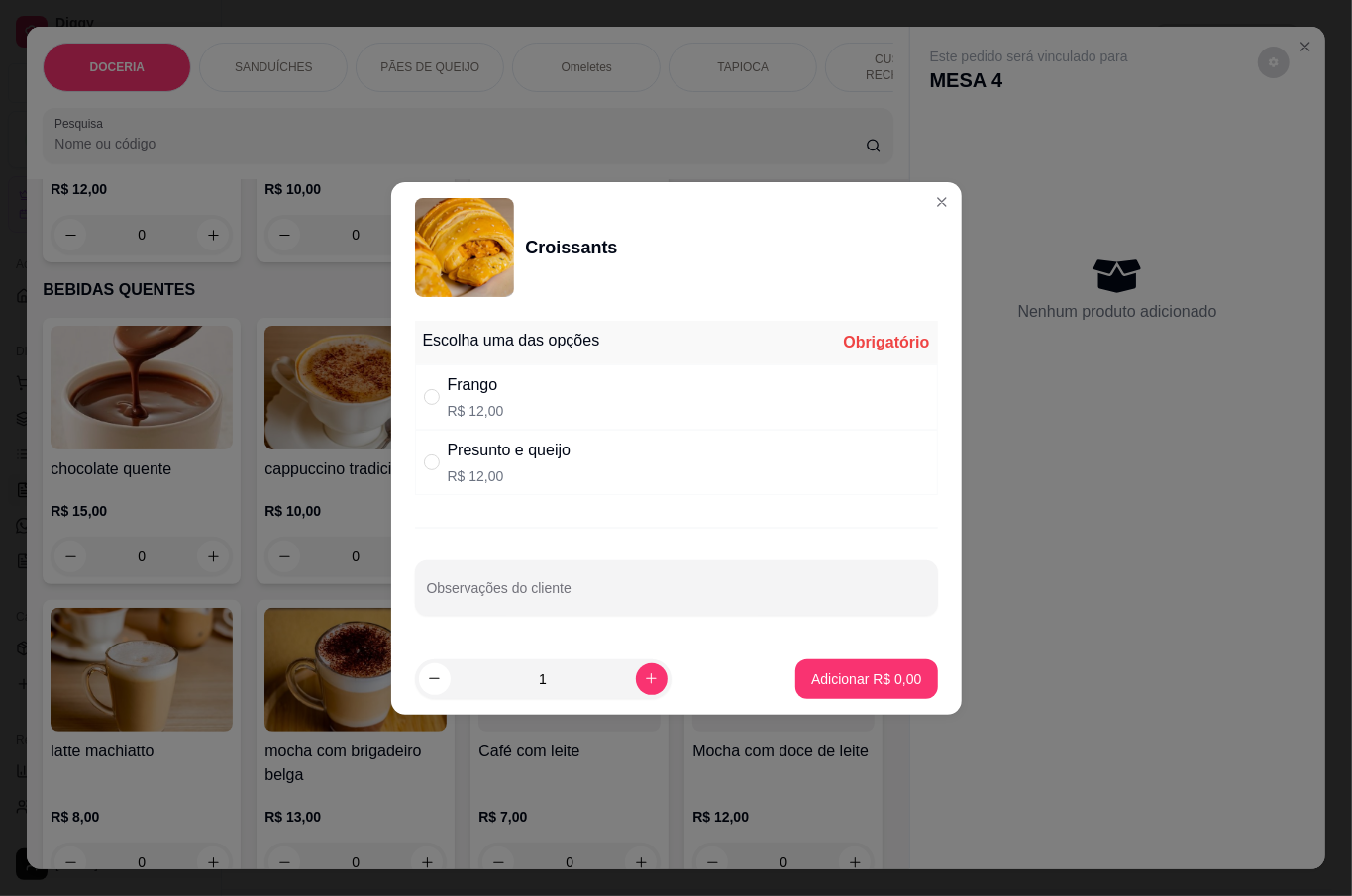 click on "Frango  R$ 12,00" at bounding box center [676, 397] 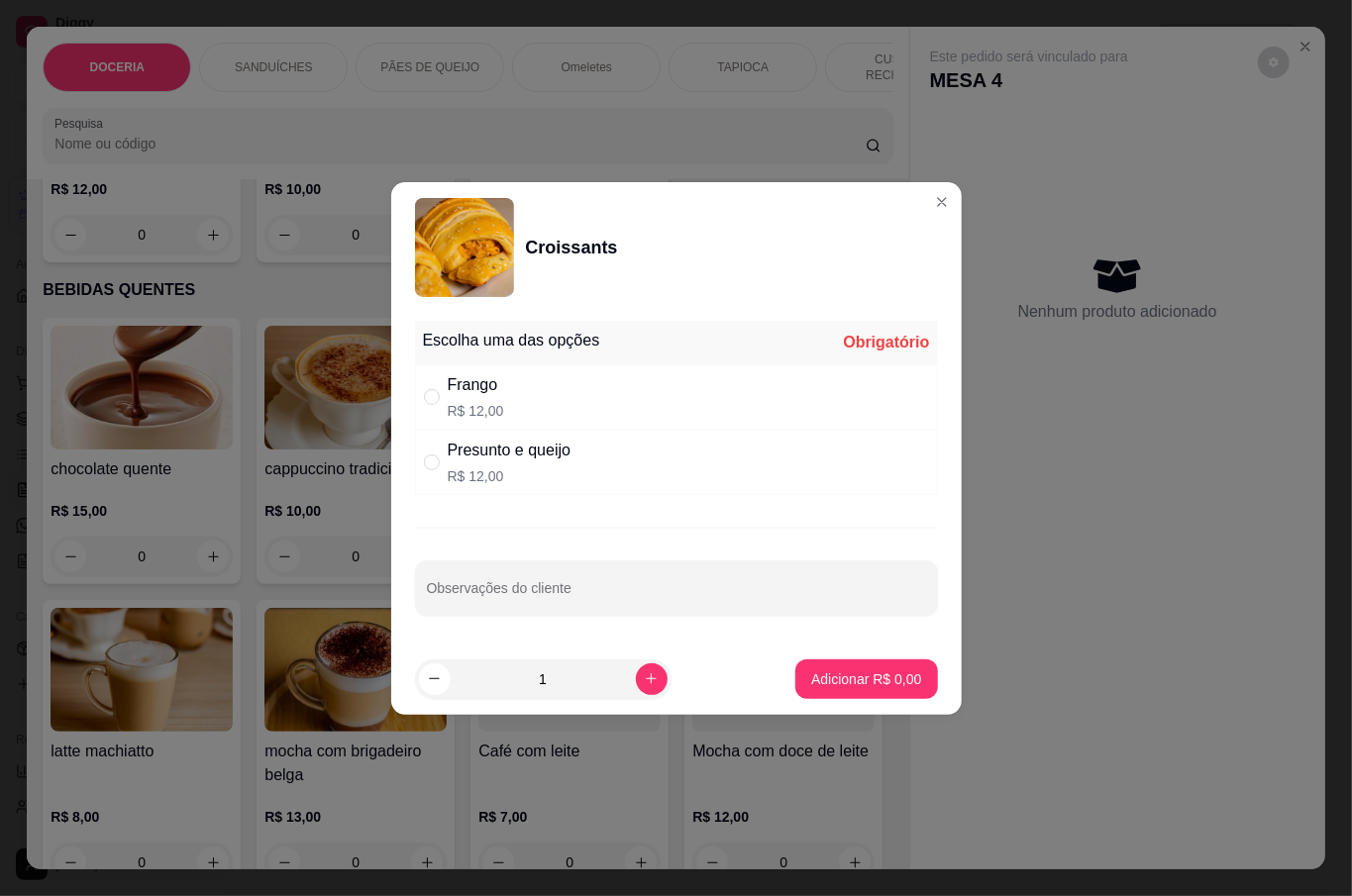 radio on "true" 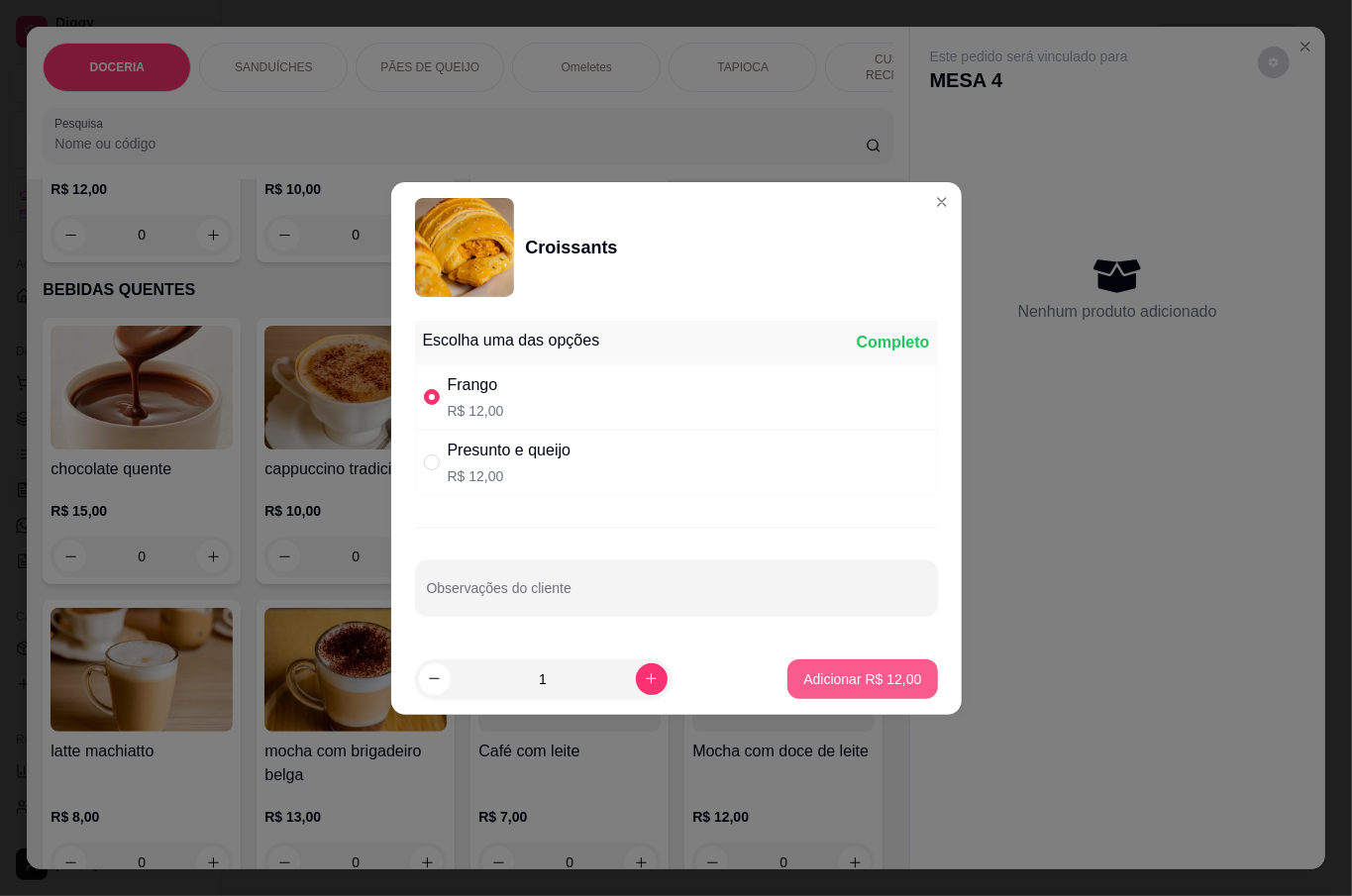 click on "Adicionar   R$ 12,00" at bounding box center (862, 679) 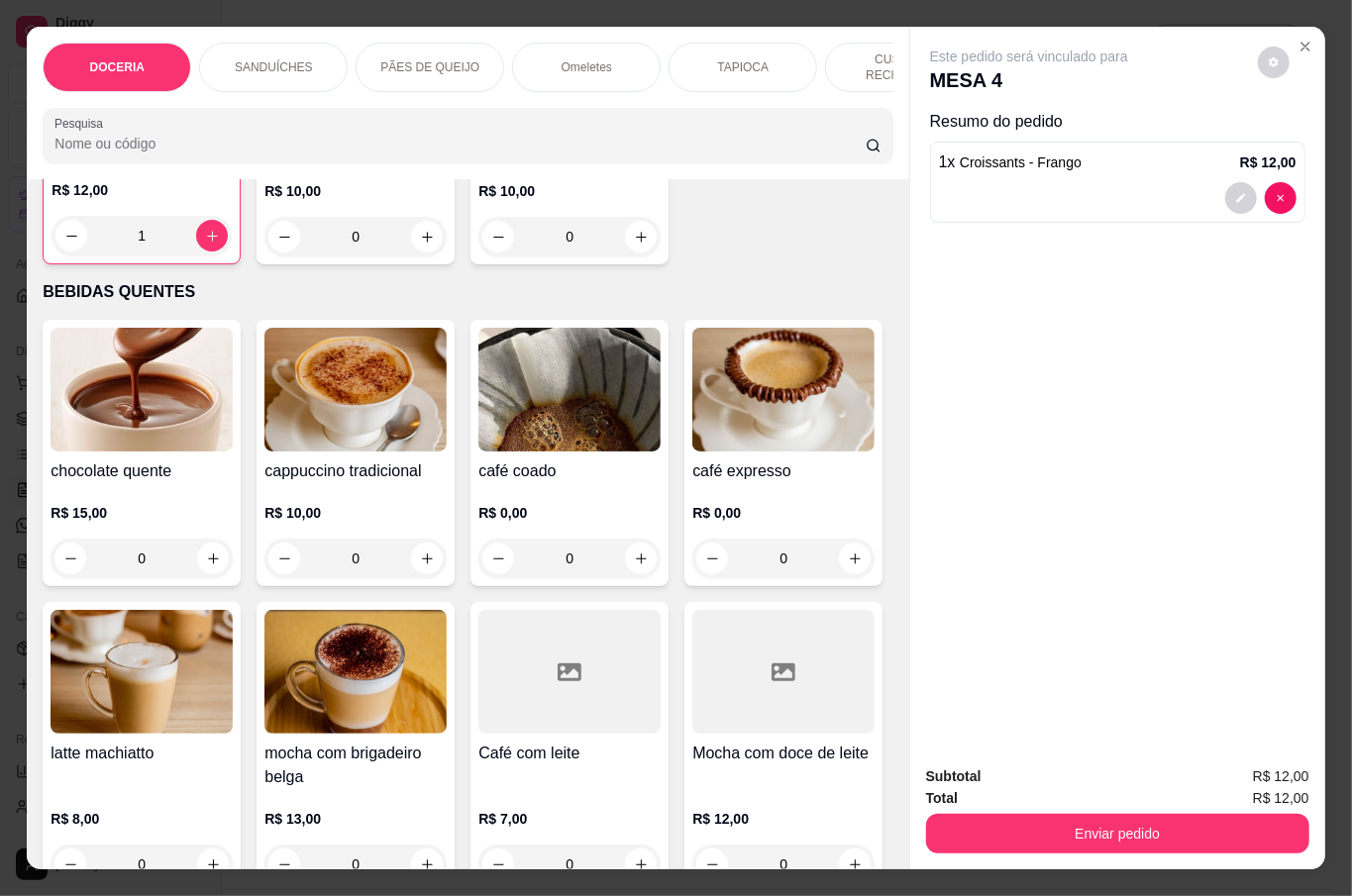 scroll, scrollTop: 3960, scrollLeft: 0, axis: vertical 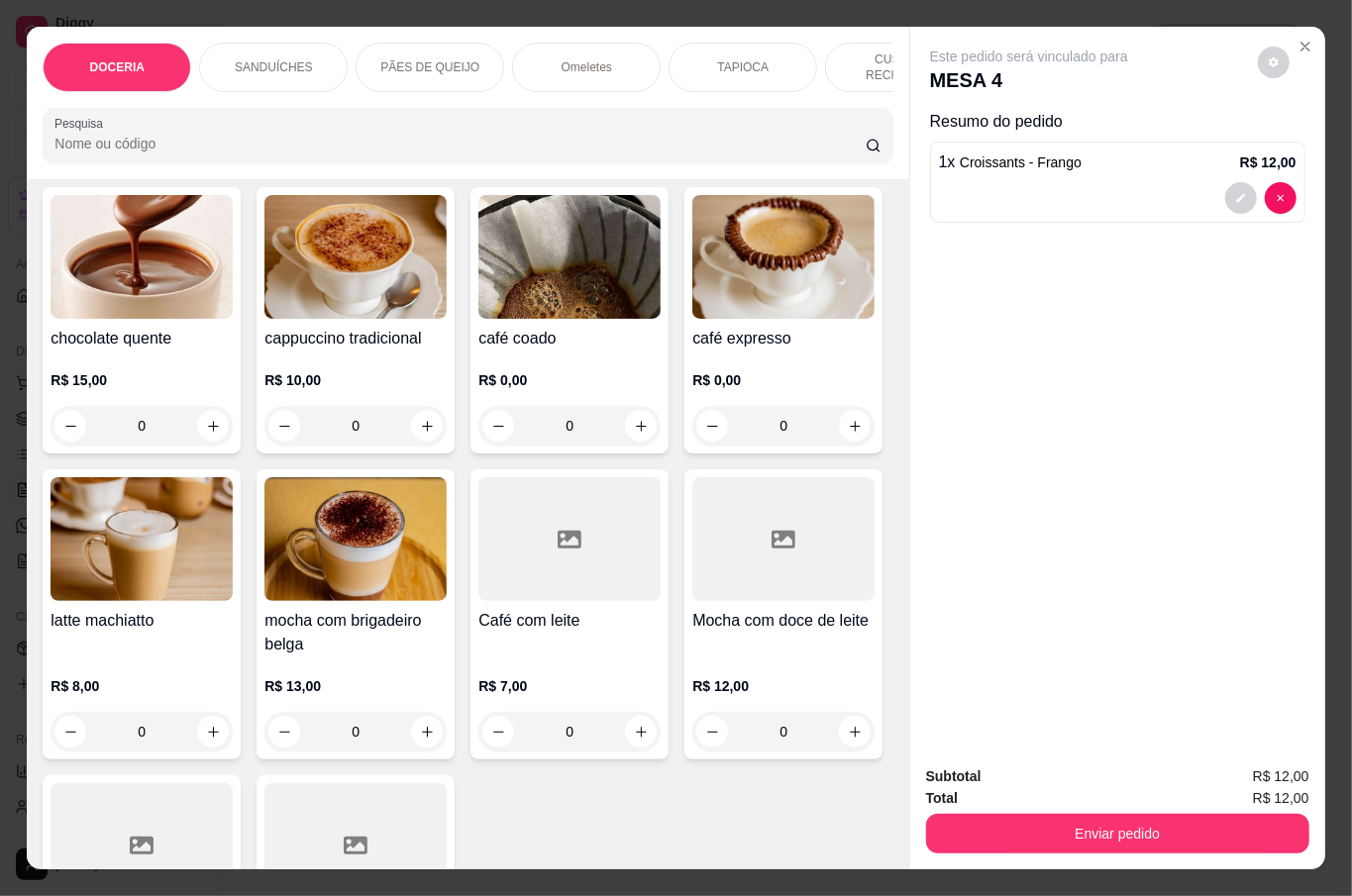 click on "0" at bounding box center (570, 426) 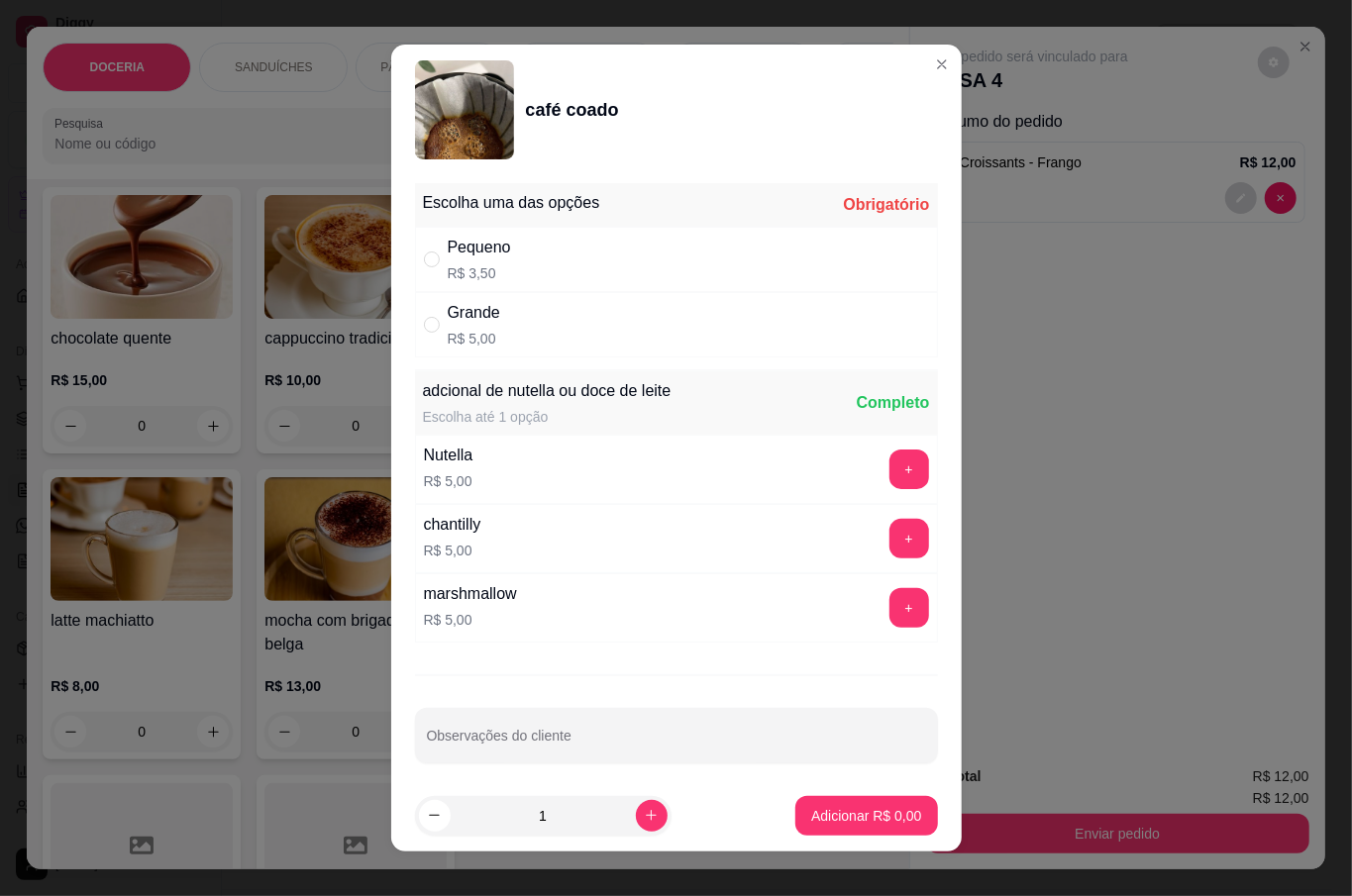 click on "R$ 3,50" at bounding box center (479, 273) 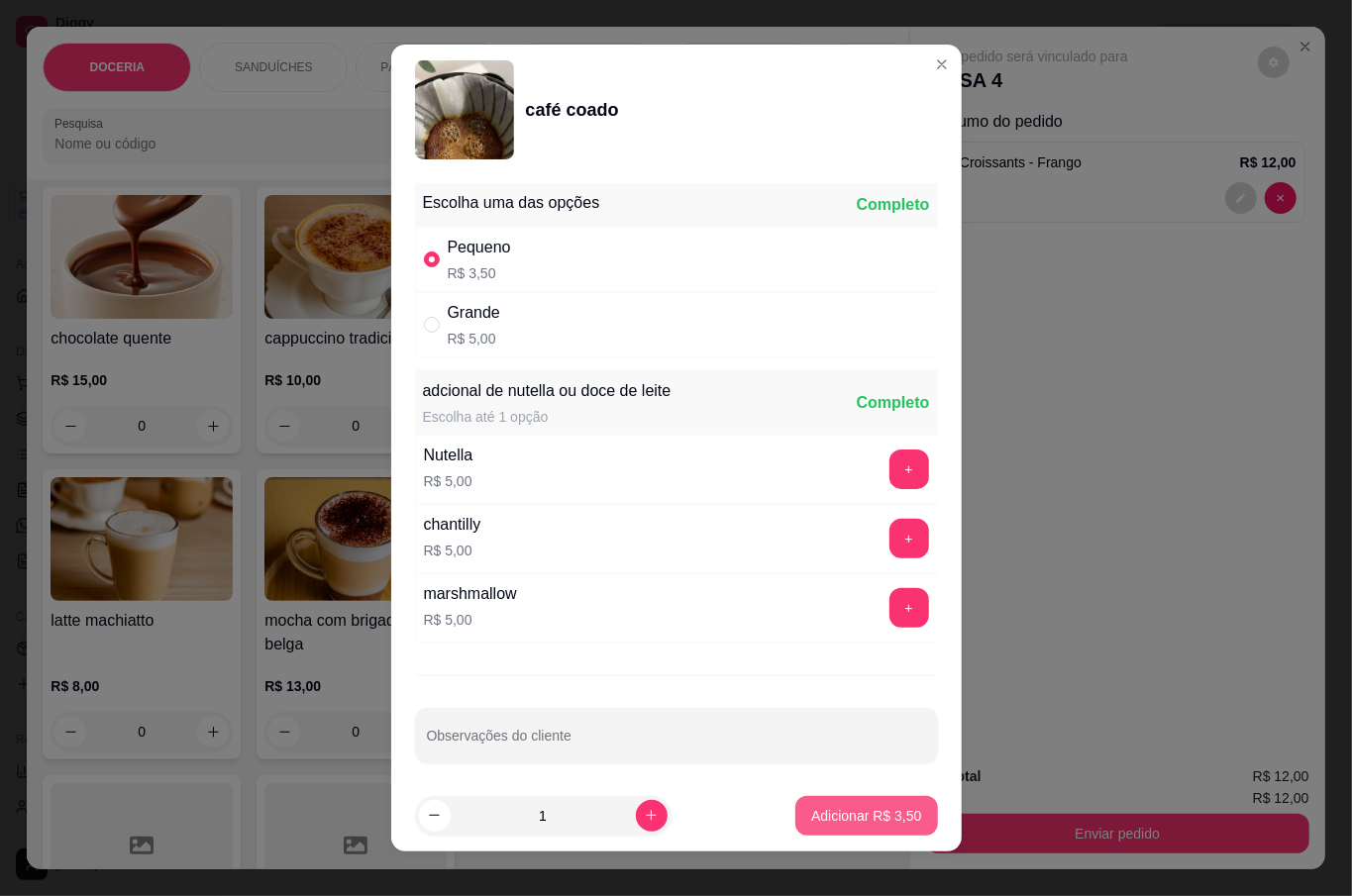 click on "Adicionar   R$ 3,50" at bounding box center [866, 816] 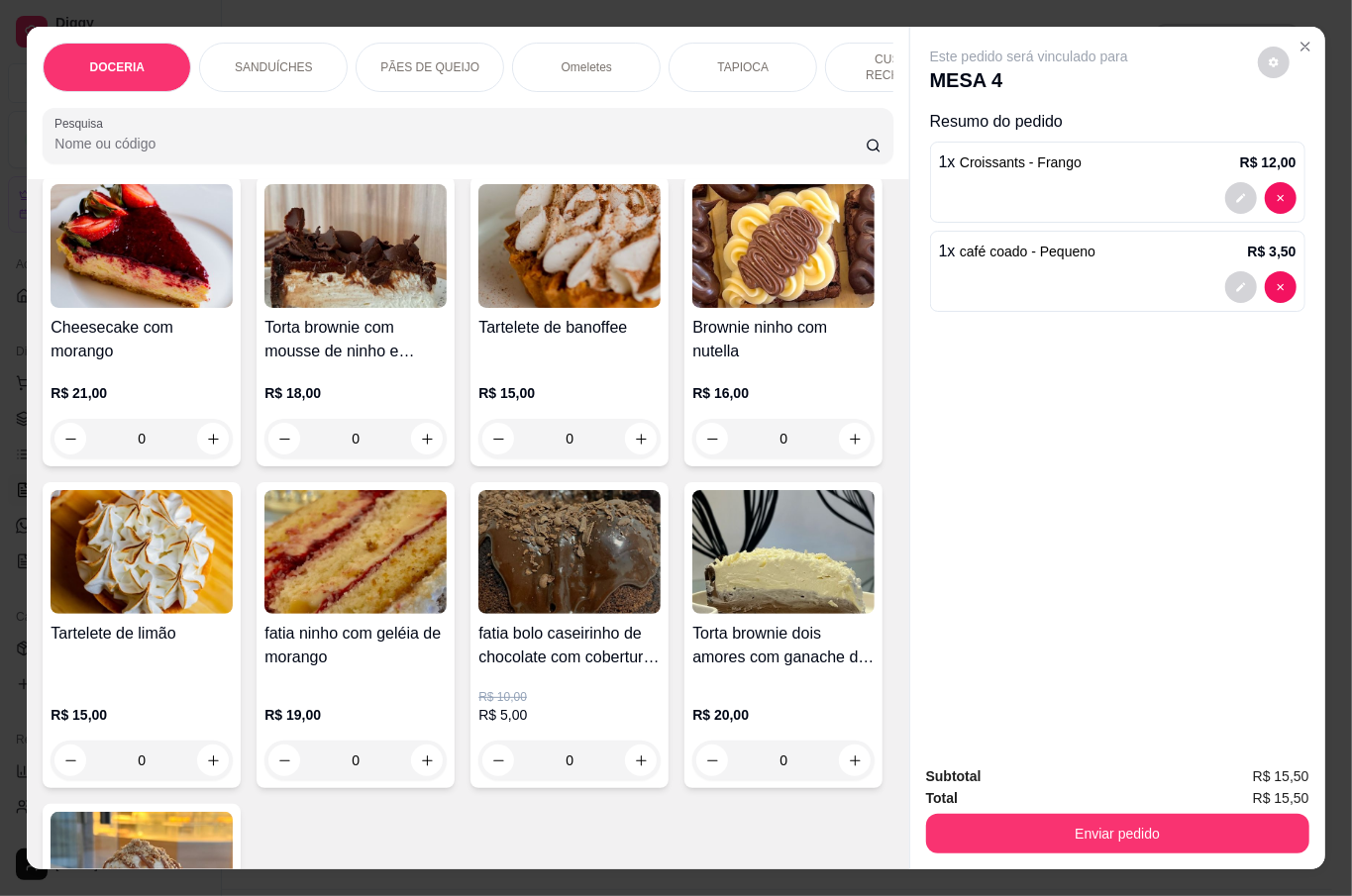 scroll, scrollTop: 396, scrollLeft: 0, axis: vertical 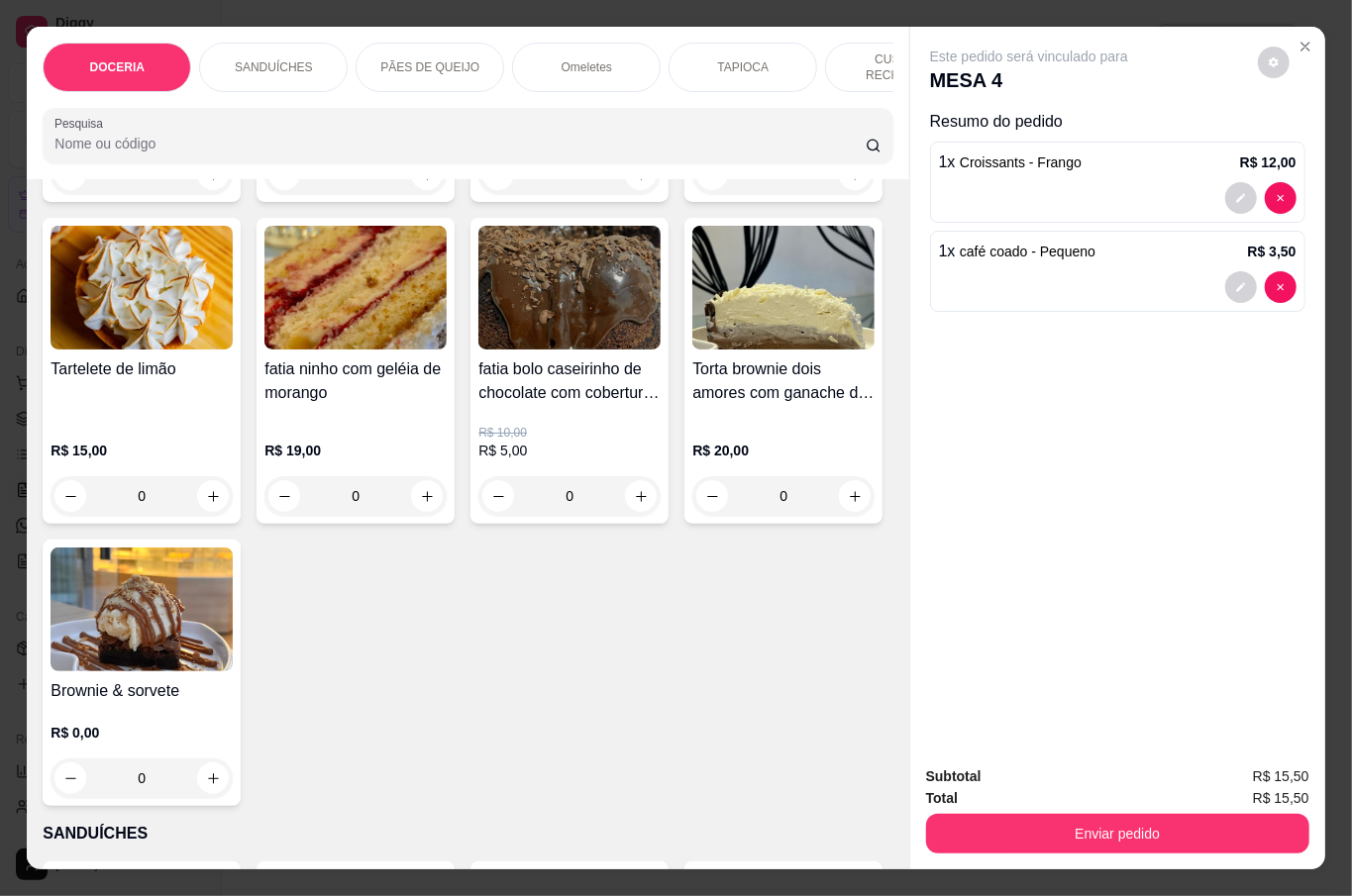 click on "0" at bounding box center [142, 778] 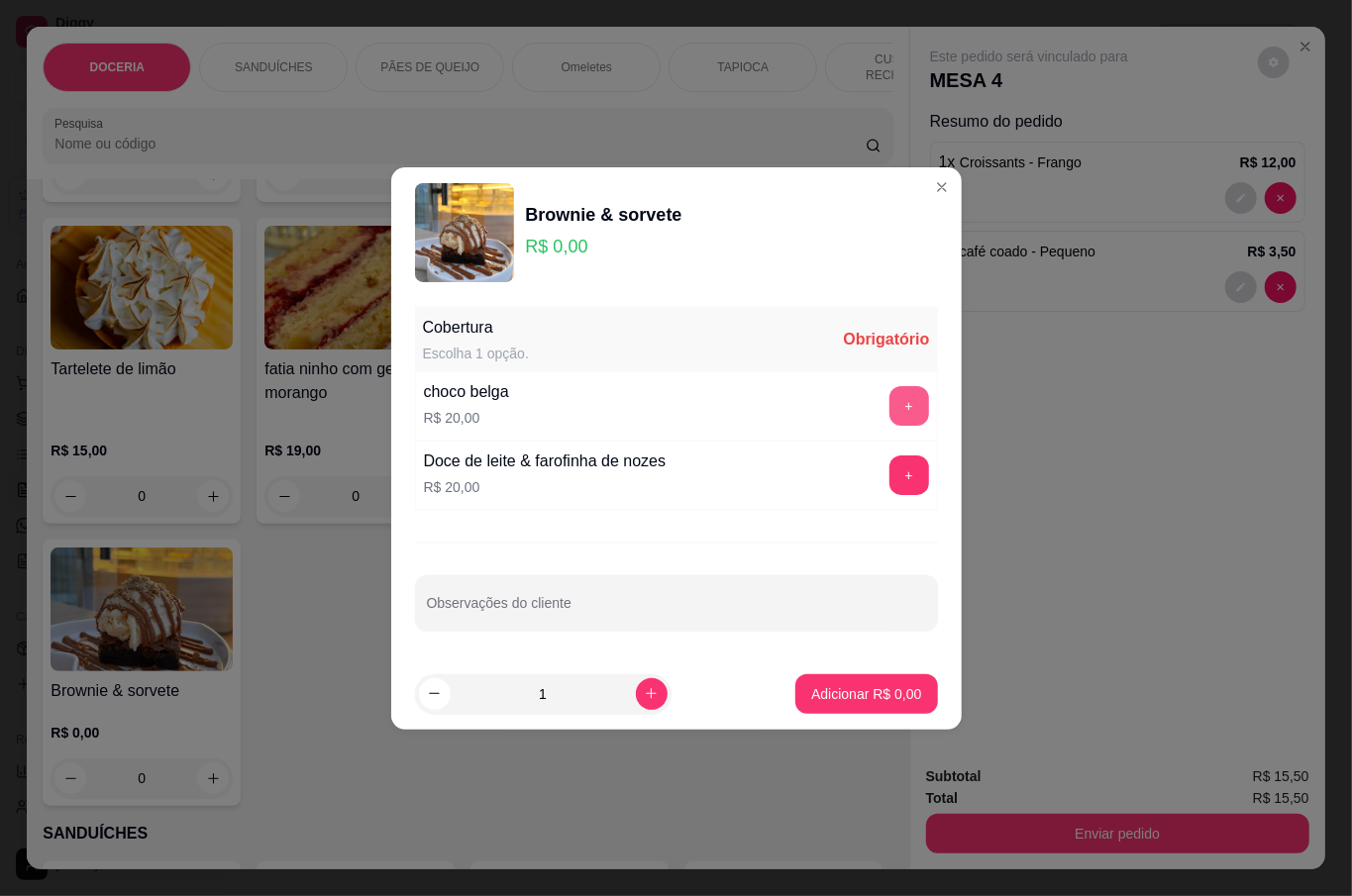 click on "+" at bounding box center (909, 406) 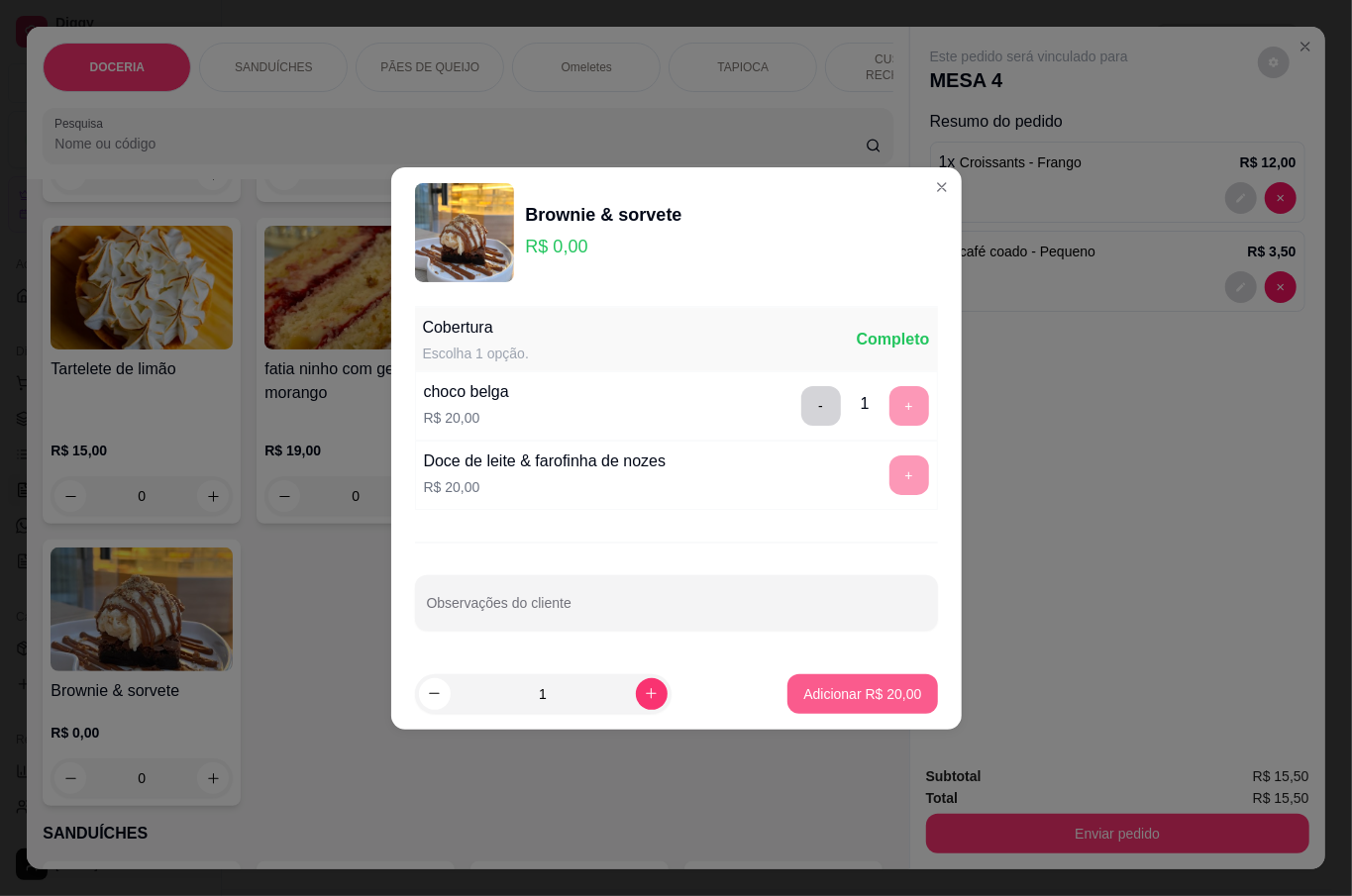 click on "Adicionar   R$ 20,00" at bounding box center (862, 694) 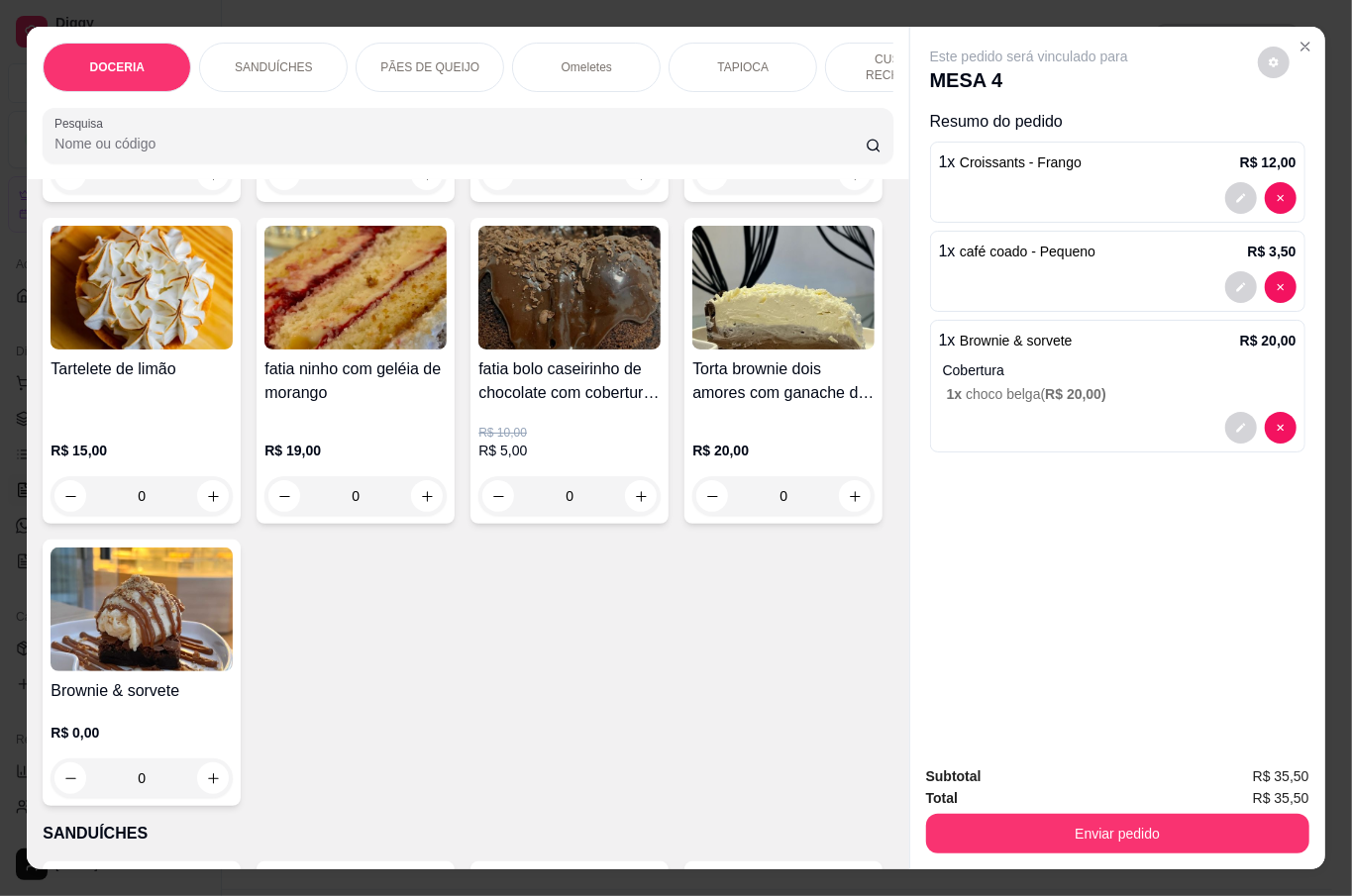 scroll, scrollTop: 0, scrollLeft: 0, axis: both 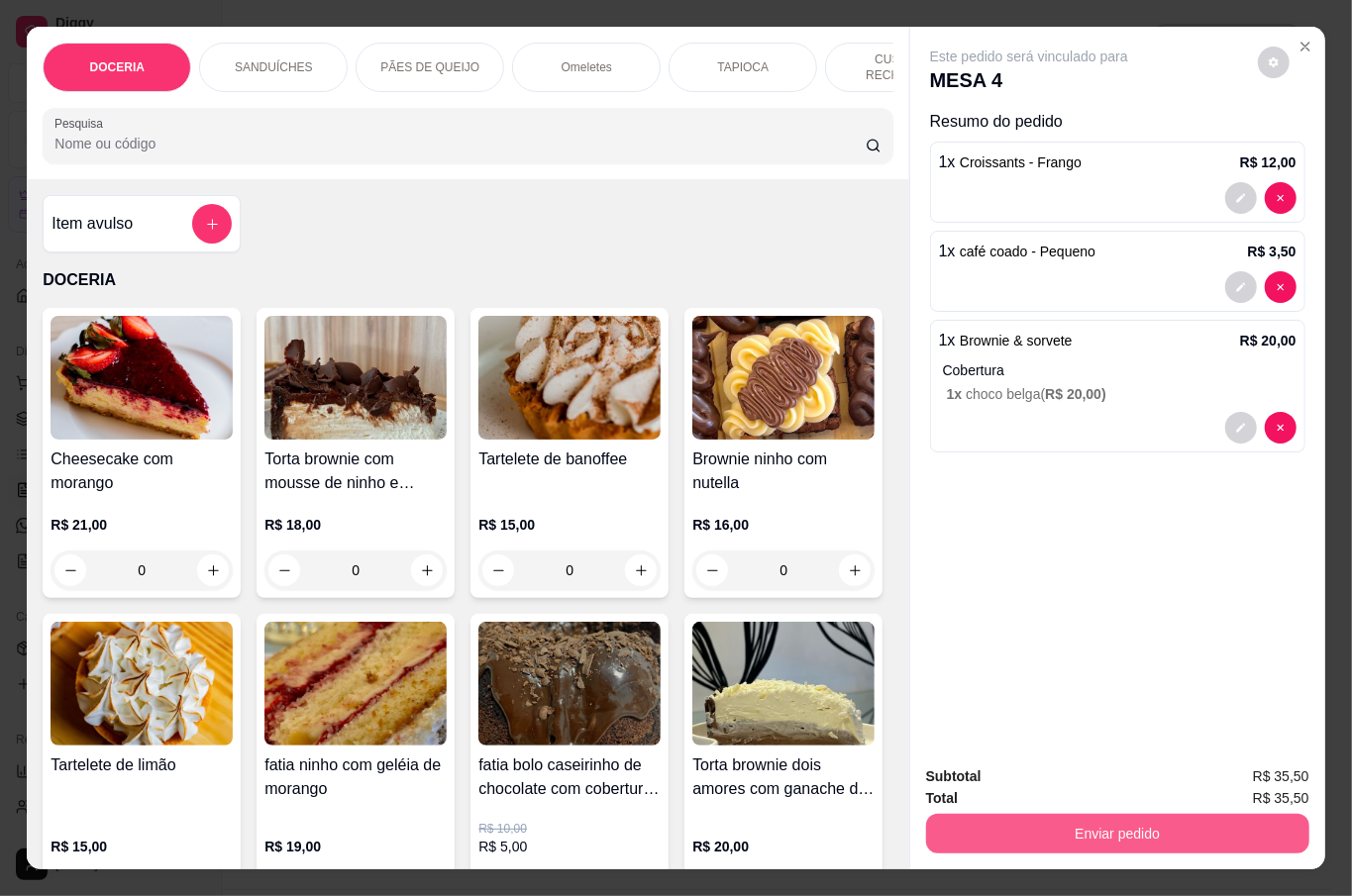click on "Enviar pedido" at bounding box center [1117, 834] 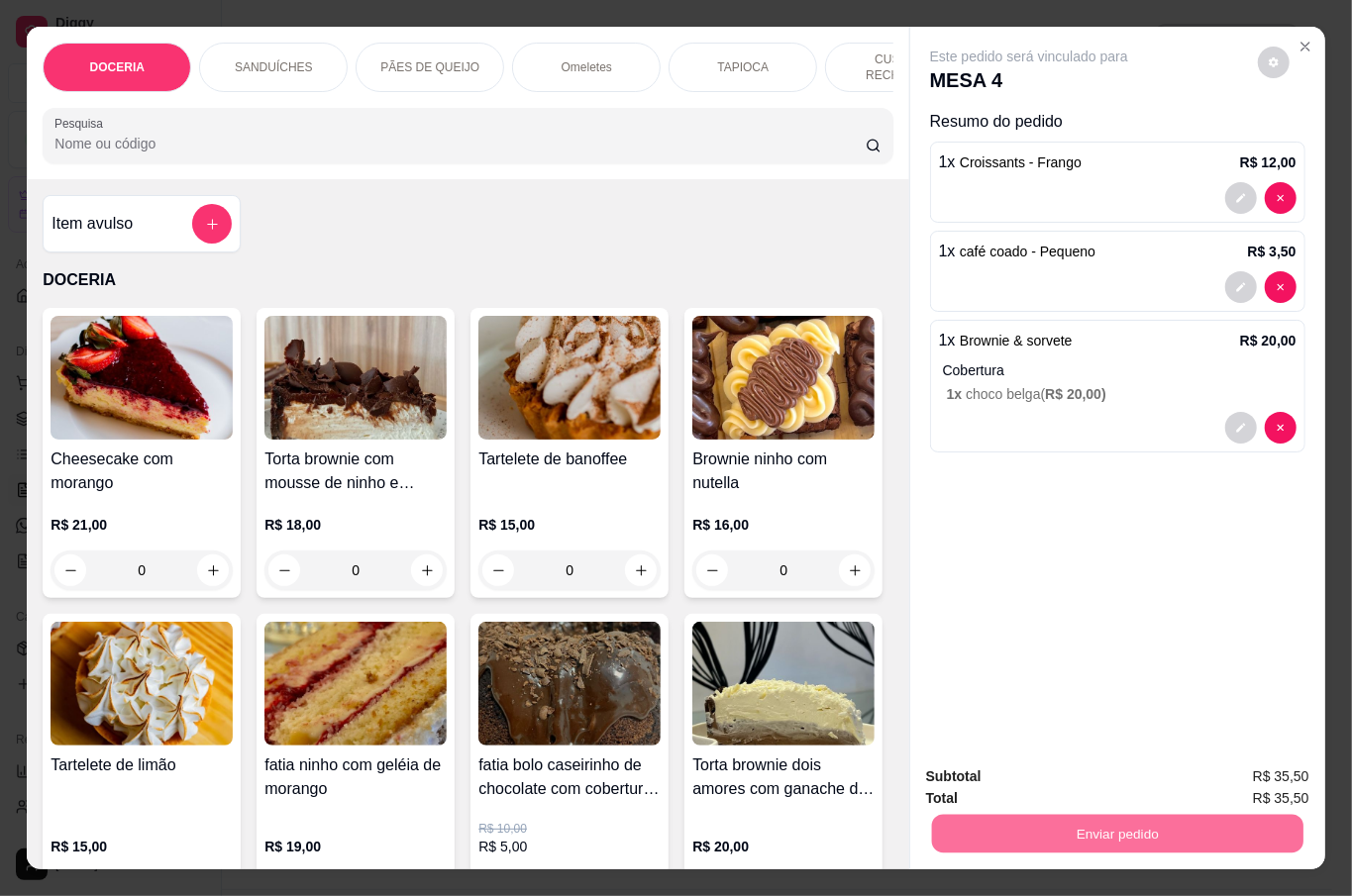 click on "Não registrar e enviar pedido" at bounding box center [1050, 775] 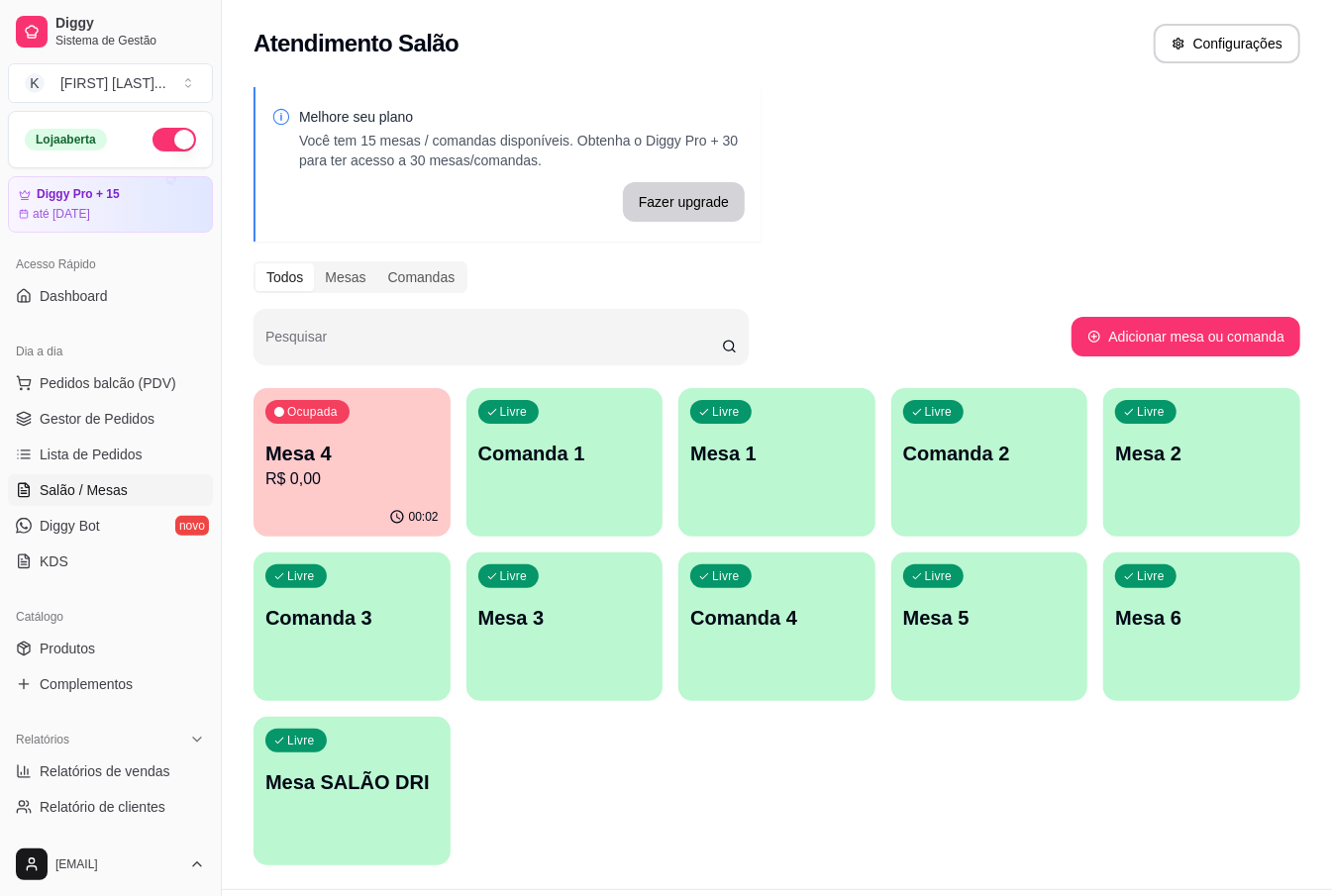 click on "R$ 0,00" at bounding box center (352, 479) 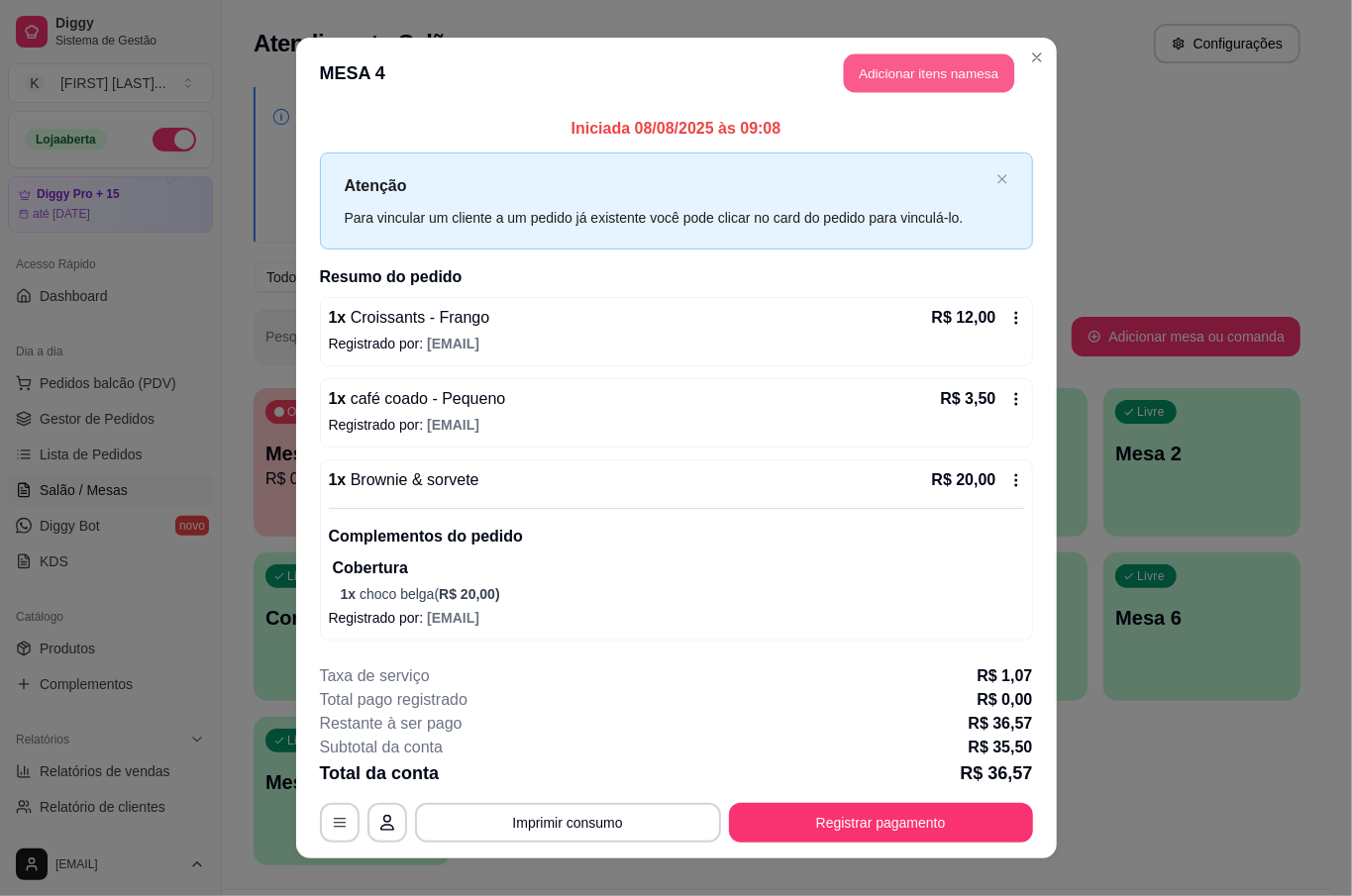 click on "Adicionar itens na  mesa" at bounding box center (929, 73) 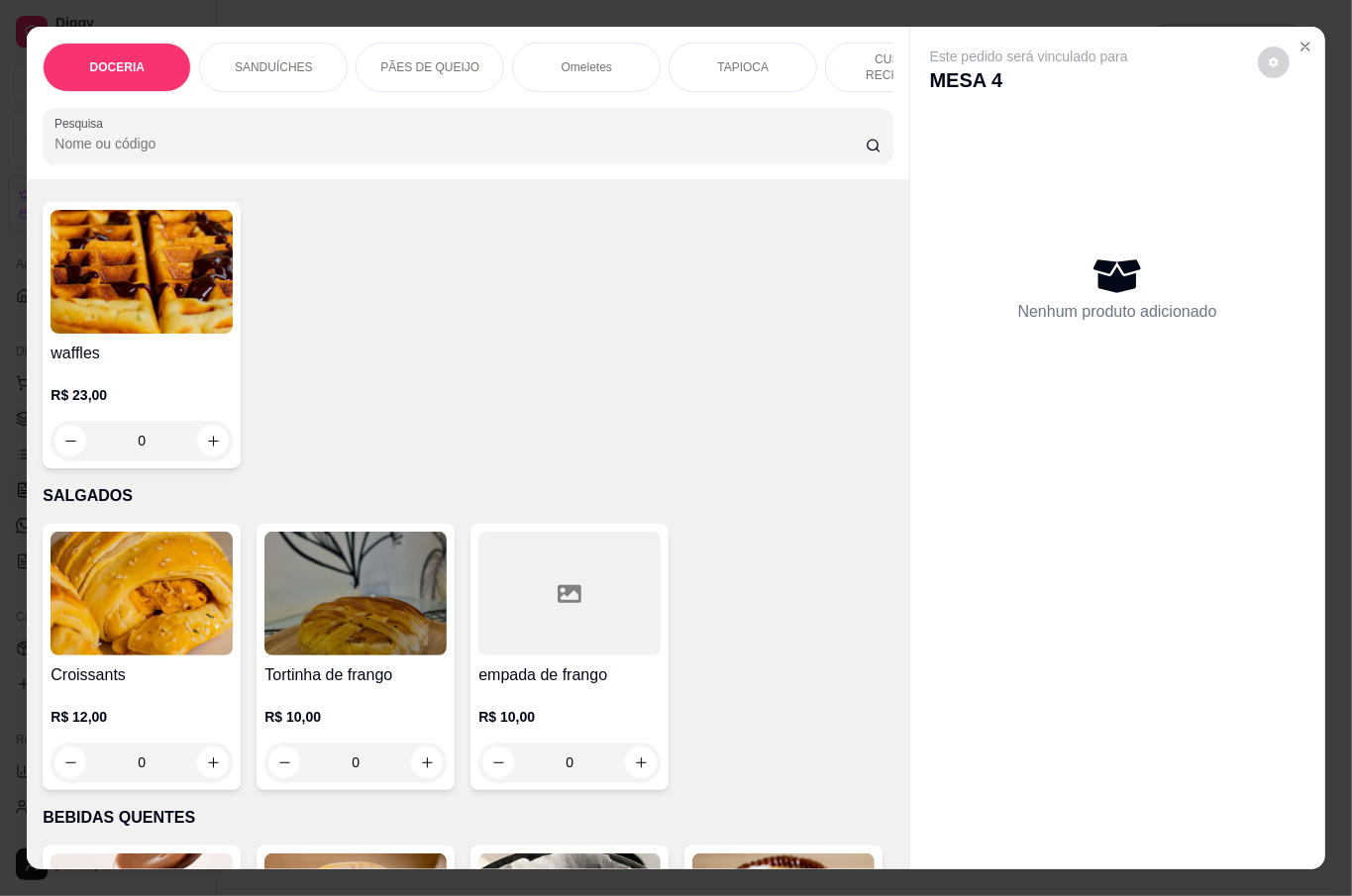 scroll, scrollTop: 3828, scrollLeft: 0, axis: vertical 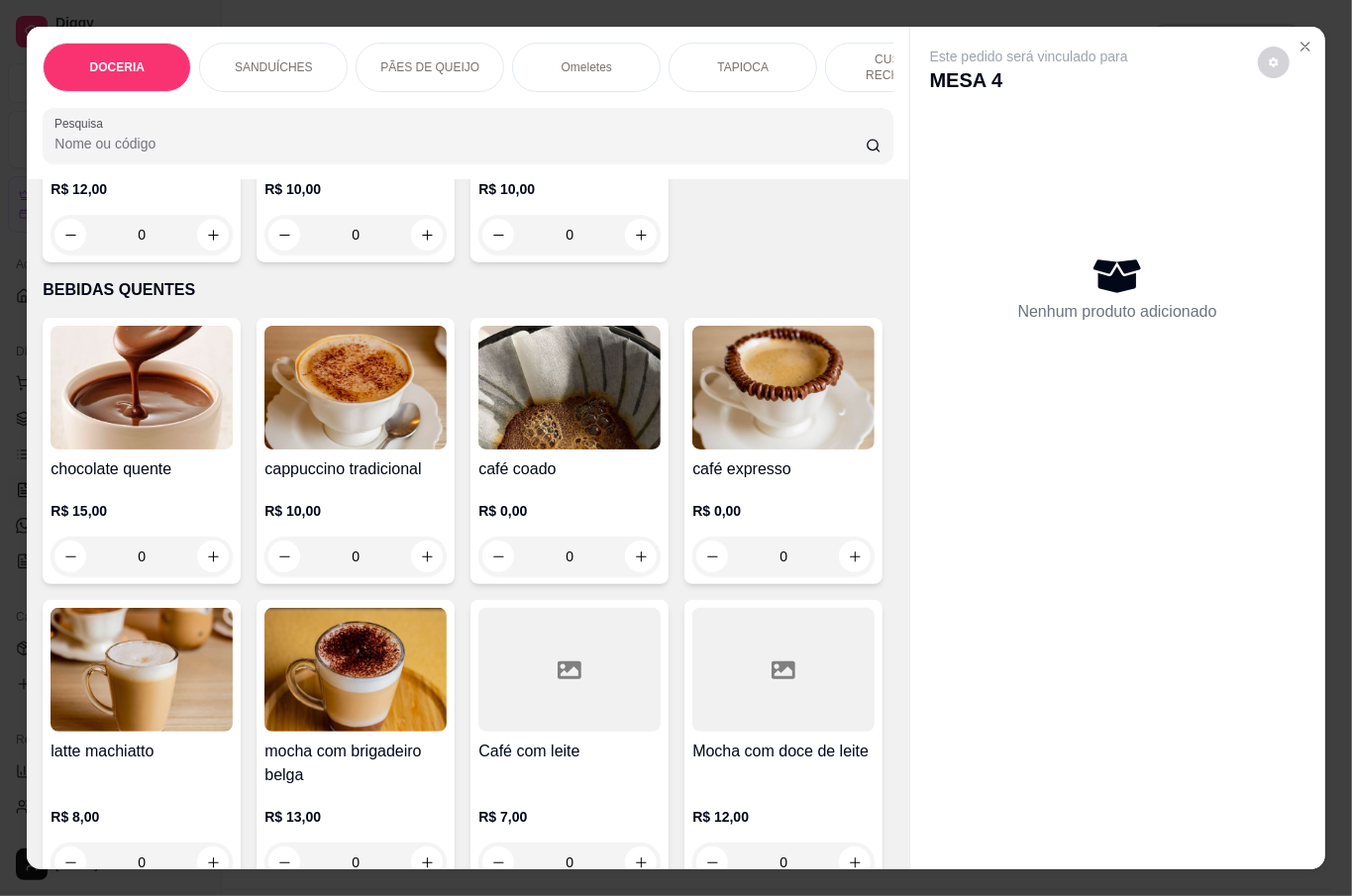 click on "0" at bounding box center [142, 235] 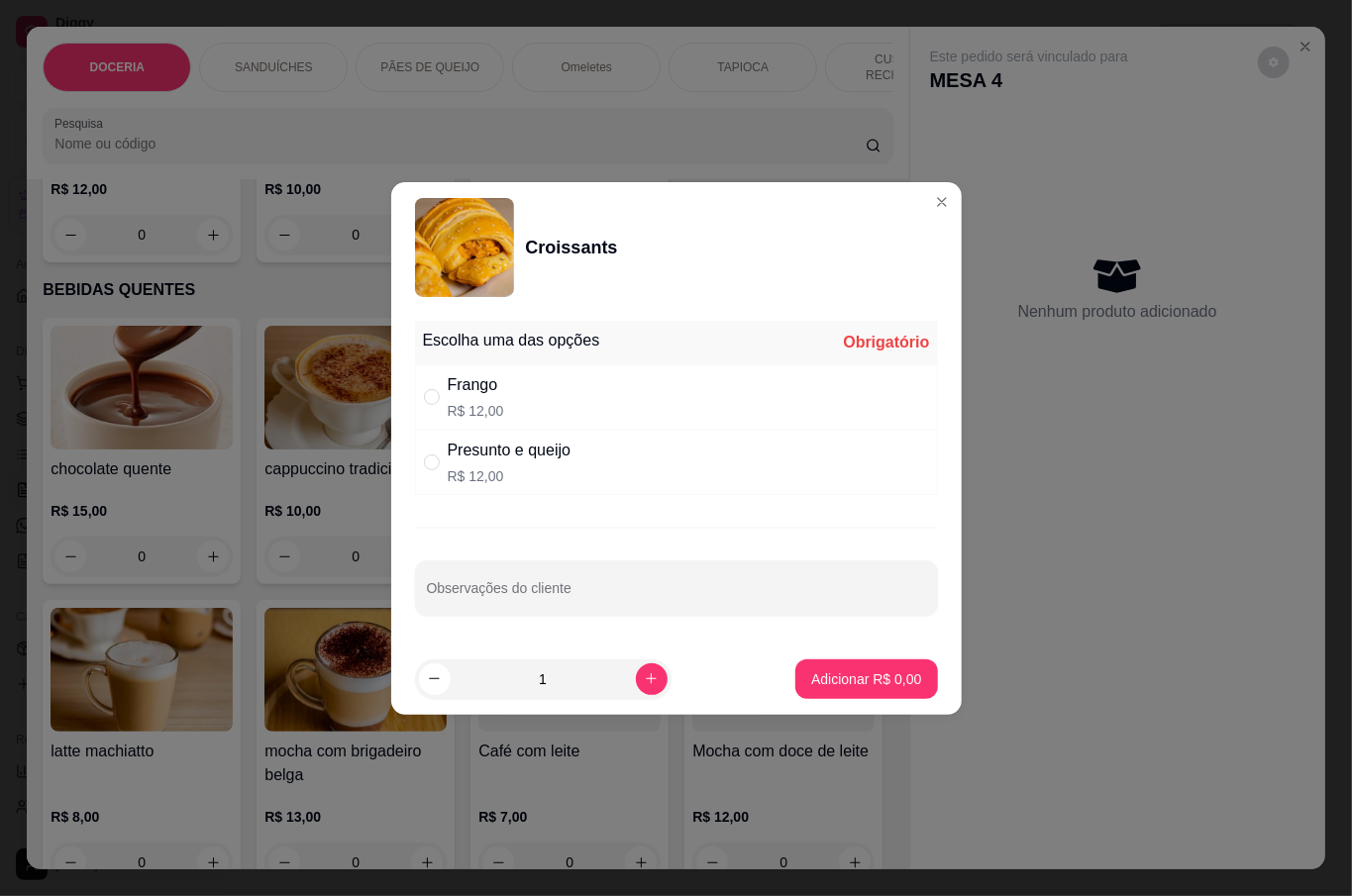 click on "R$ 12,00" at bounding box center [475, 411] 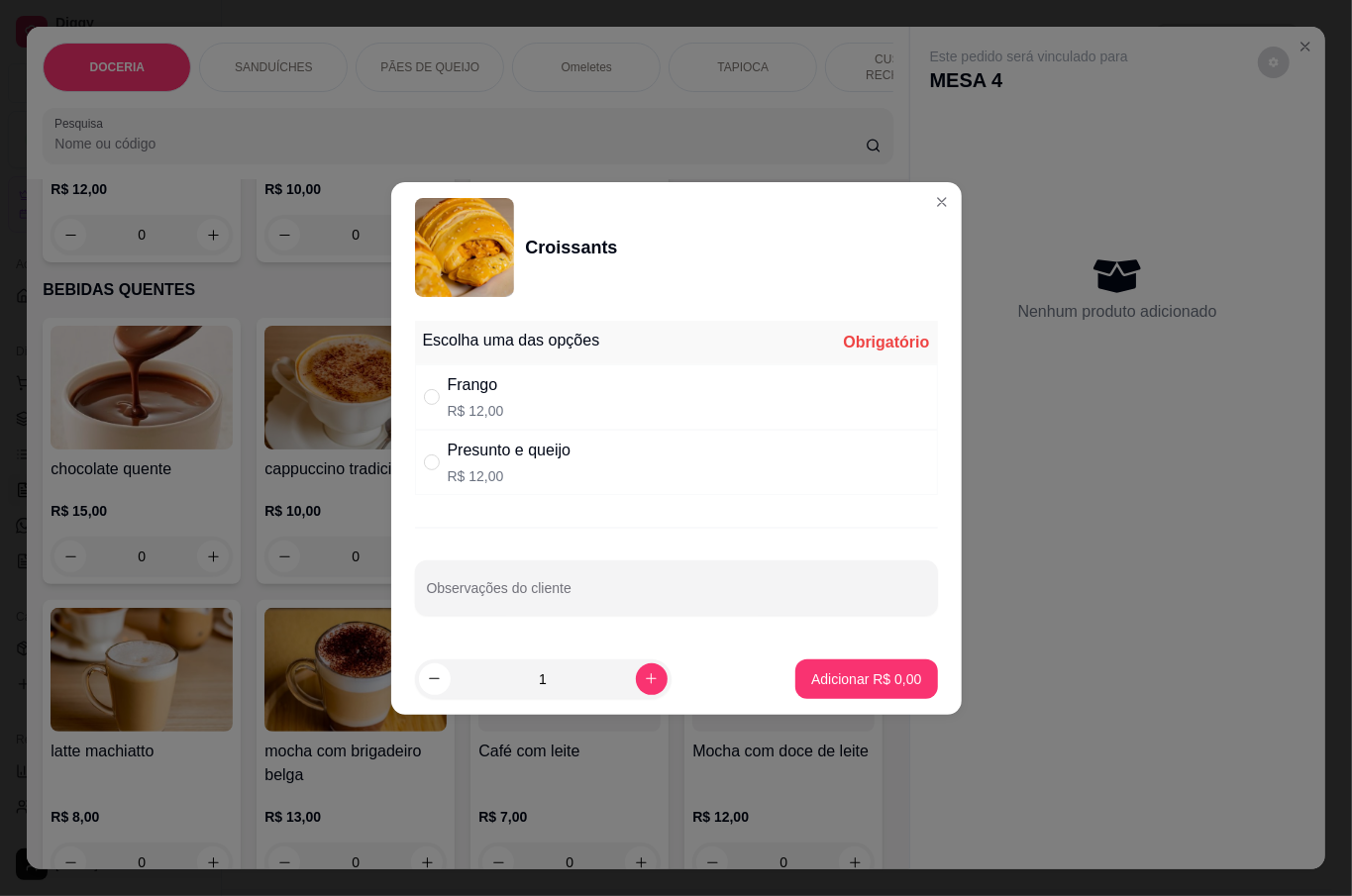 radio on "true" 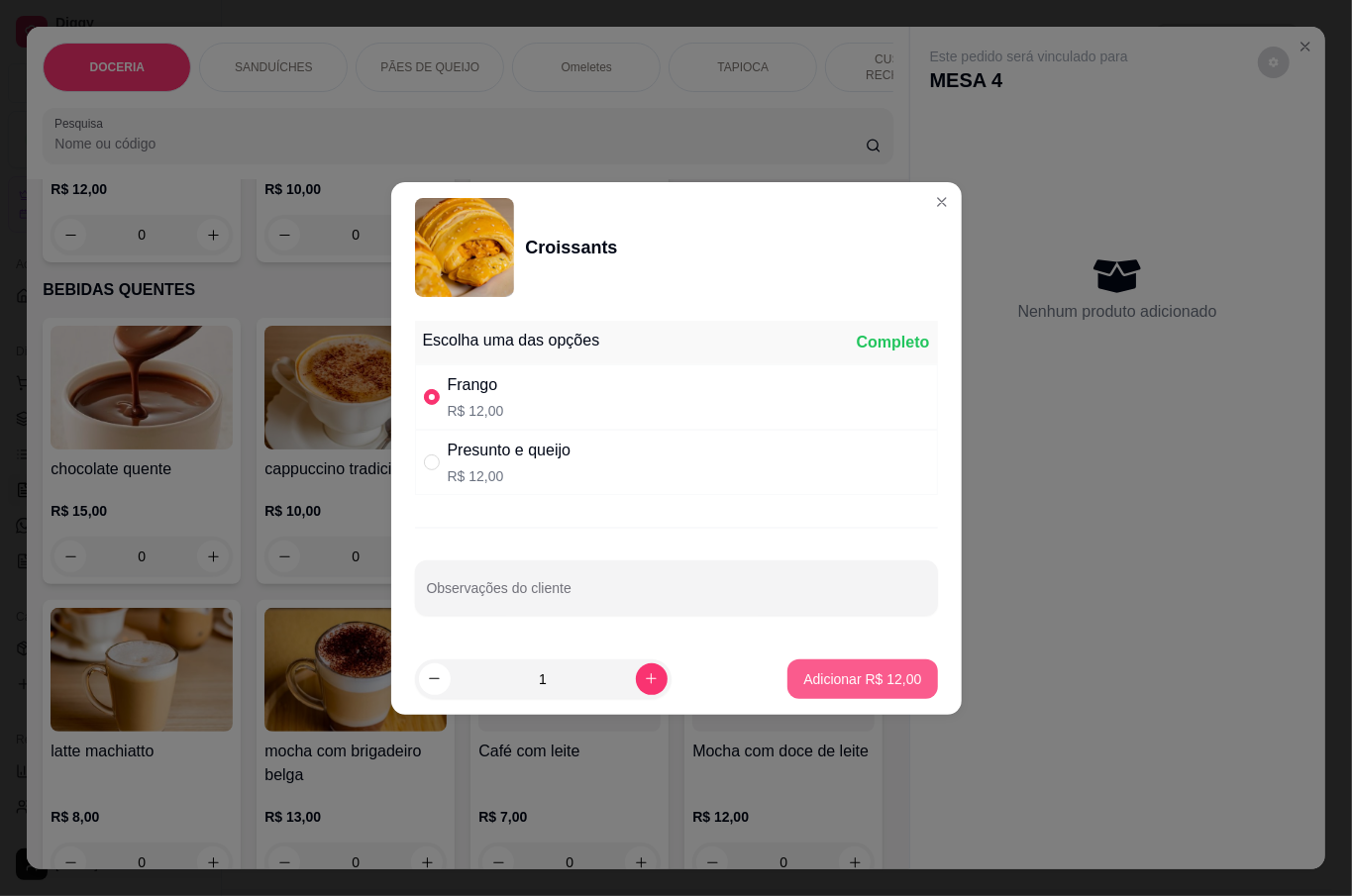 click on "Adicionar   R$ 12,00" at bounding box center [862, 679] 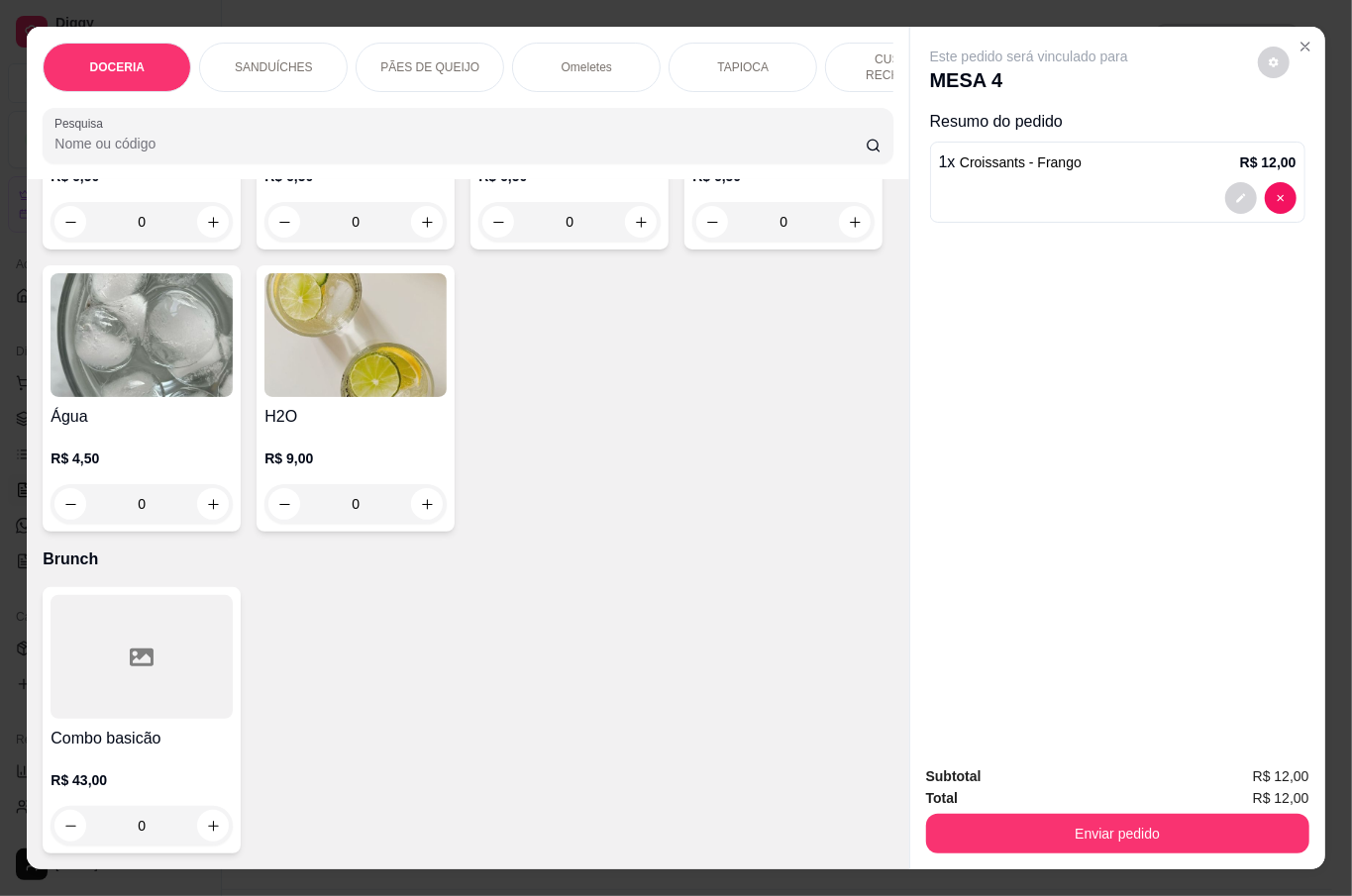 scroll, scrollTop: 5614, scrollLeft: 0, axis: vertical 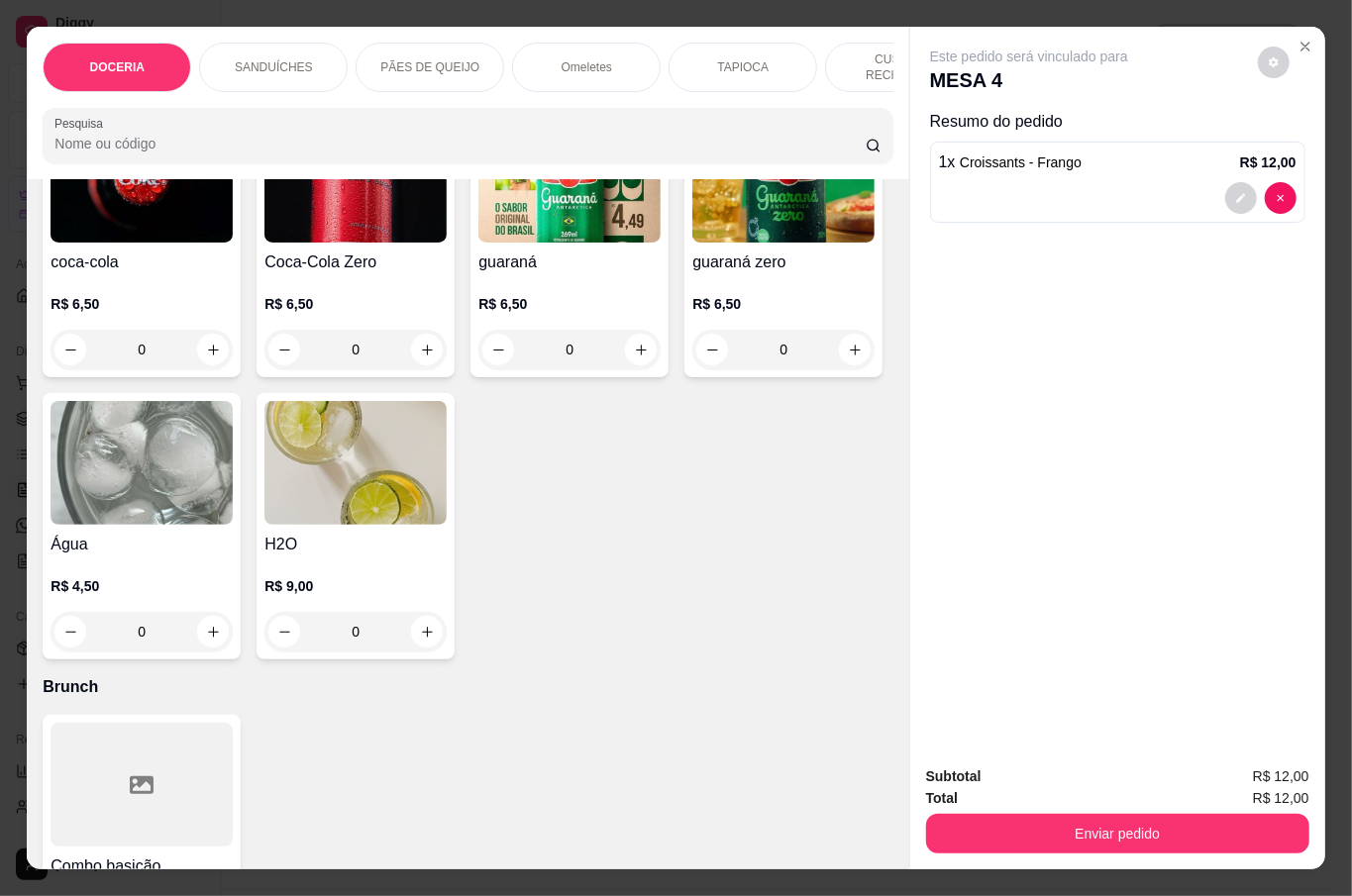 click at bounding box center [142, -142] 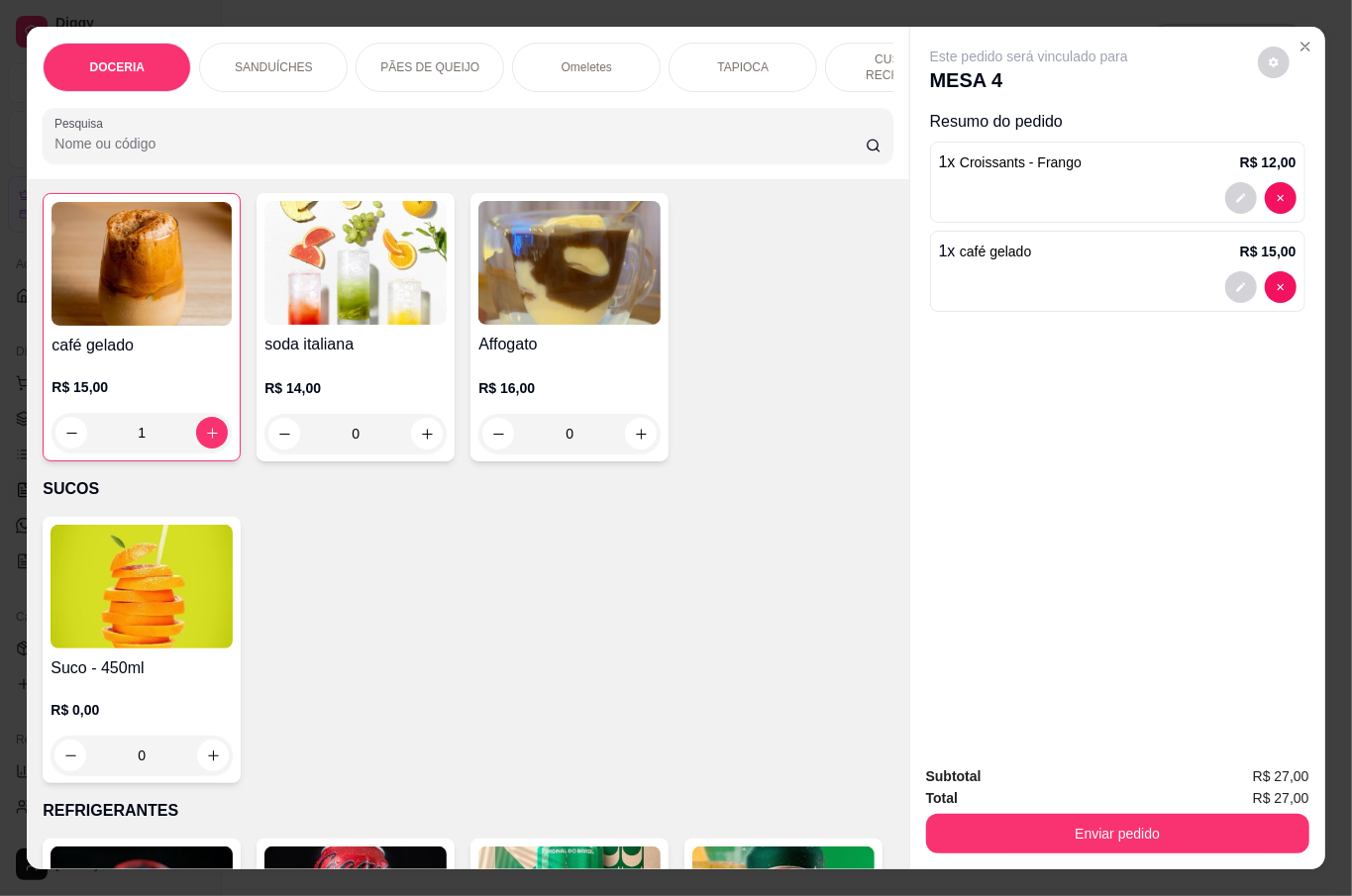 scroll, scrollTop: 4691, scrollLeft: 0, axis: vertical 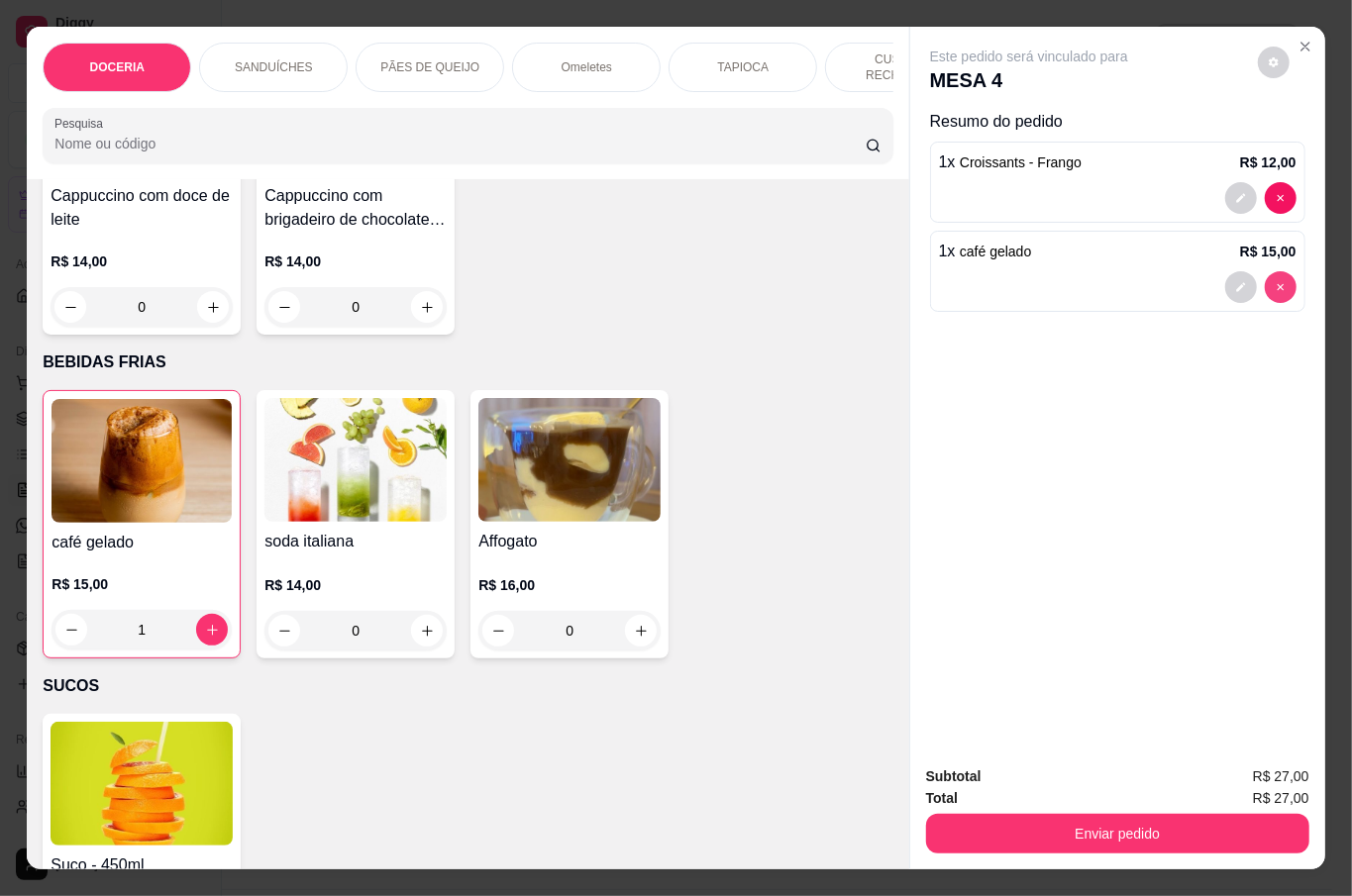 type on "0" 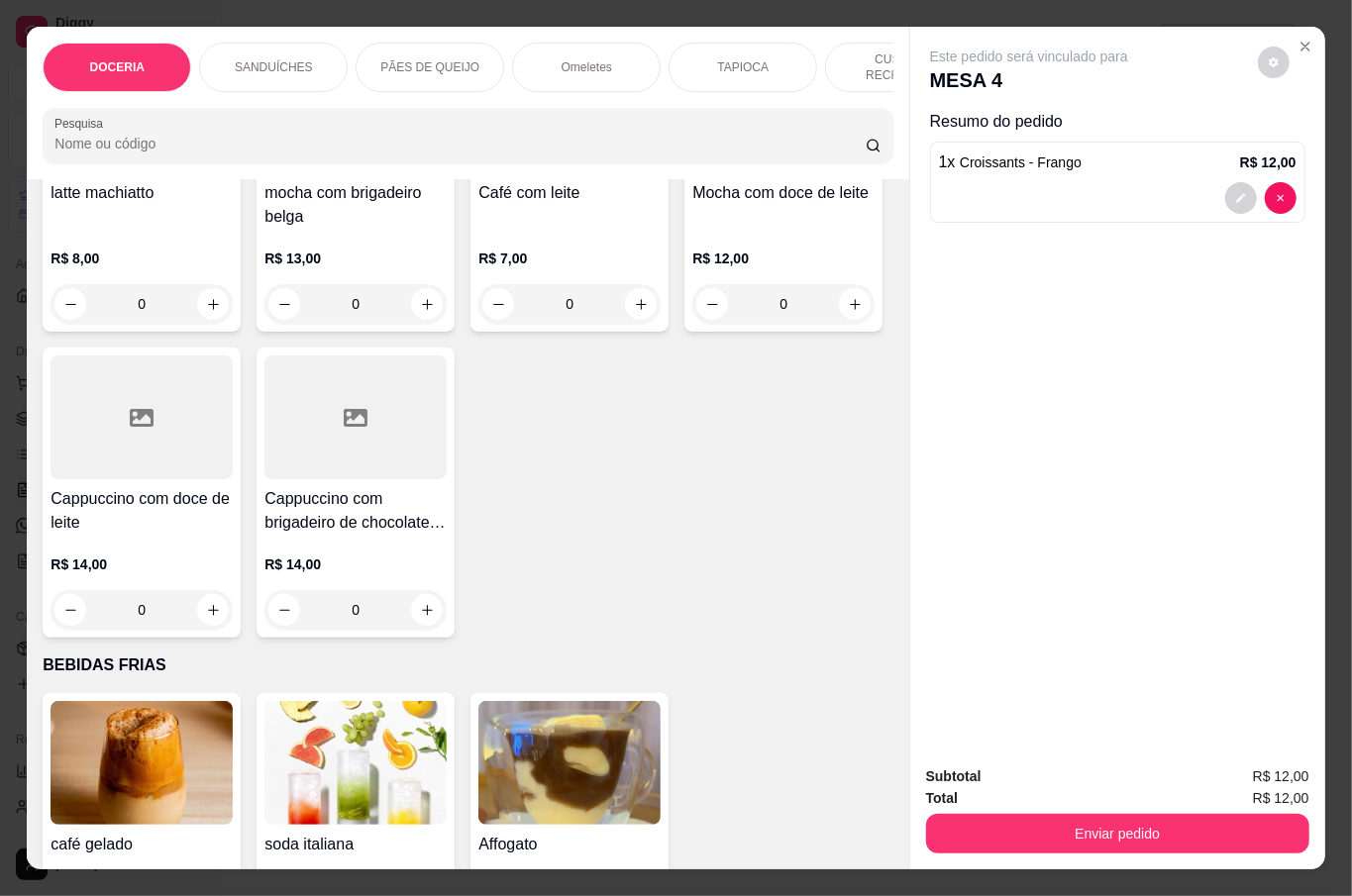 scroll, scrollTop: 4428, scrollLeft: 0, axis: vertical 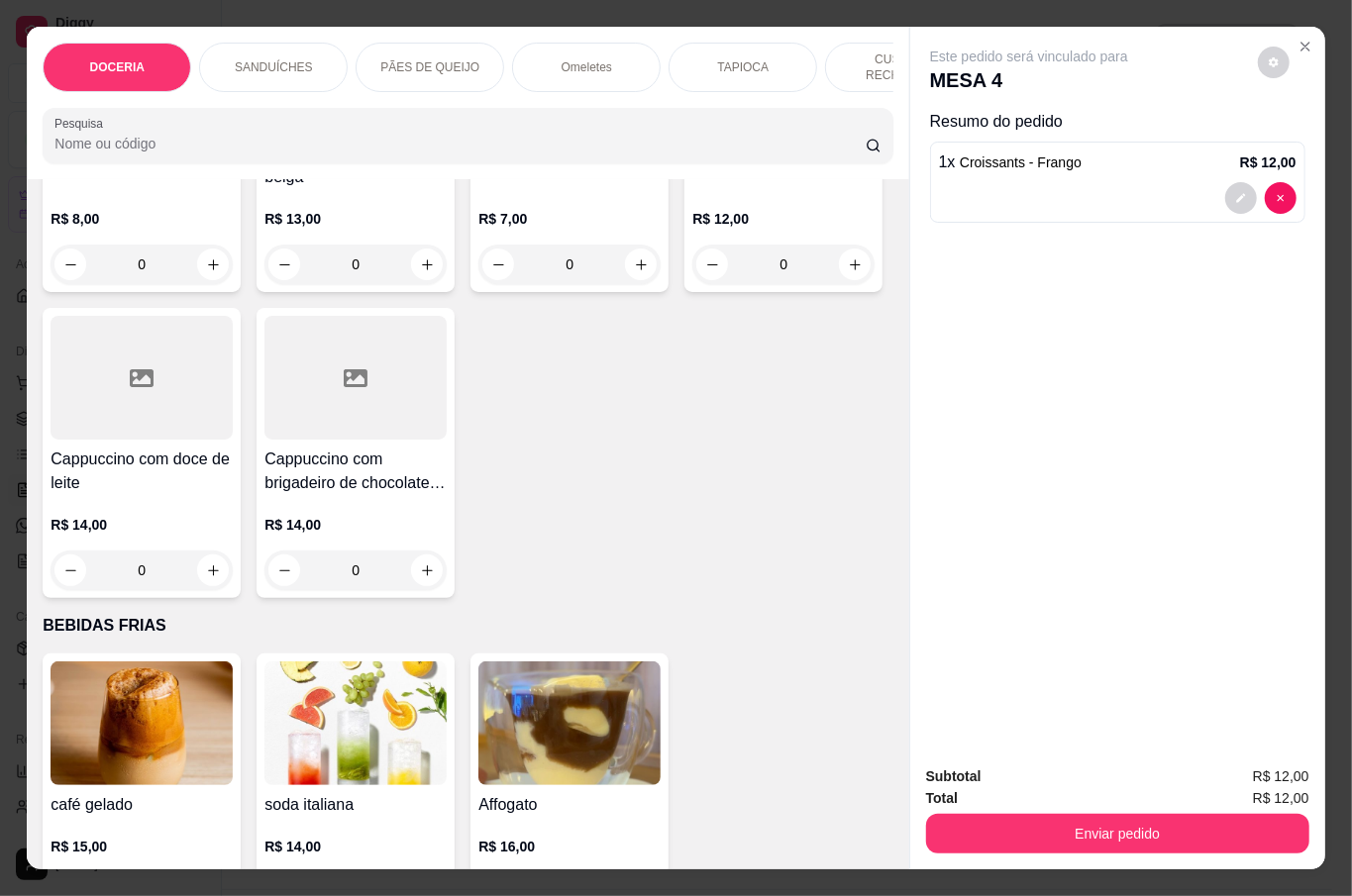 click on "0" at bounding box center (356, 264) 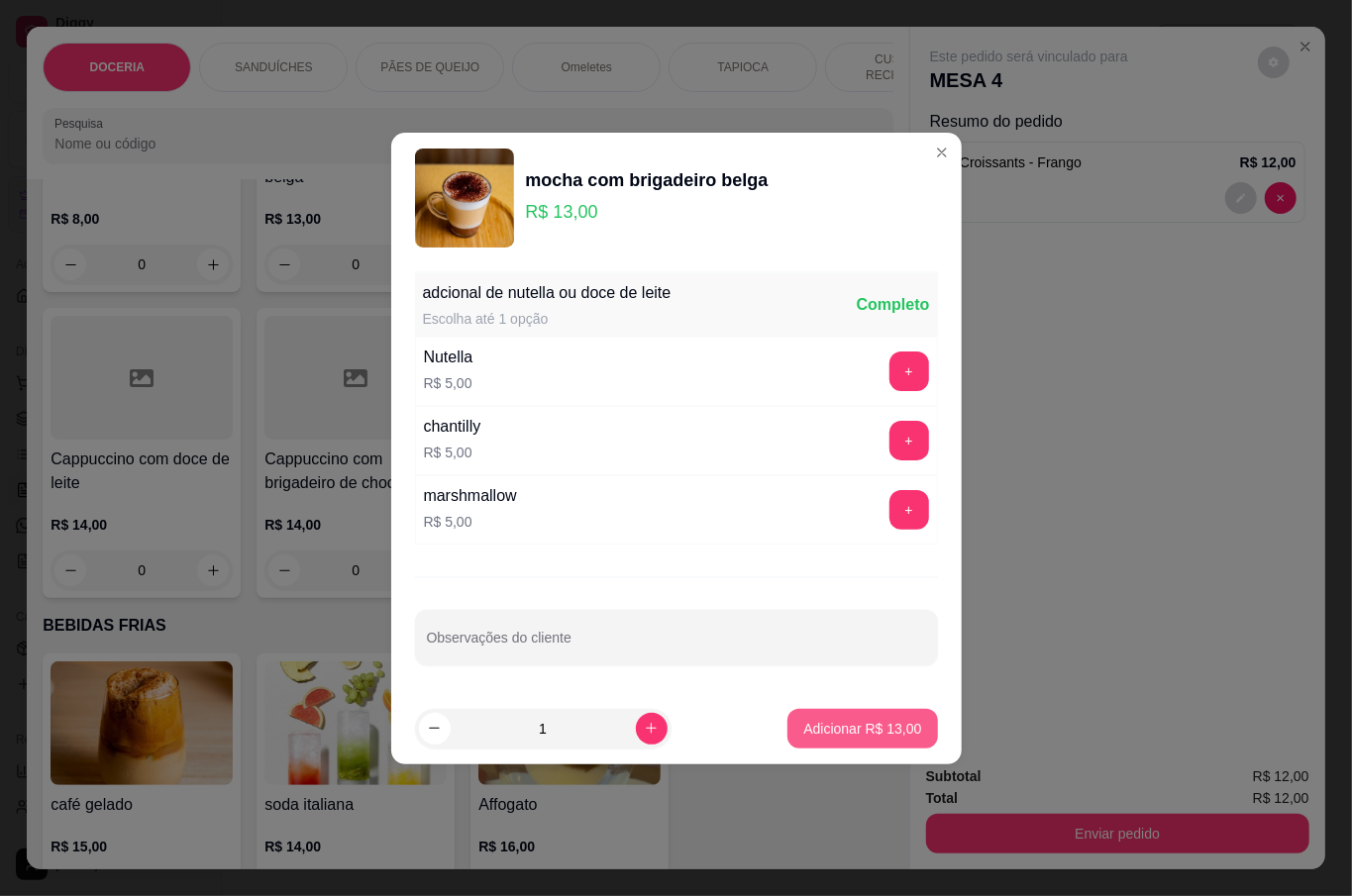 click on "Adicionar   R$ 13,00" at bounding box center (862, 729) 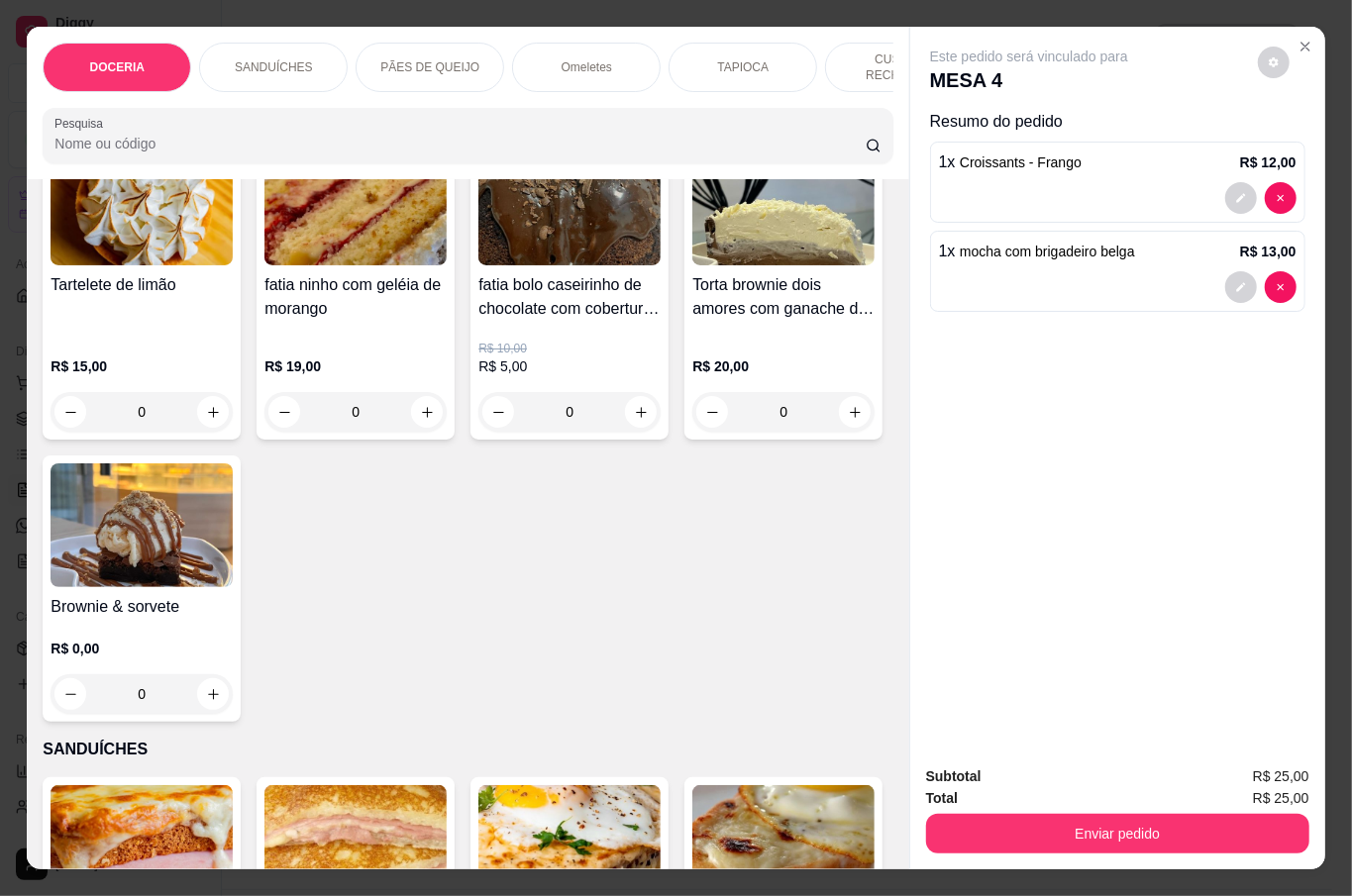 scroll, scrollTop: 467, scrollLeft: 0, axis: vertical 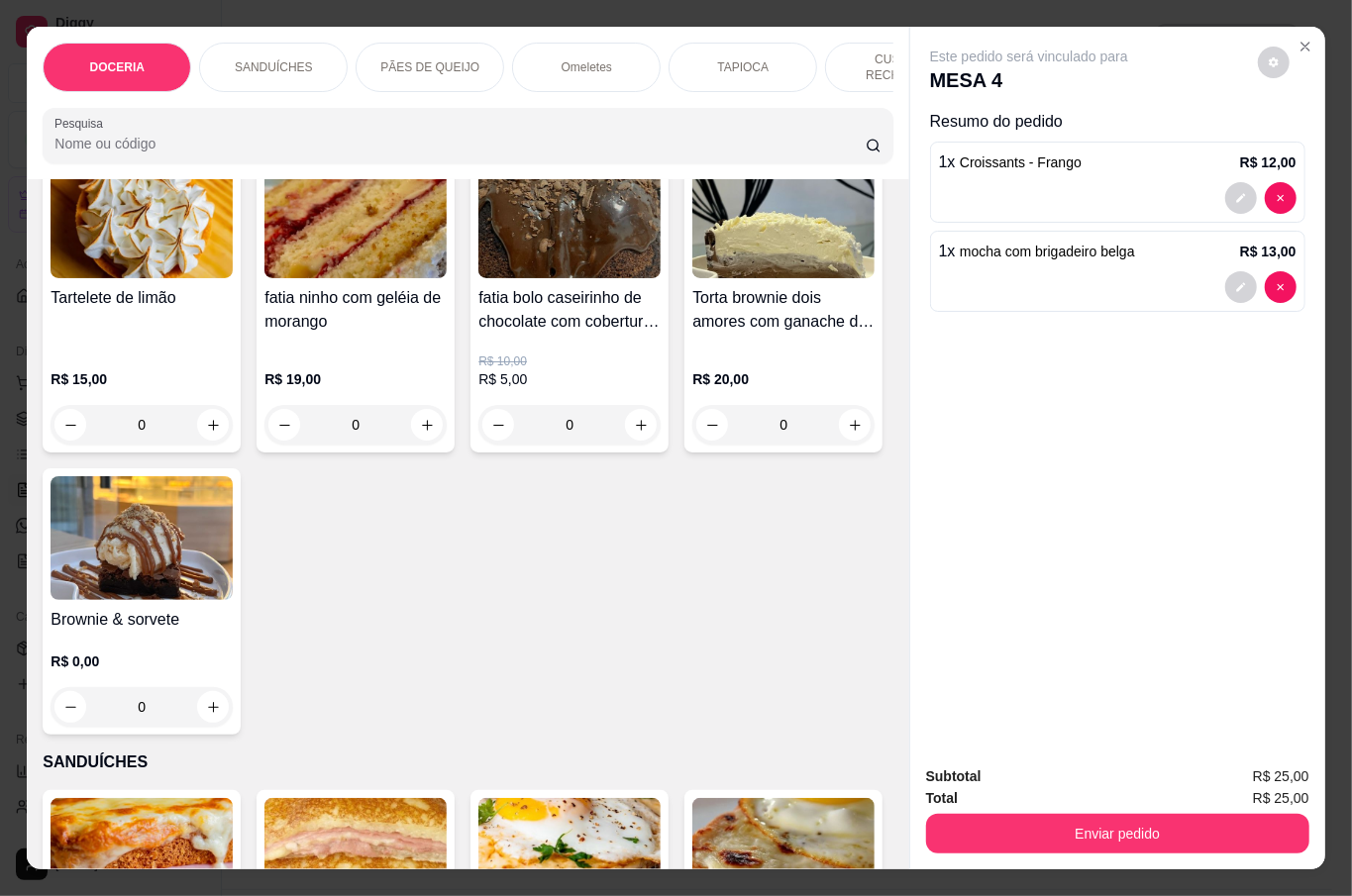 click on "0" at bounding box center (142, 707) 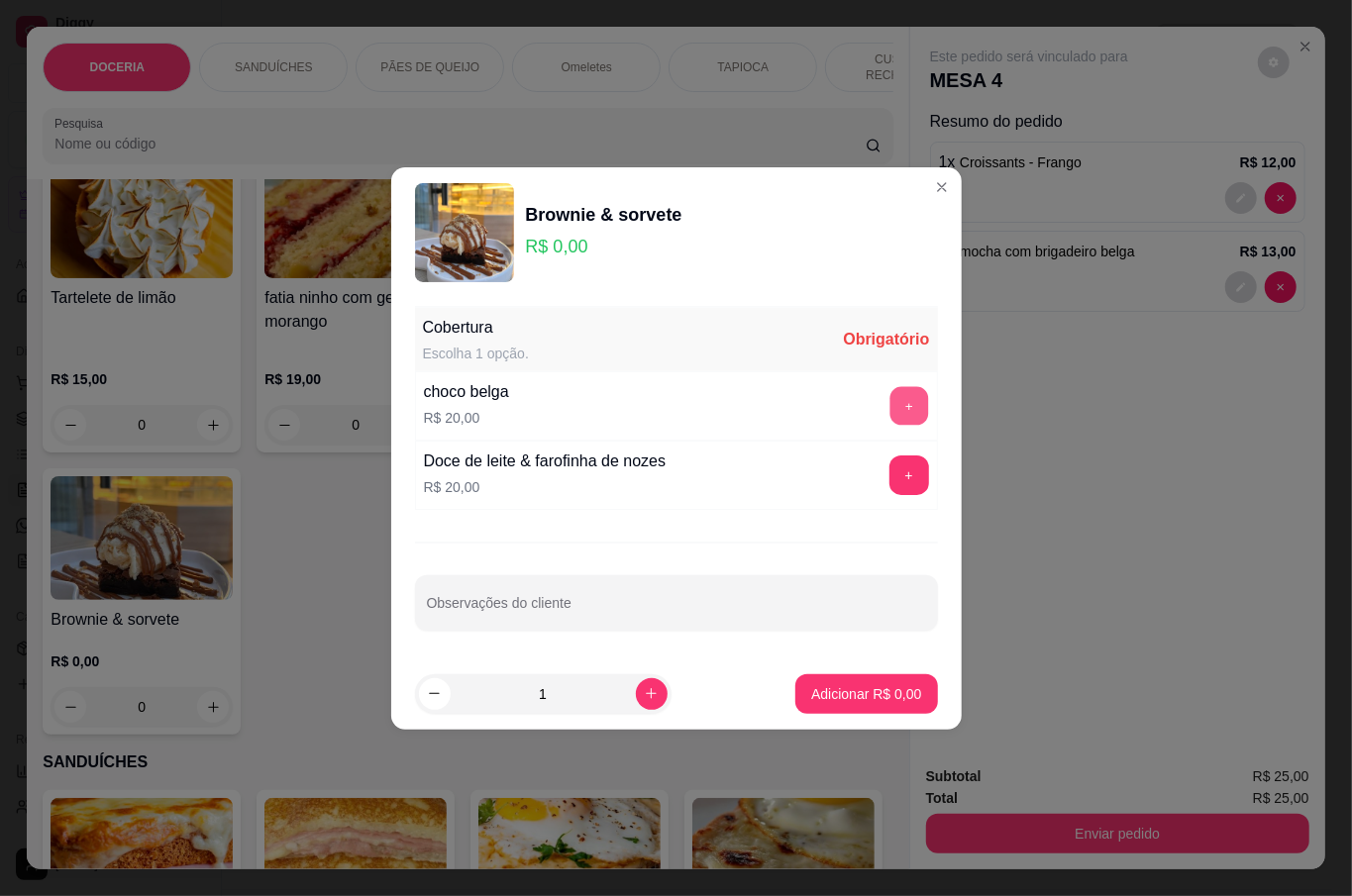 click on "+" at bounding box center [908, 405] 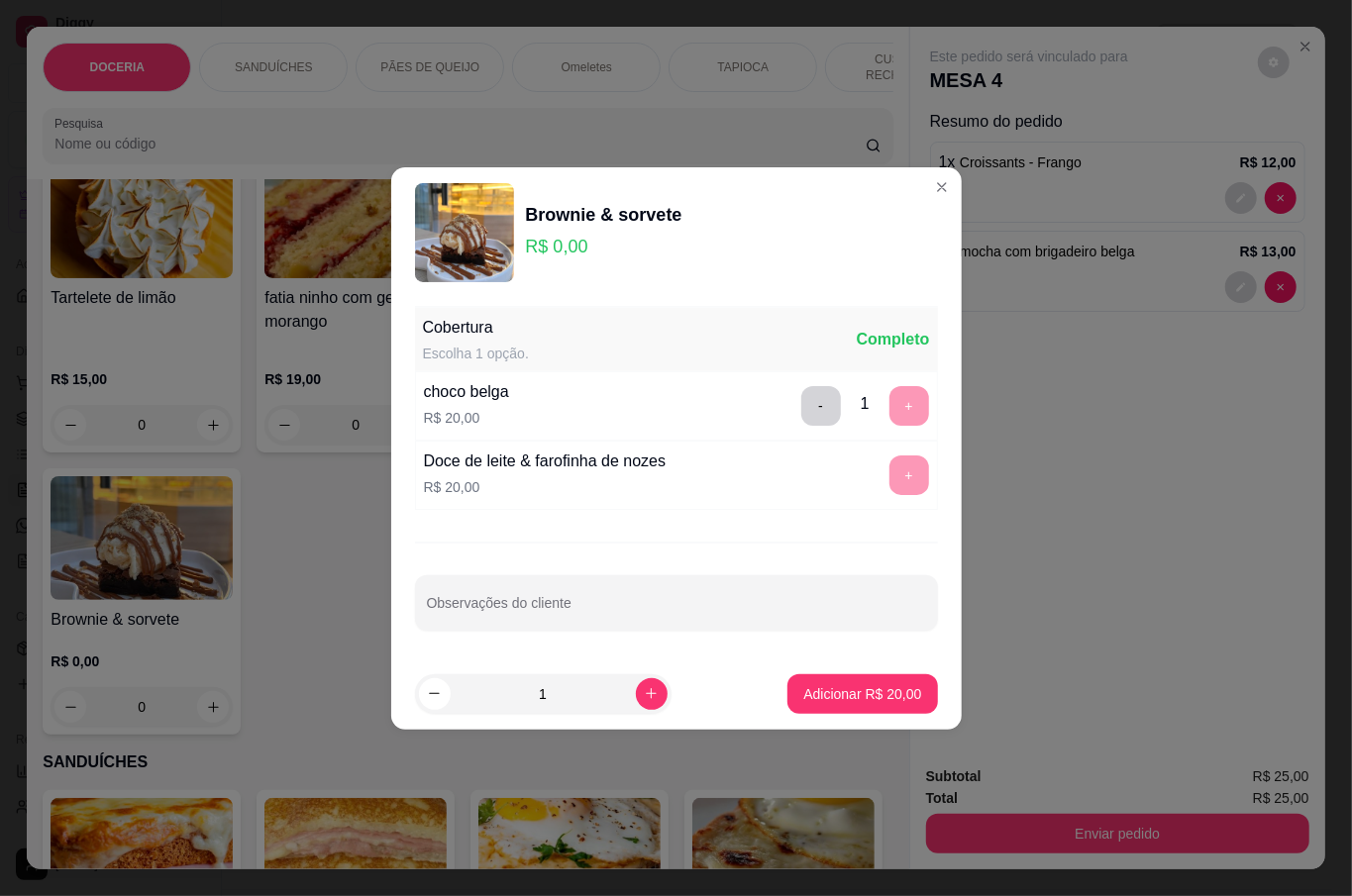 click on "Adicionar   R$ 20,00" at bounding box center [862, 694] 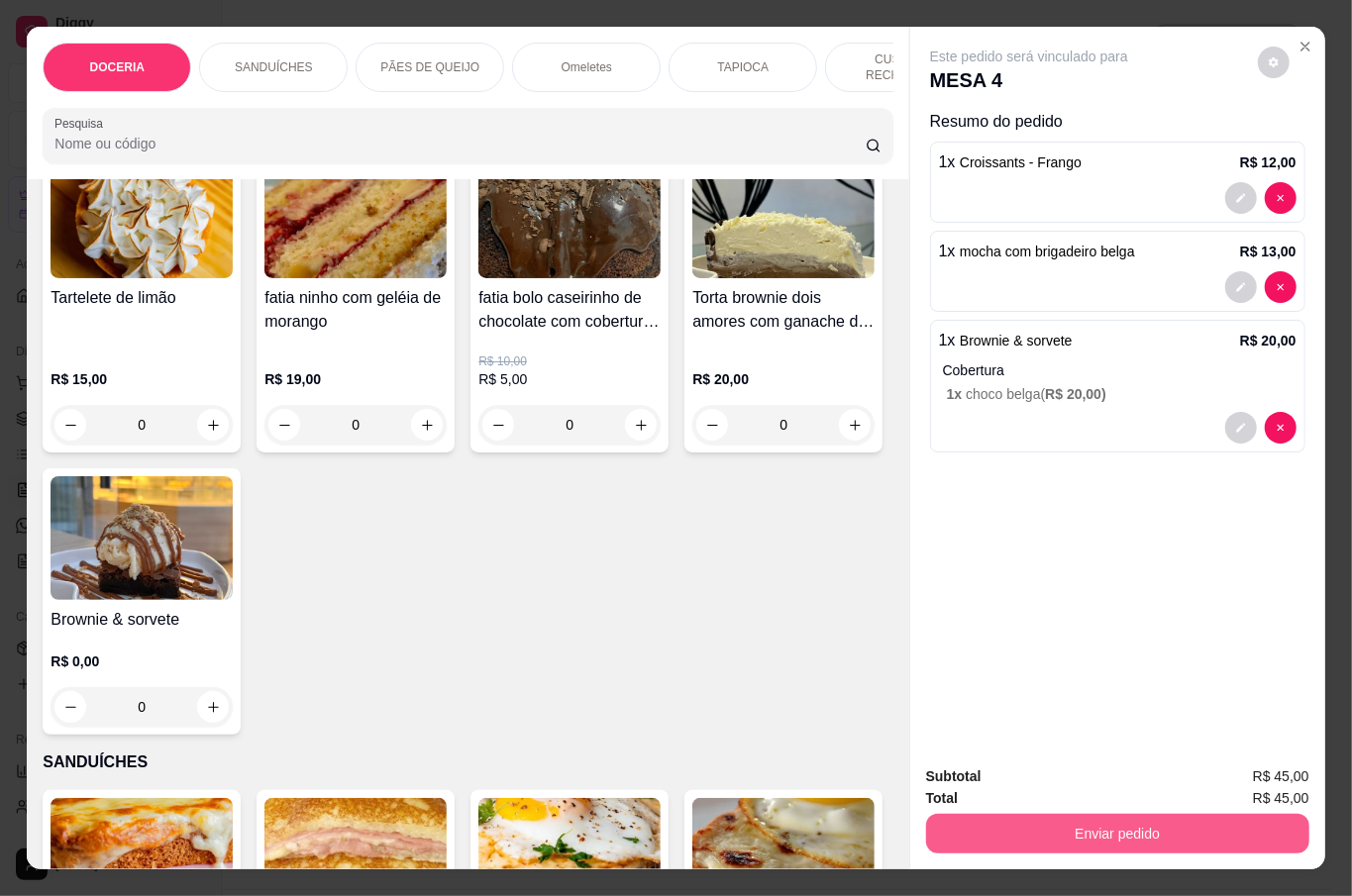 click on "Enviar pedido" at bounding box center [1117, 834] 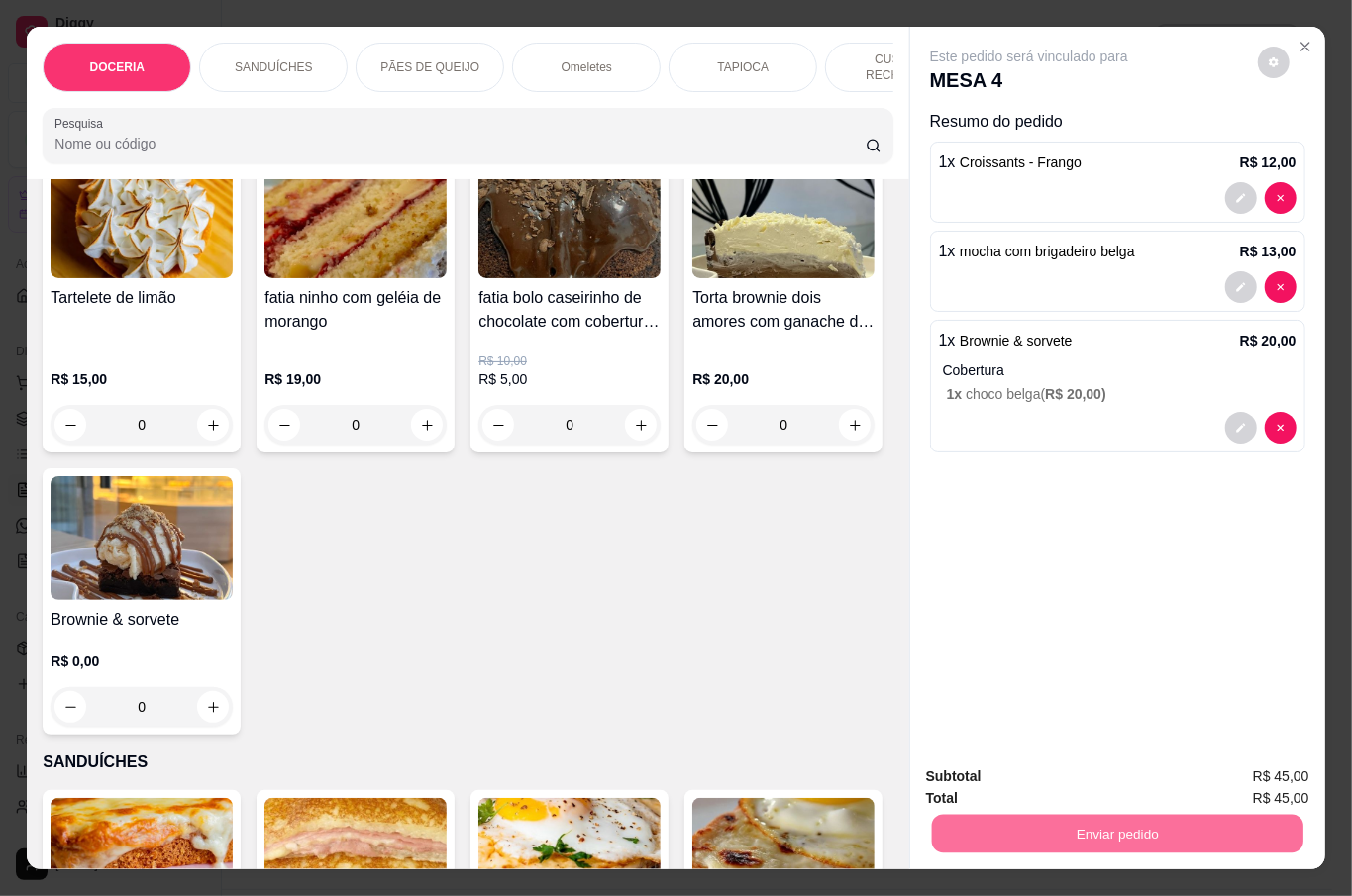 click on "Não registrar e enviar pedido" at bounding box center (1050, 775) 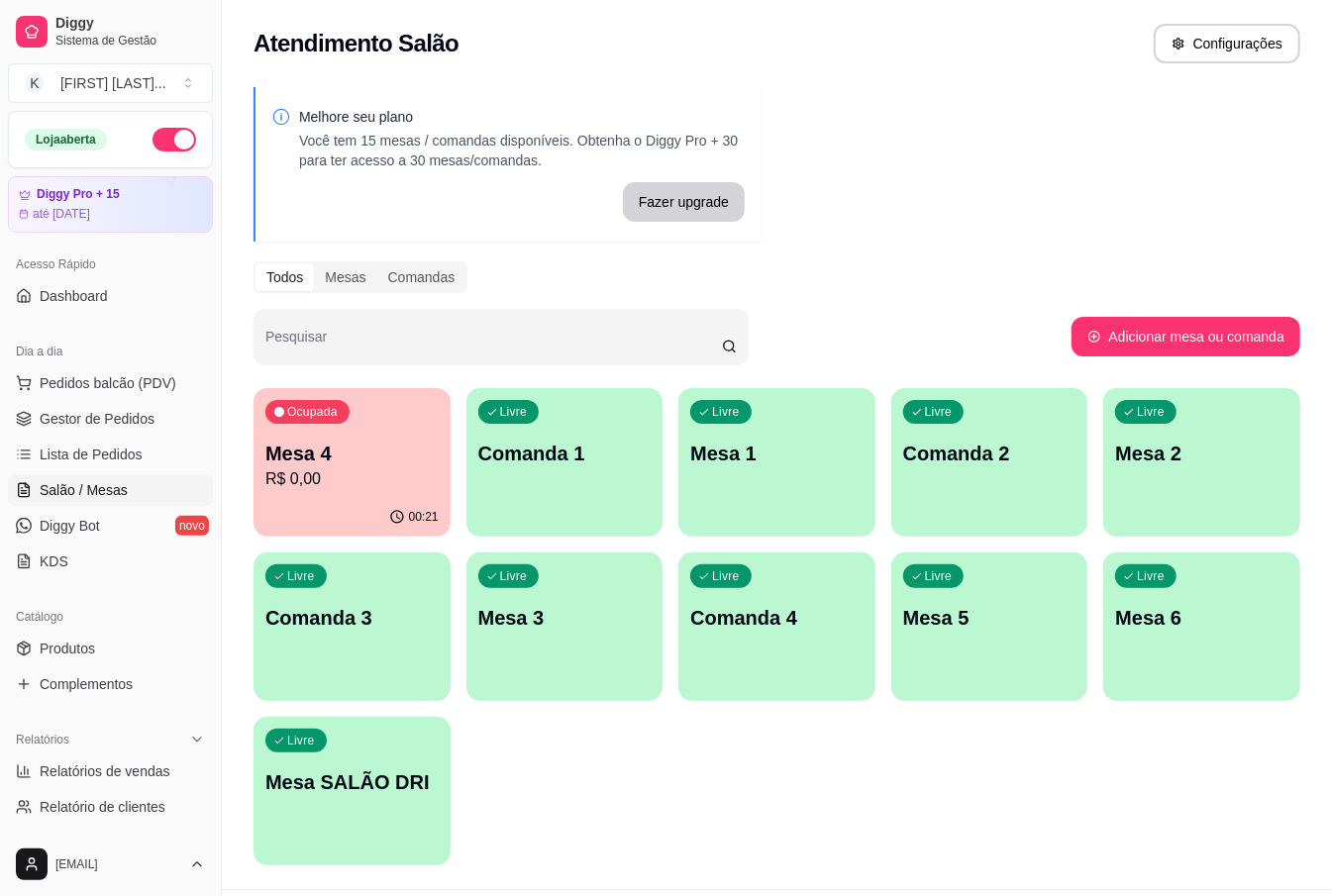 click on "Melhore seu plano
Você tem 15 mesas / comandas disponíveis. Obtenha o Diggy Pro + 30 para ter acesso a 30 mesas/comandas. Fazer upgrade Todos Mesas Comandas Pesquisar Adicionar mesa ou comanda Ocupada Mesa 4 R$ 0,00 00:21 Livre Comanda 1 Livre Mesa 1 Livre Comanda 2 Livre Mesa 2 Livre Comanda 3 Livre Mesa 3 Livre Comanda 4 Livre Mesa 5 Livre Mesa 6 Livre Mesa SALÃO DRI" at bounding box center (776, 482) 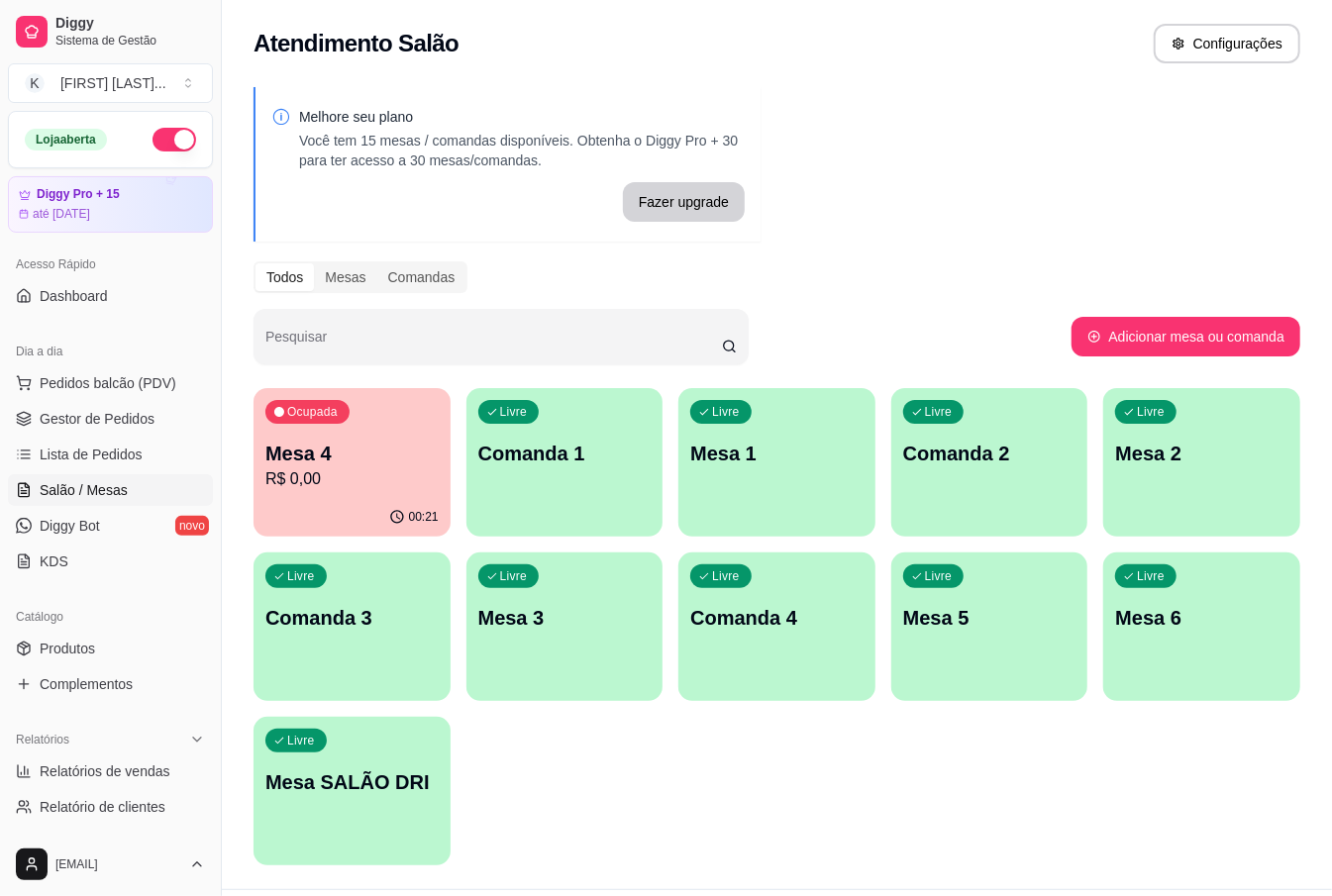 click on "Atendimento Salão Configurações" at bounding box center [776, 44] 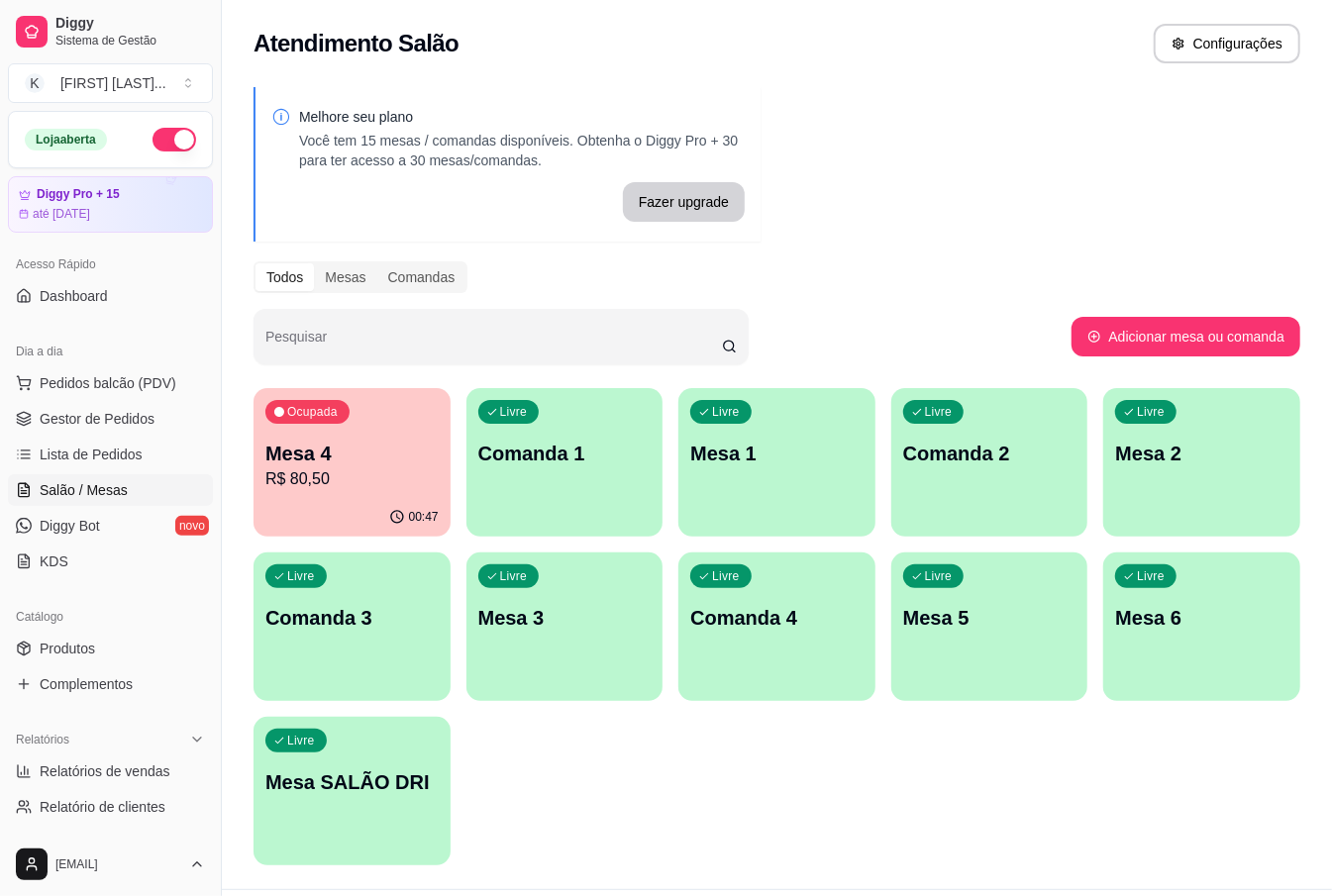 click on "Comanda 2" at bounding box center [989, 453] 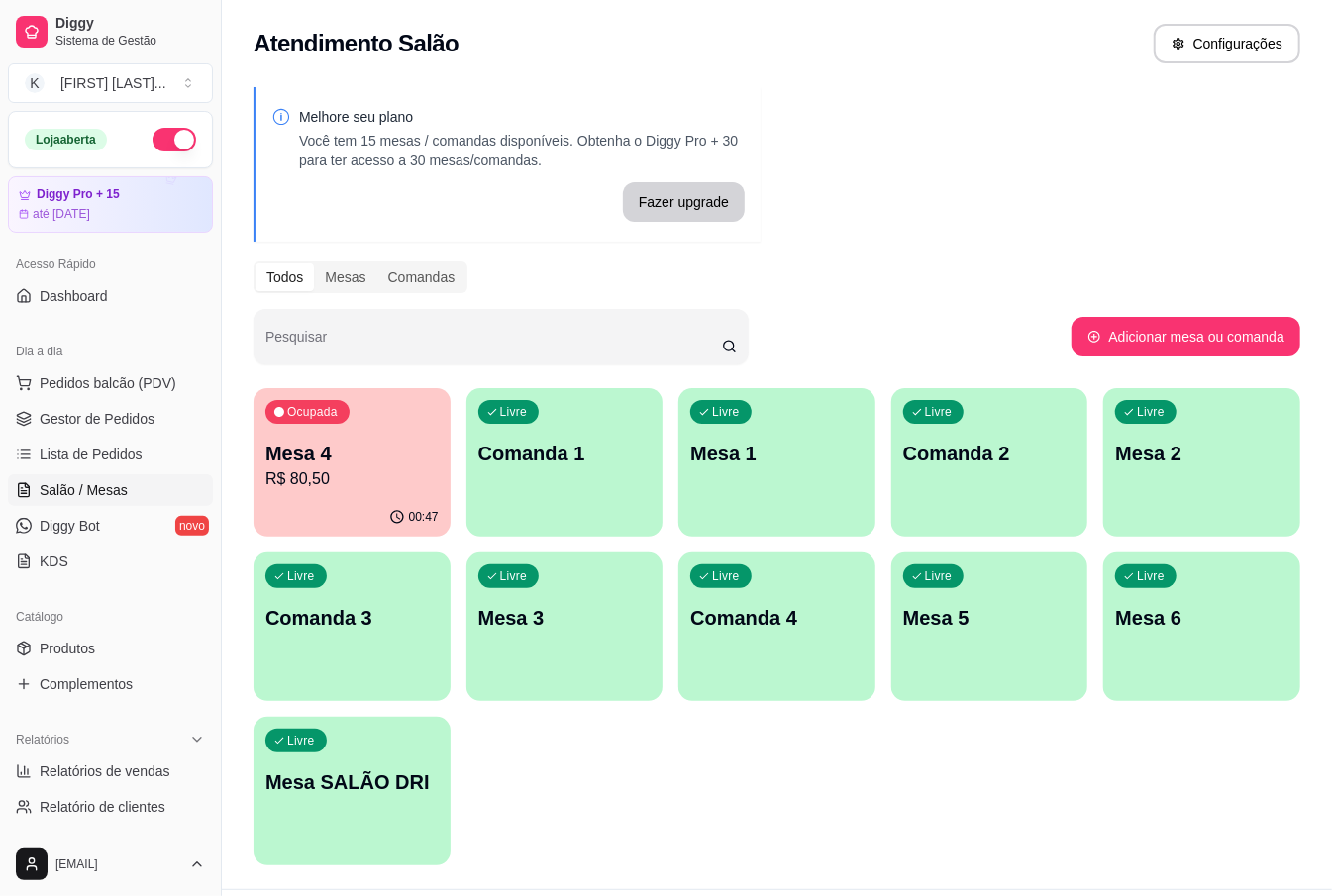 click on "Mesa 2" at bounding box center (1201, 453) 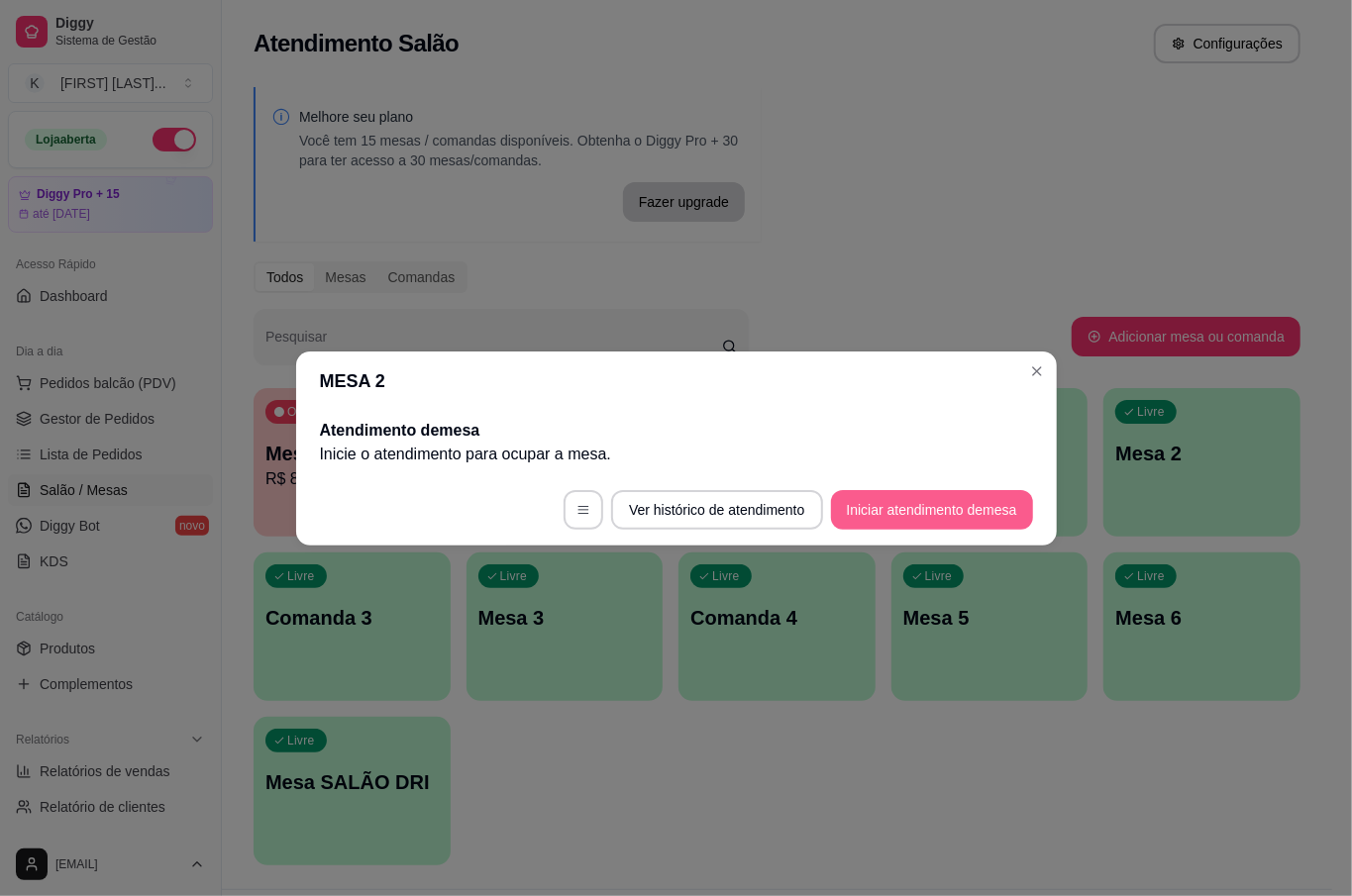 click on "Iniciar atendimento de  mesa" at bounding box center [932, 510] 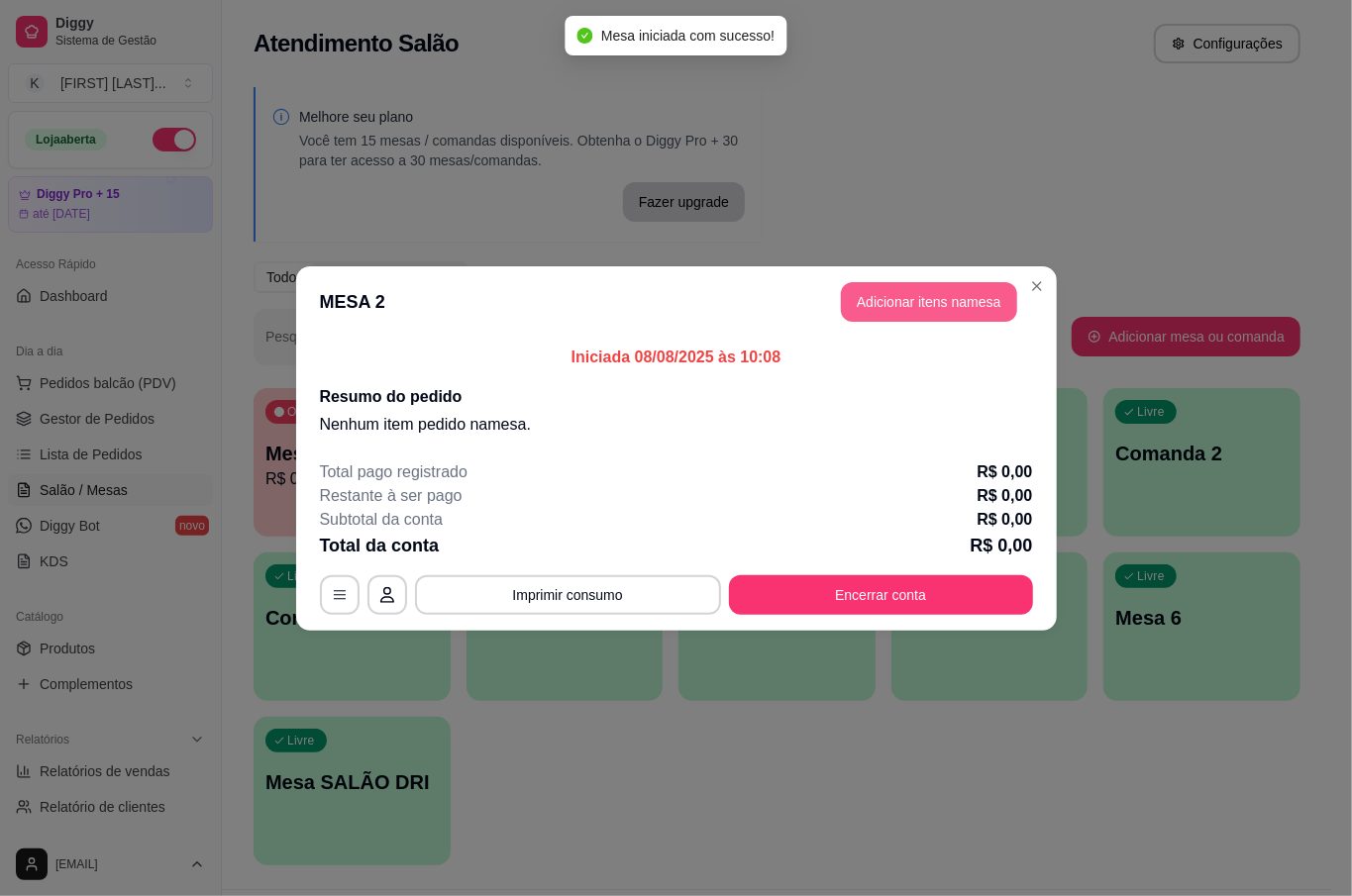 click on "Adicionar itens na  mesa" at bounding box center (929, 302) 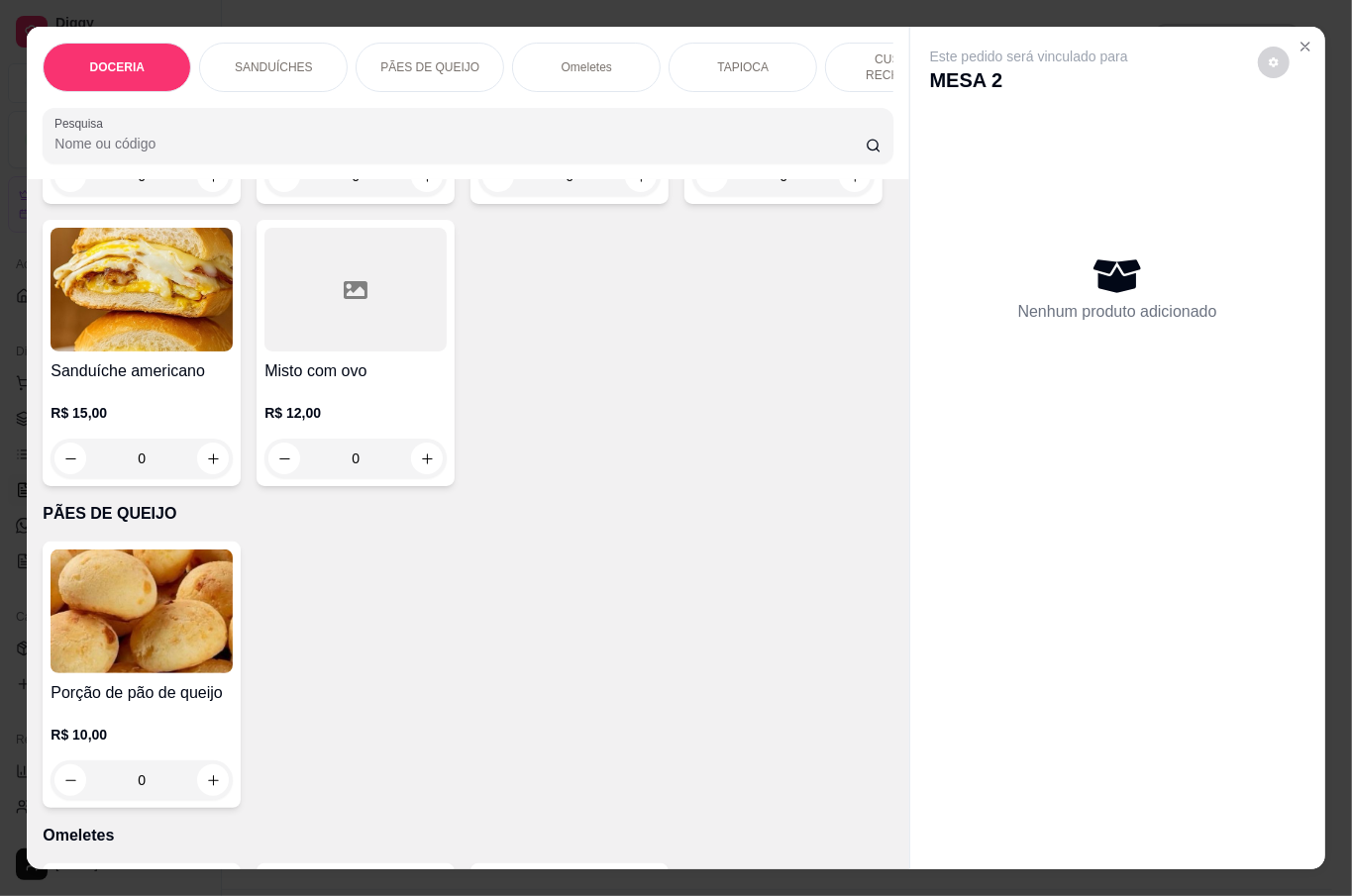 scroll, scrollTop: 1451, scrollLeft: 0, axis: vertical 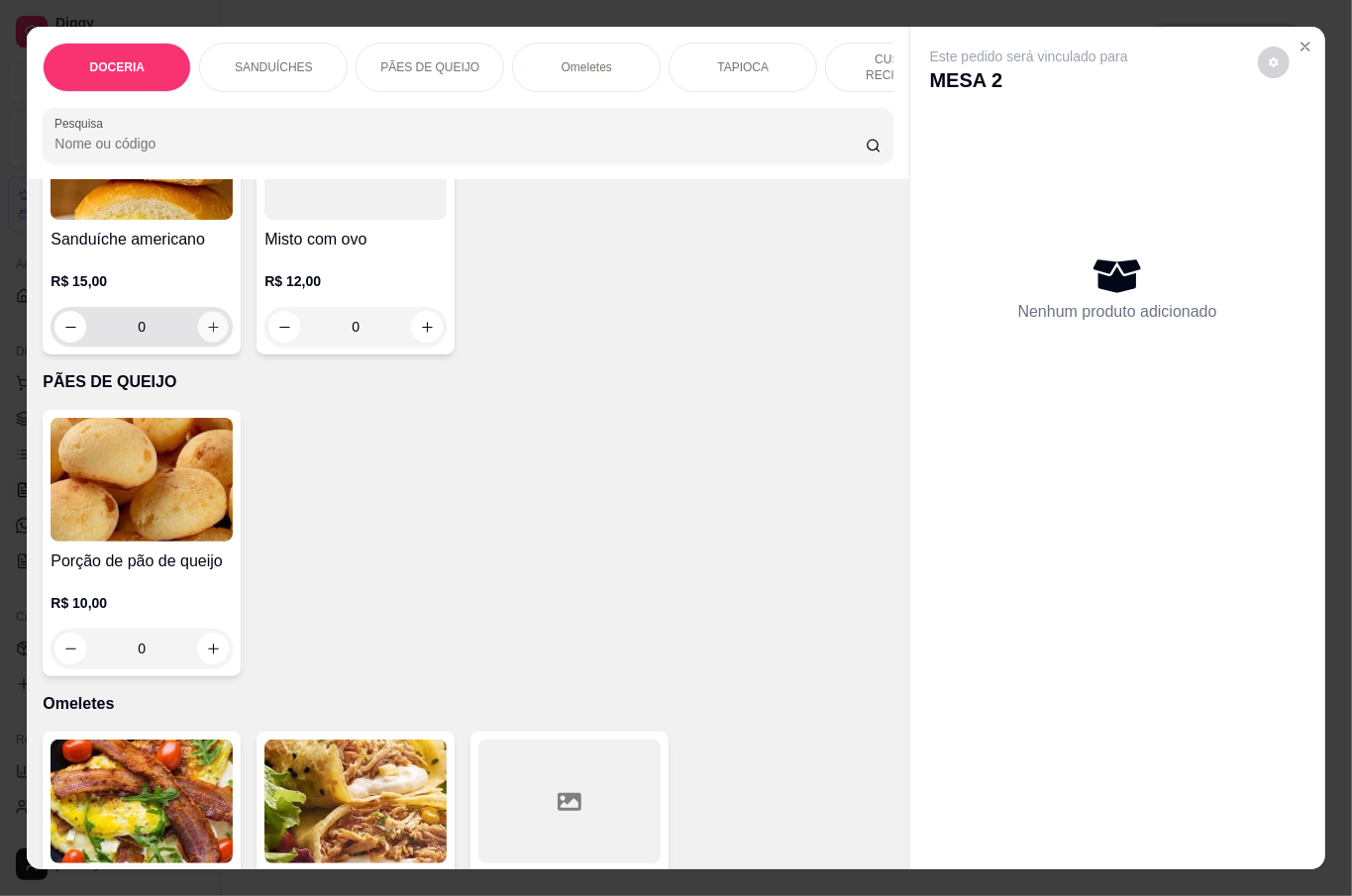 click at bounding box center [213, 327] 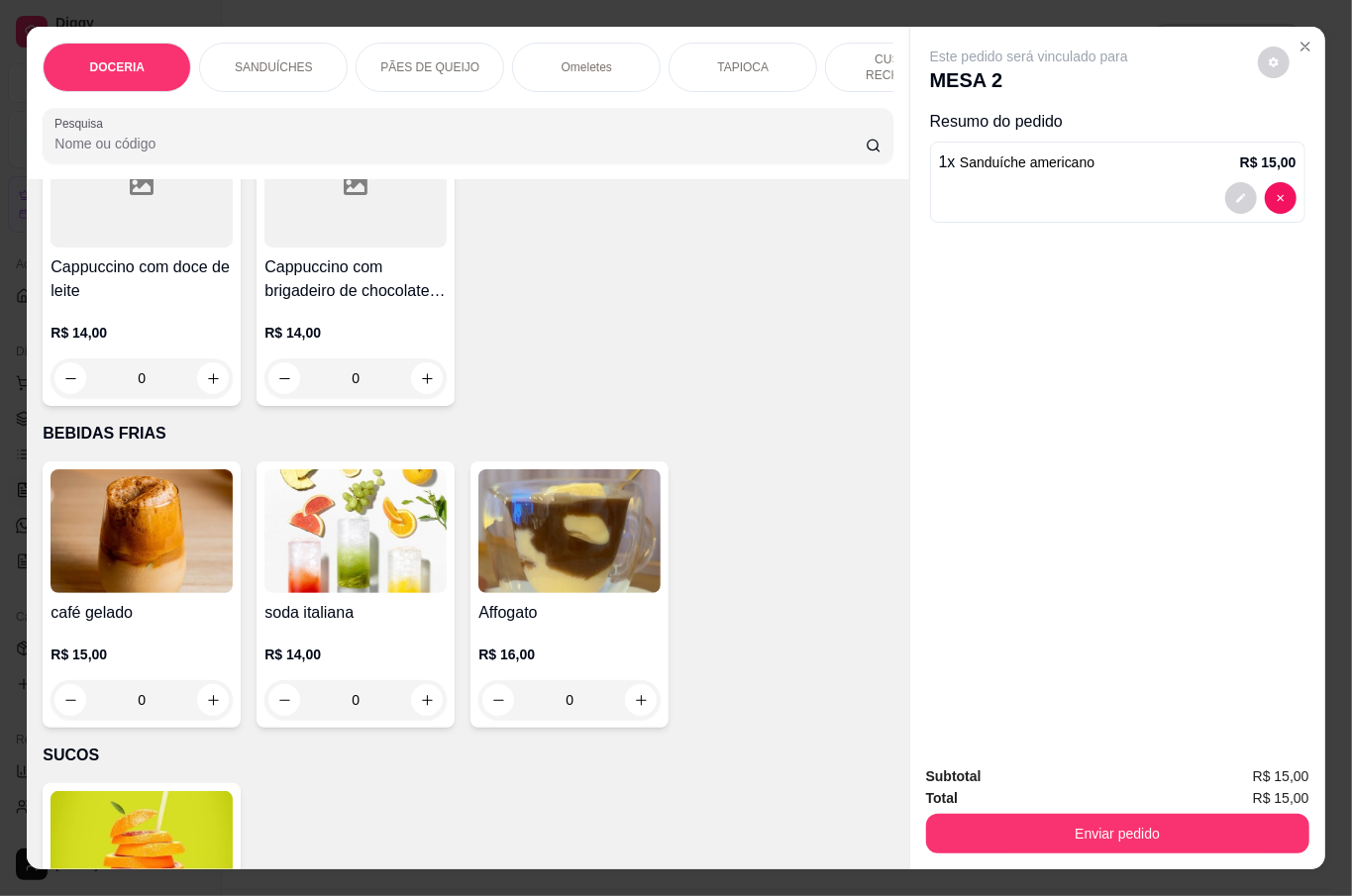scroll, scrollTop: 4092, scrollLeft: 0, axis: vertical 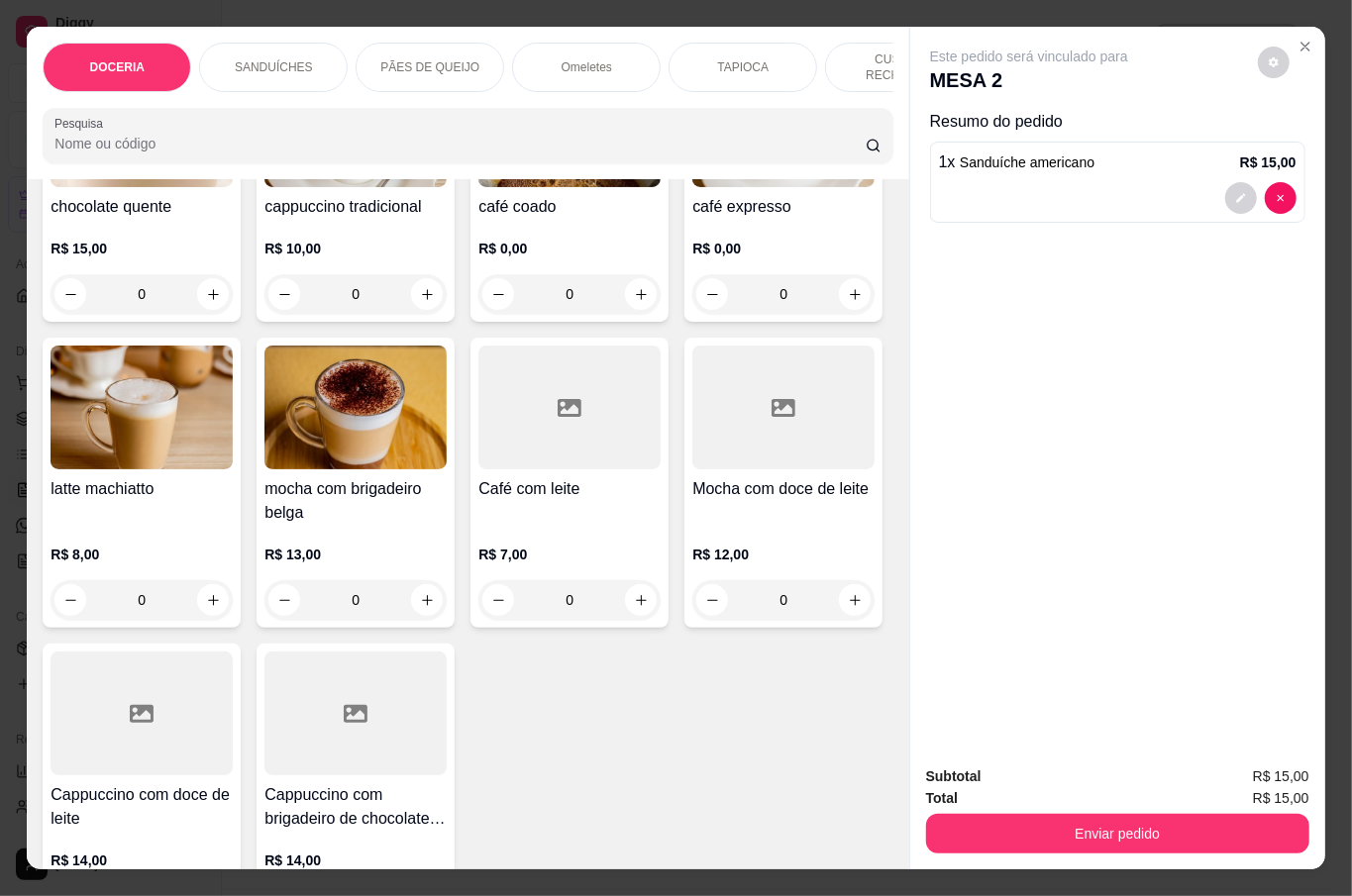 click on "0" at bounding box center [356, 294] 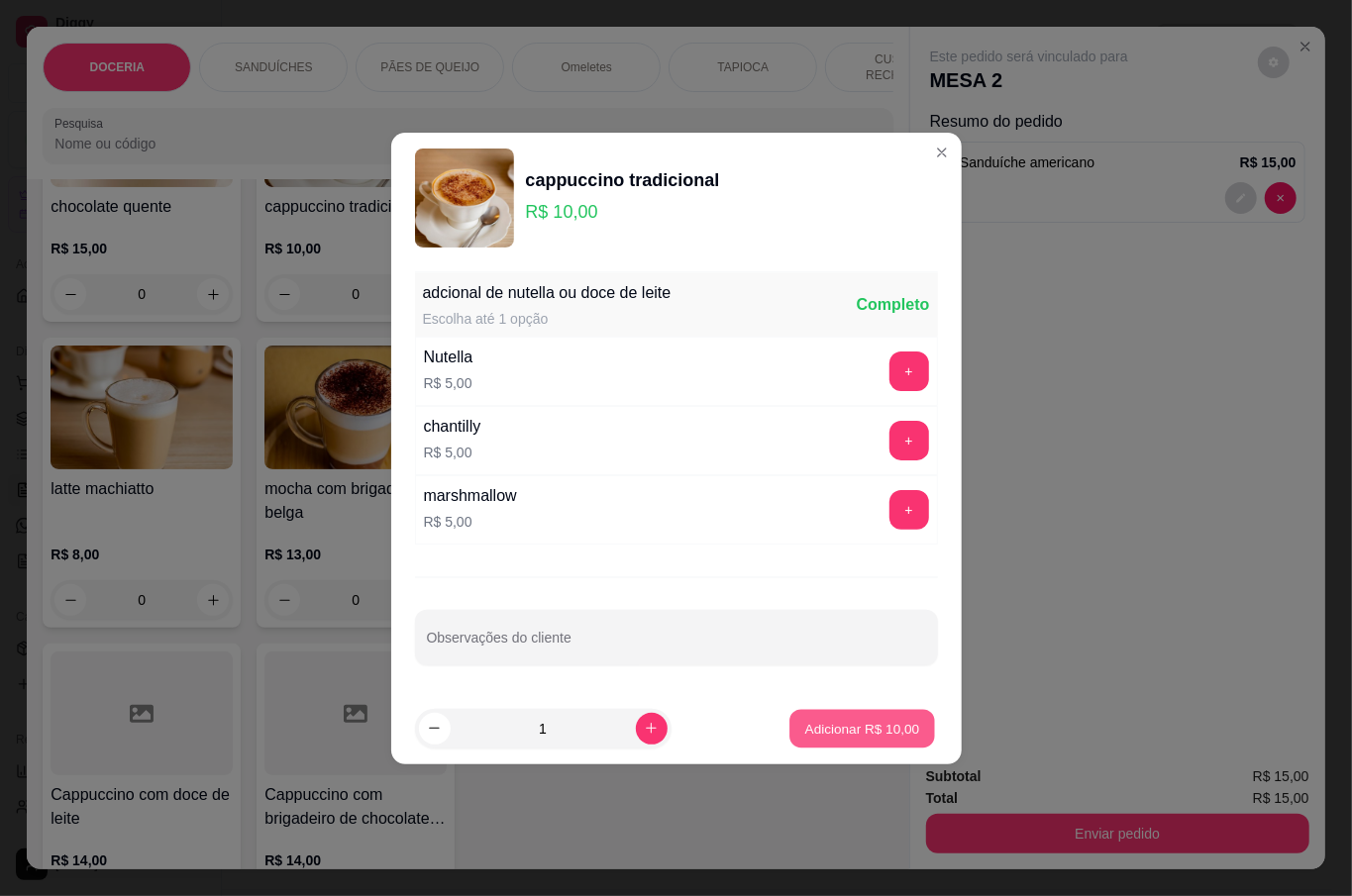 click on "Adicionar   R$ 10,00" at bounding box center [863, 728] 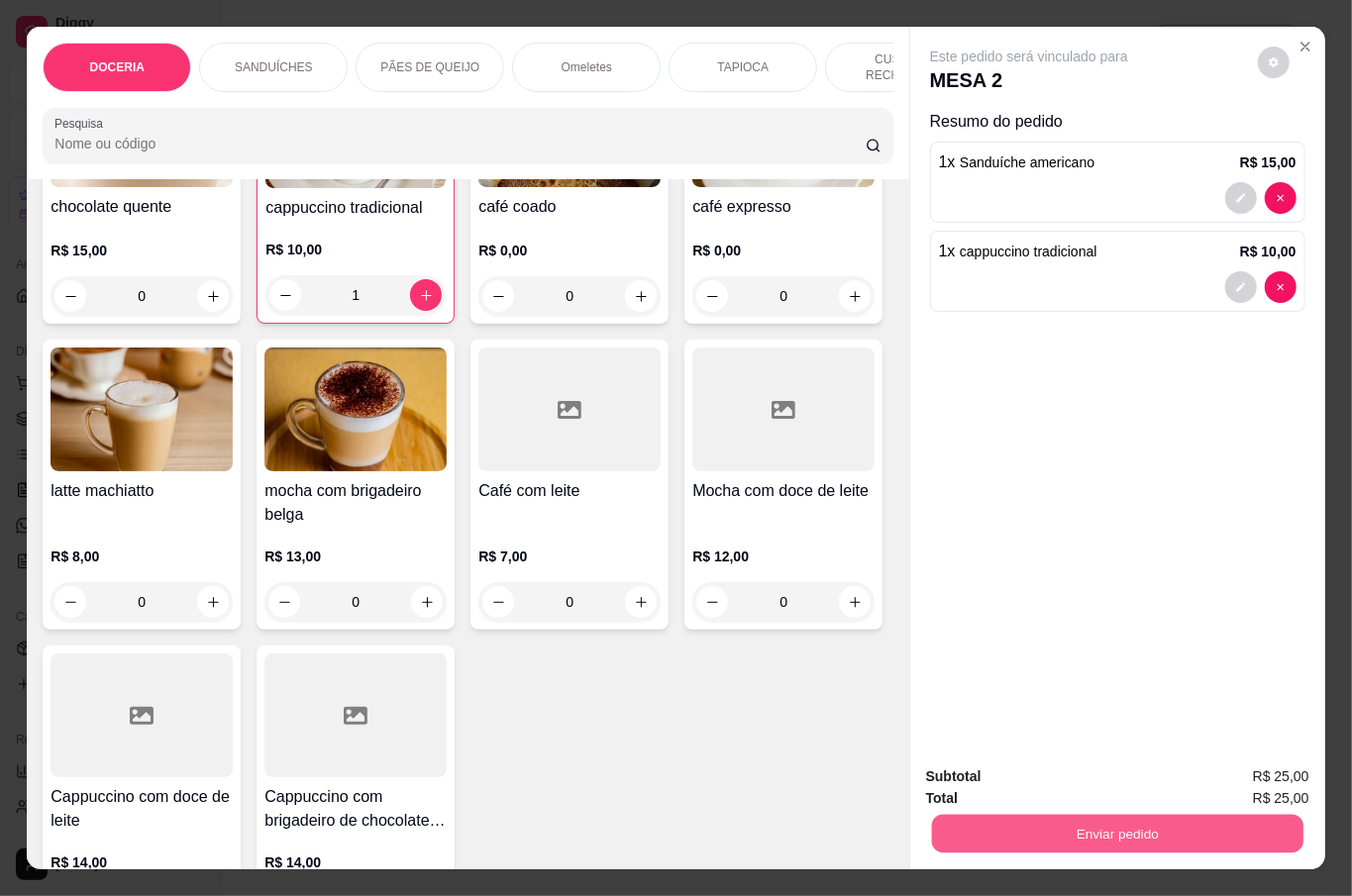 click on "Enviar pedido" at bounding box center (1116, 833) 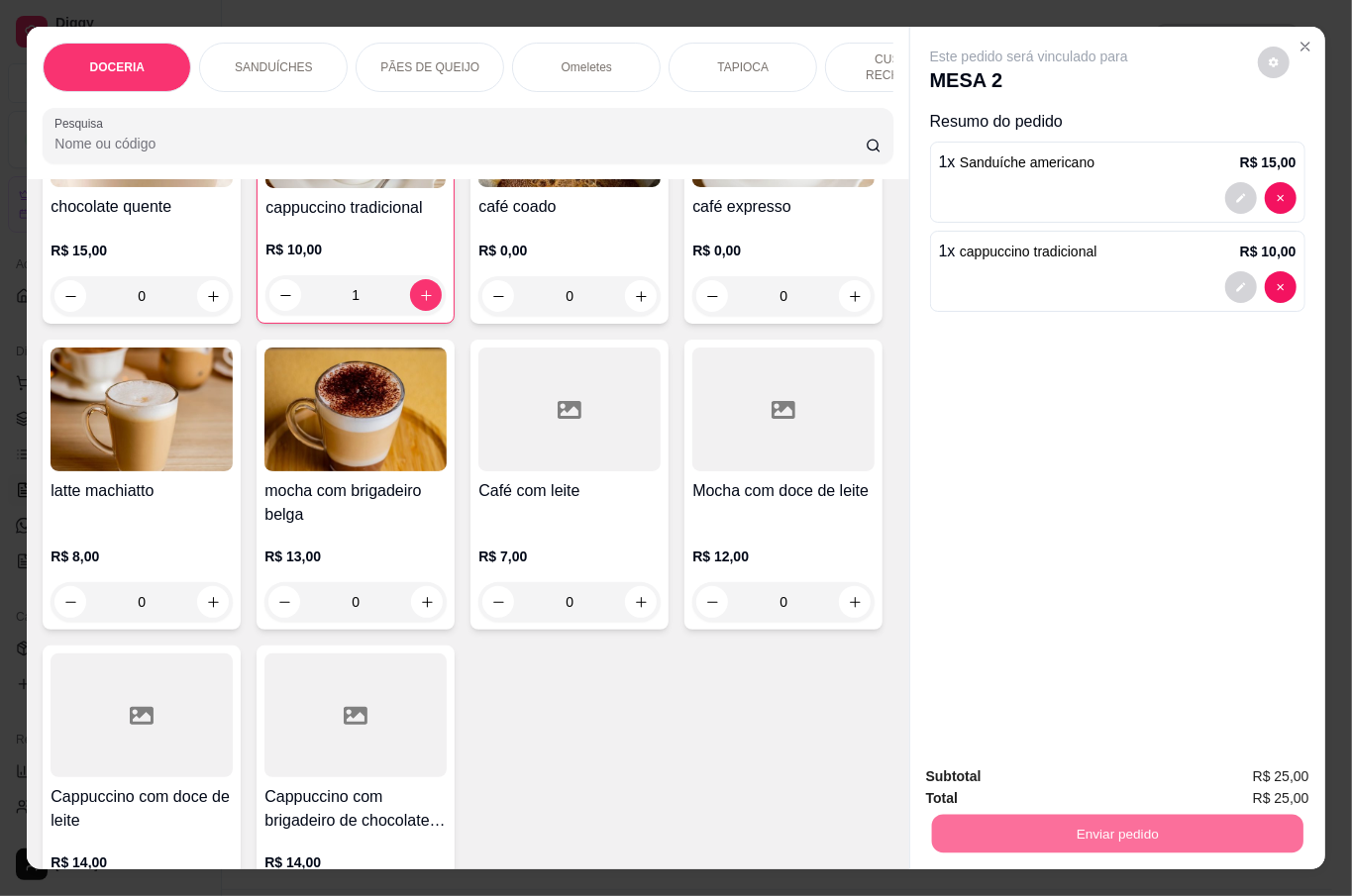 click on "Não registrar e enviar pedido" at bounding box center [1050, 774] 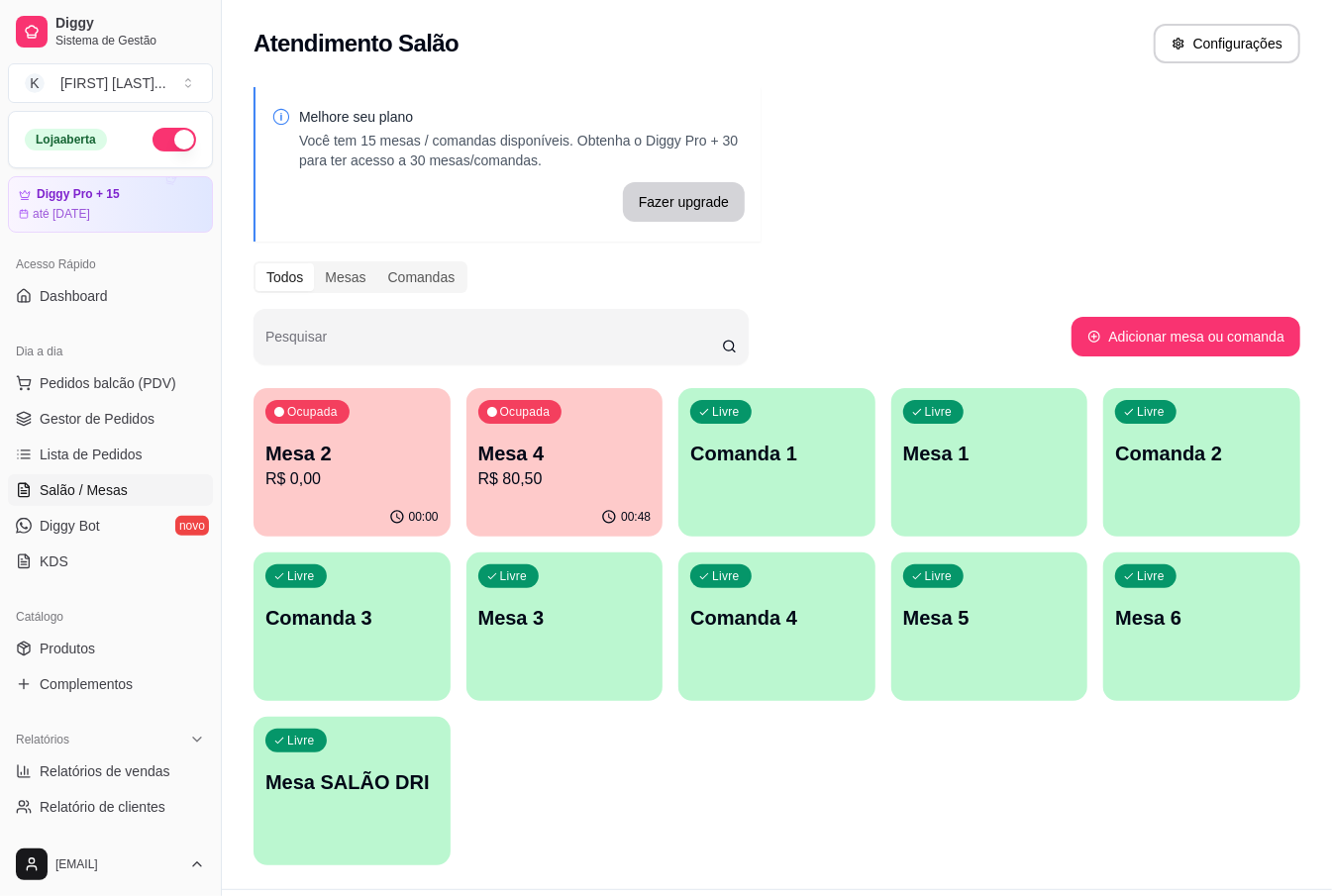 click on "Livre Mesa SALÃO [LOCATION]" at bounding box center [352, 779] 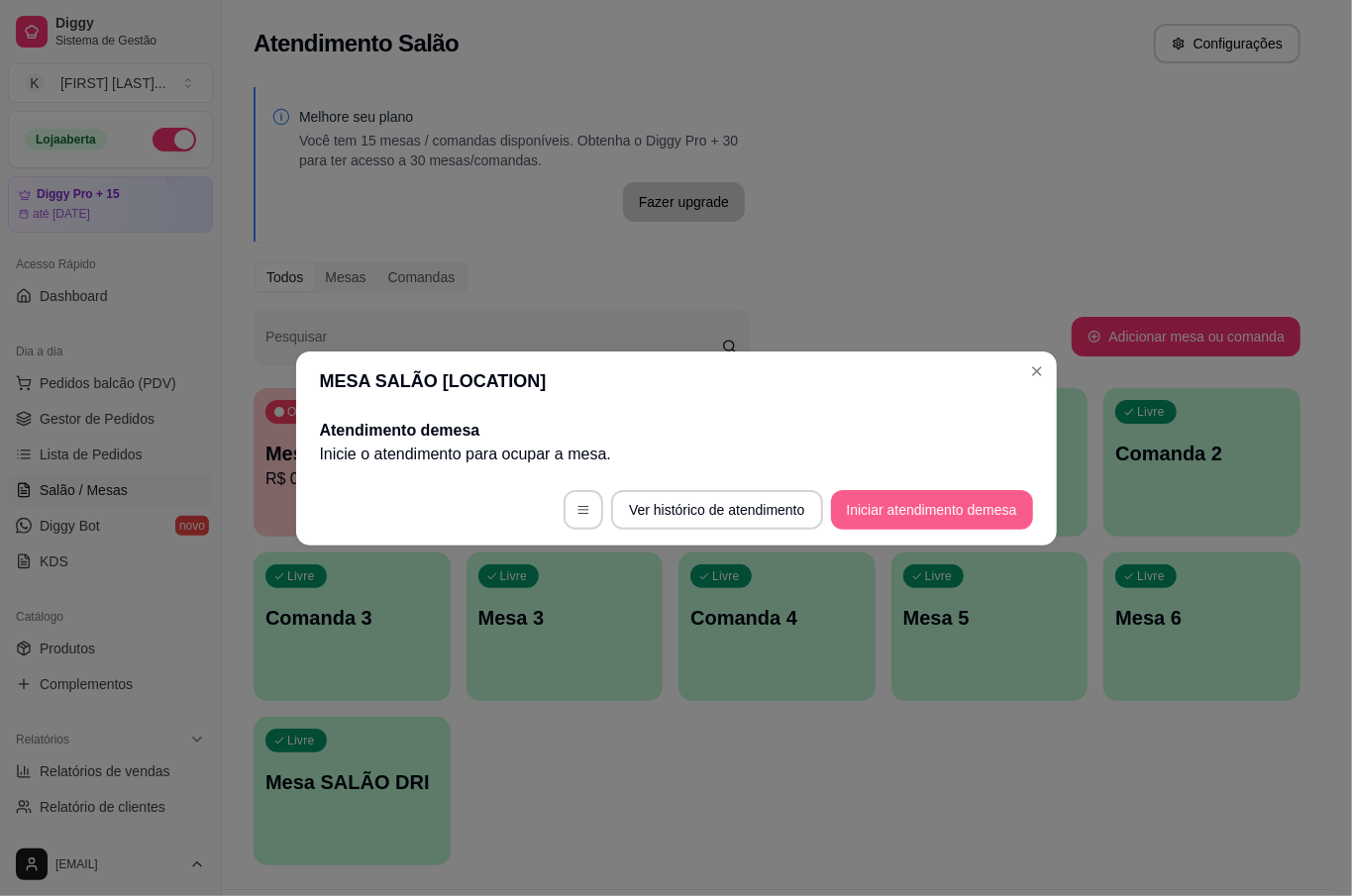 click on "Iniciar atendimento de  mesa" at bounding box center (932, 510) 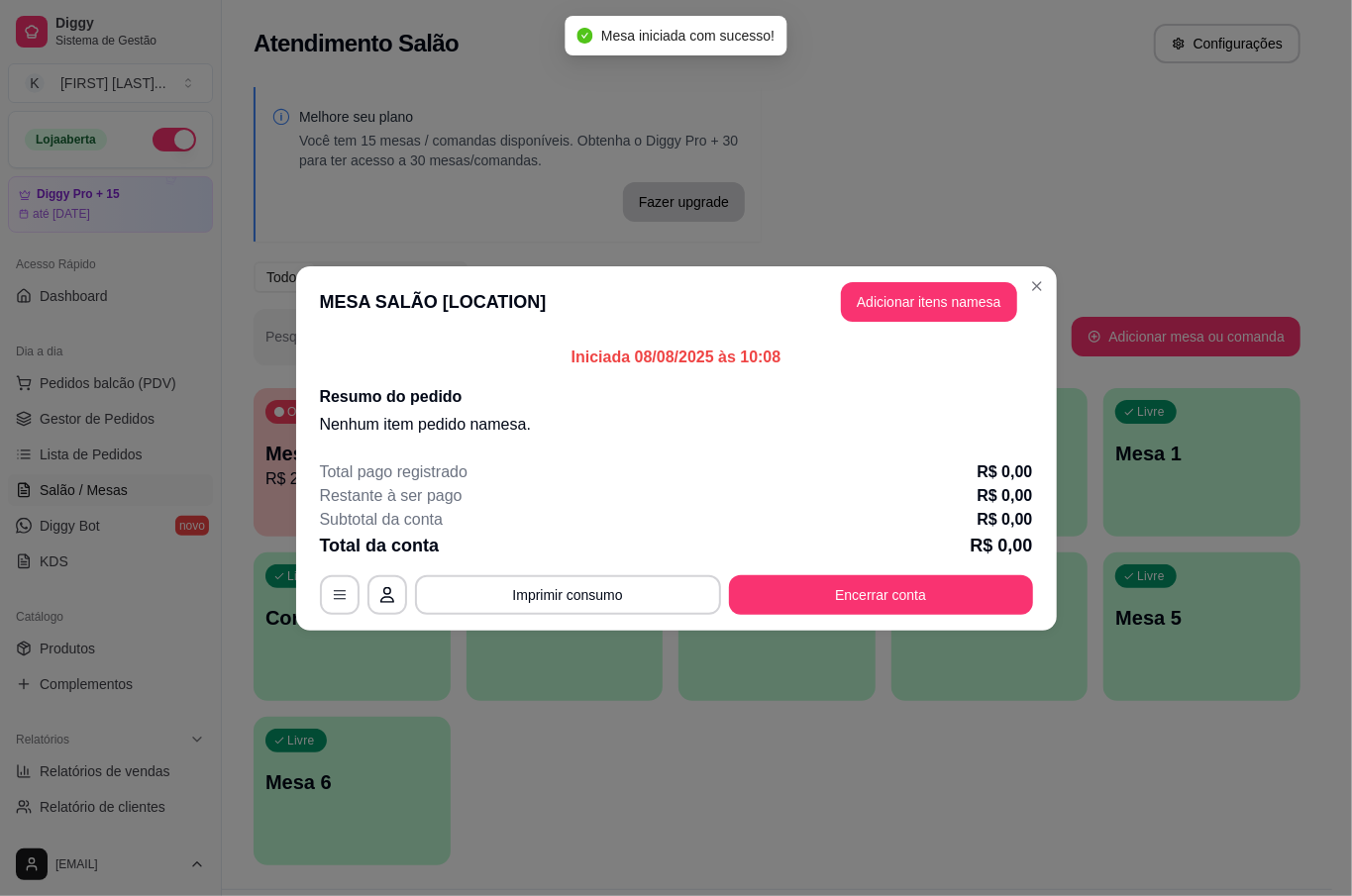 click on "Adicionar itens na  mesa" at bounding box center (929, 302) 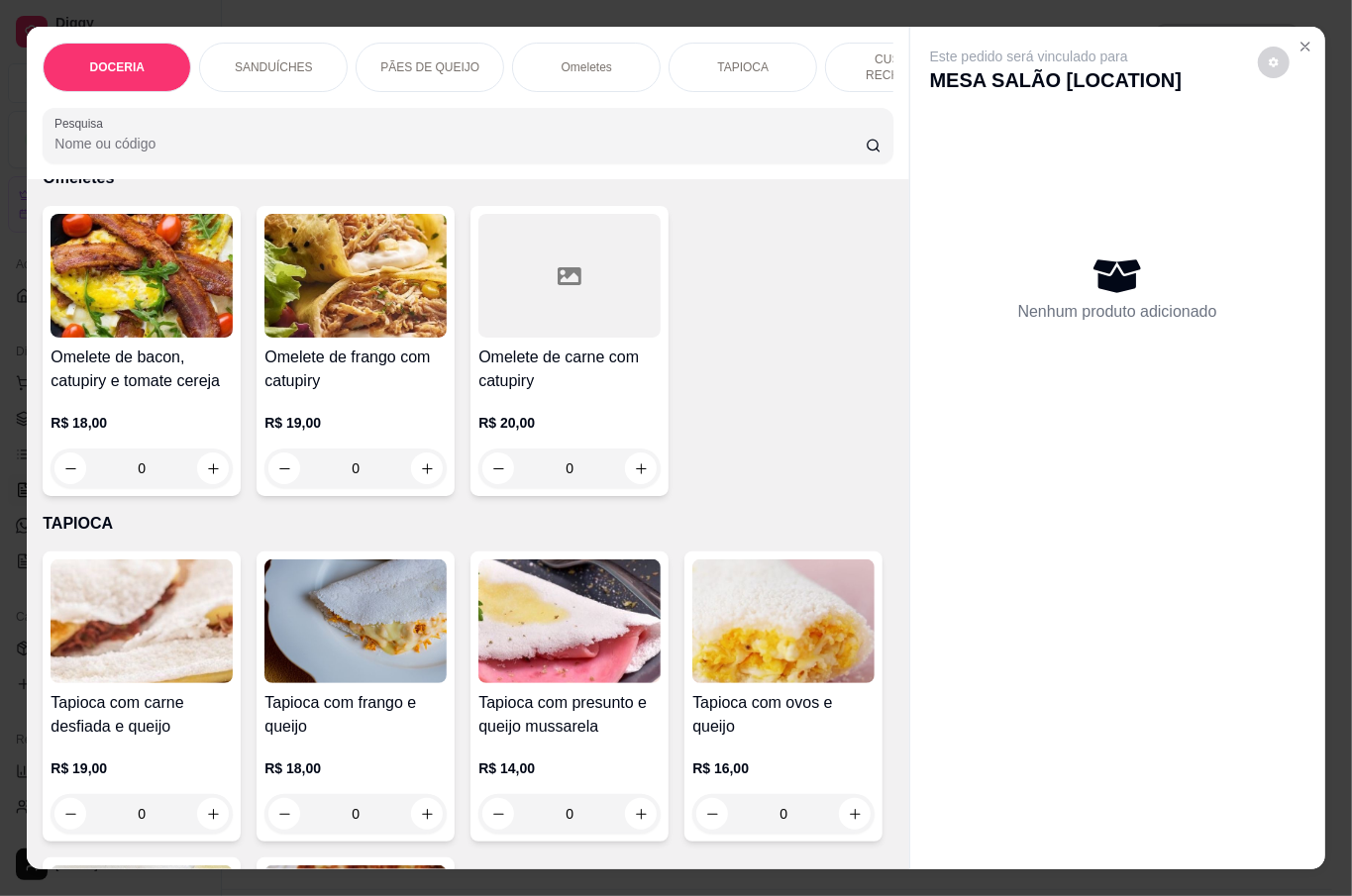 scroll, scrollTop: 2112, scrollLeft: 0, axis: vertical 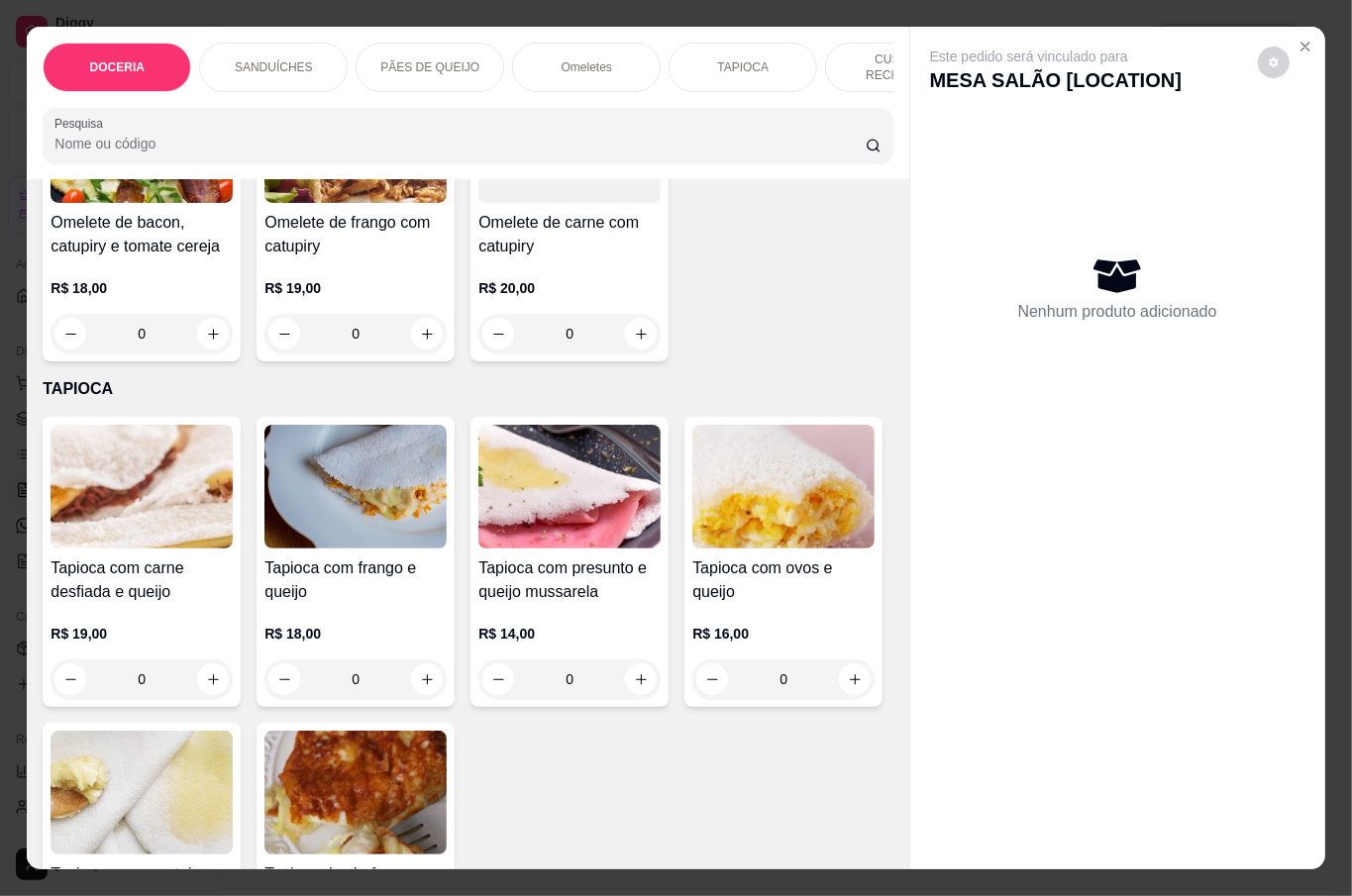 click on "0" at bounding box center (356, 679) 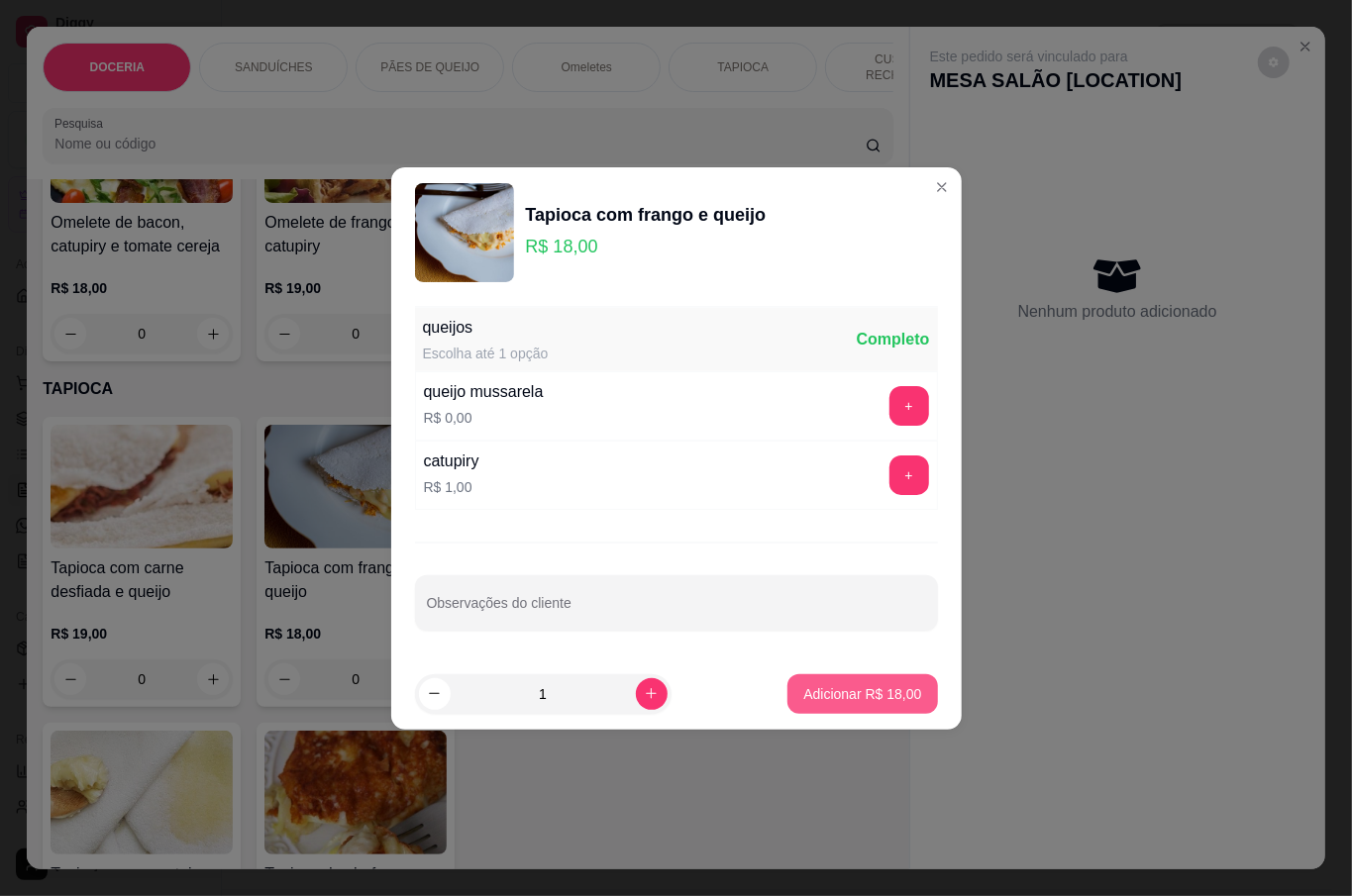 click on "Adicionar   R$ 18,00" at bounding box center [862, 694] 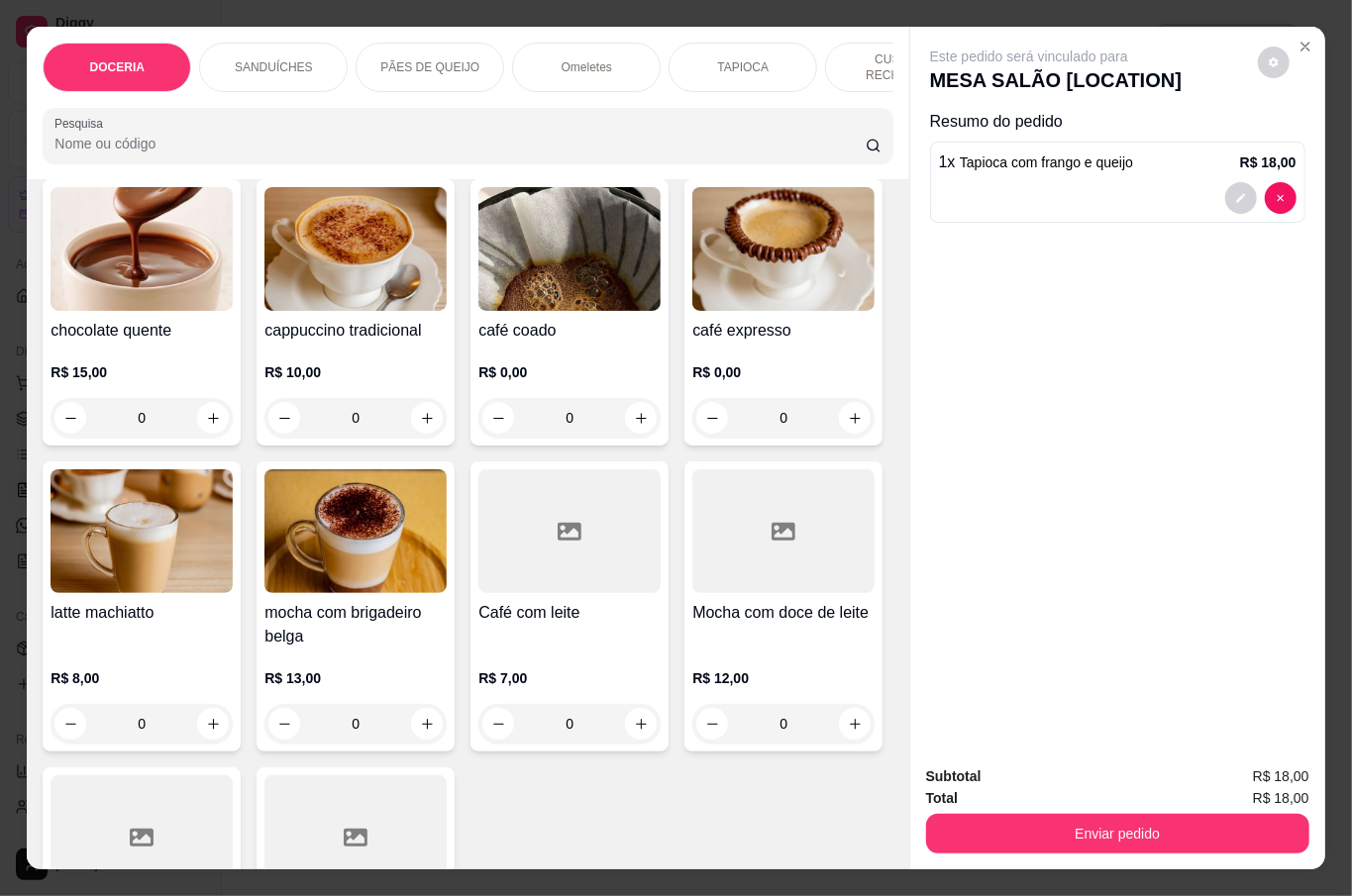 scroll, scrollTop: 4092, scrollLeft: 0, axis: vertical 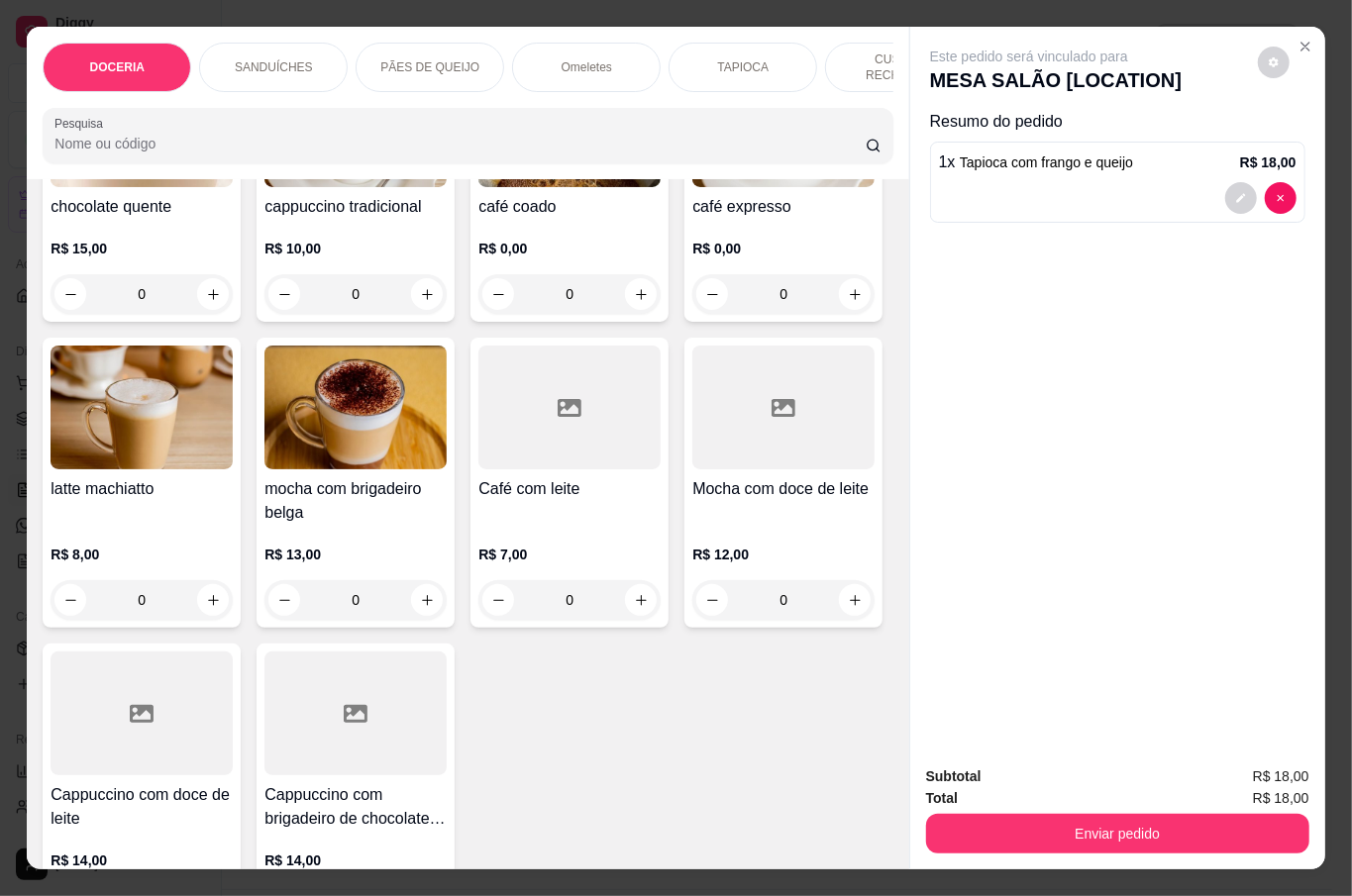 click on "0" at bounding box center [570, 294] 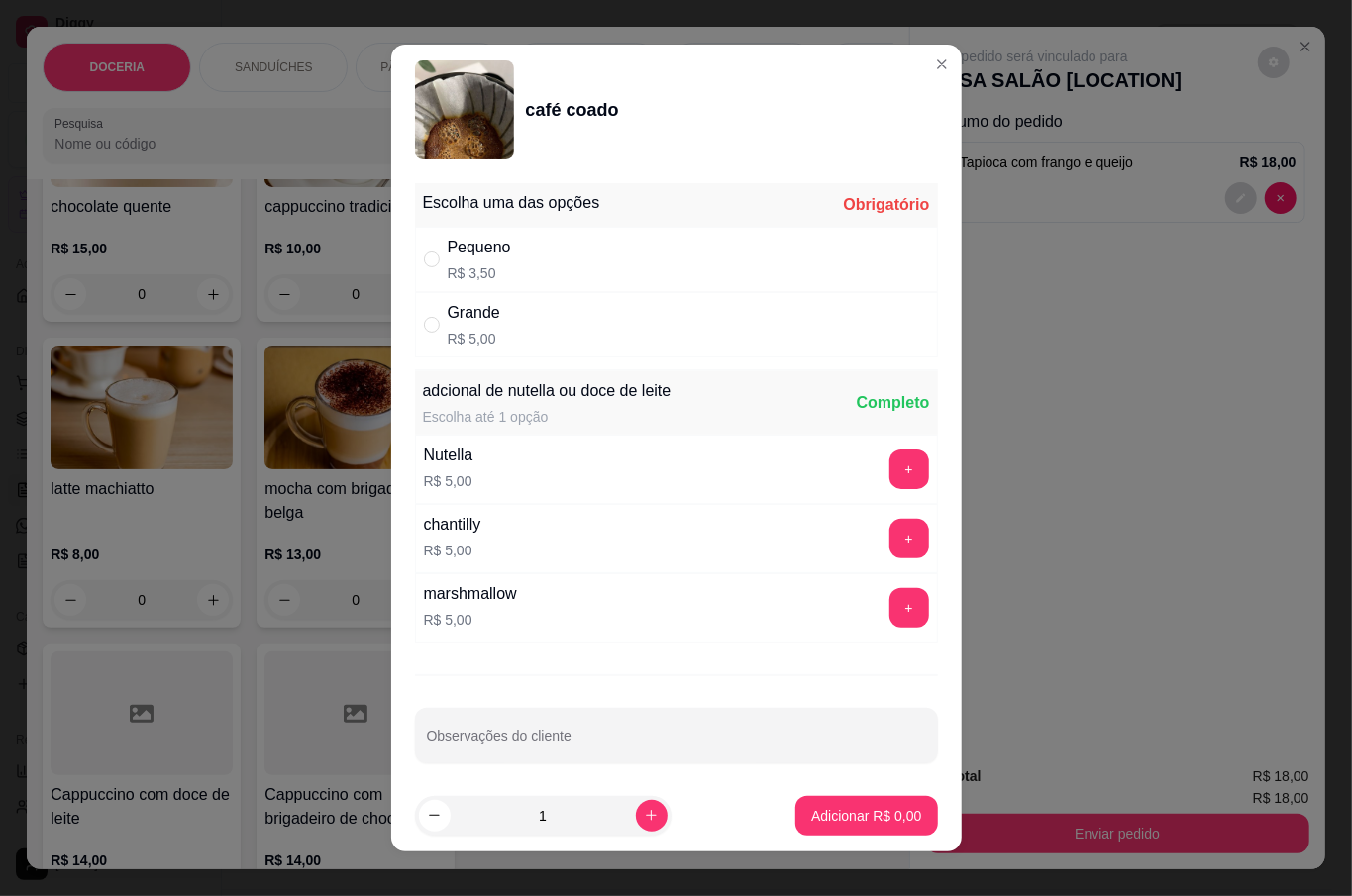 click on "Pequeno R$ 3,50" at bounding box center (676, 259) 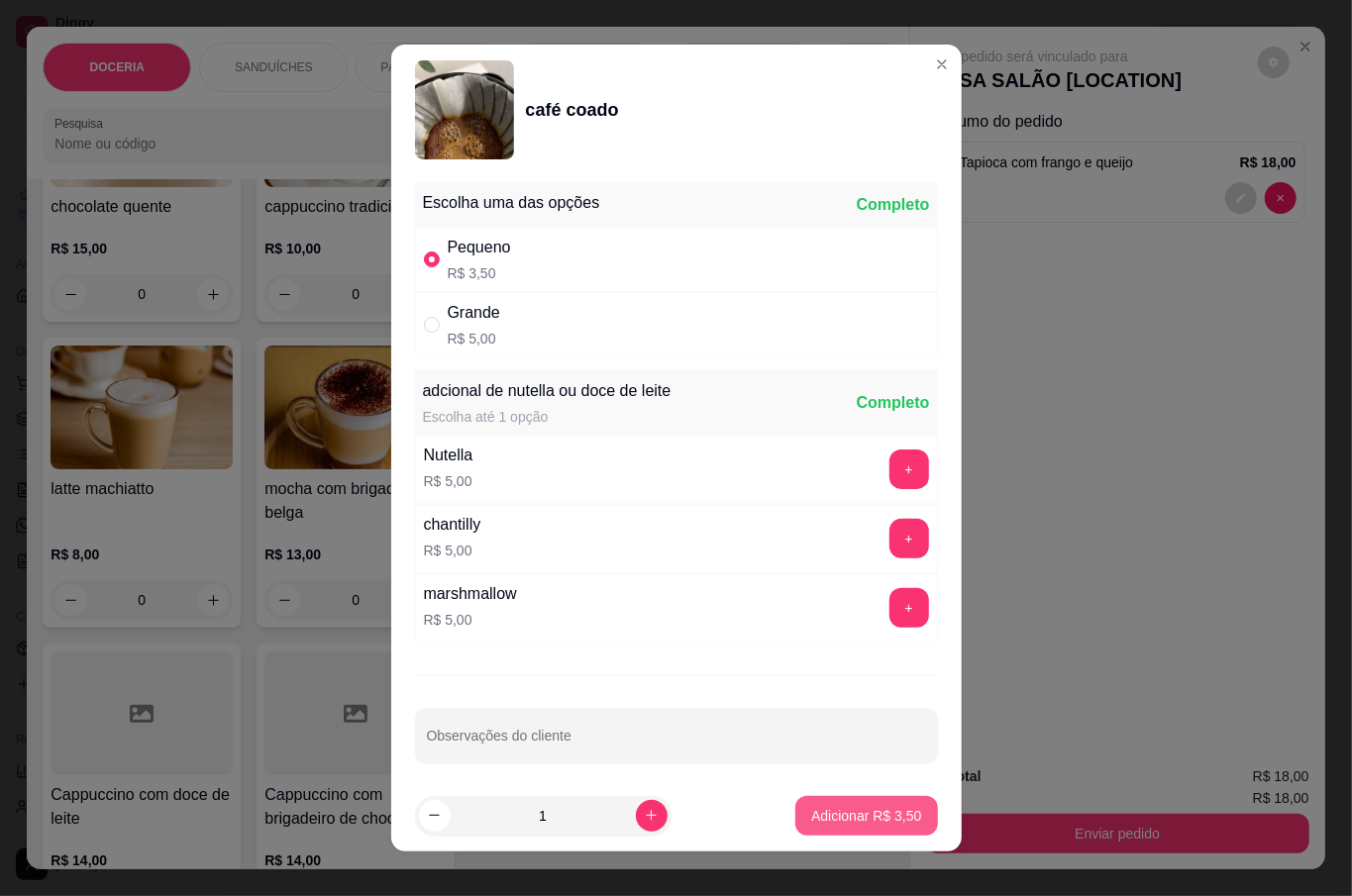 click on "Adicionar   R$ 3,50" at bounding box center (866, 816) 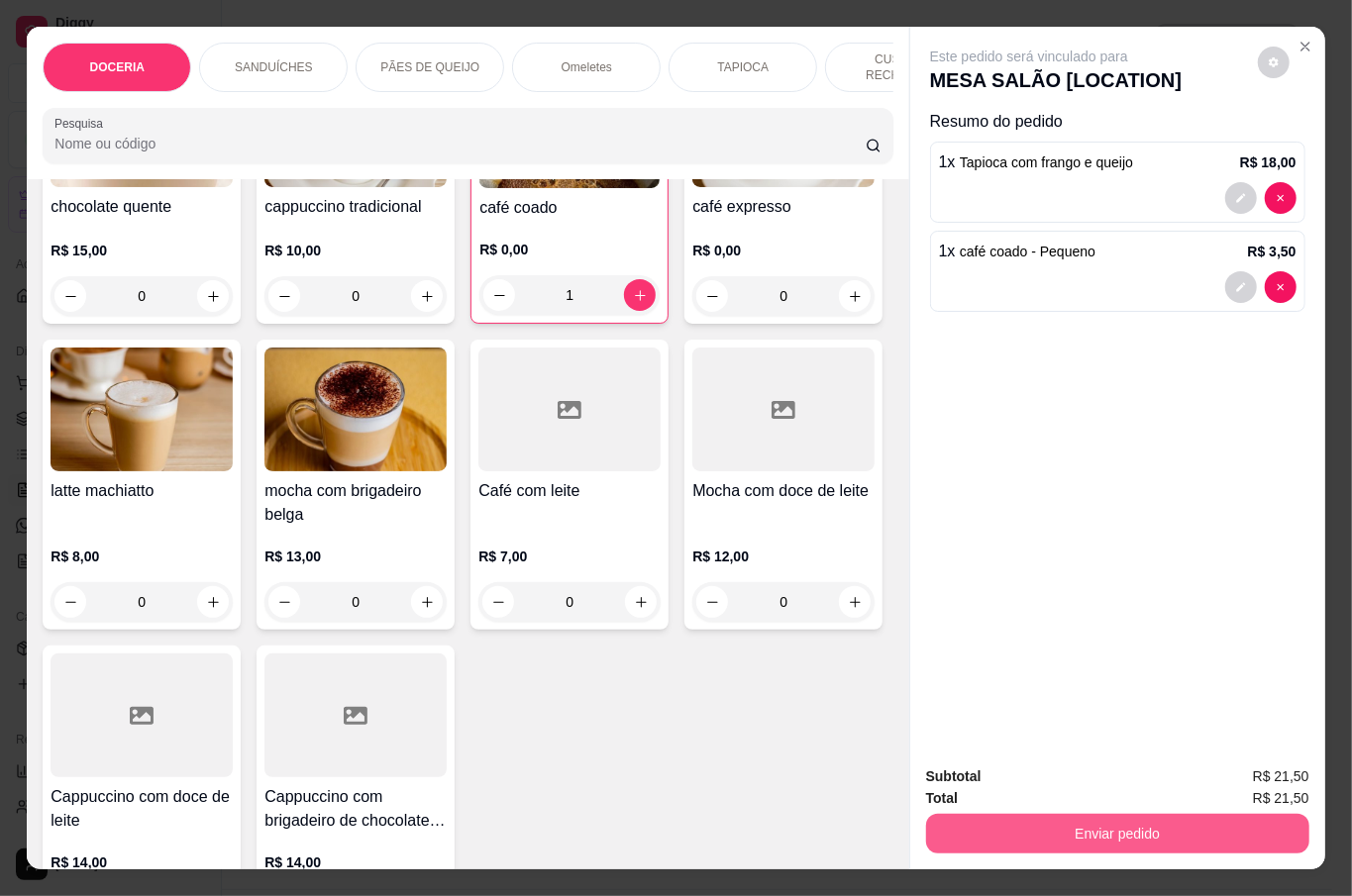 click on "Enviar pedido" at bounding box center [1117, 834] 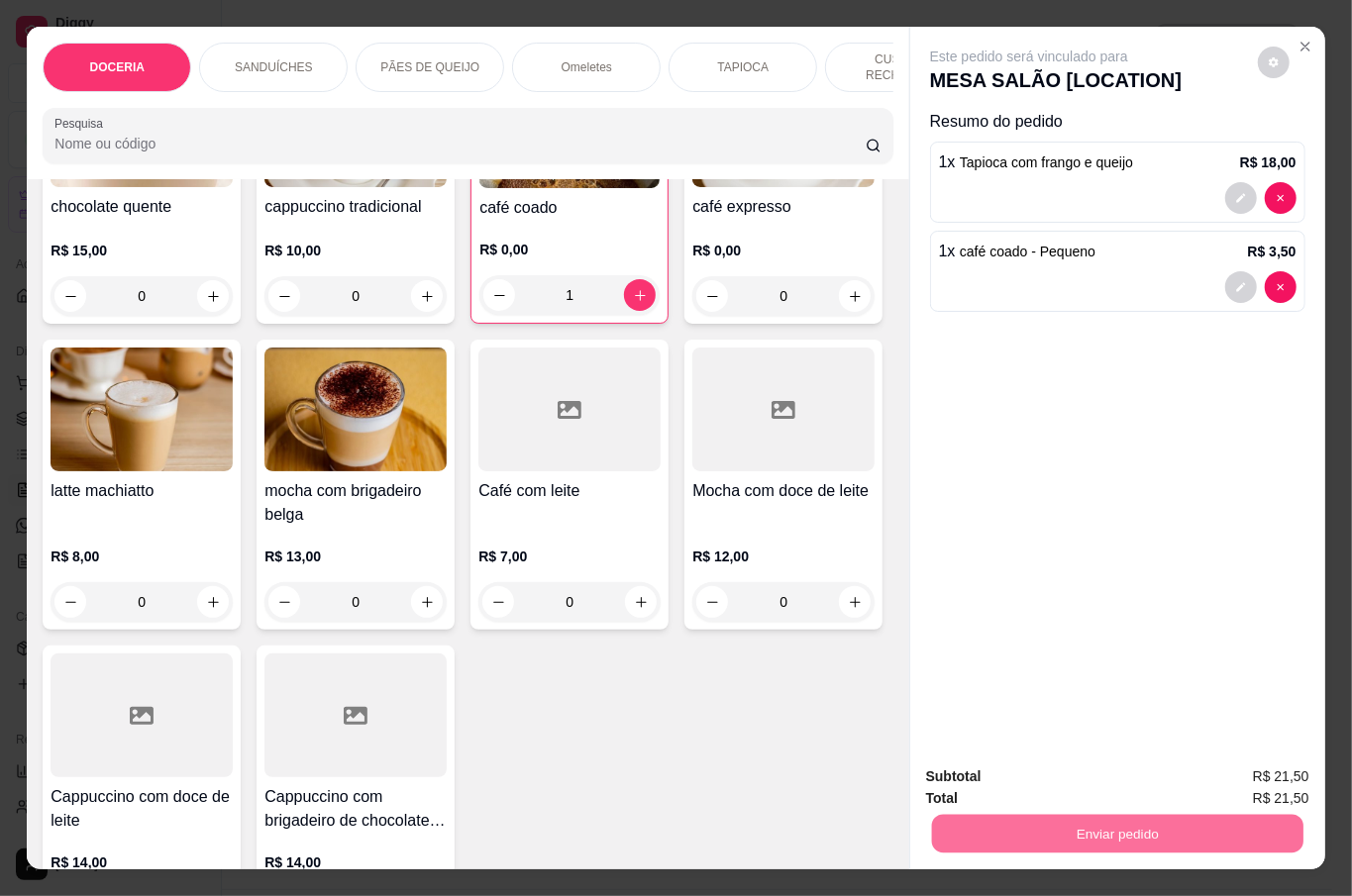 click on "Não registrar e enviar pedido" at bounding box center [1050, 774] 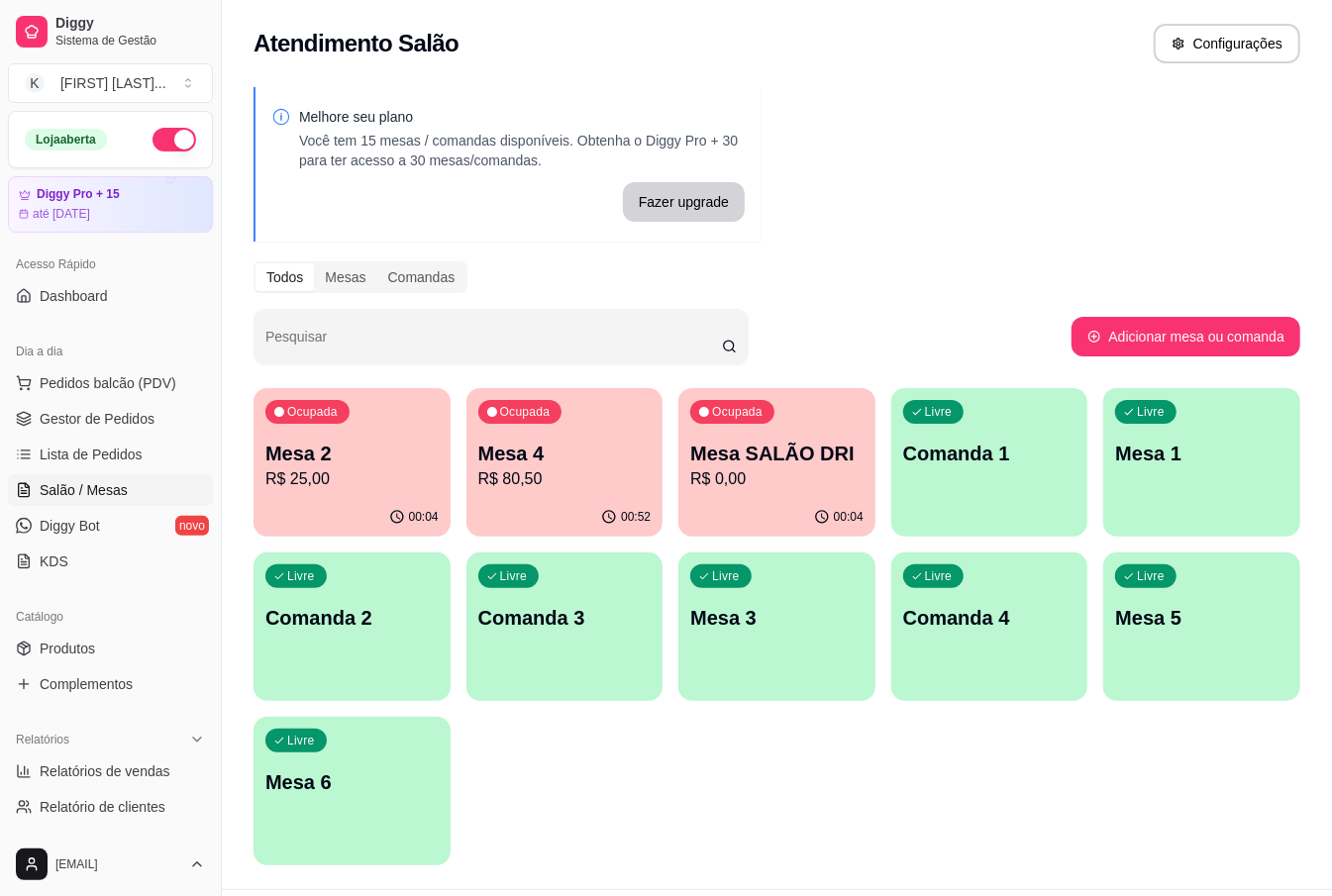 click on "Comanda 4" at bounding box center (989, 618) 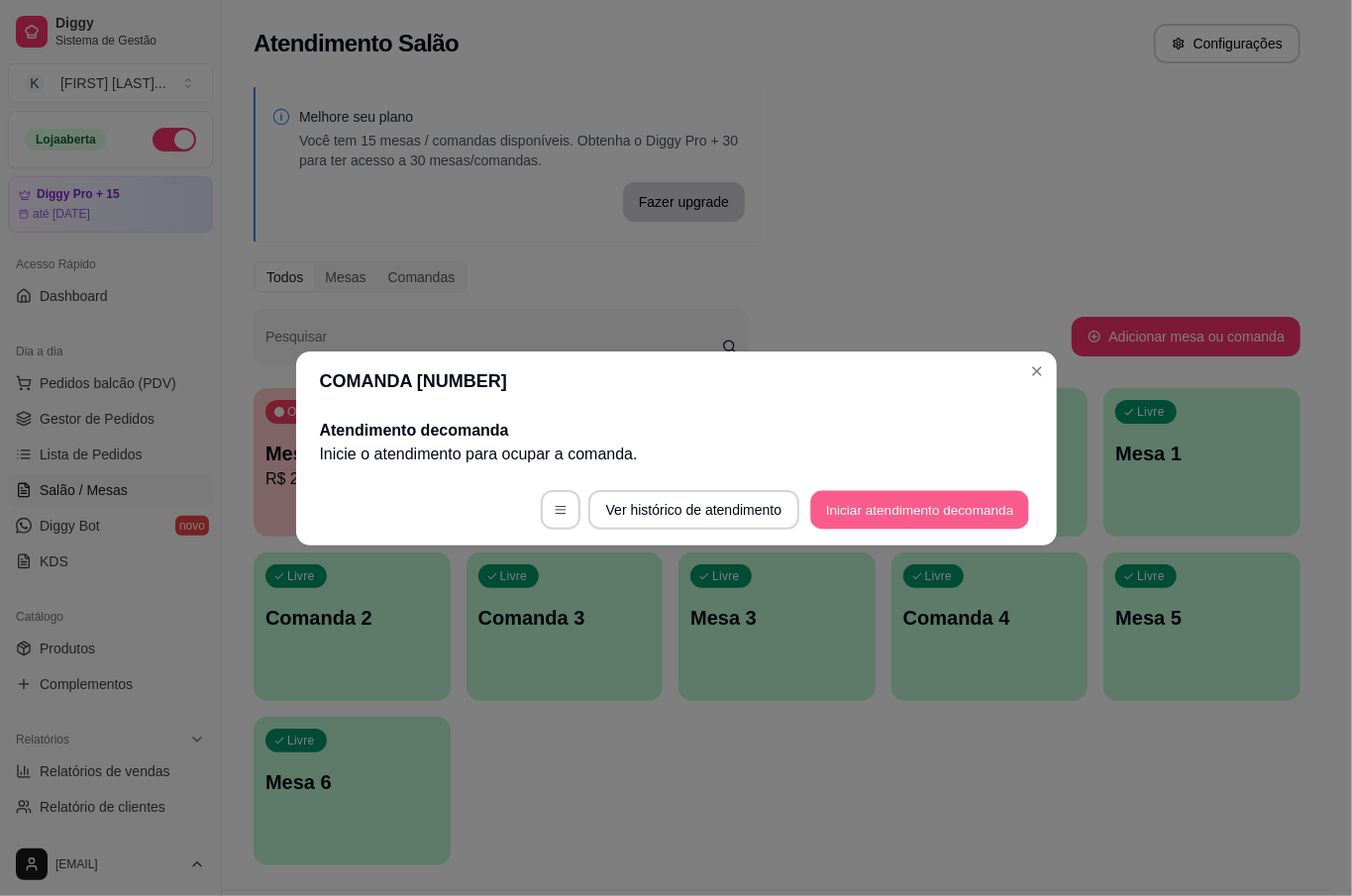 click on "Iniciar atendimento de  comanda" at bounding box center [920, 509] 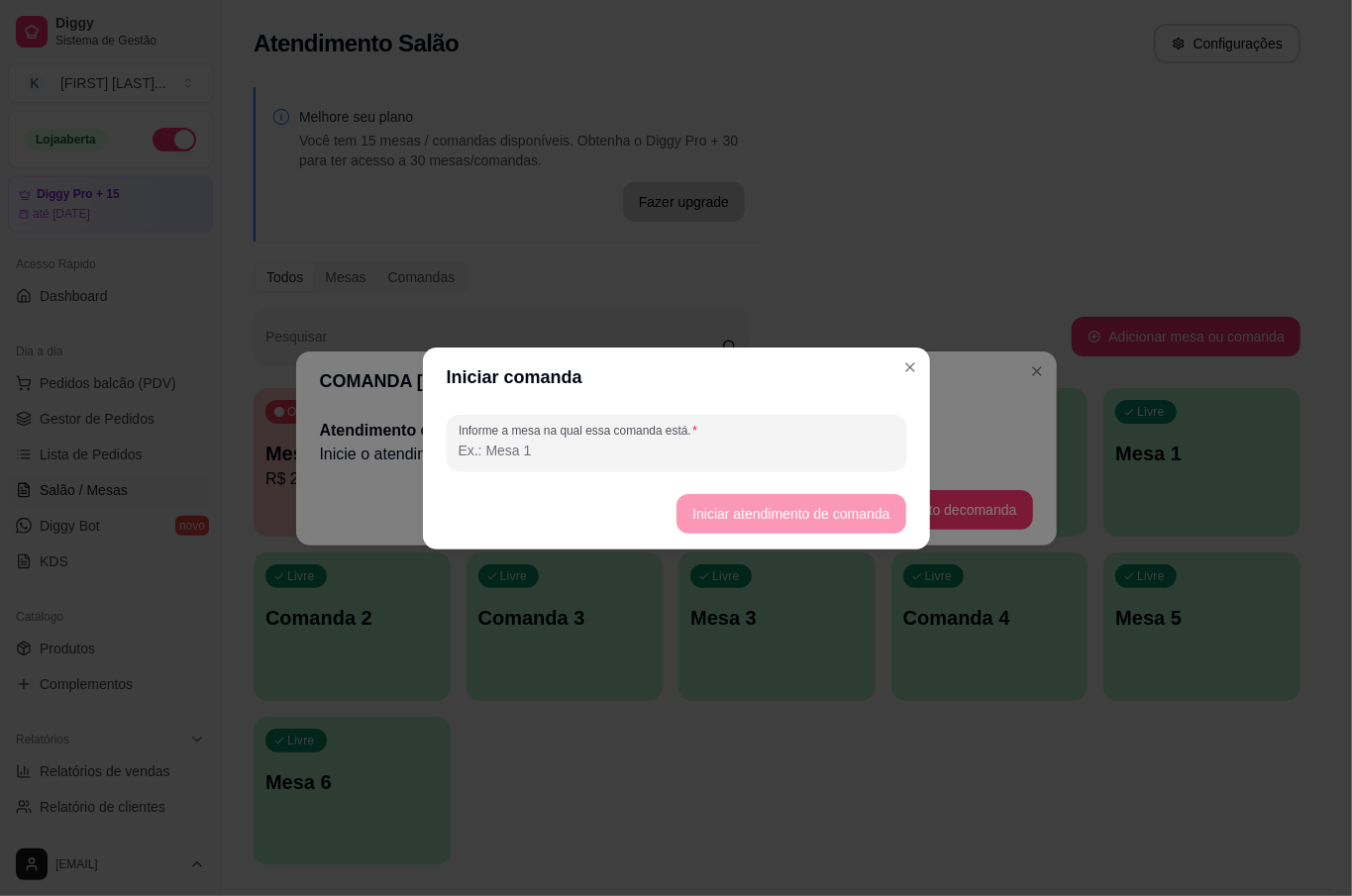 click on "Informe a mesa na qual essa comanda está." at bounding box center (676, 450) 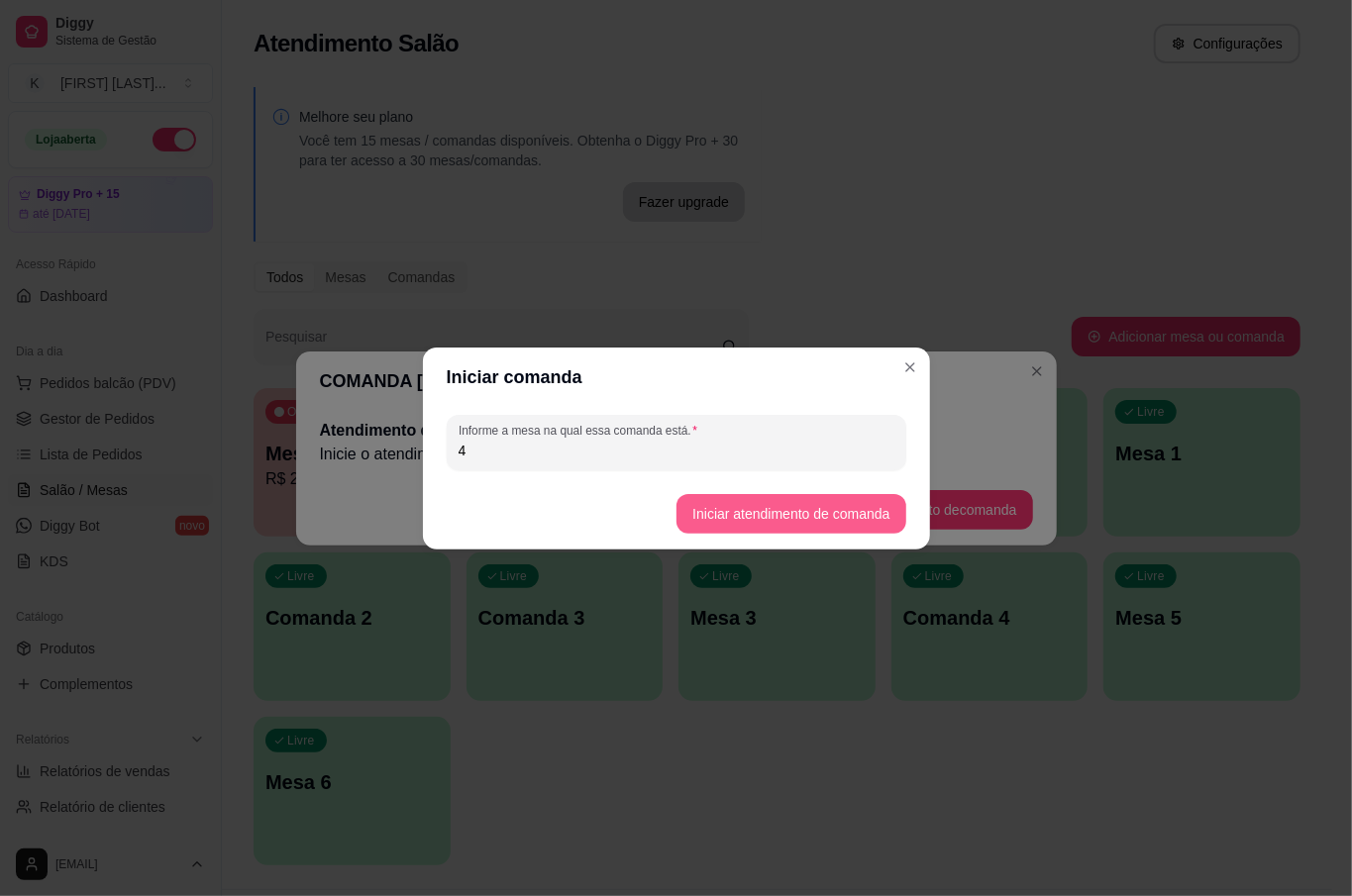type on "4" 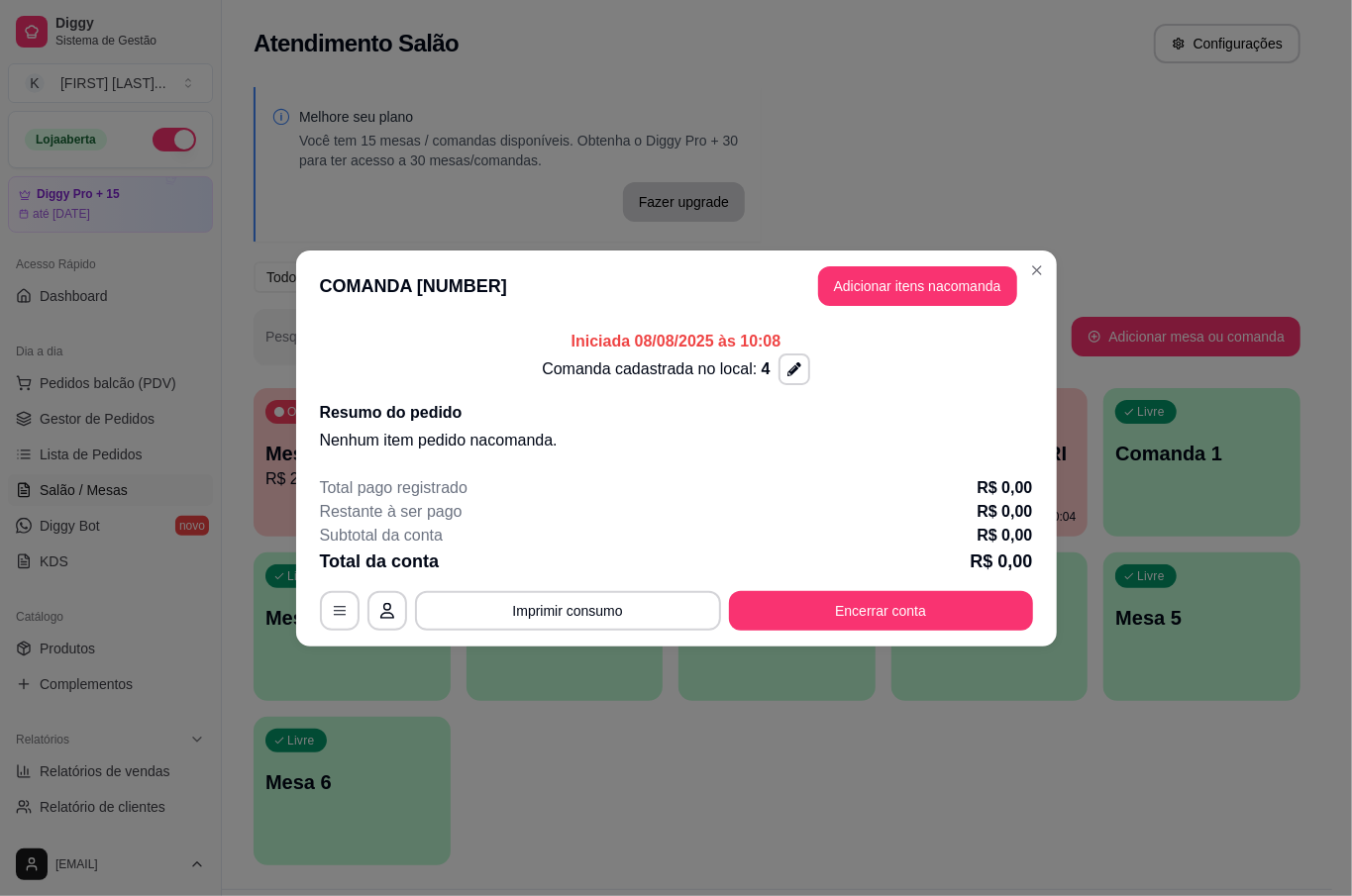 click on "COMANDA 4 Adicionar itens na  comanda" at bounding box center [676, 286] 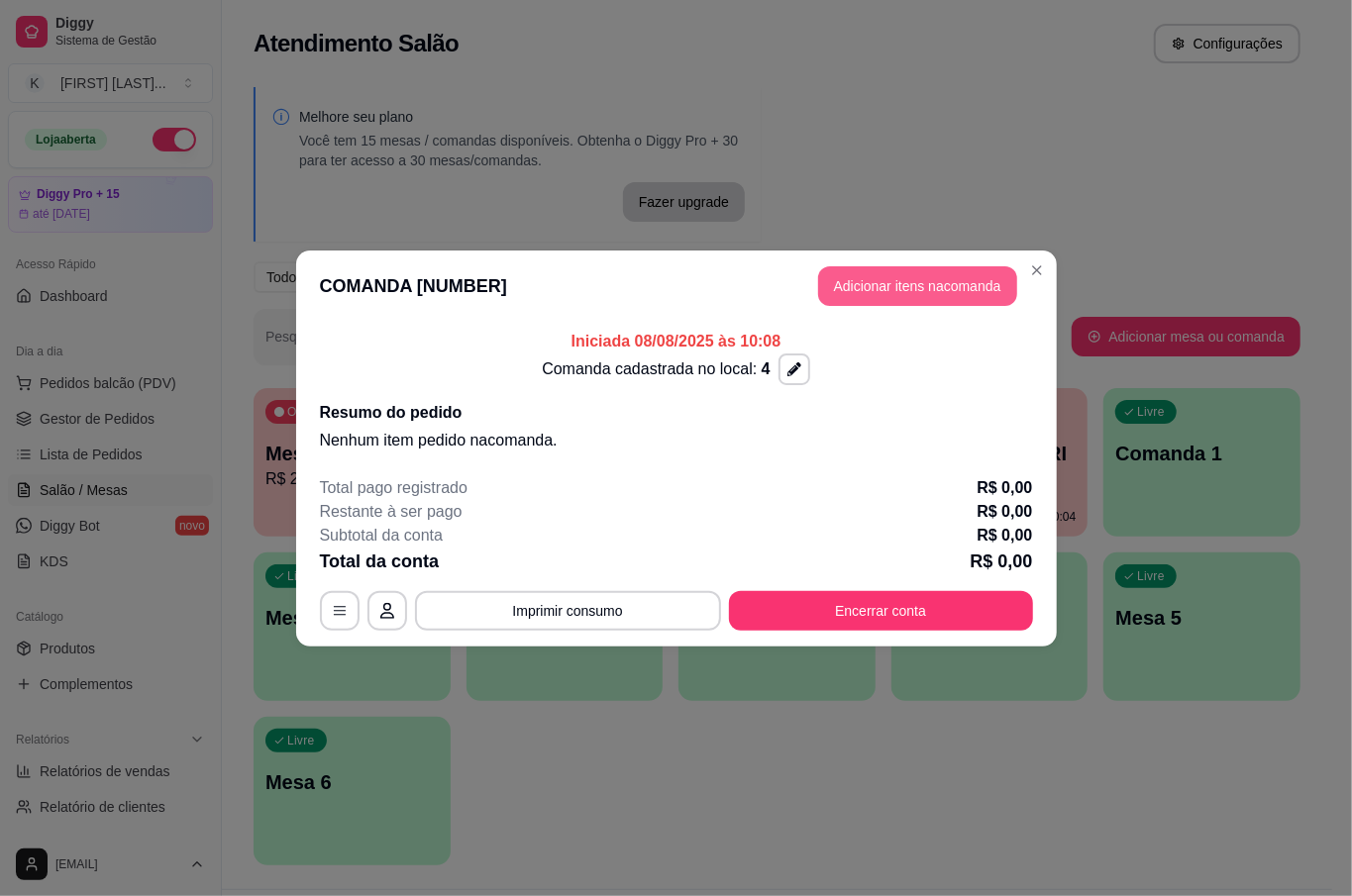 click on "Adicionar itens na  comanda" at bounding box center [917, 286] 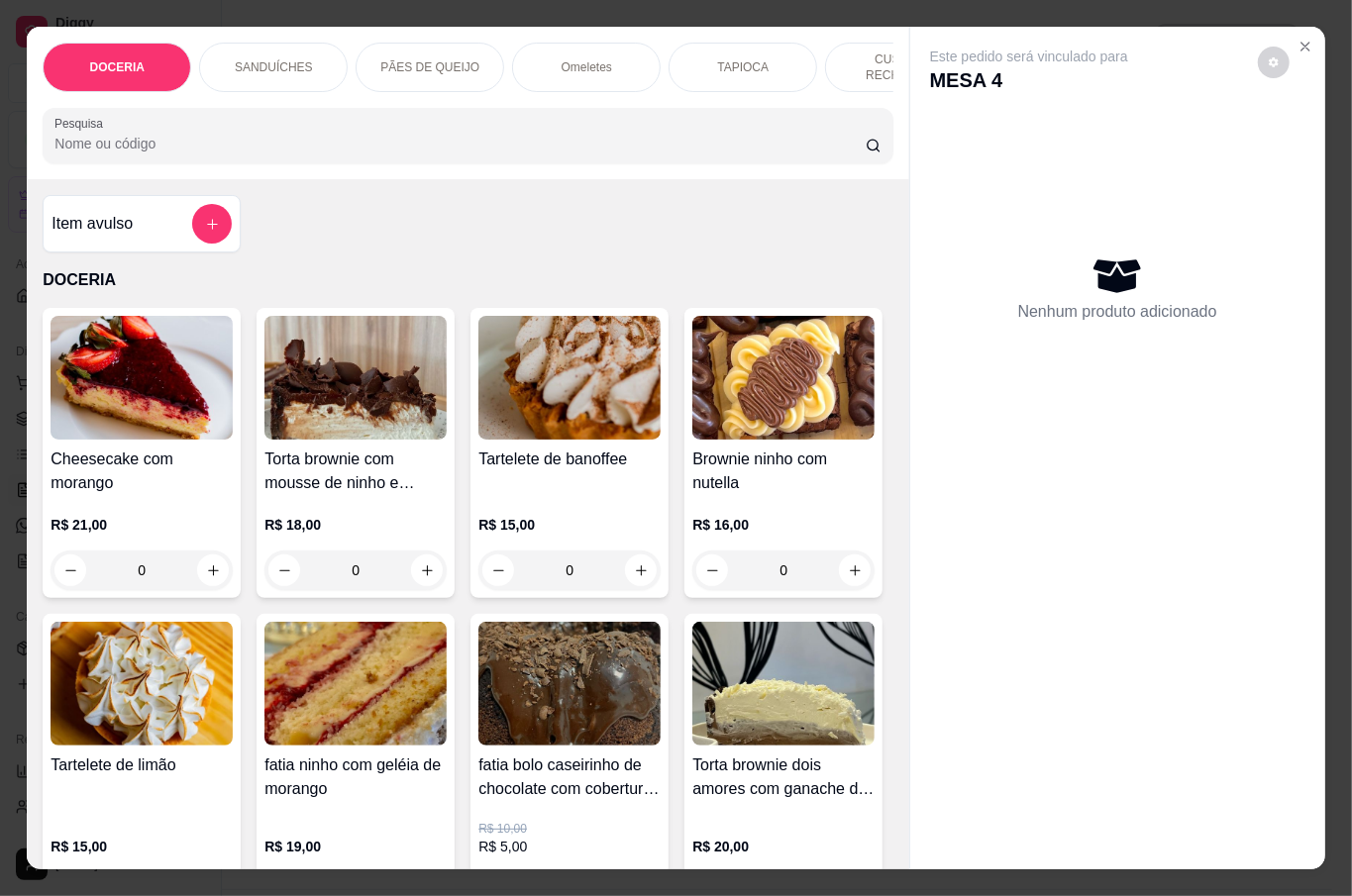 scroll, scrollTop: 528, scrollLeft: 0, axis: vertical 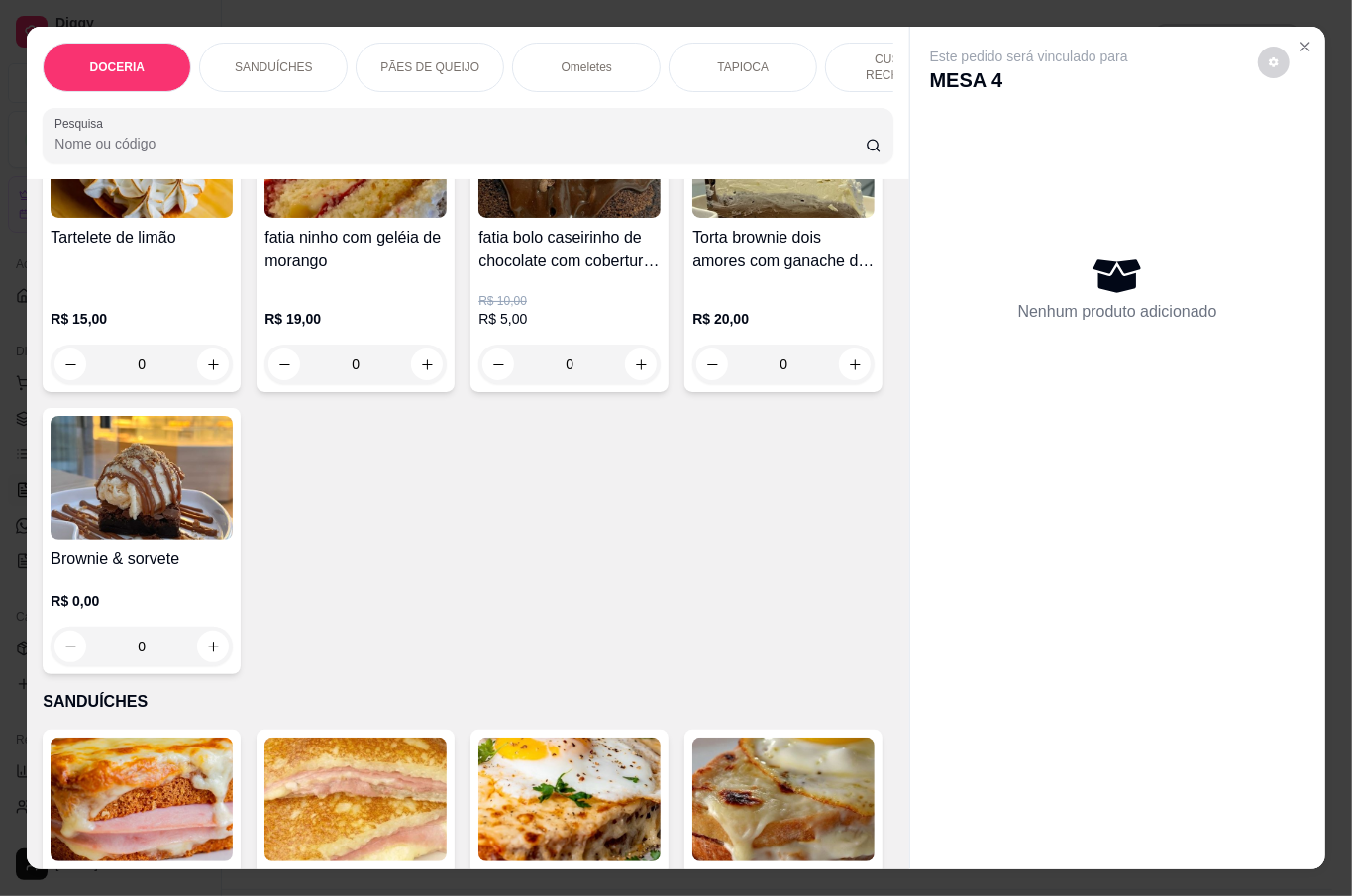 click 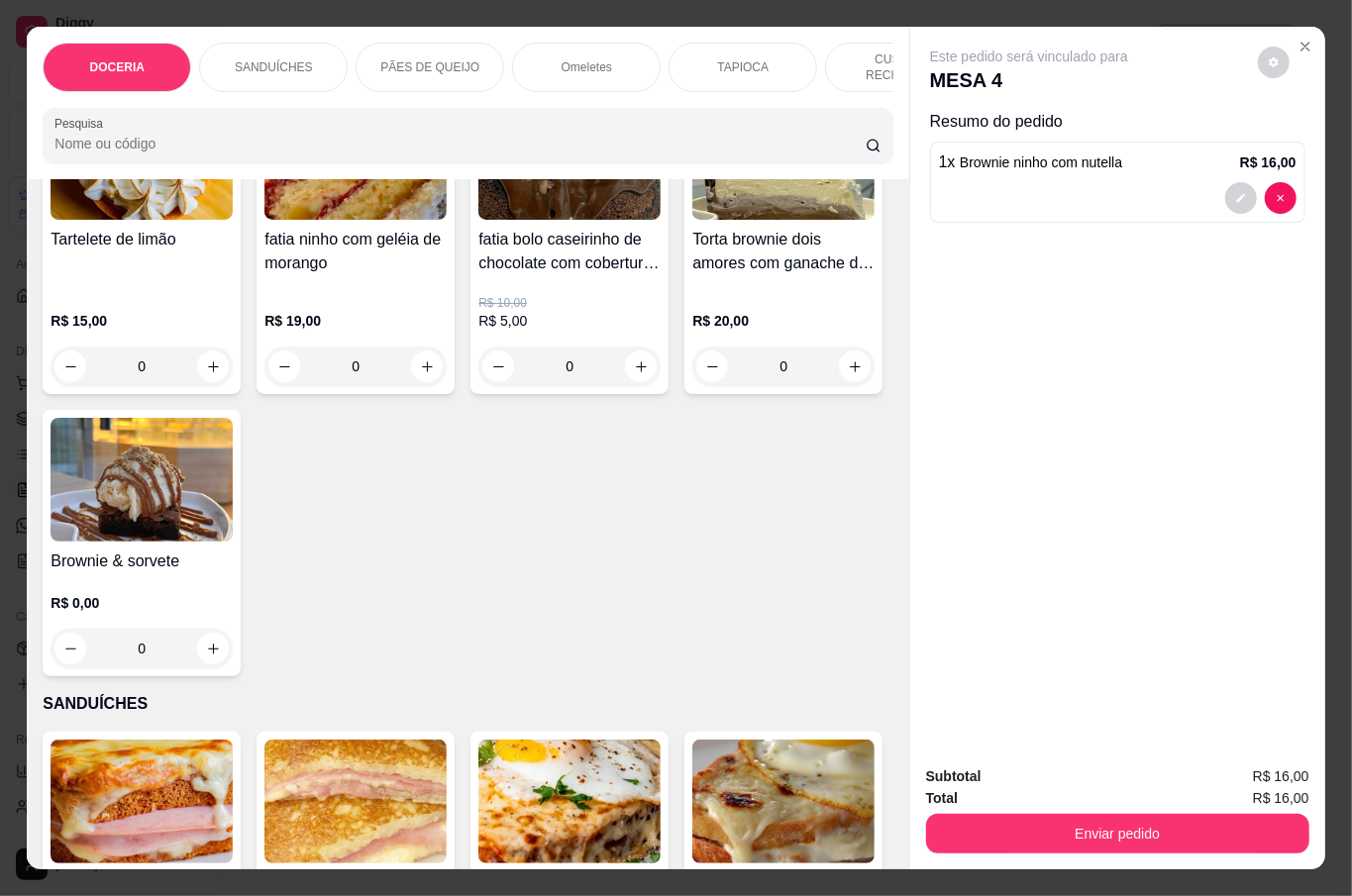 type on "1" 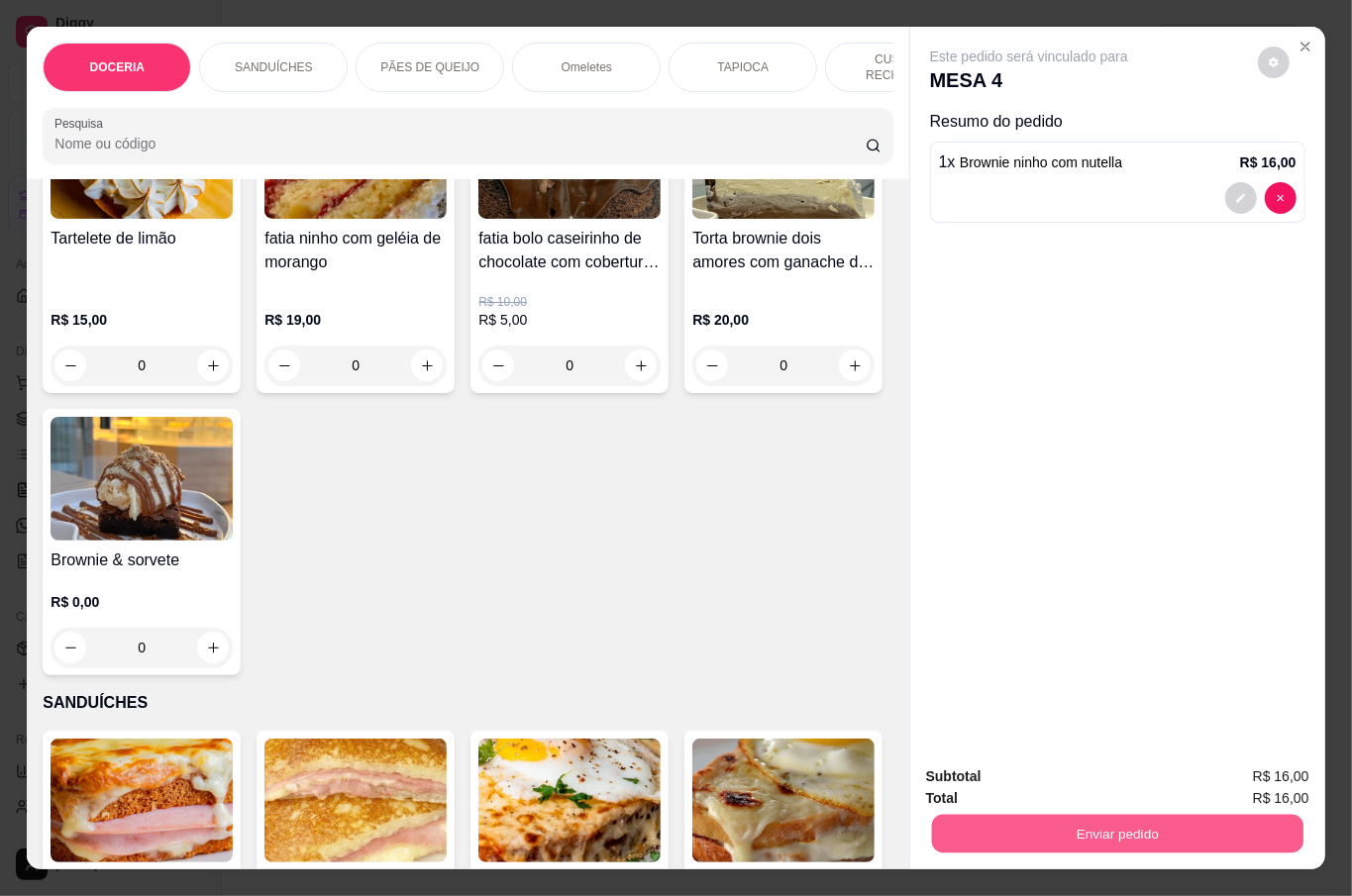 click on "Enviar pedido" at bounding box center [1116, 833] 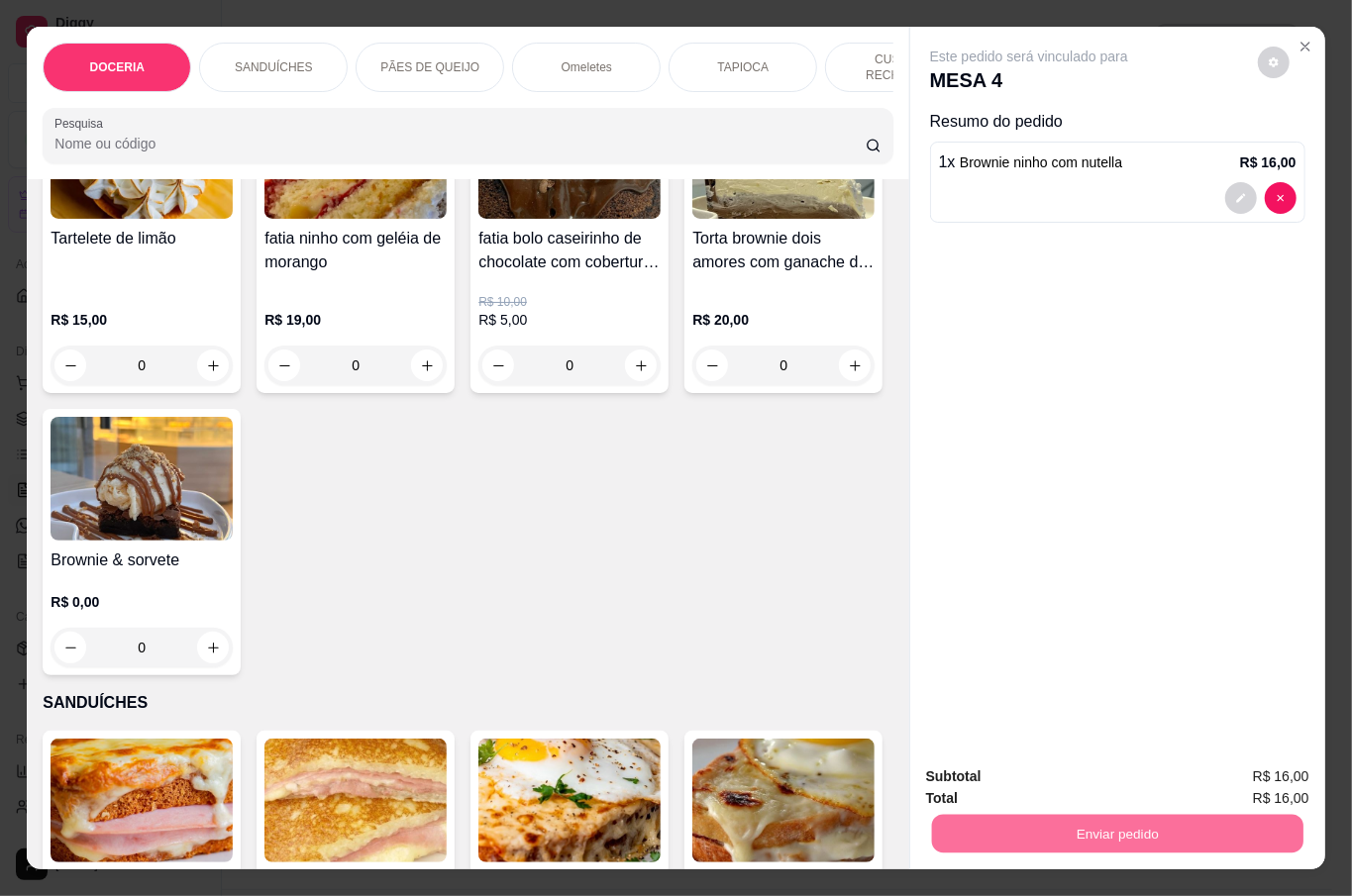 click on "Não registrar e enviar pedido" at bounding box center (1050, 774) 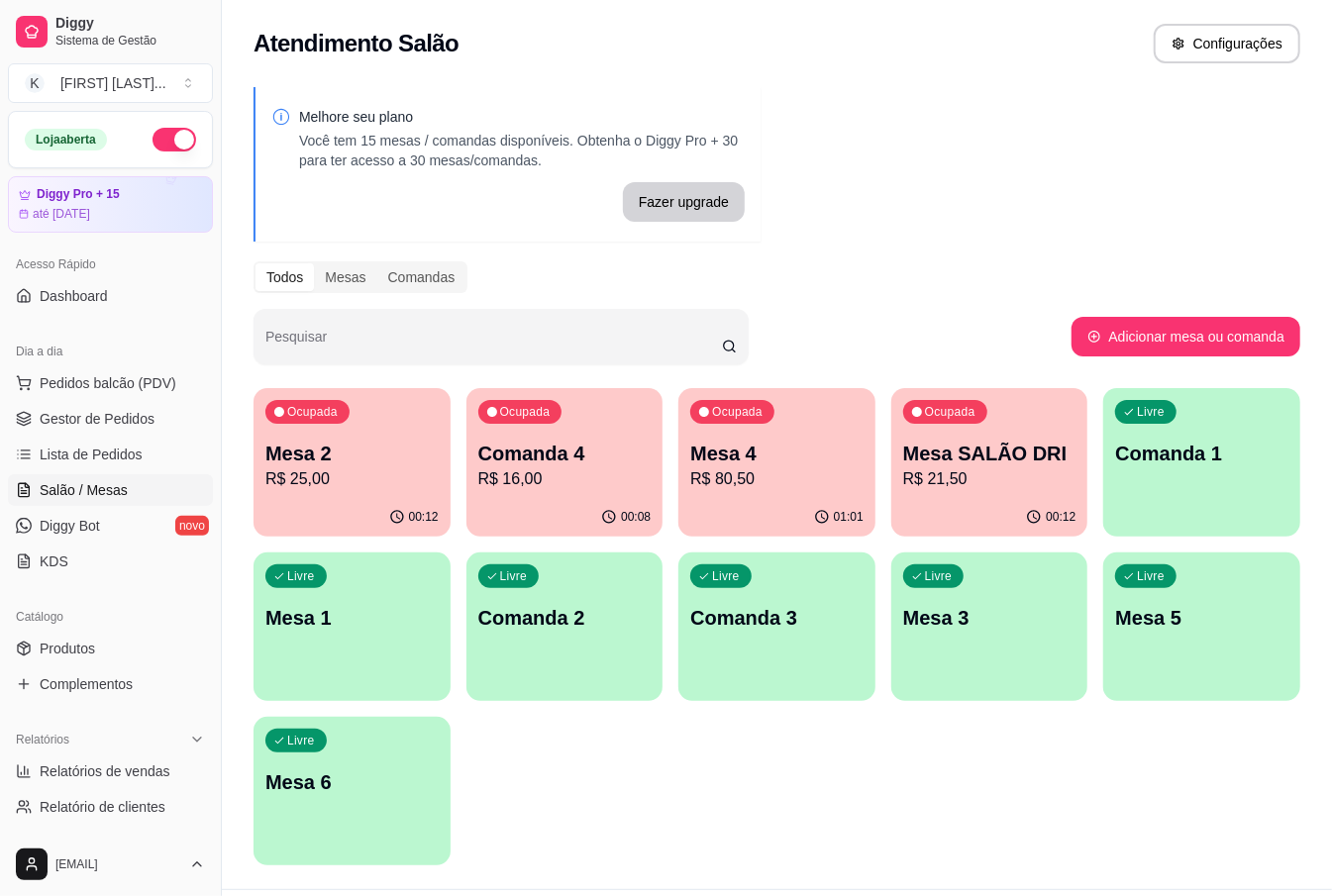 type 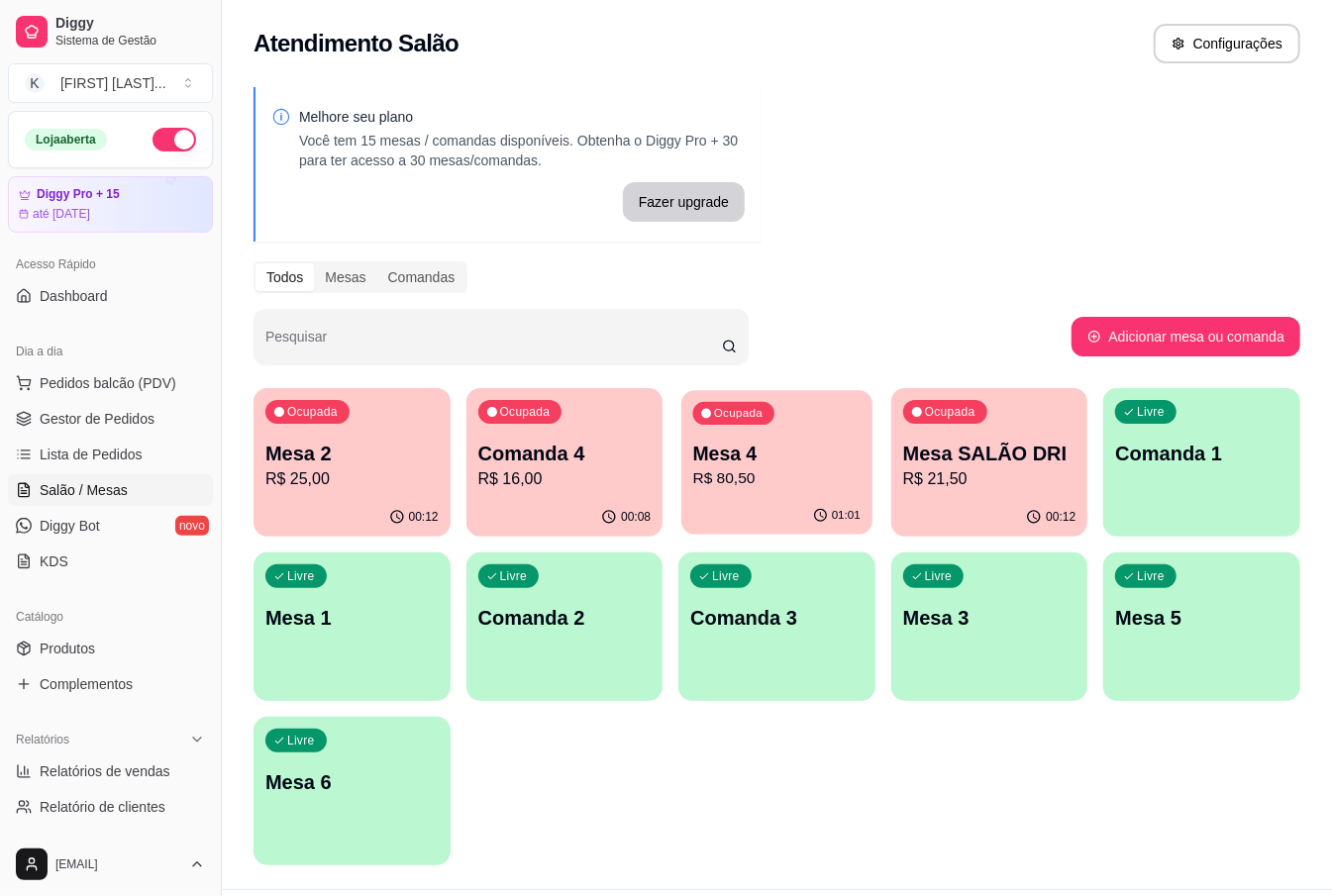 click on "Mesa 4" at bounding box center [776, 453] 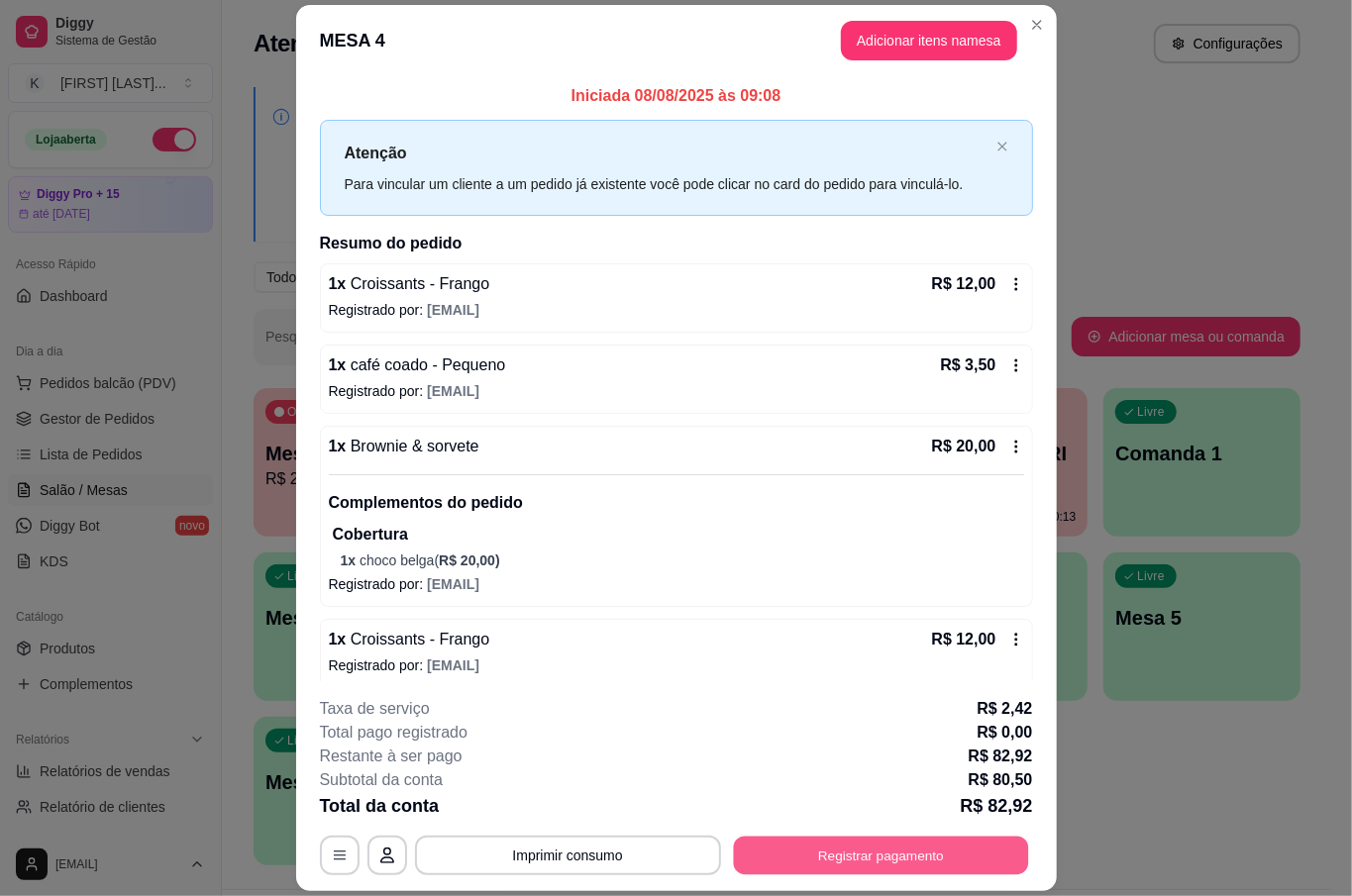 click on "Registrar pagamento" at bounding box center [881, 855] 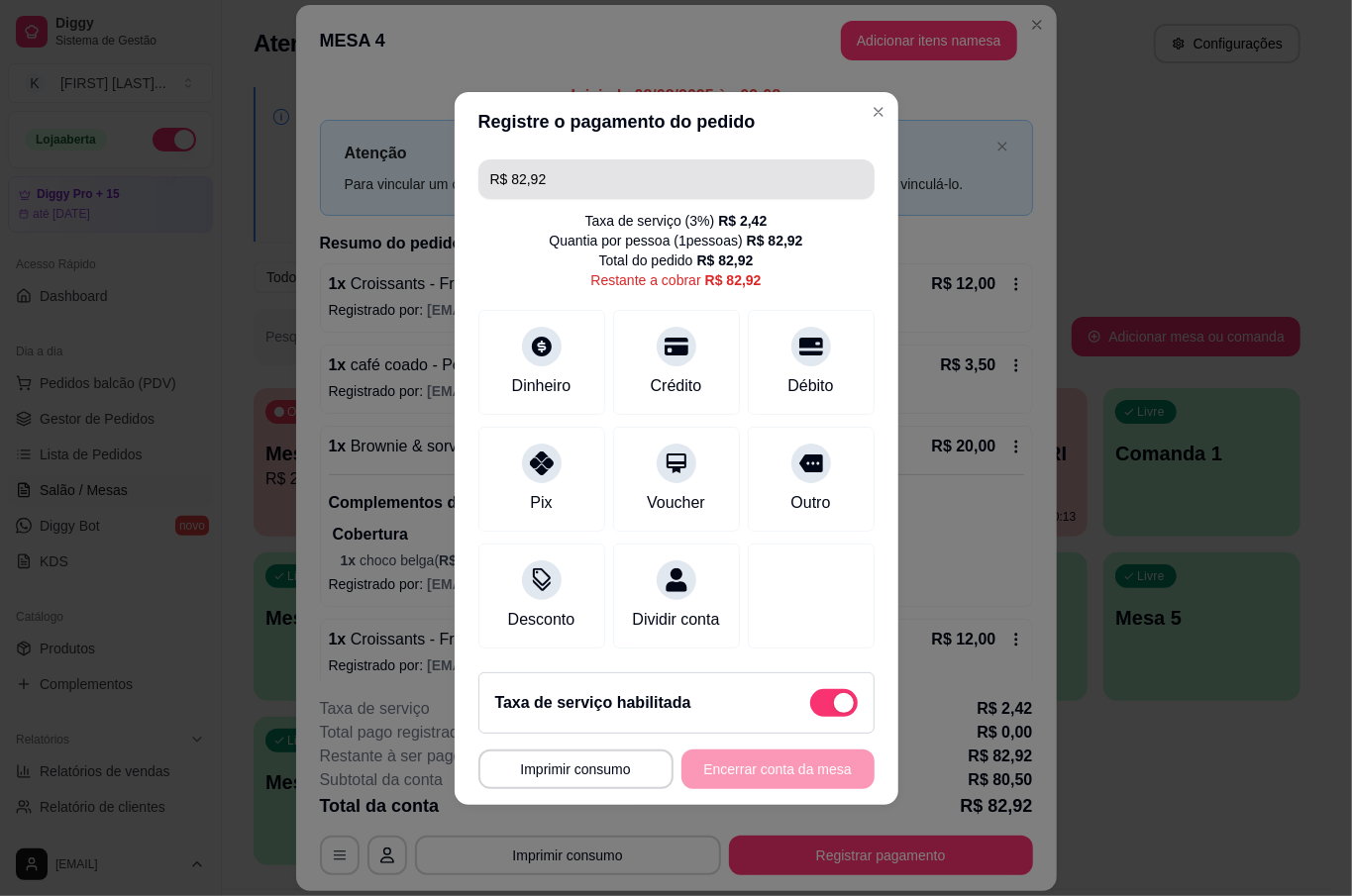 click on "R$ 82,92" at bounding box center [676, 179] 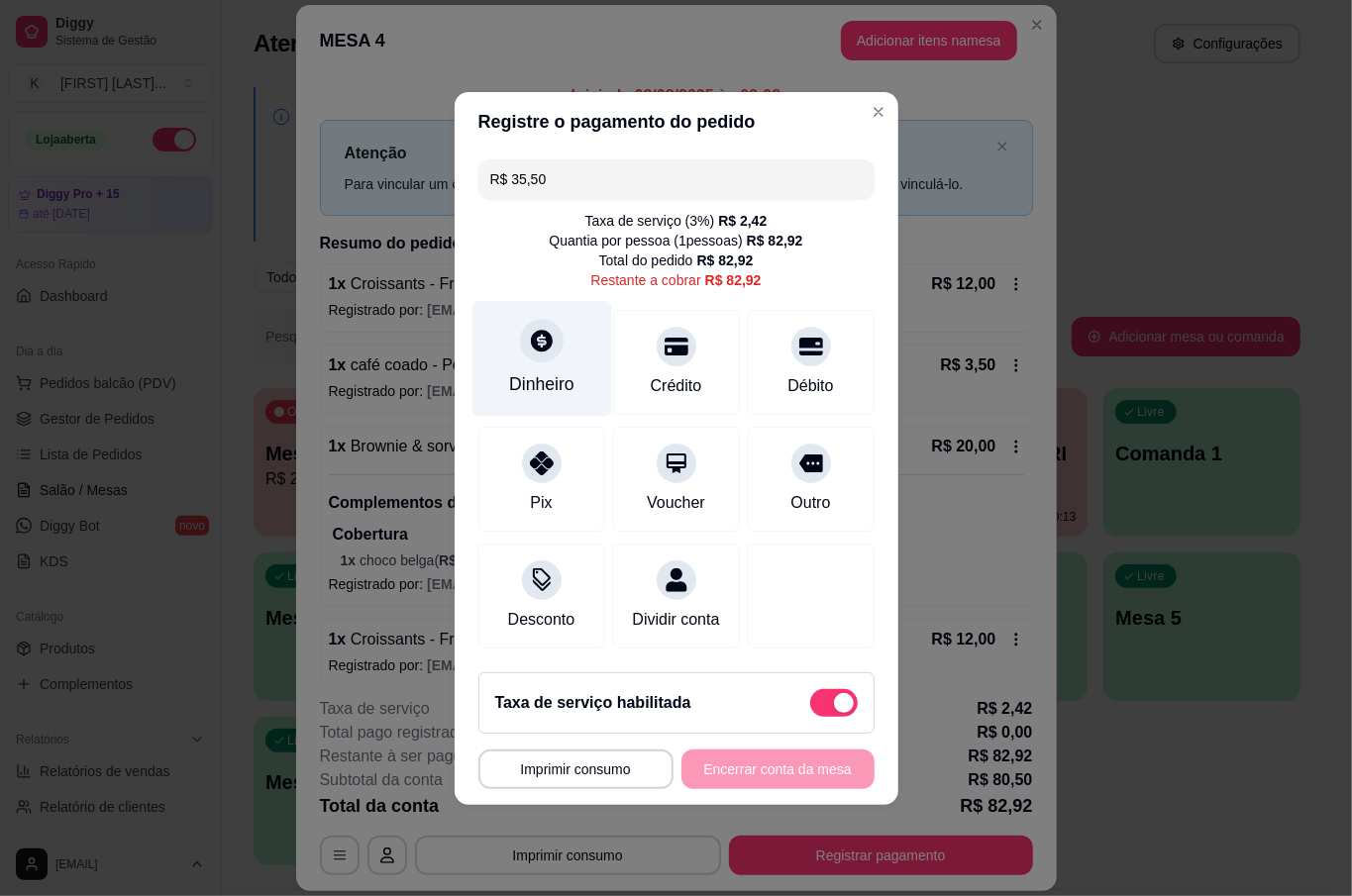 type on "R$ 35,50" 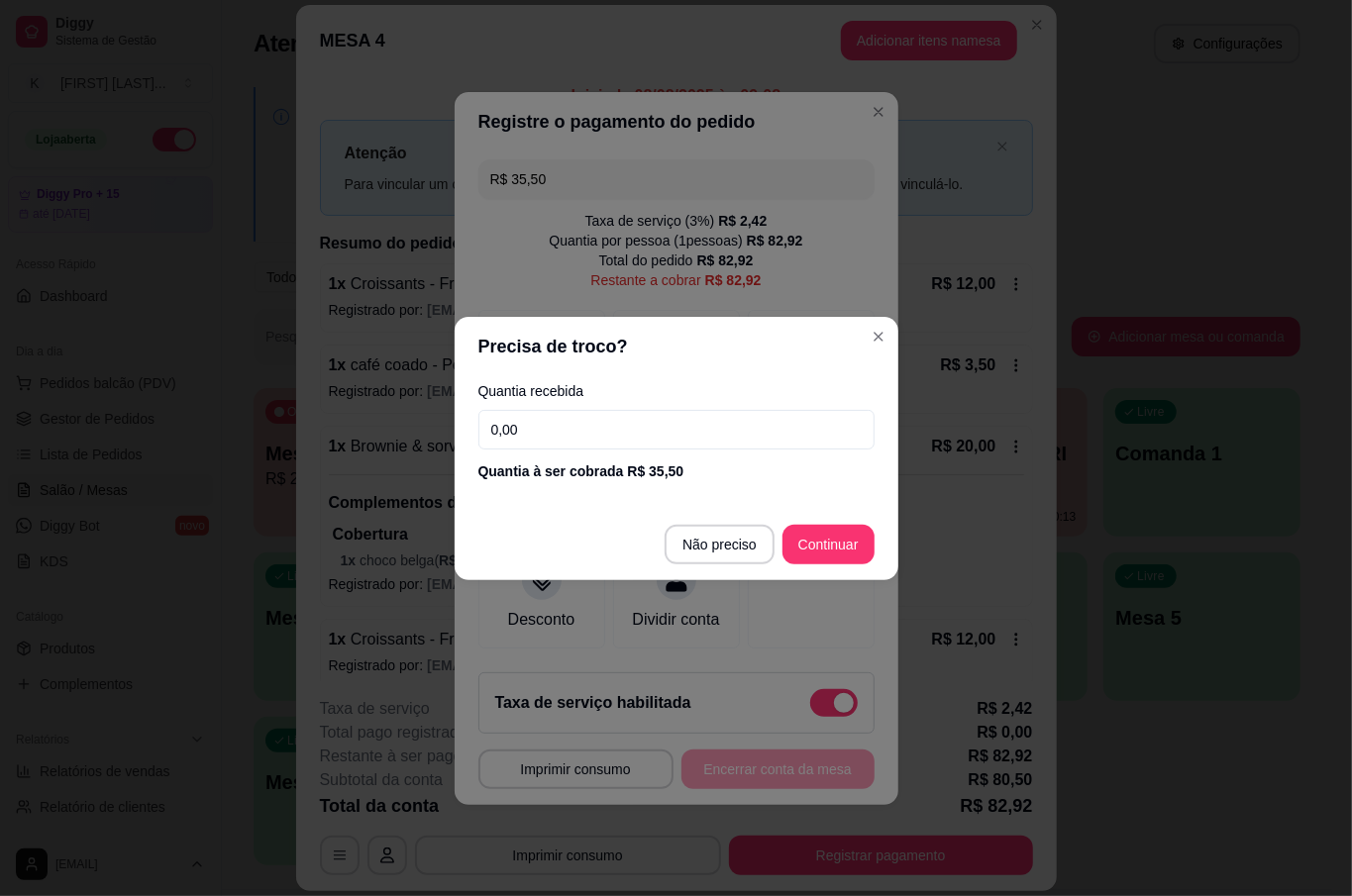 click on "0,00" at bounding box center (676, 430) 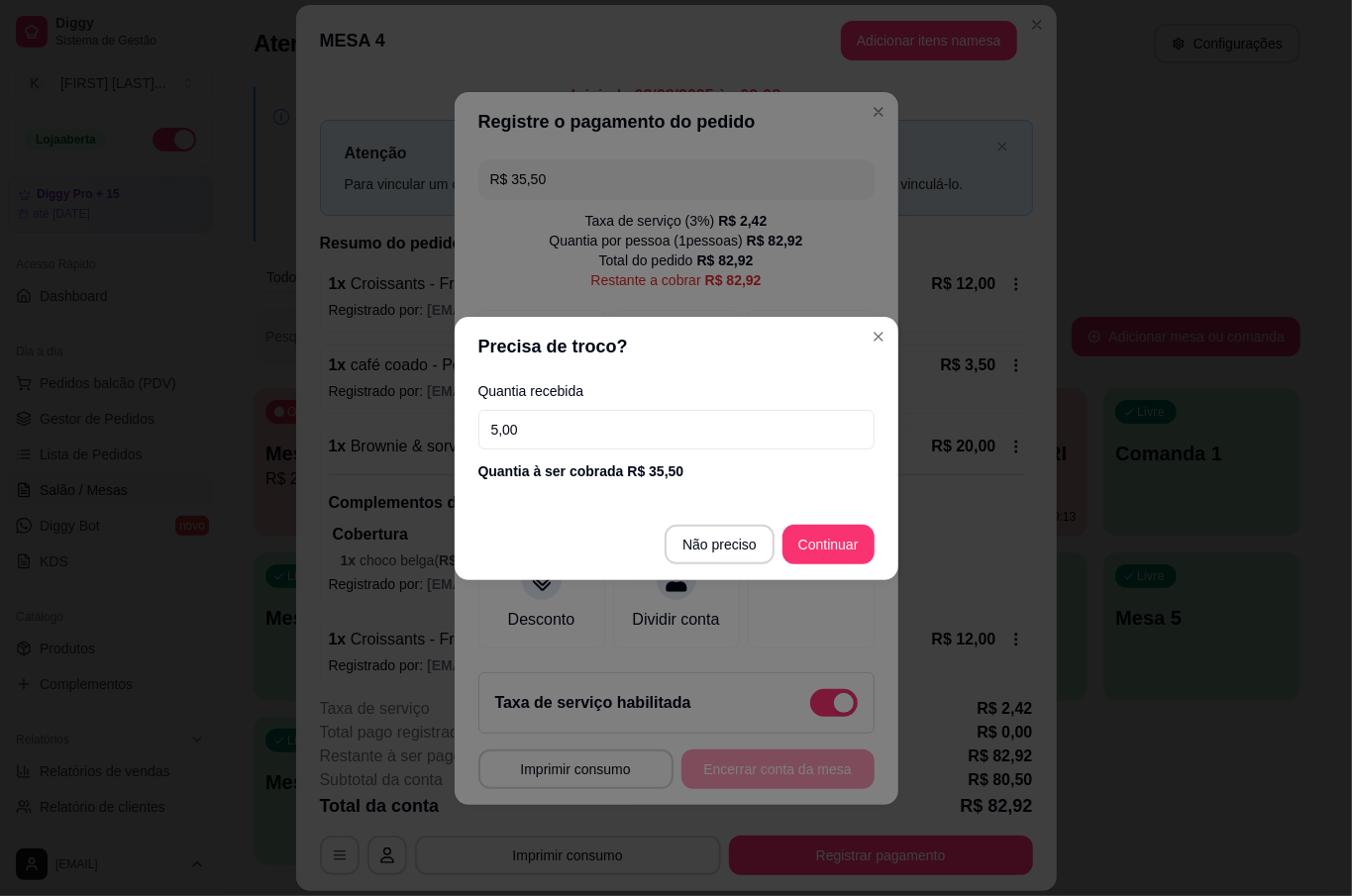 type on "50,00" 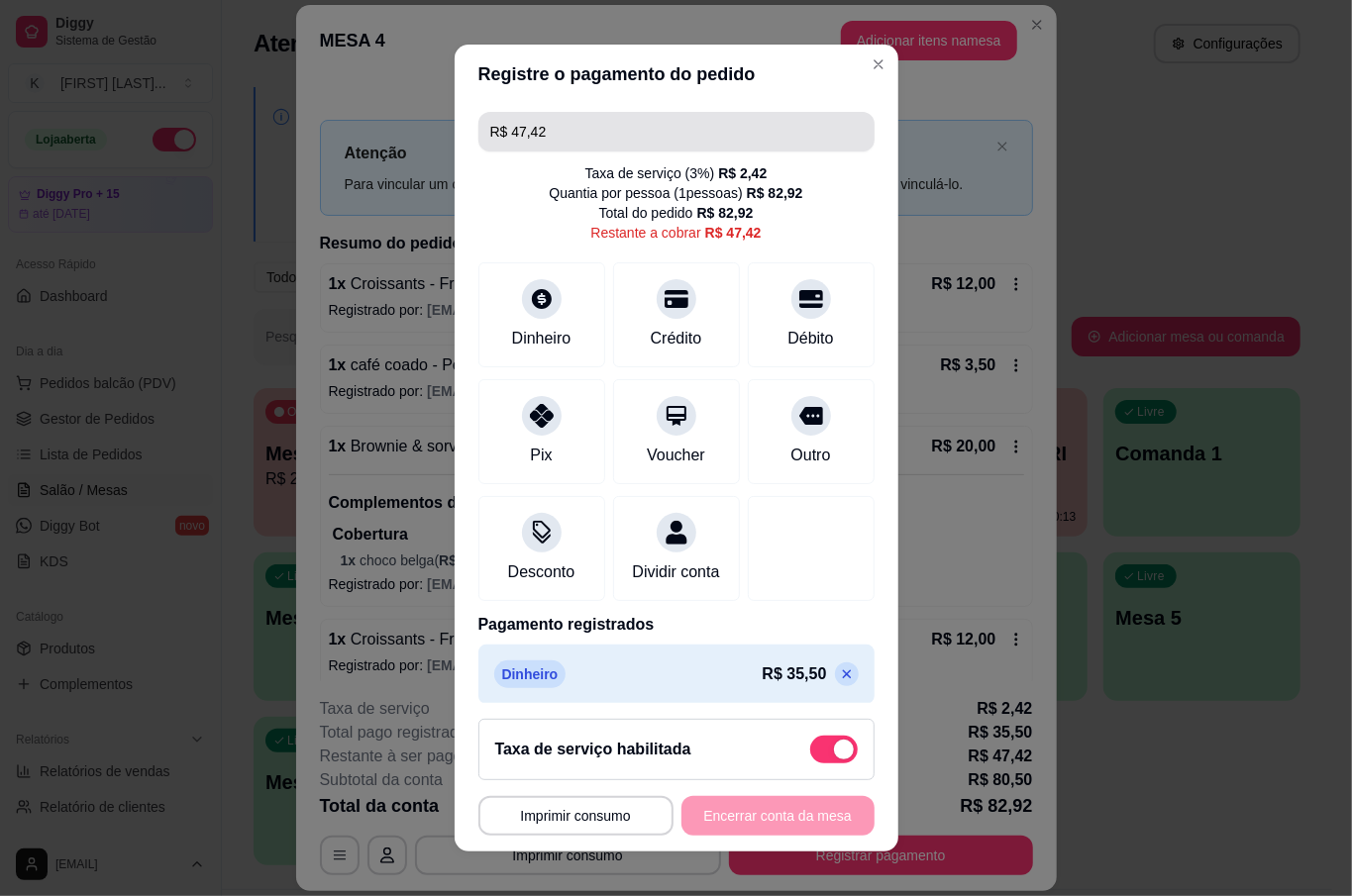 click on "R$ 47,42" at bounding box center [676, 132] 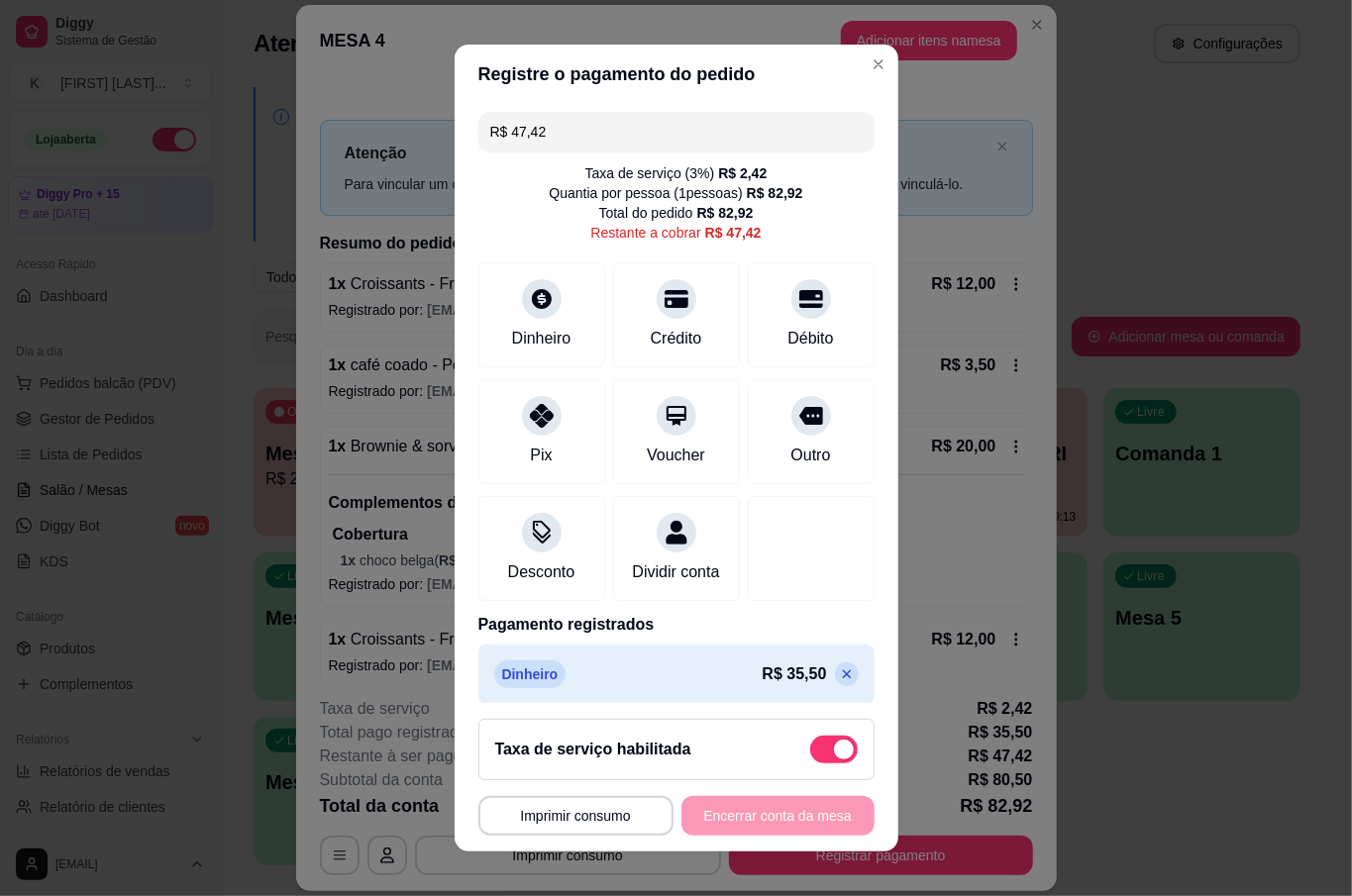 click on "R$ 47,42" at bounding box center [676, 132] 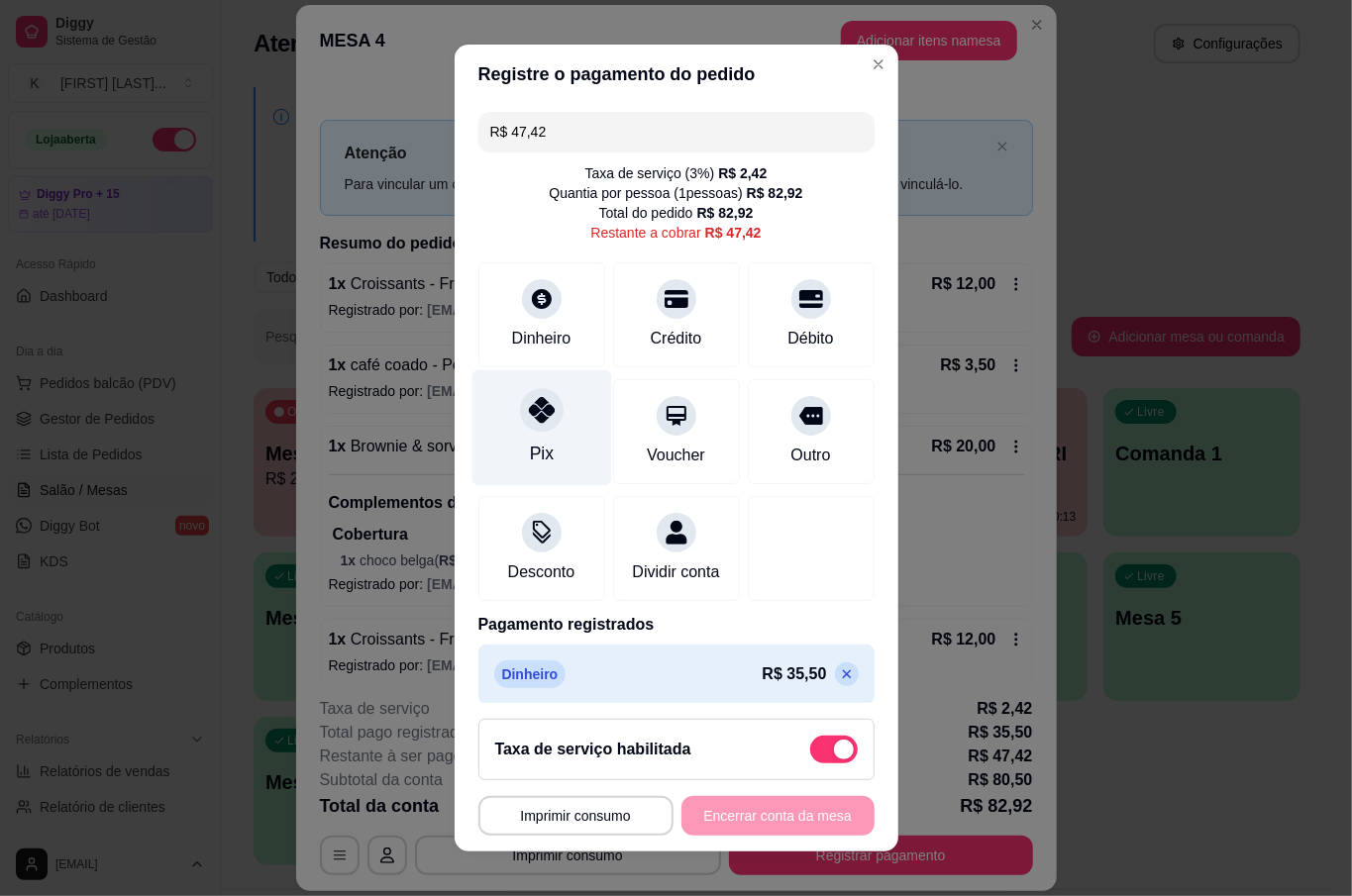 click 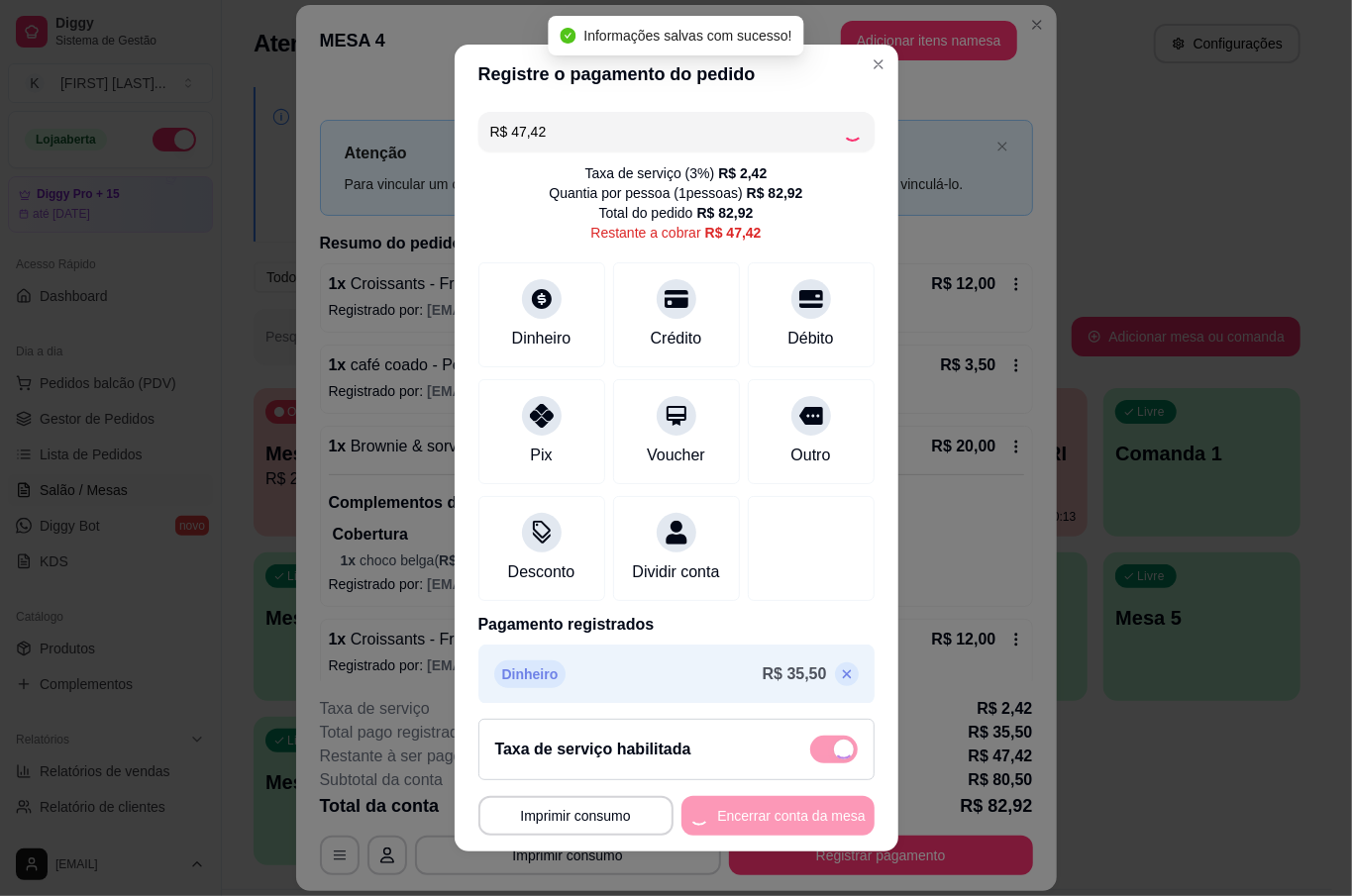 type on "R$ 0,00" 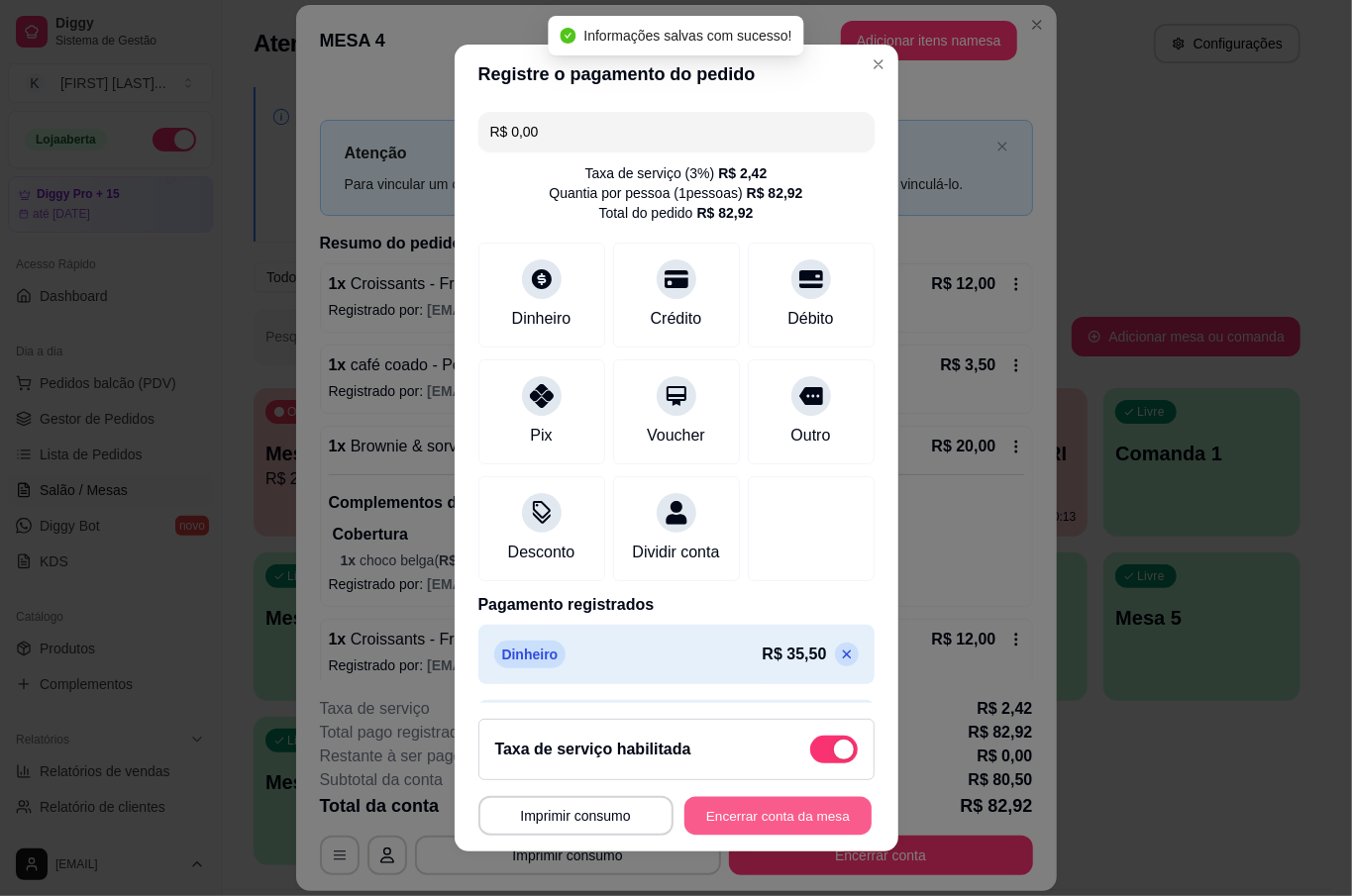 click on "Encerrar conta da mesa" at bounding box center [778, 815] 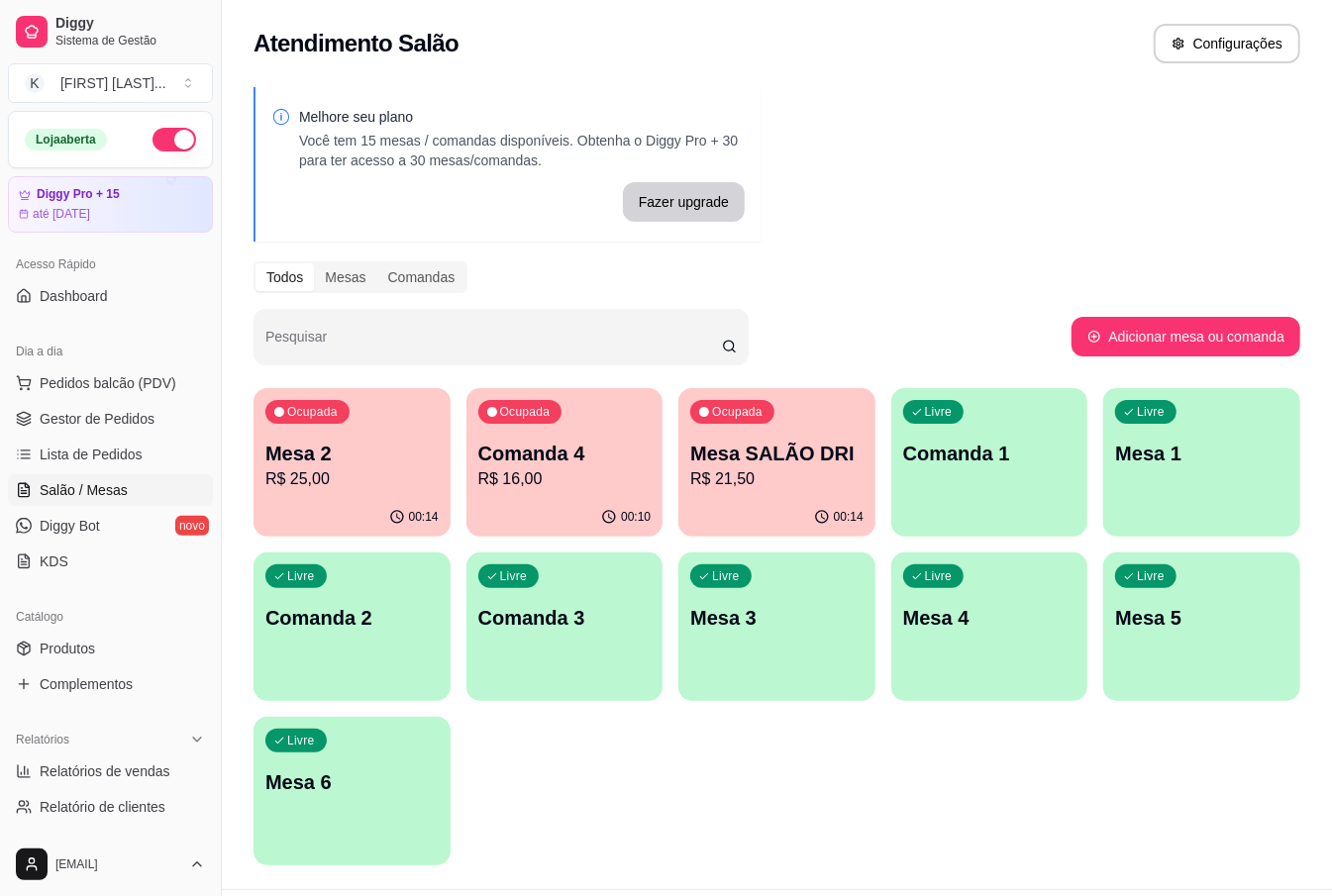 click on "Comanda 4" at bounding box center [564, 453] 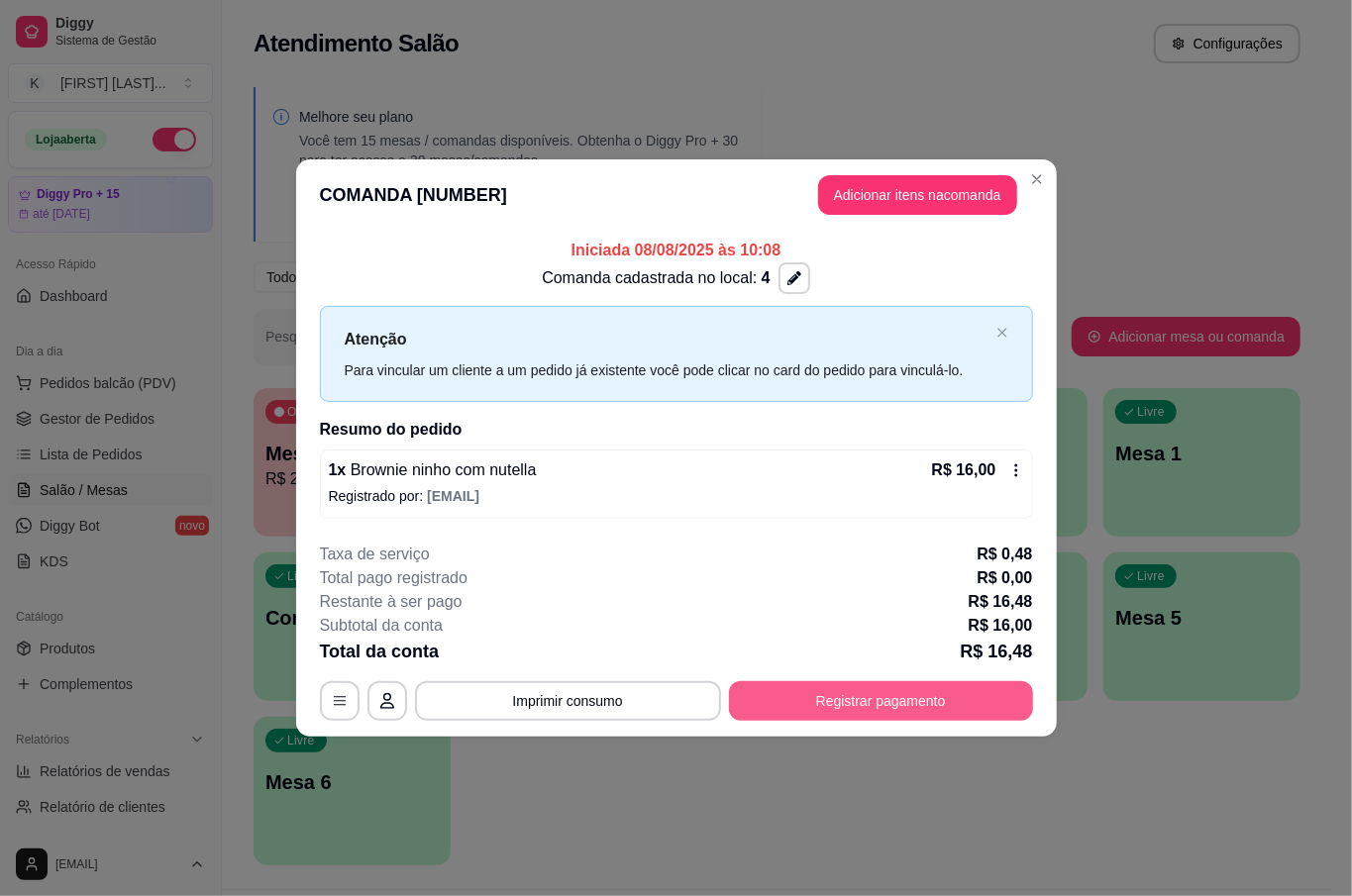 click on "Registrar pagamento" at bounding box center (881, 701) 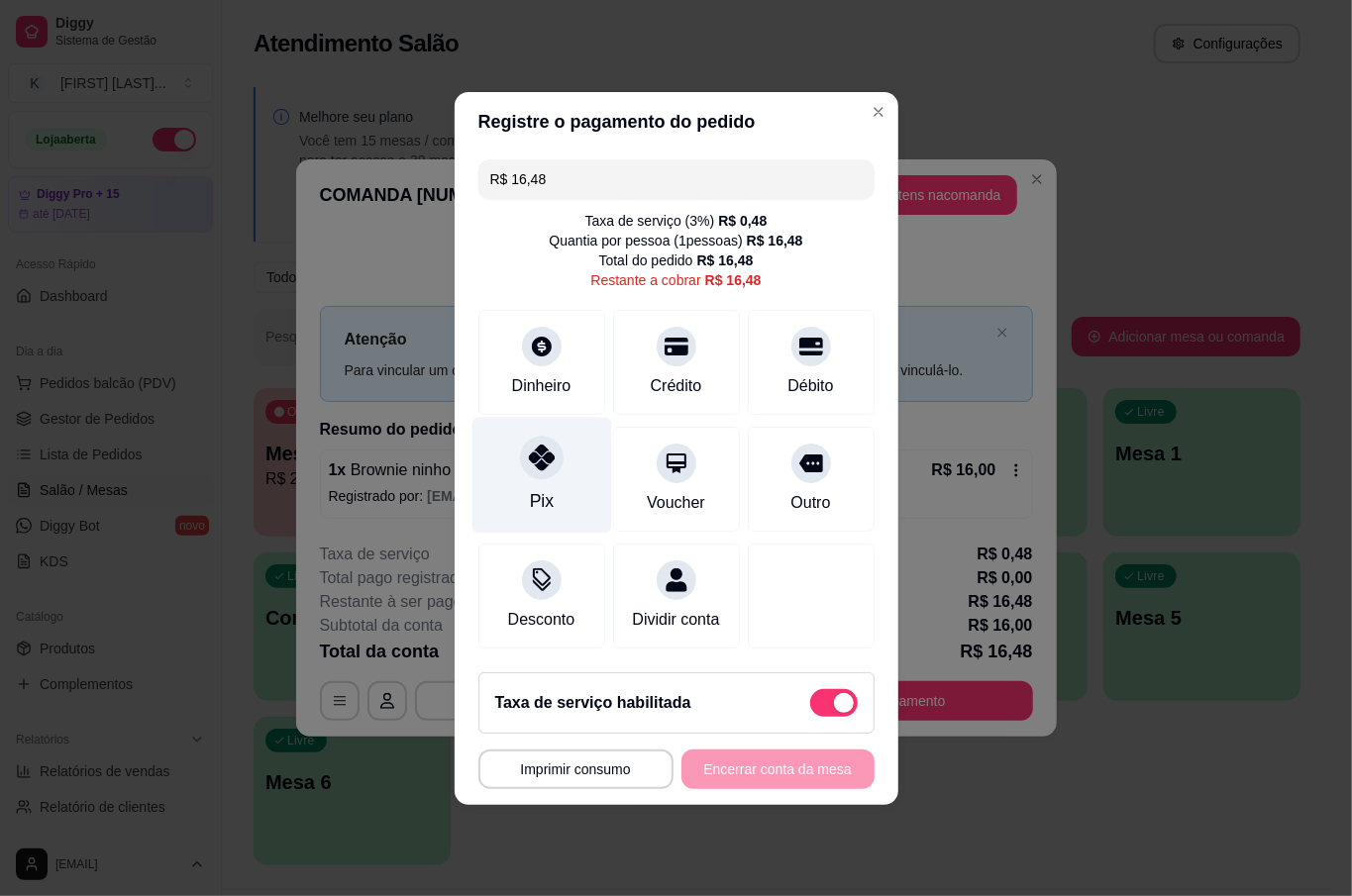click on "Pix" at bounding box center (541, 474) 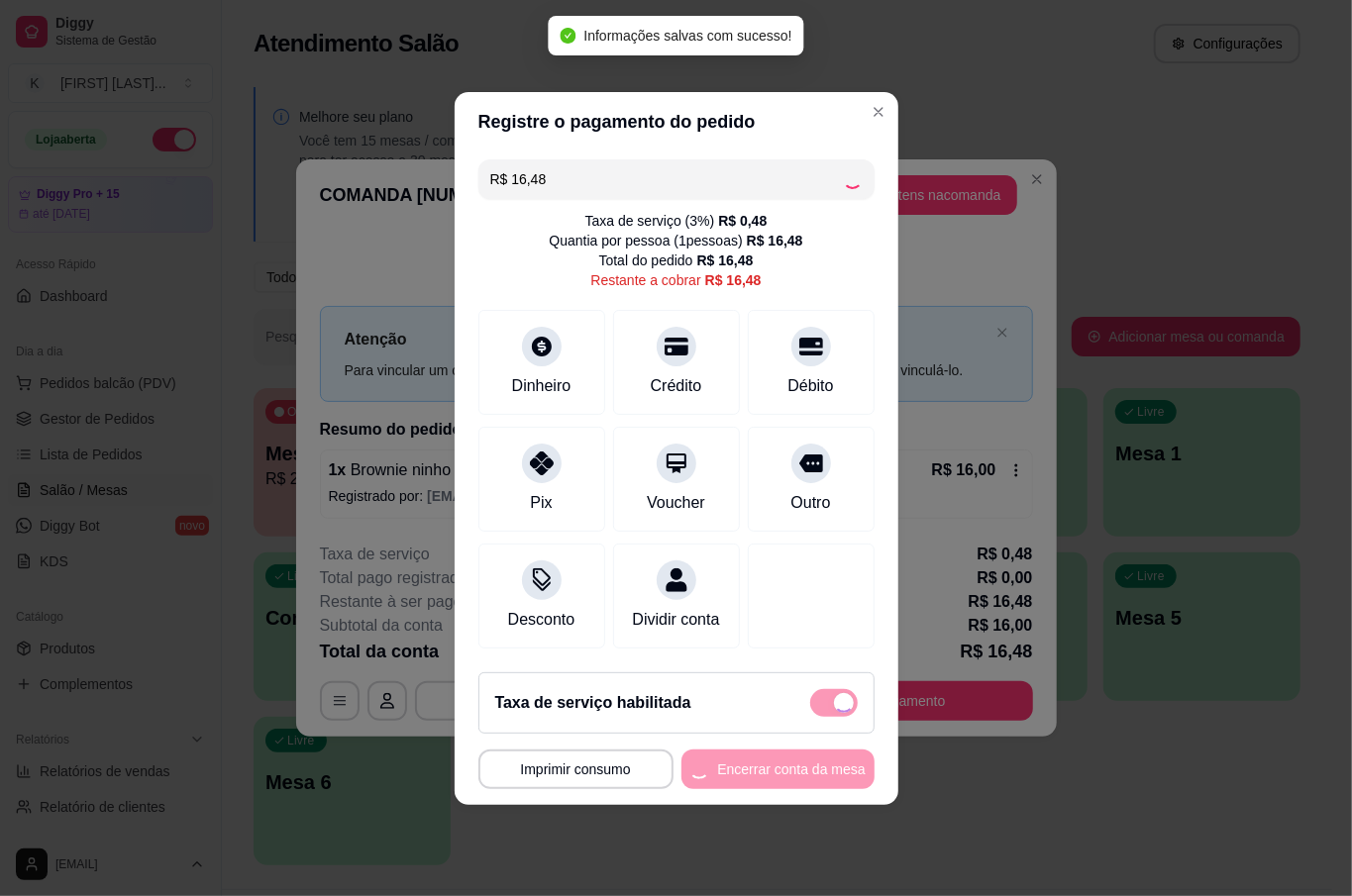 type on "R$ 0,00" 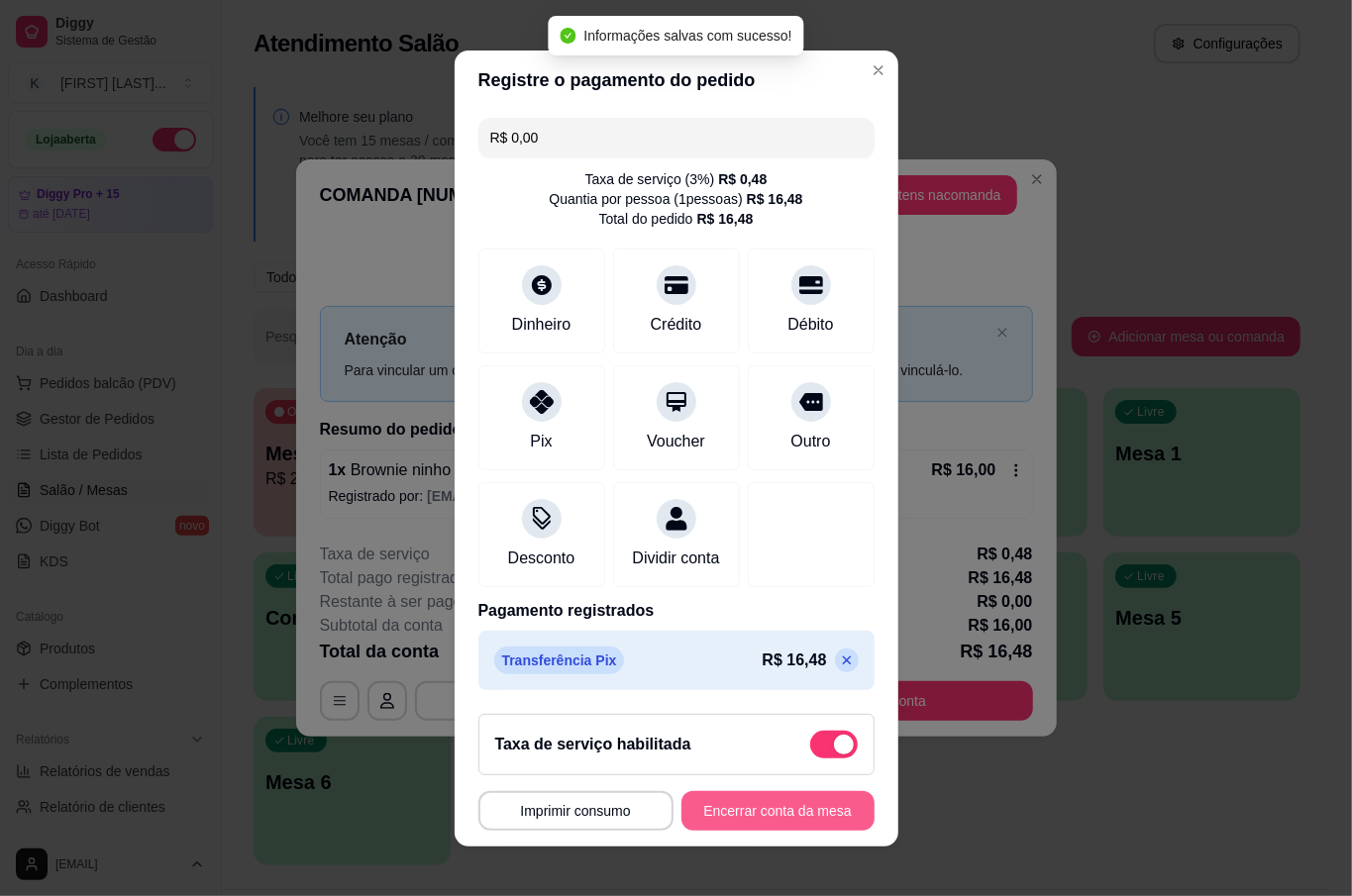 click on "Encerrar conta da mesa" at bounding box center (778, 811) 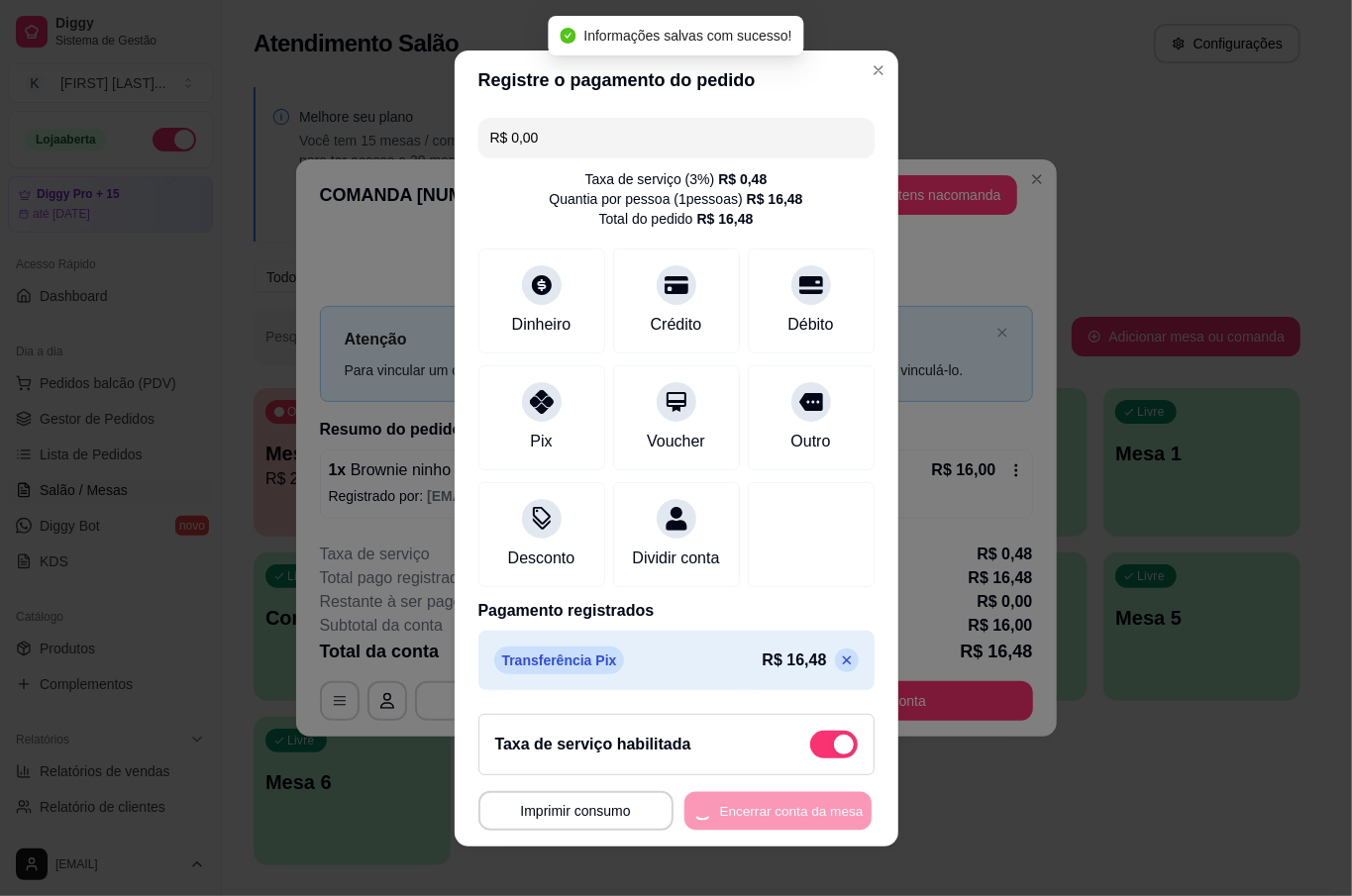 click on "**********" at bounding box center (676, 811) 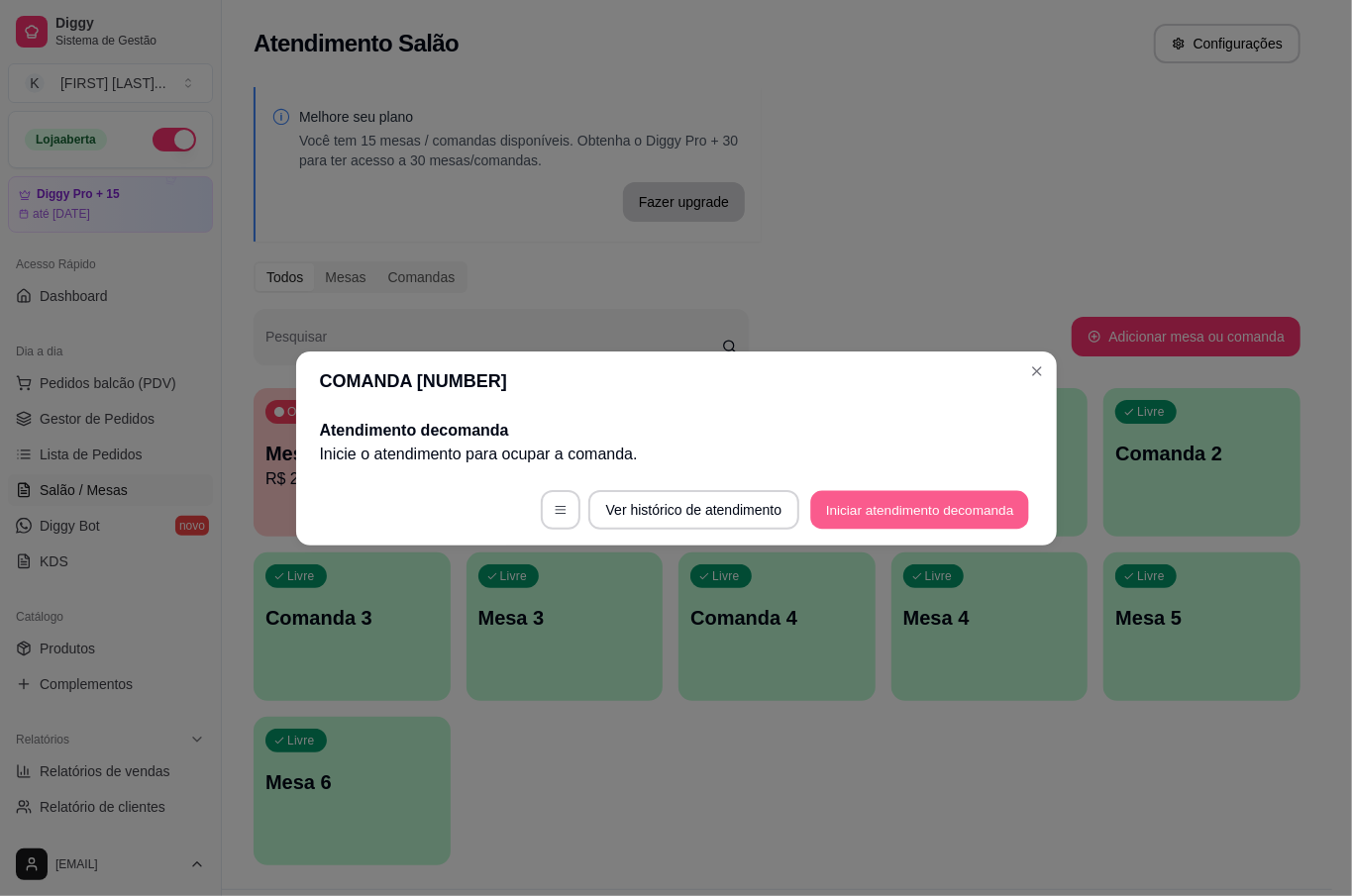 click on "Iniciar atendimento de  comanda" at bounding box center (920, 509) 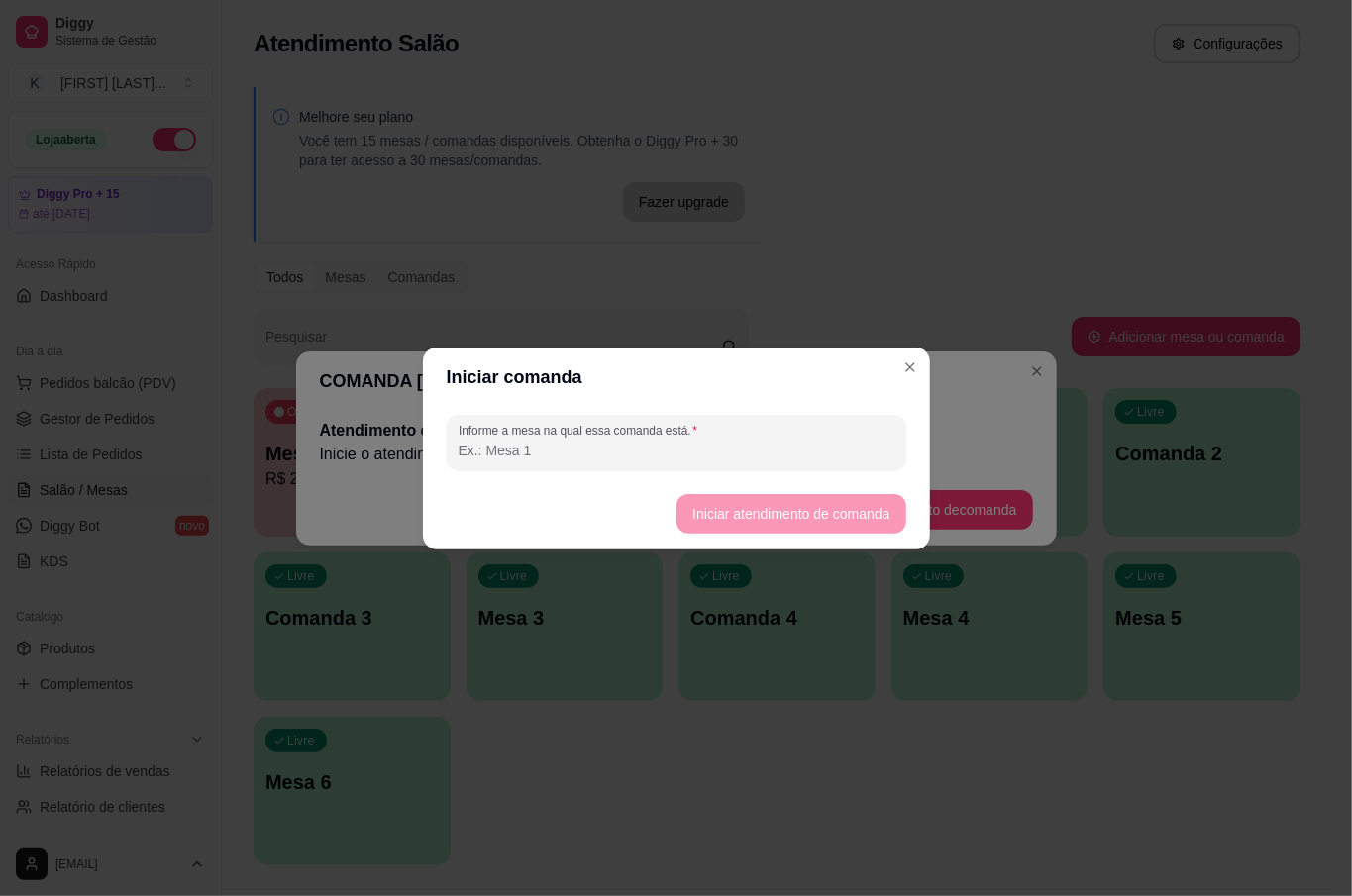 click on "Informe a mesa na qual essa comanda está." at bounding box center [676, 450] 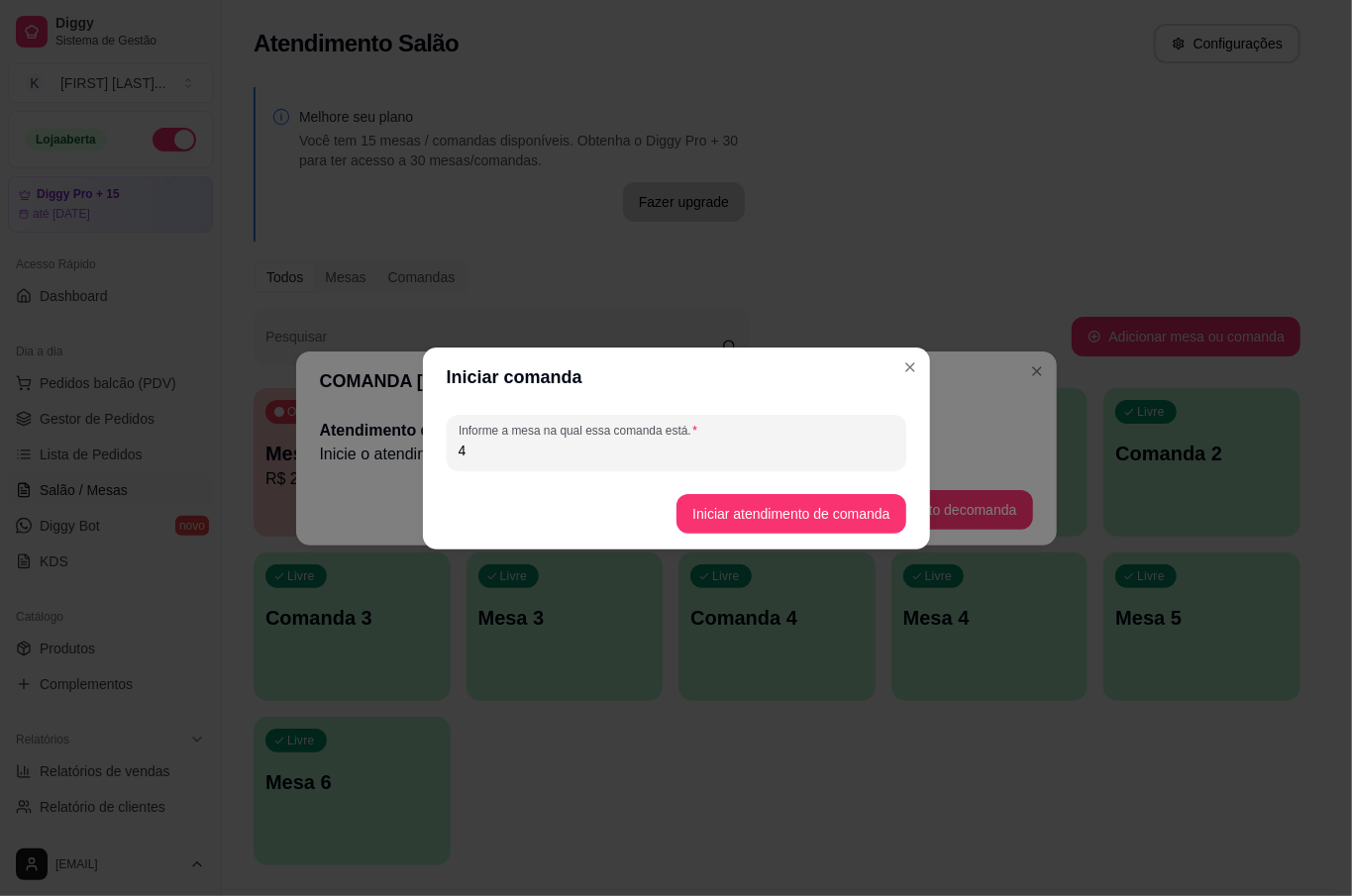 type on "4" 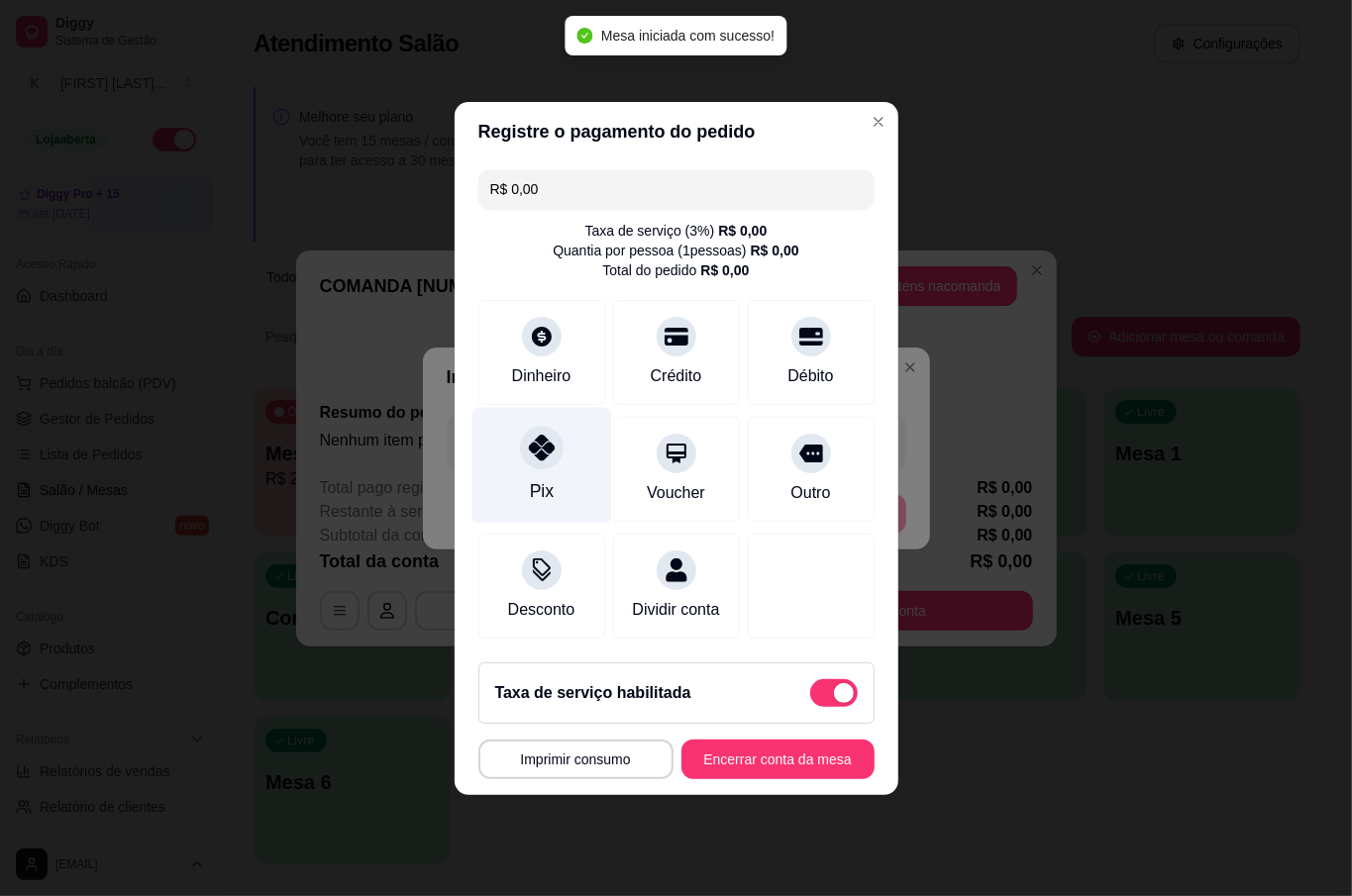 click on "Pix" at bounding box center [541, 464] 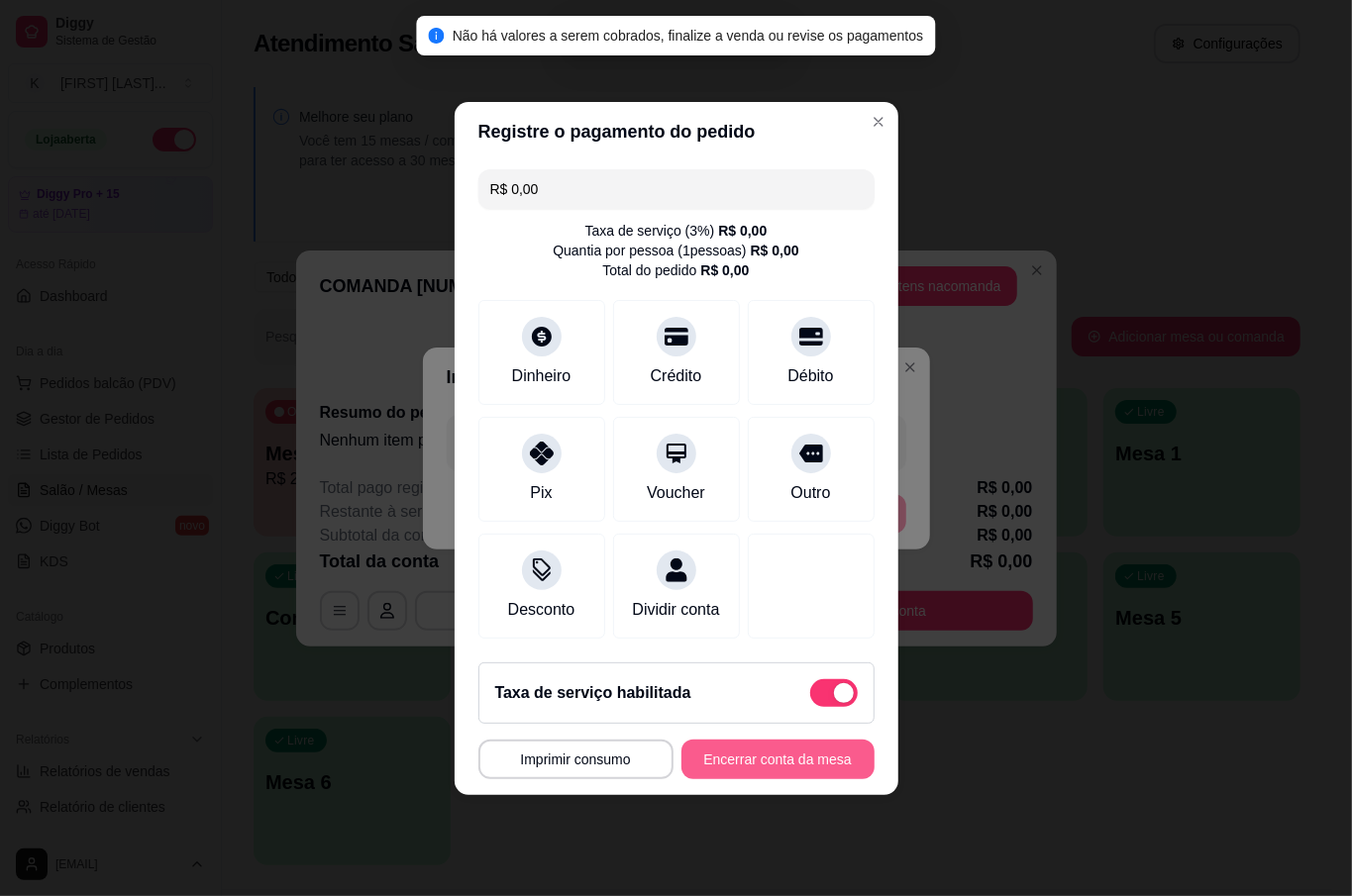 click on "Encerrar conta da mesa" at bounding box center [778, 759] 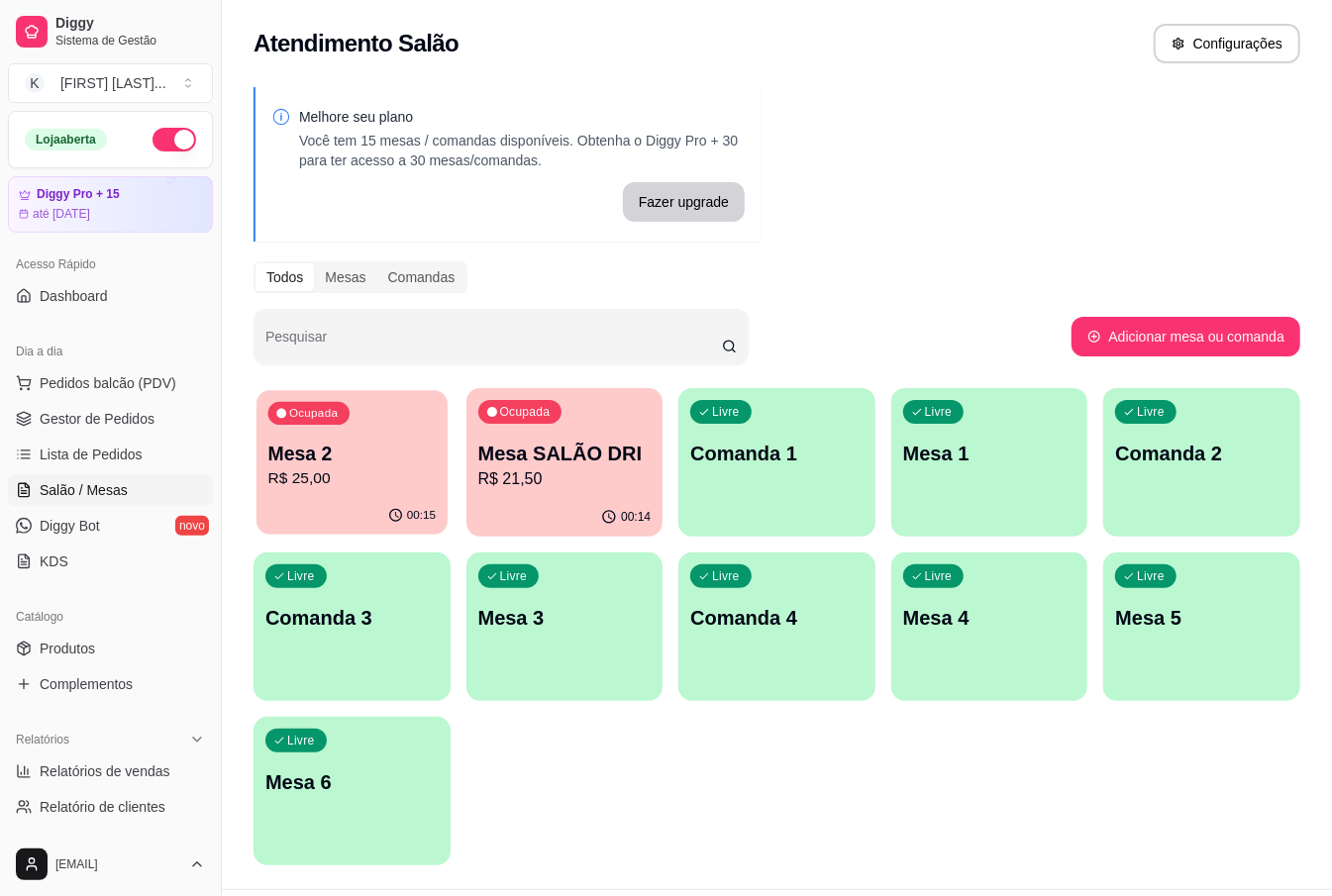 click on "Mesa 2" at bounding box center [352, 453] 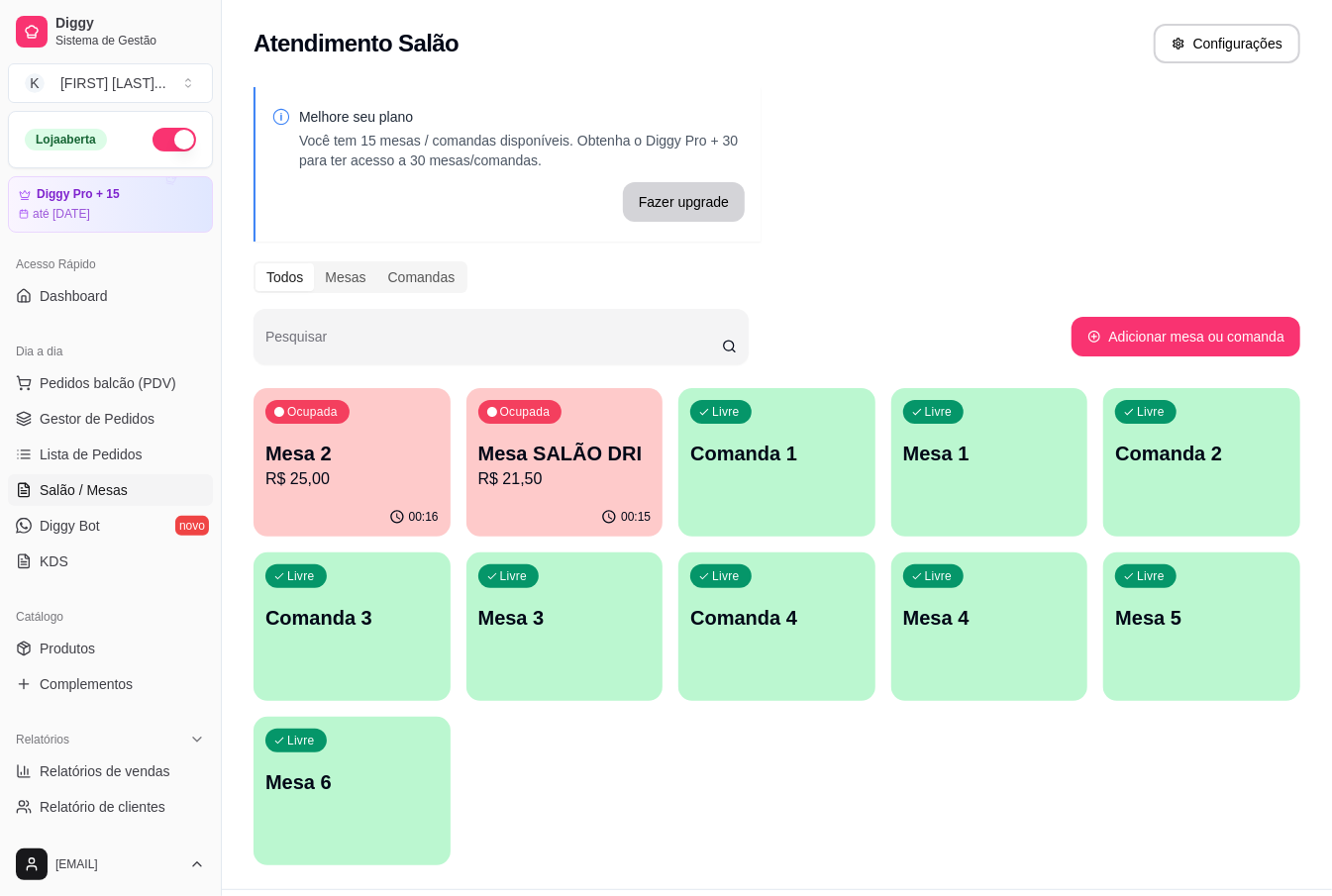 click on "00:16" at bounding box center (352, 517) 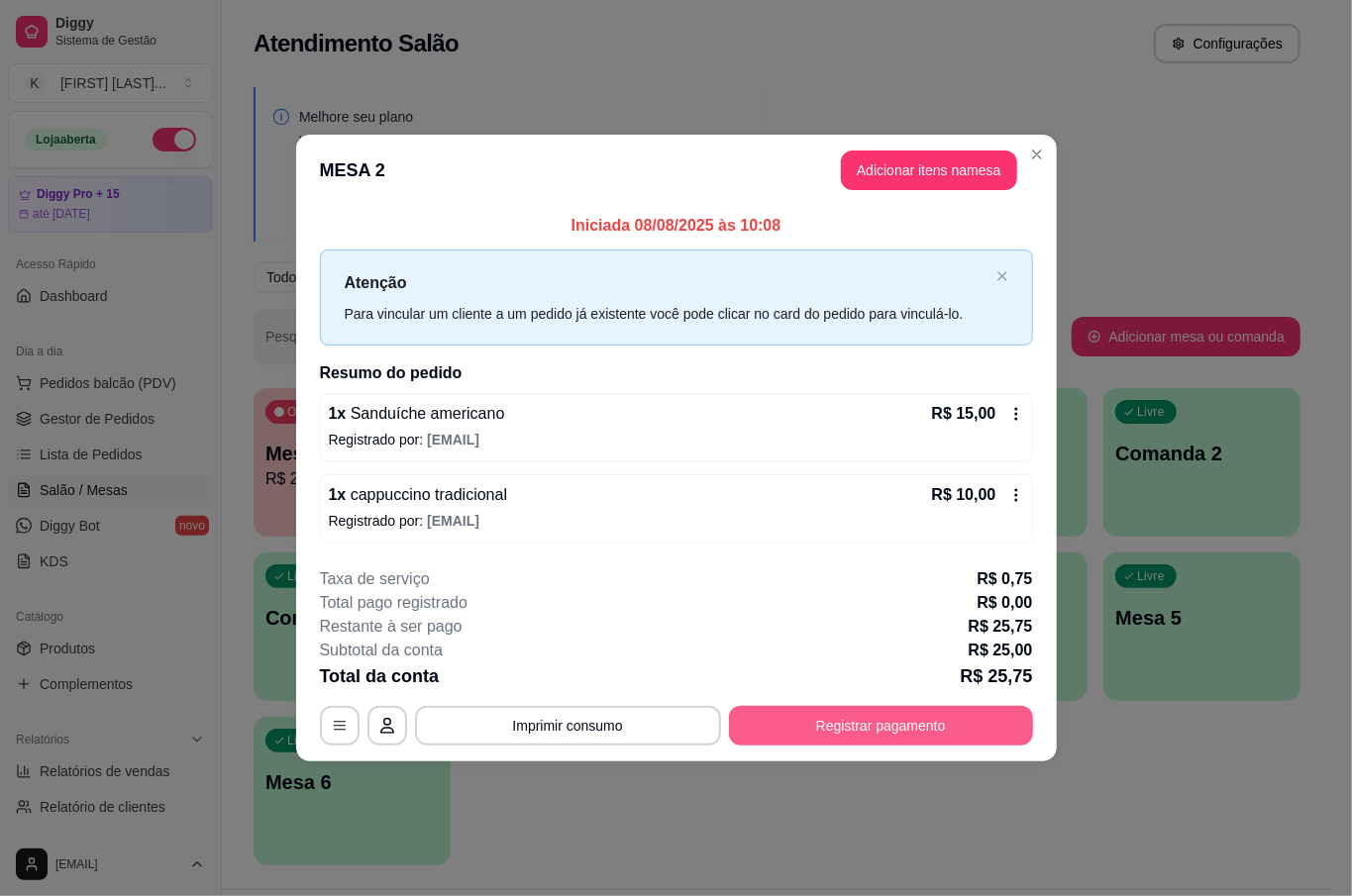 click on "Registrar pagamento" at bounding box center (881, 726) 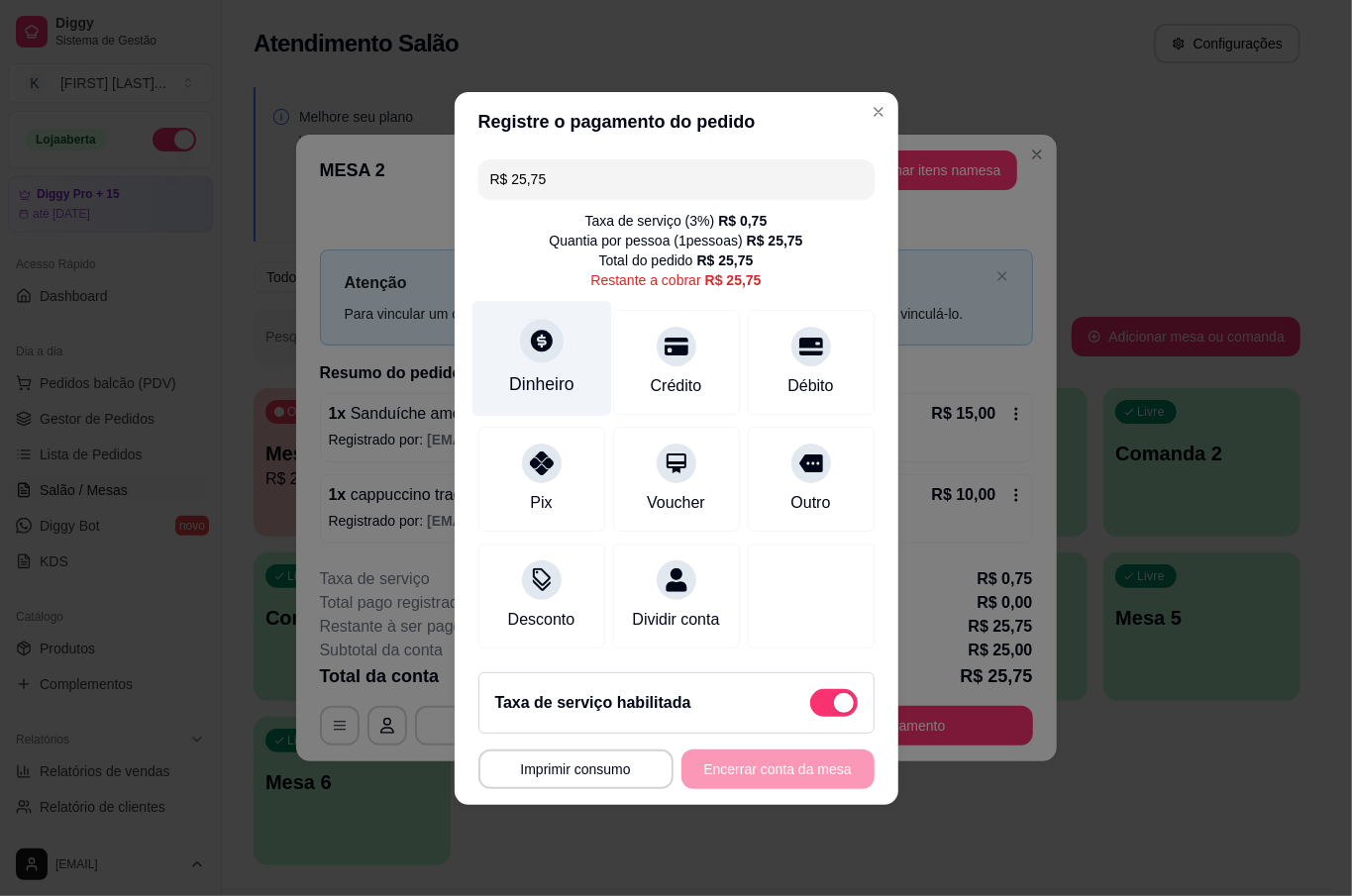 click on "Dinheiro" at bounding box center [541, 357] 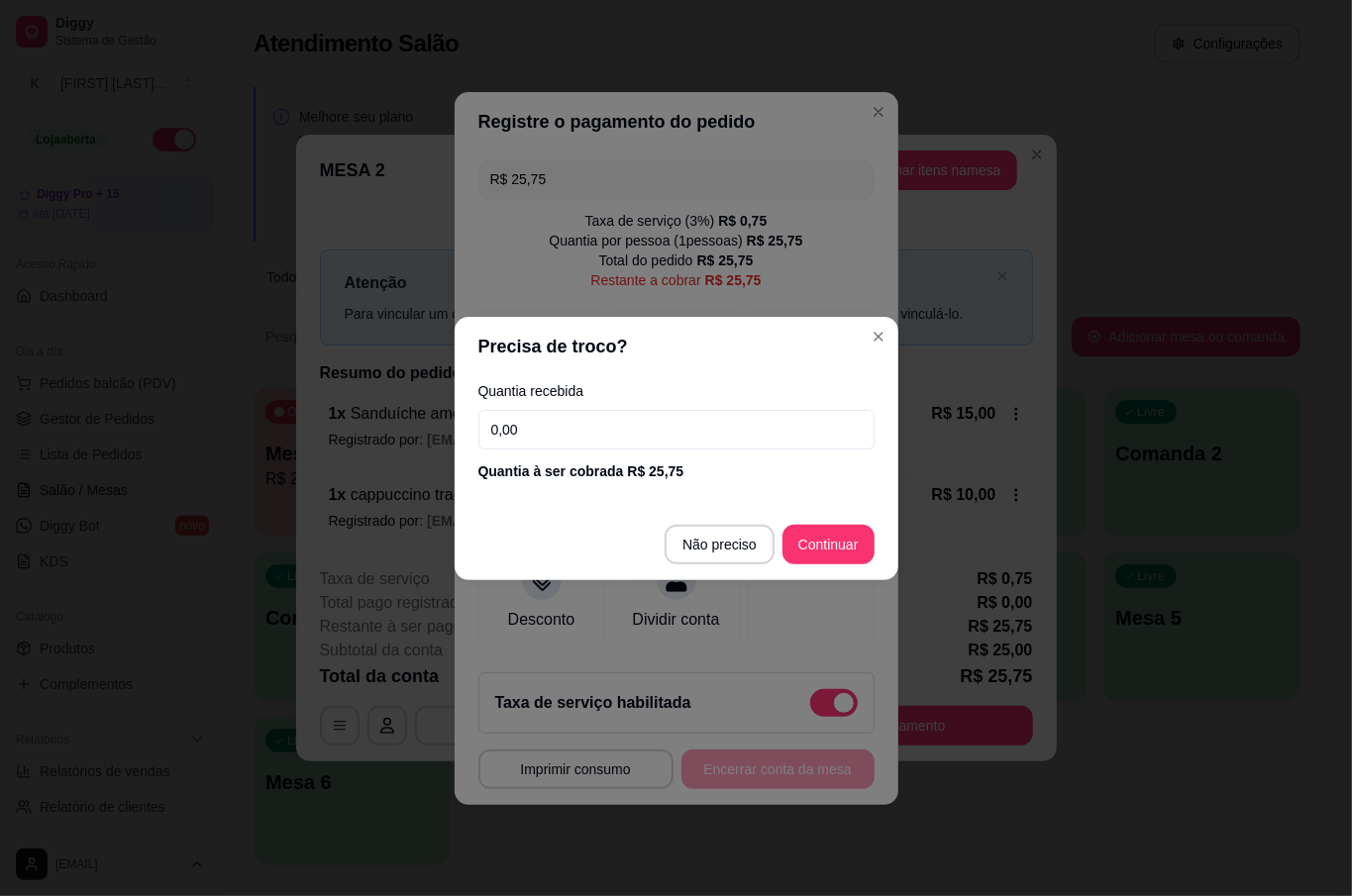 click on "0,00" at bounding box center [676, 430] 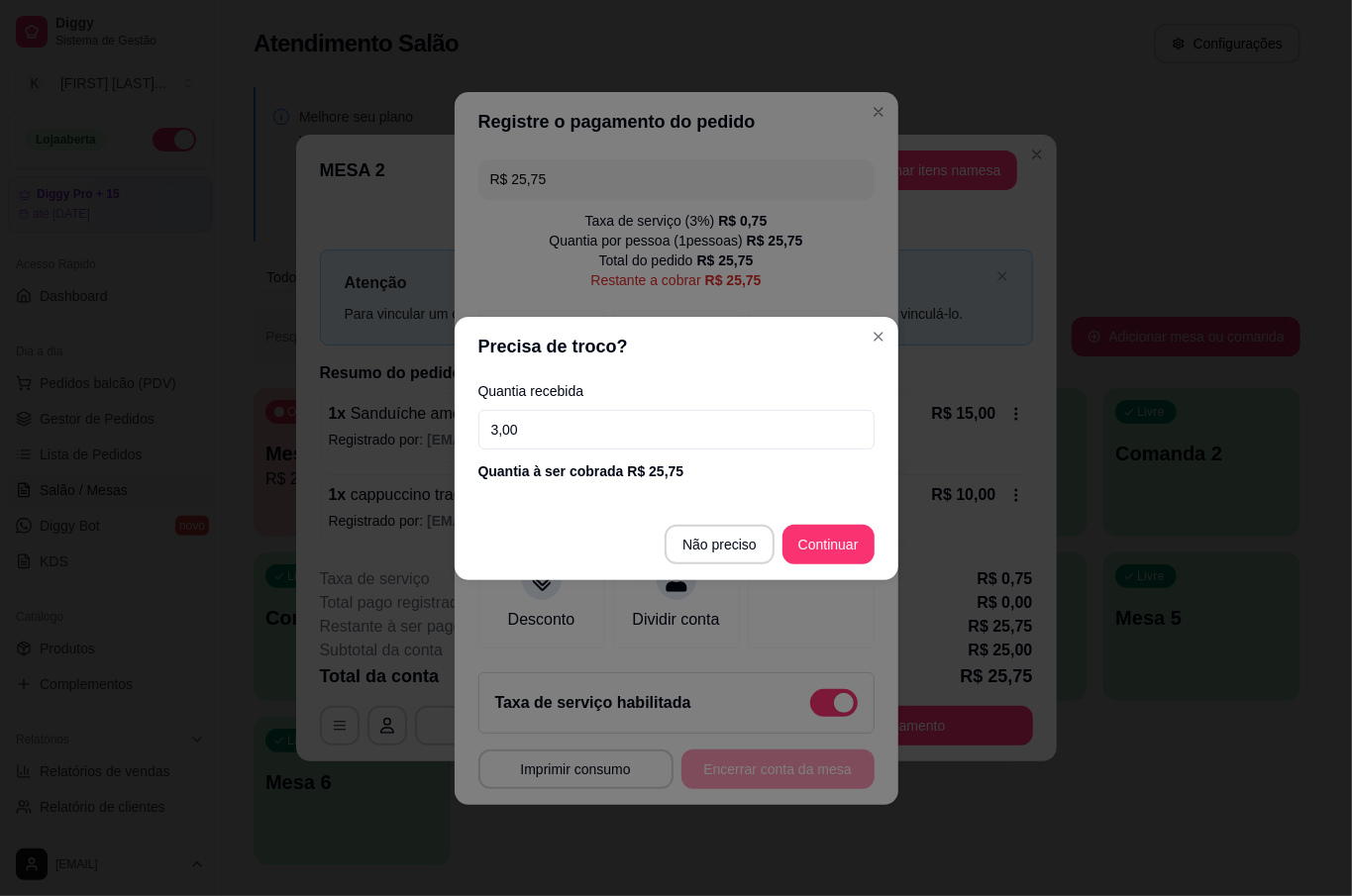 type on "30,00" 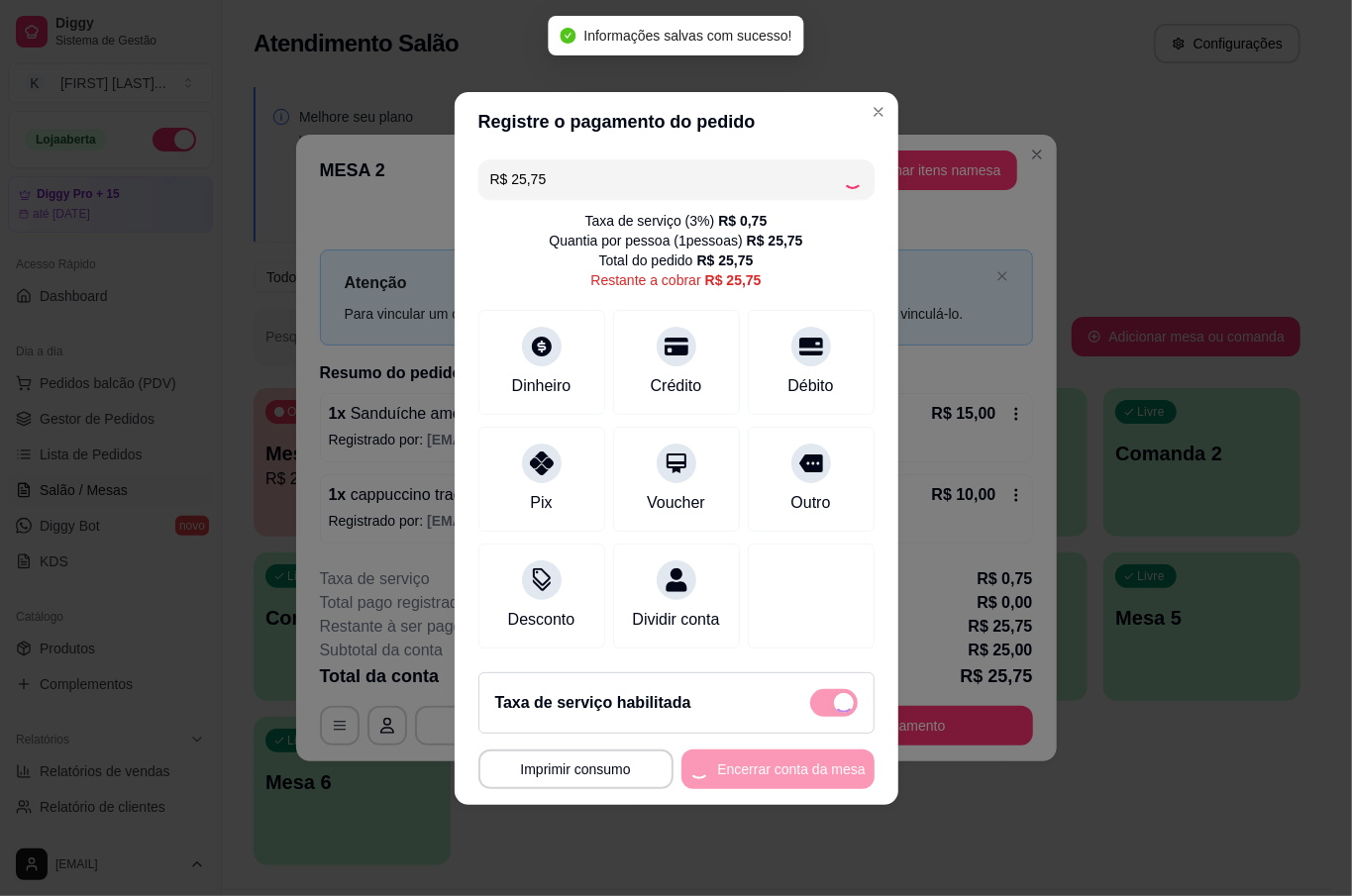 type on "R$ 0,00" 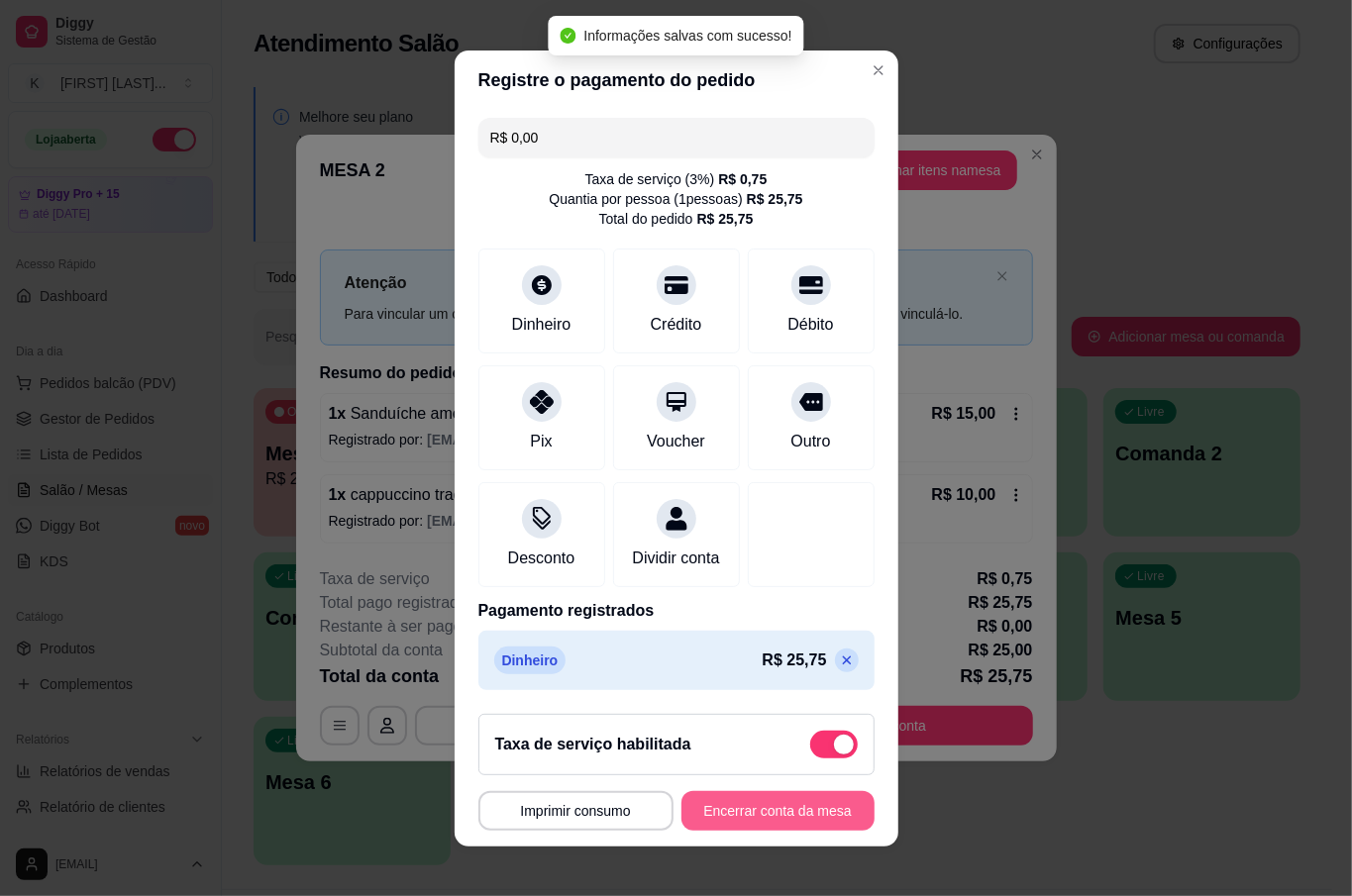 click on "Encerrar conta da mesa" at bounding box center [778, 811] 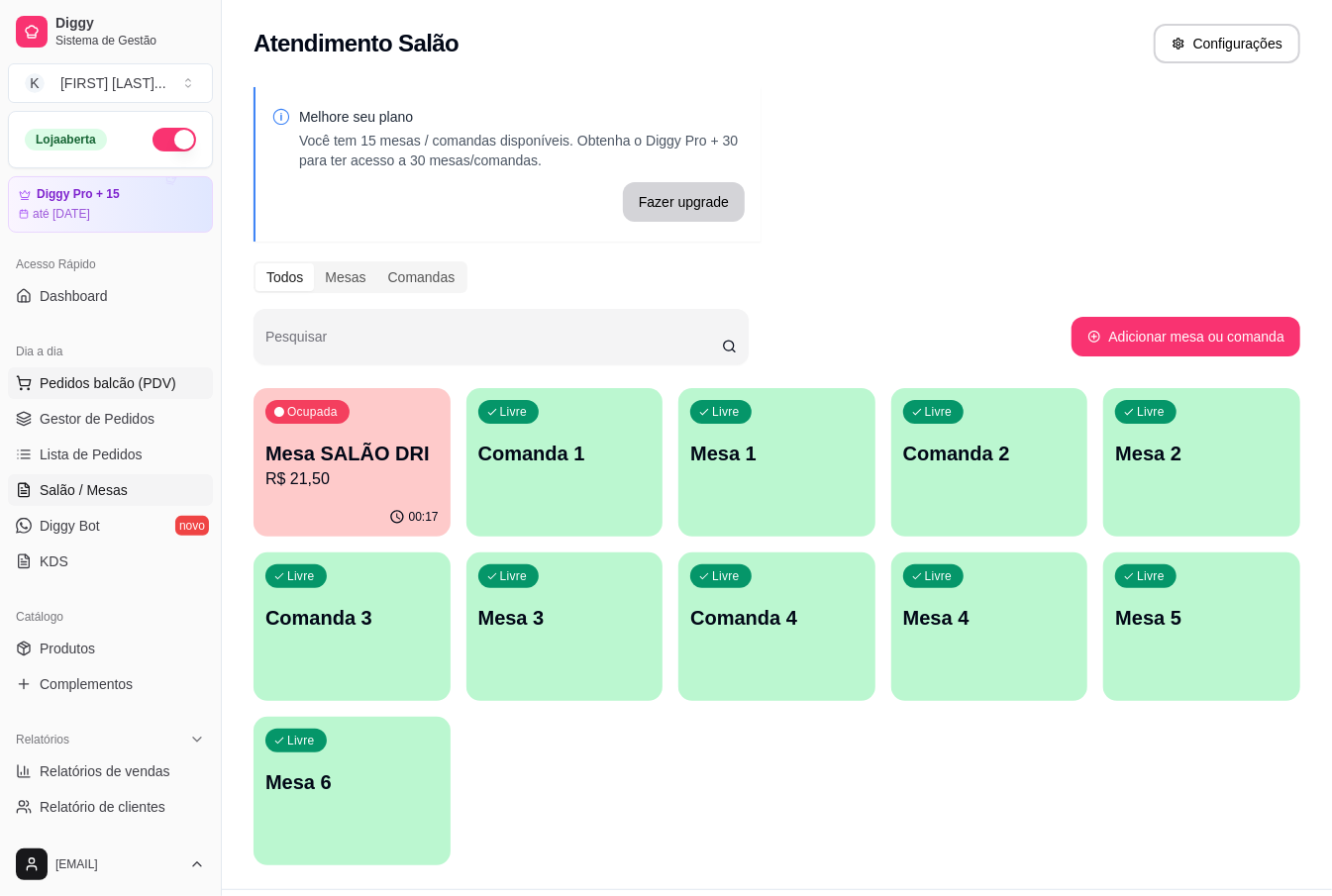 click on "Pedidos balcão (PDV)" at bounding box center (108, 383) 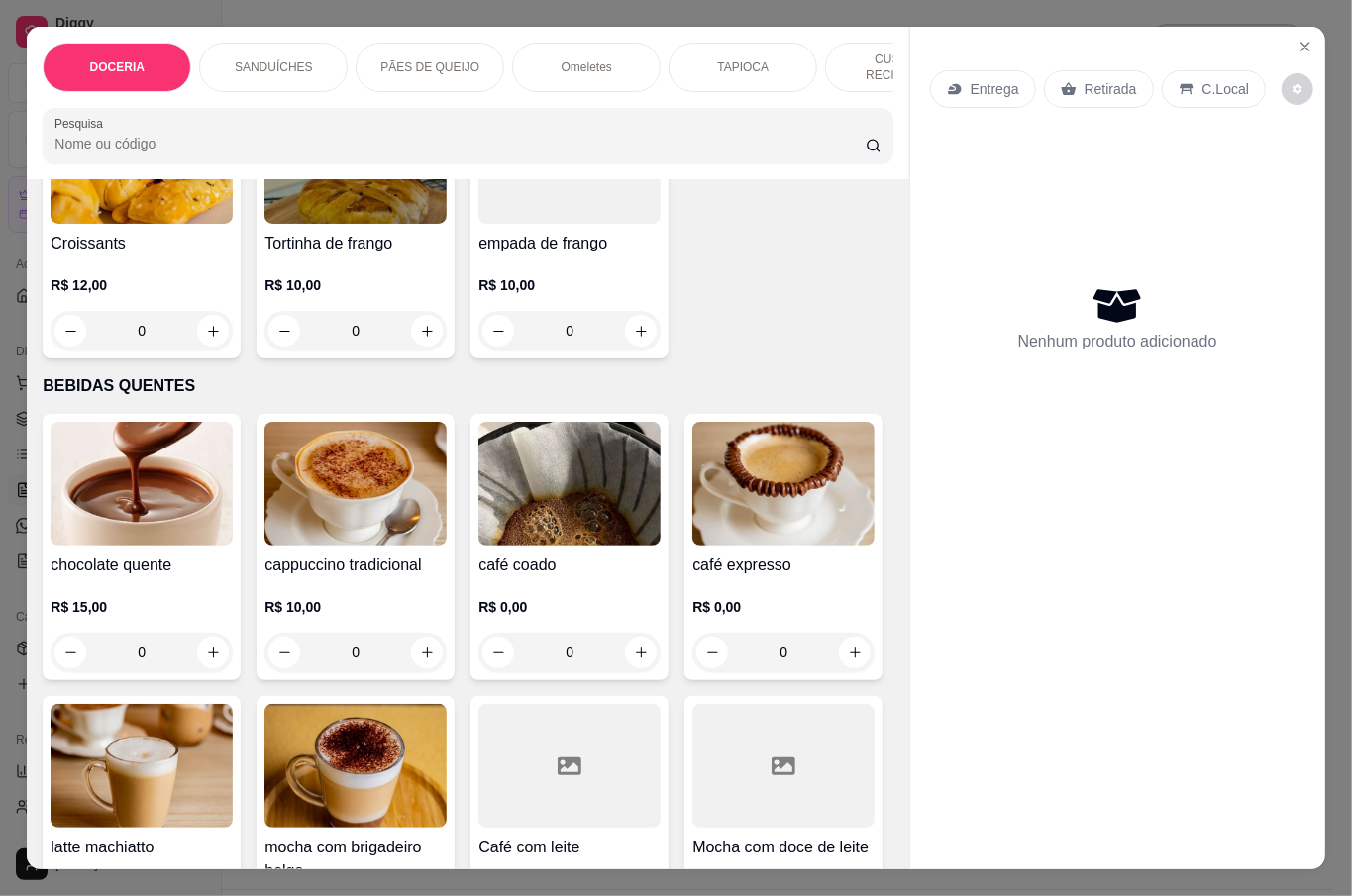 scroll, scrollTop: 3696, scrollLeft: 0, axis: vertical 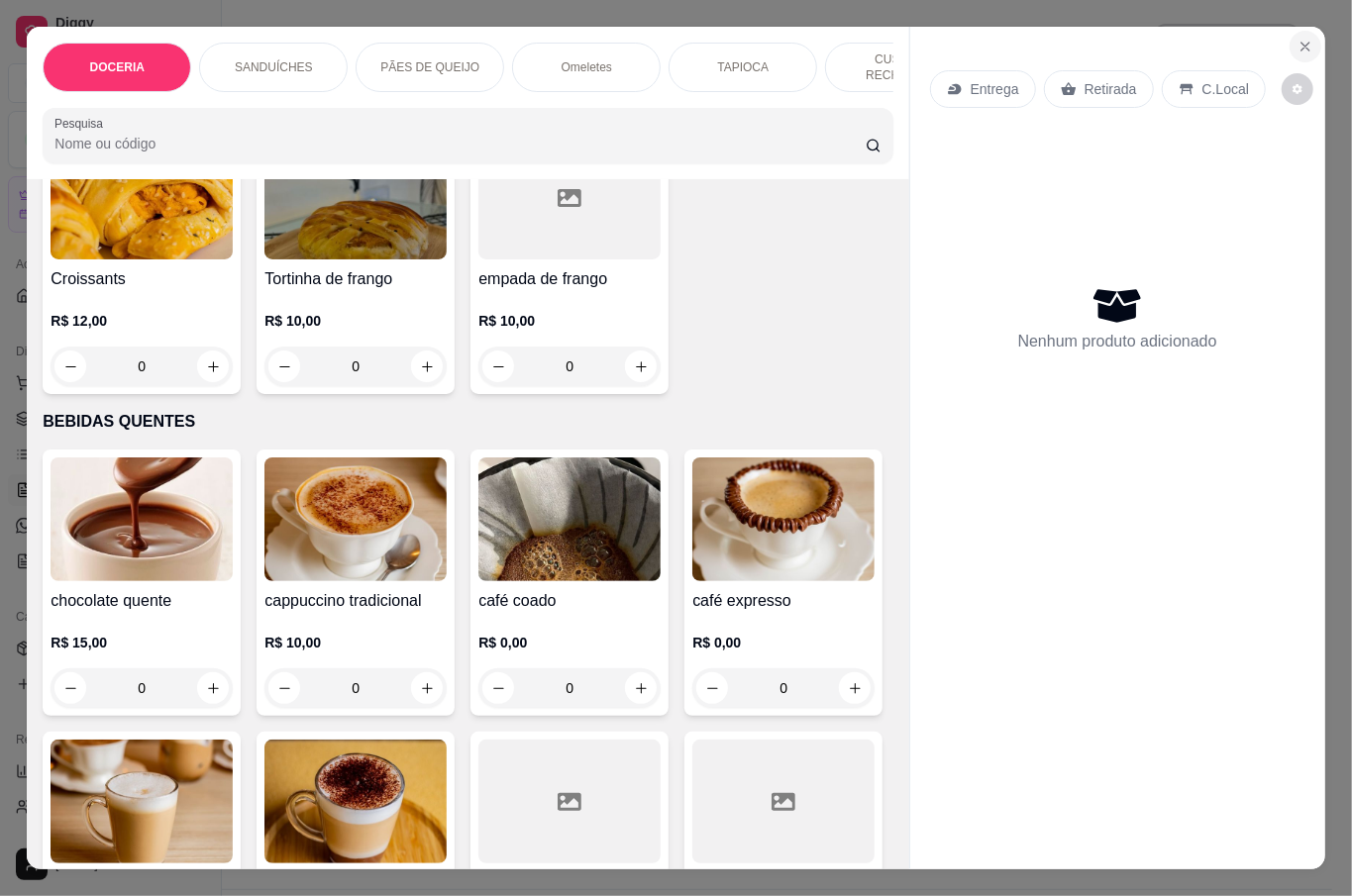click 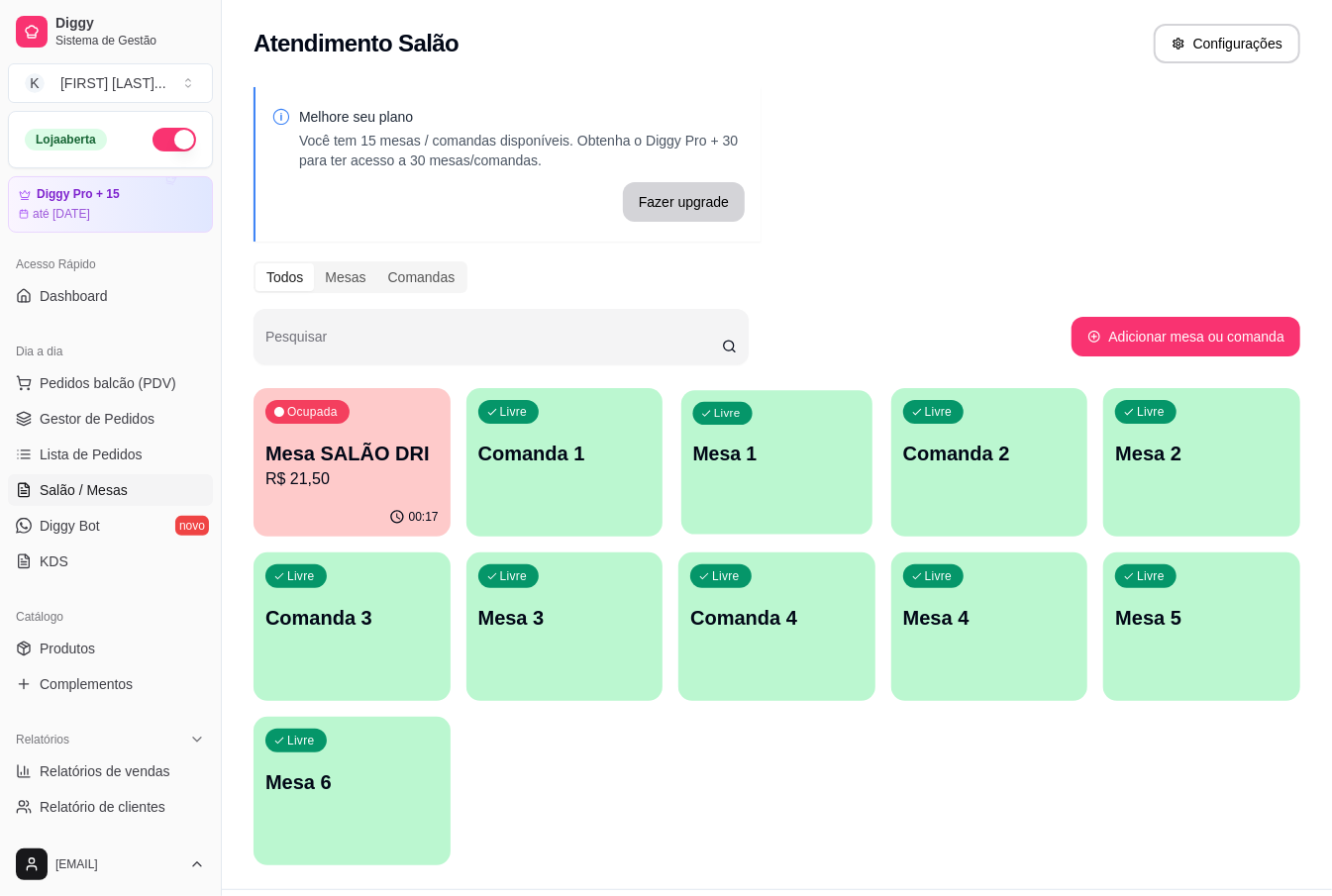 click on "Mesa 1" at bounding box center (776, 453) 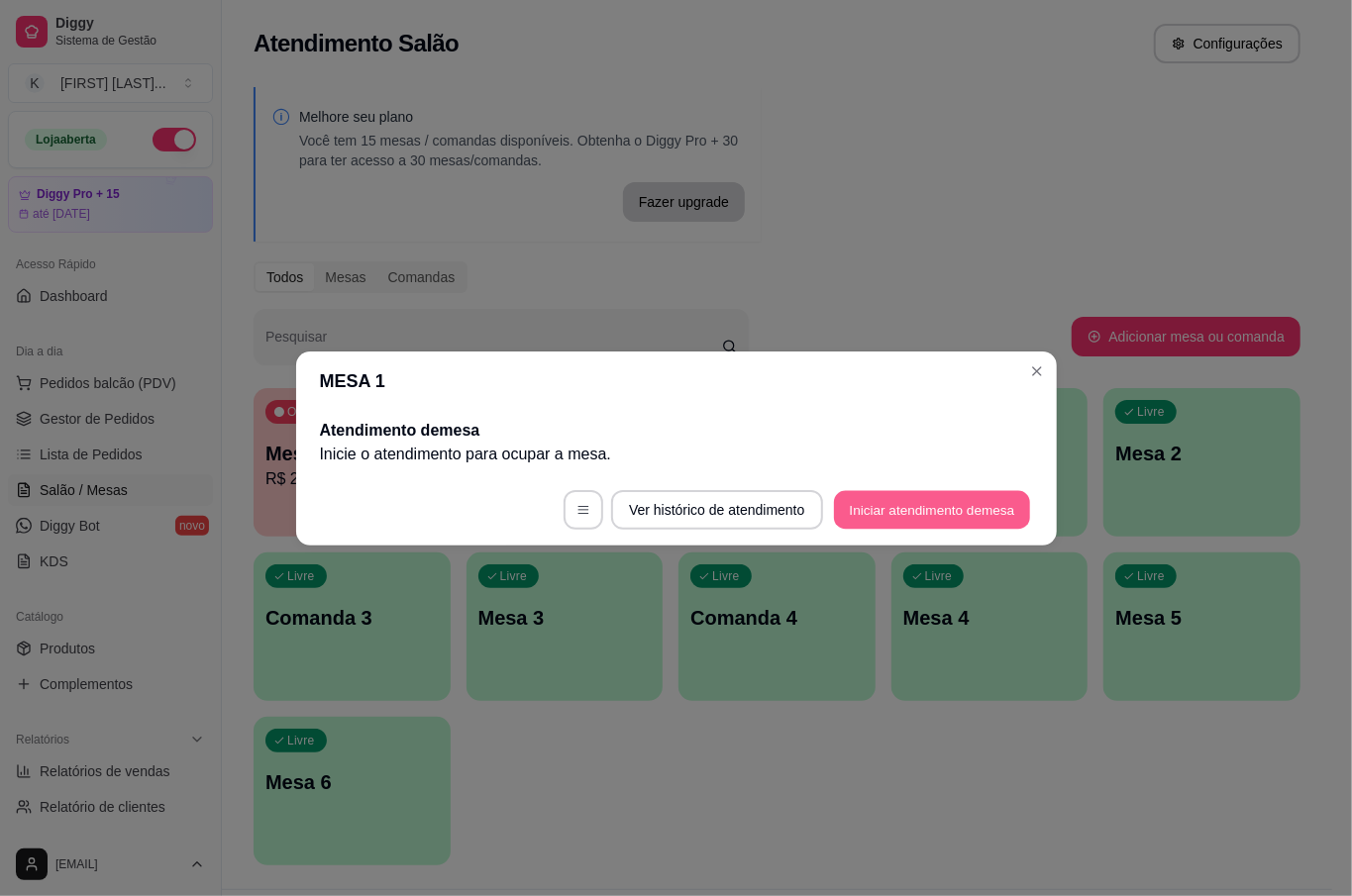 click on "Iniciar atendimento de  mesa" at bounding box center (932, 509) 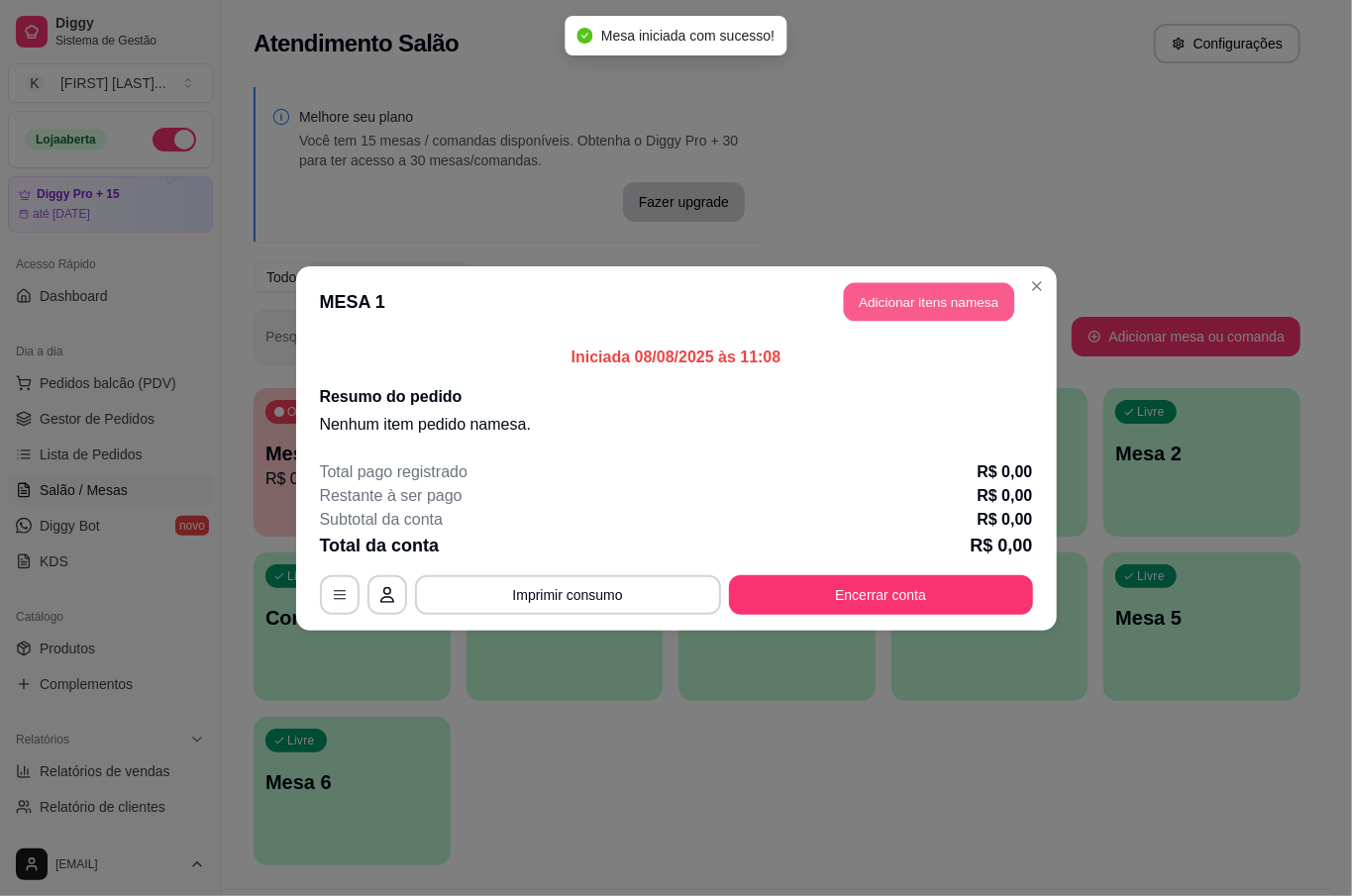 click on "Adicionar itens na  mesa" at bounding box center [929, 301] 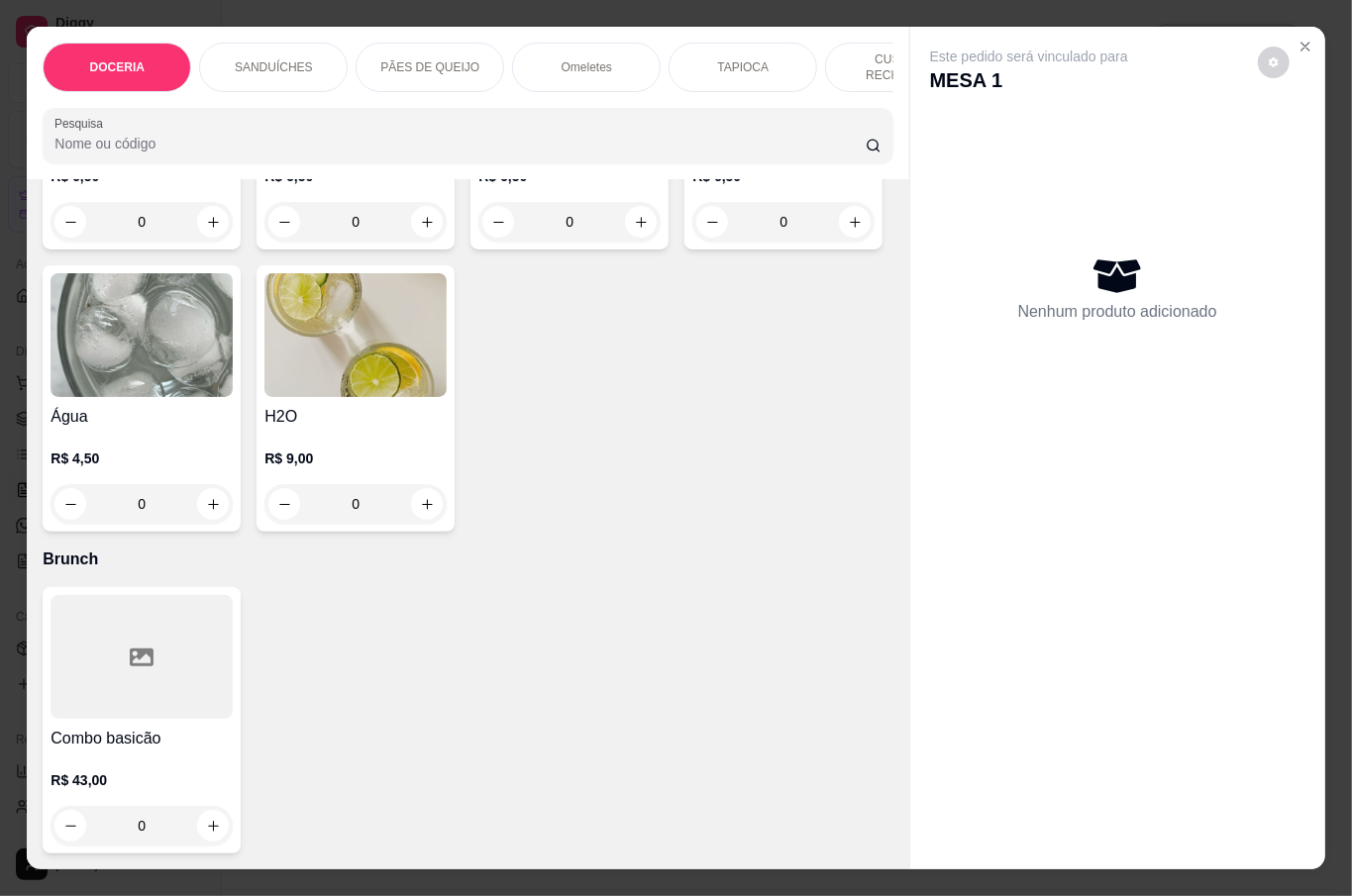 scroll, scrollTop: 6139, scrollLeft: 0, axis: vertical 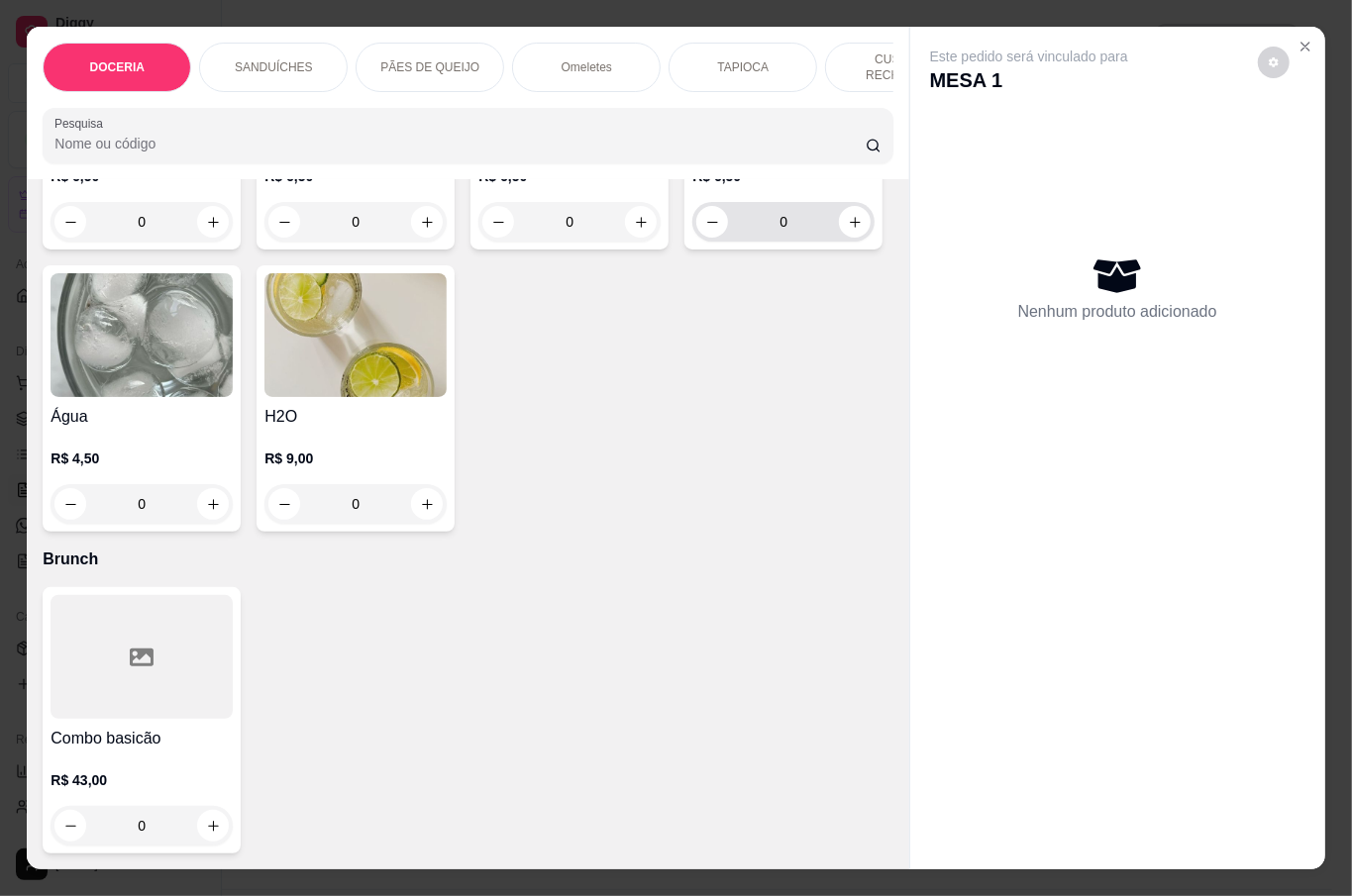 click on "0" at bounding box center [783, 222] 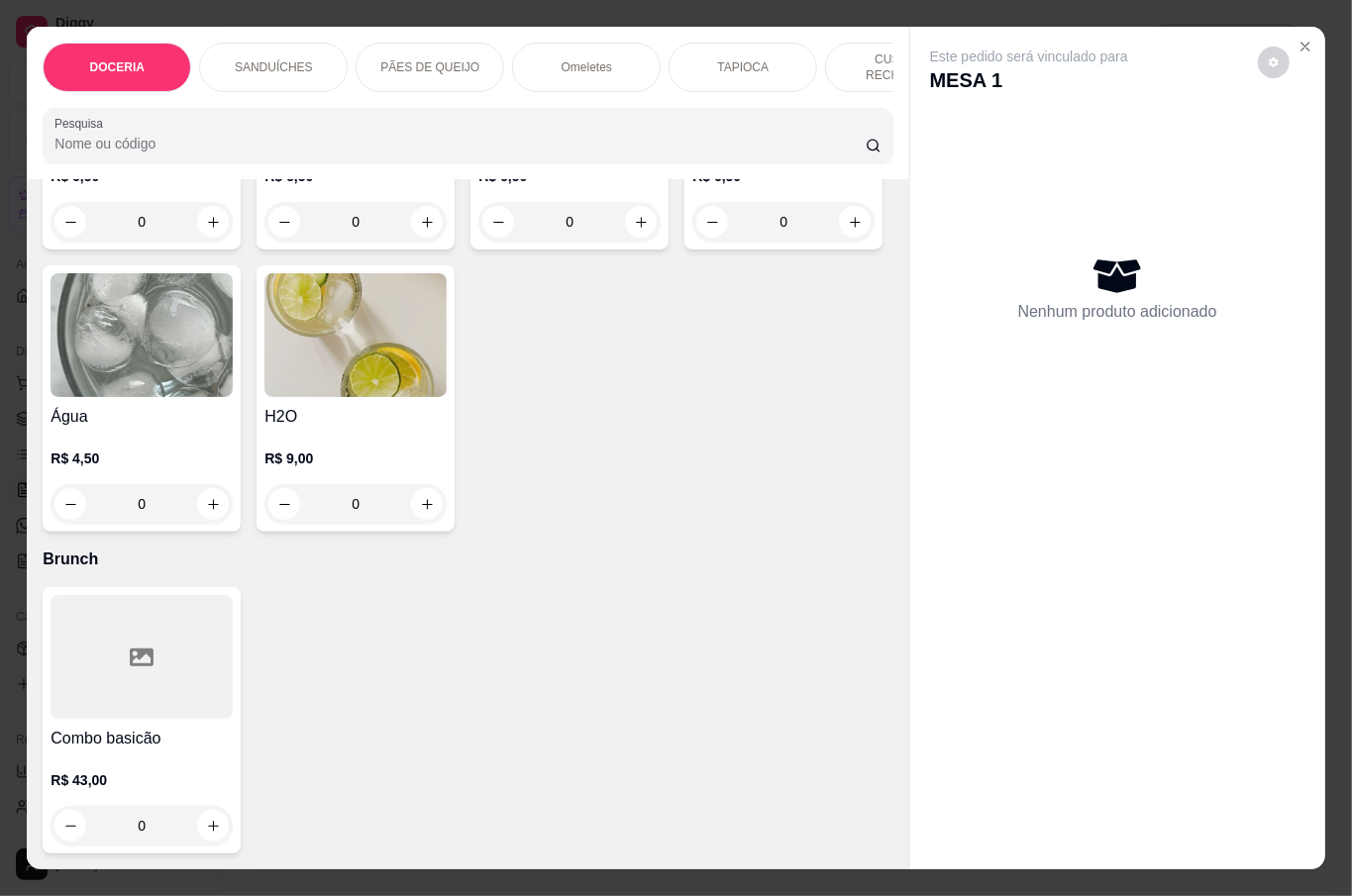 click at bounding box center [855, 222] 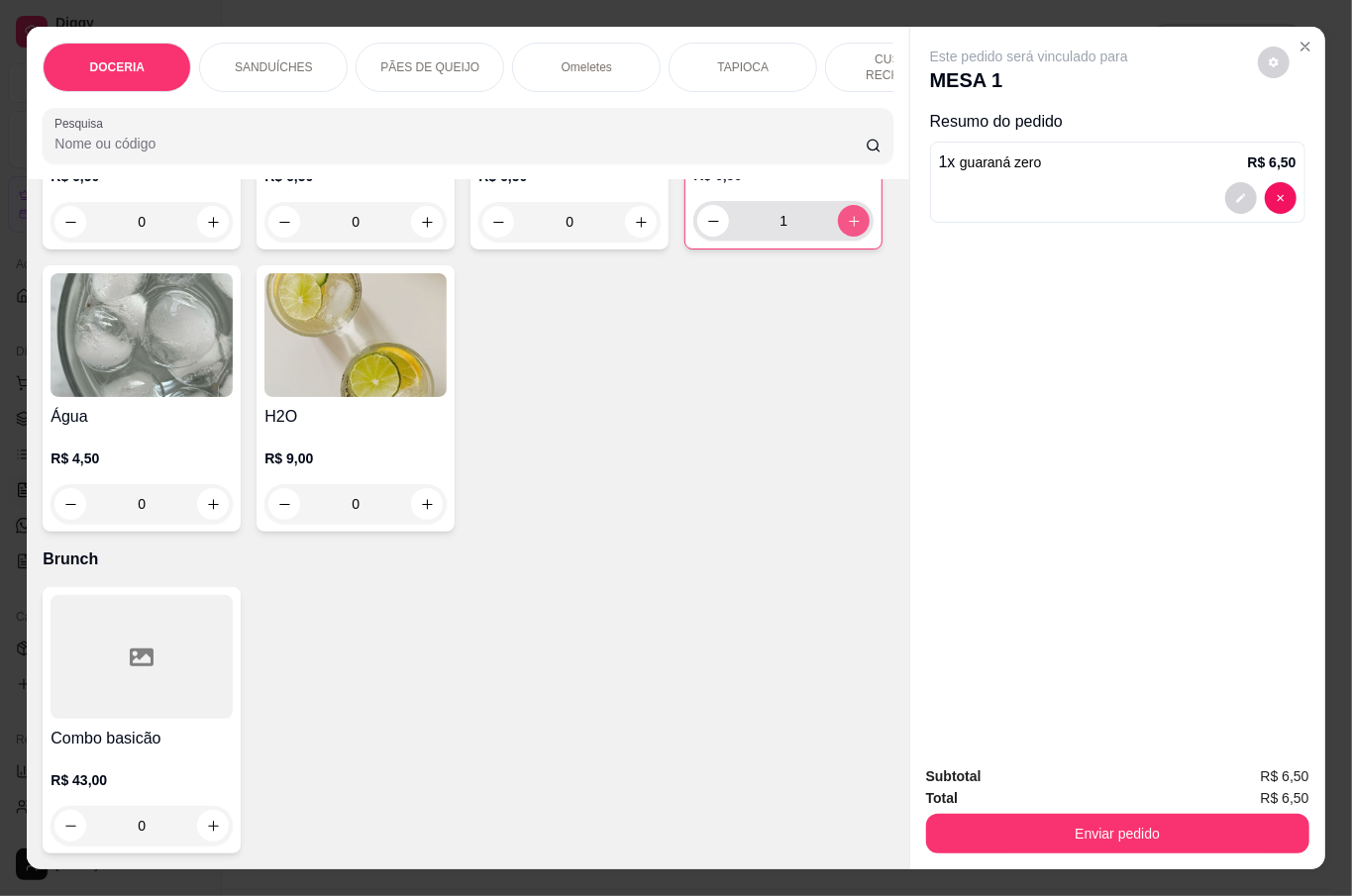 type on "1" 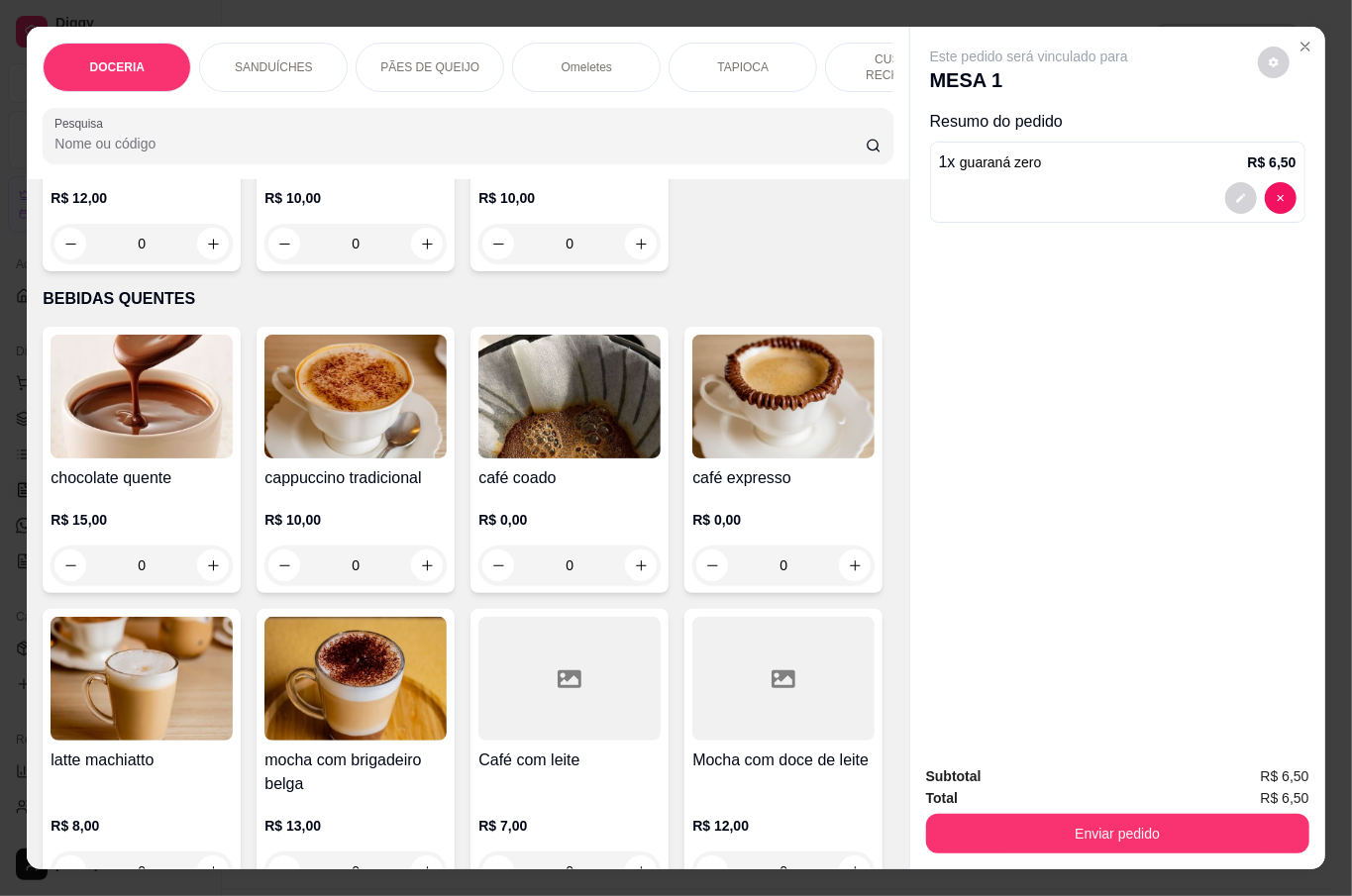 scroll, scrollTop: 3763, scrollLeft: 0, axis: vertical 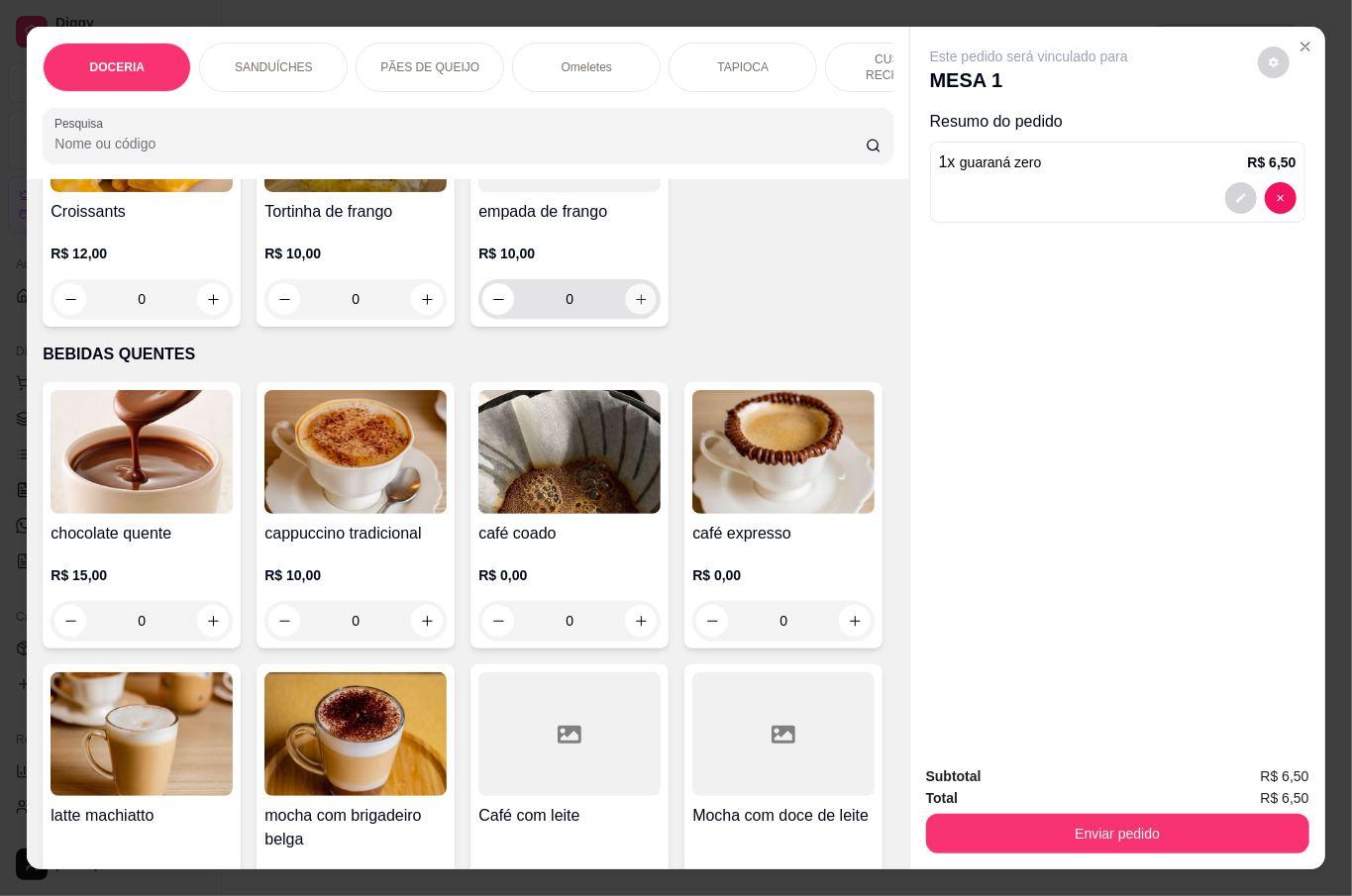 click 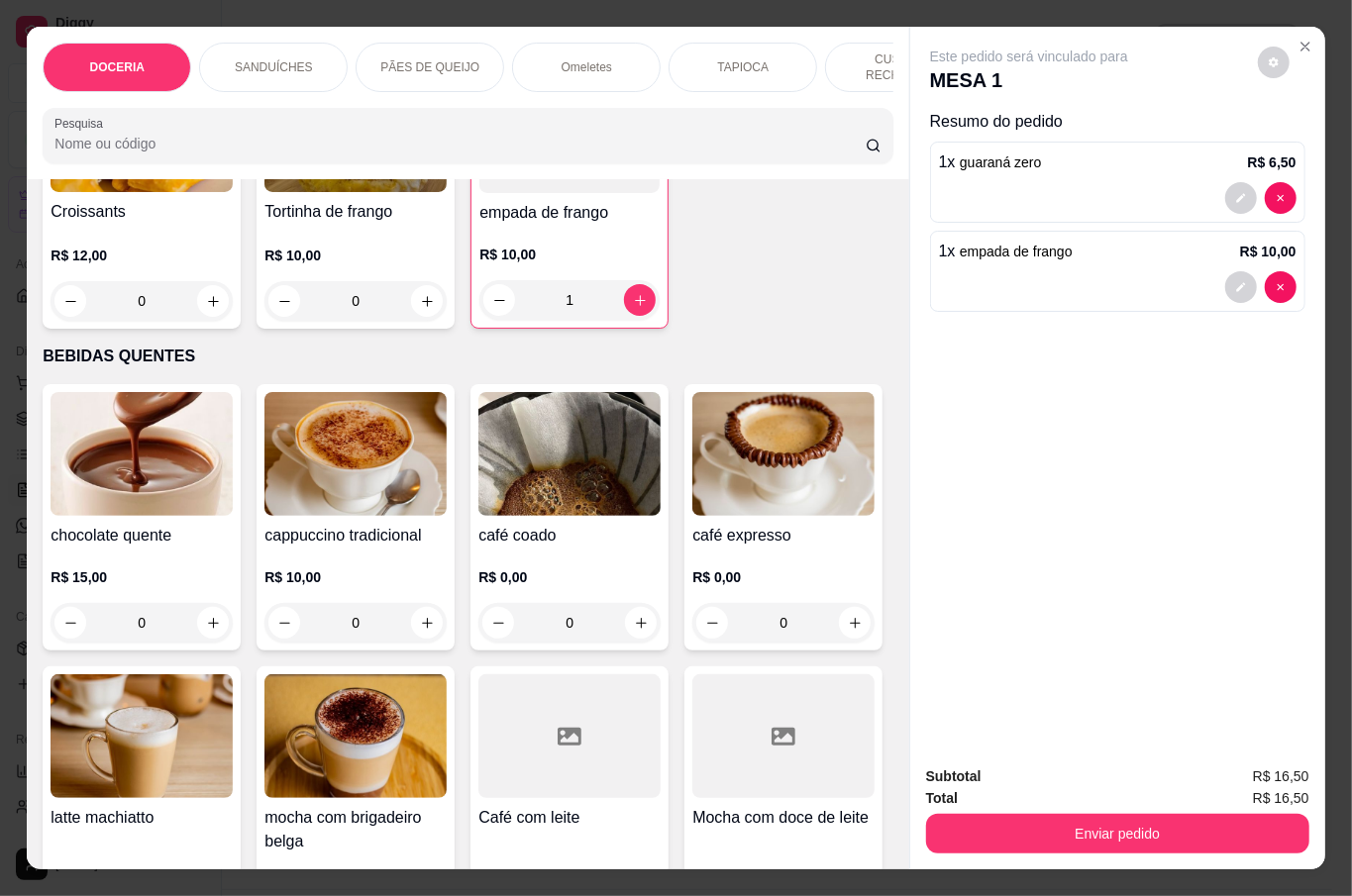 click on "Enviar pedido" at bounding box center (1117, 831) 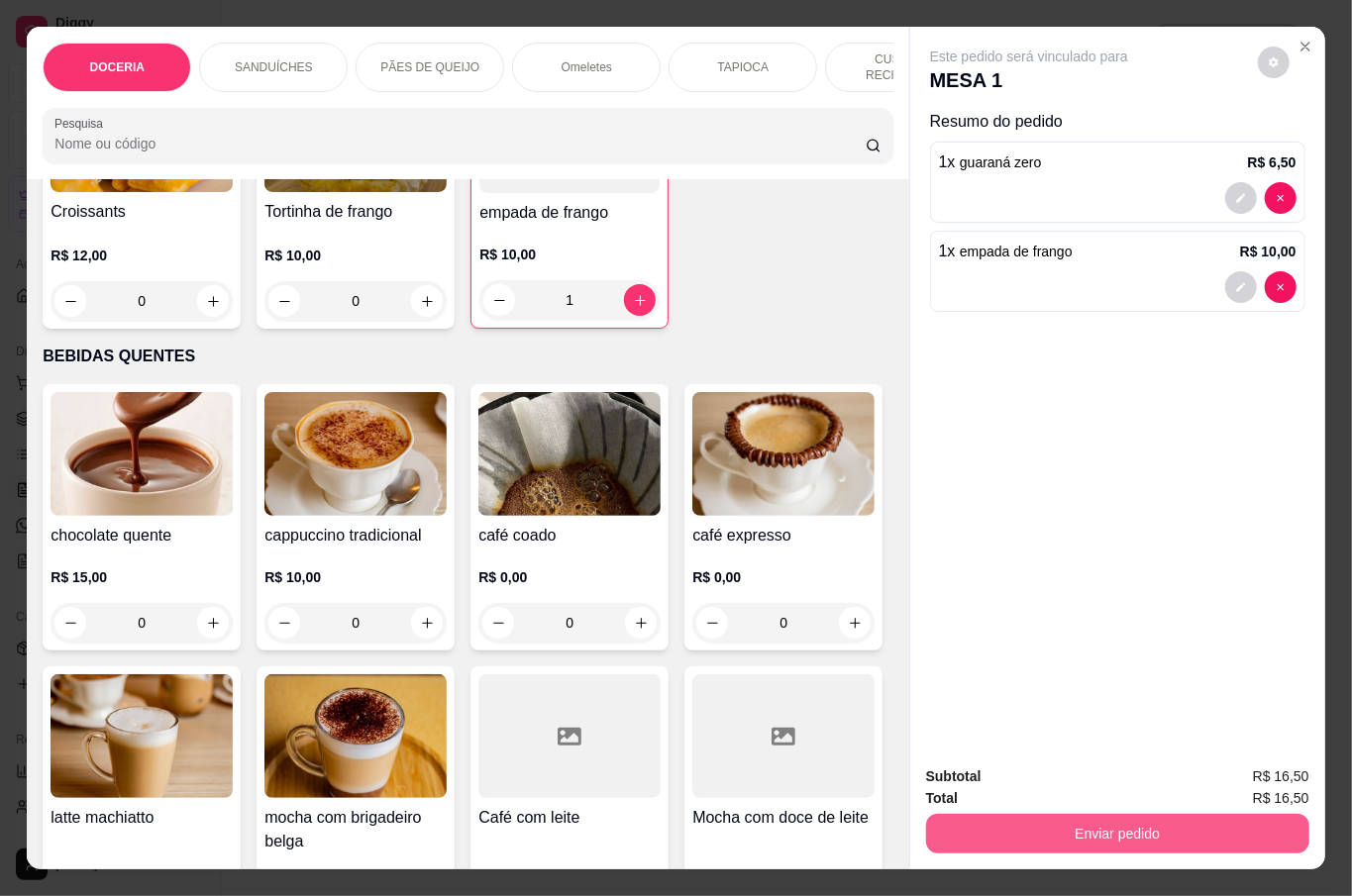 click on "Enviar pedido" at bounding box center [1117, 834] 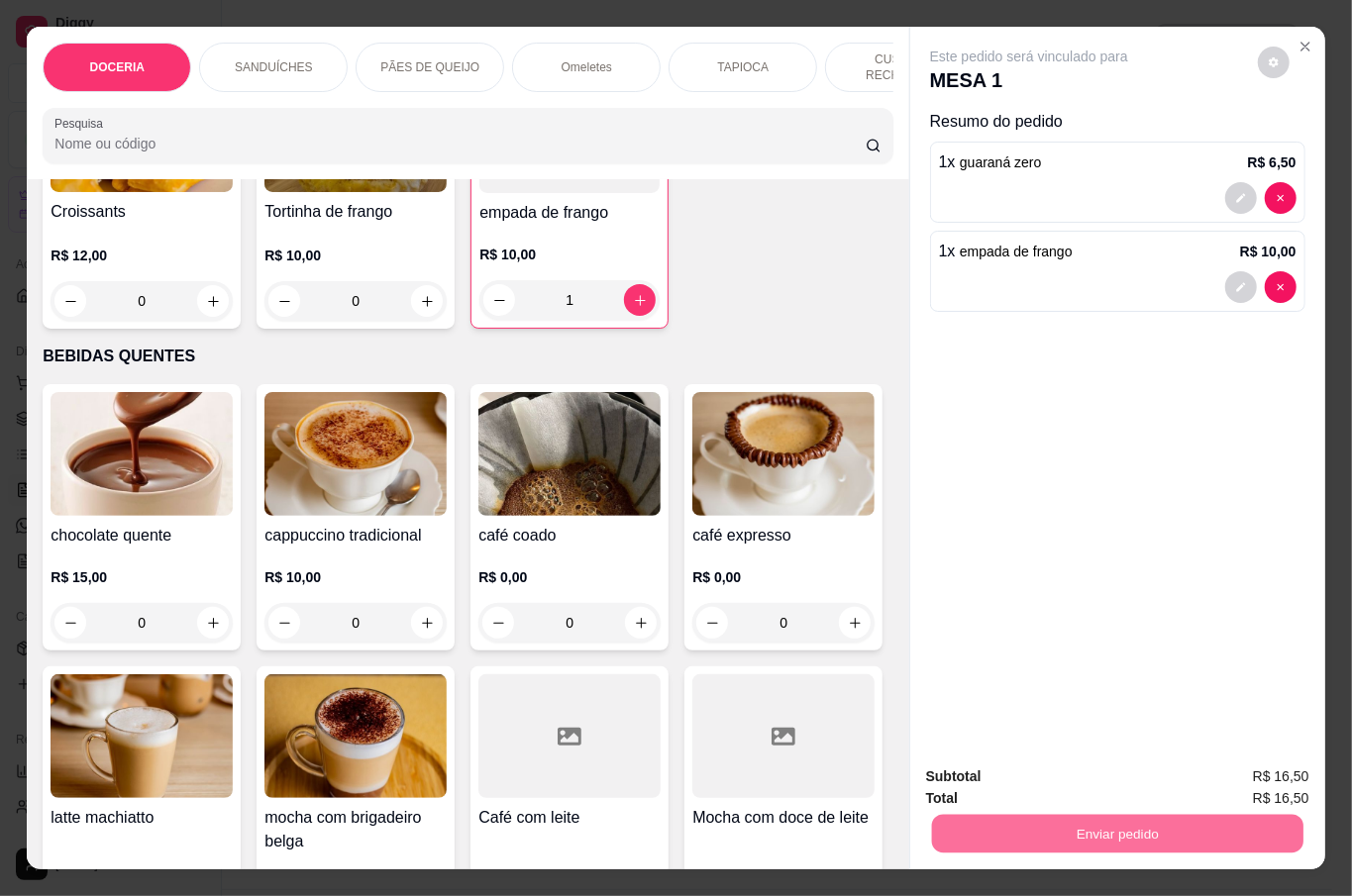 click on "Não registrar e enviar pedido" at bounding box center (1050, 775) 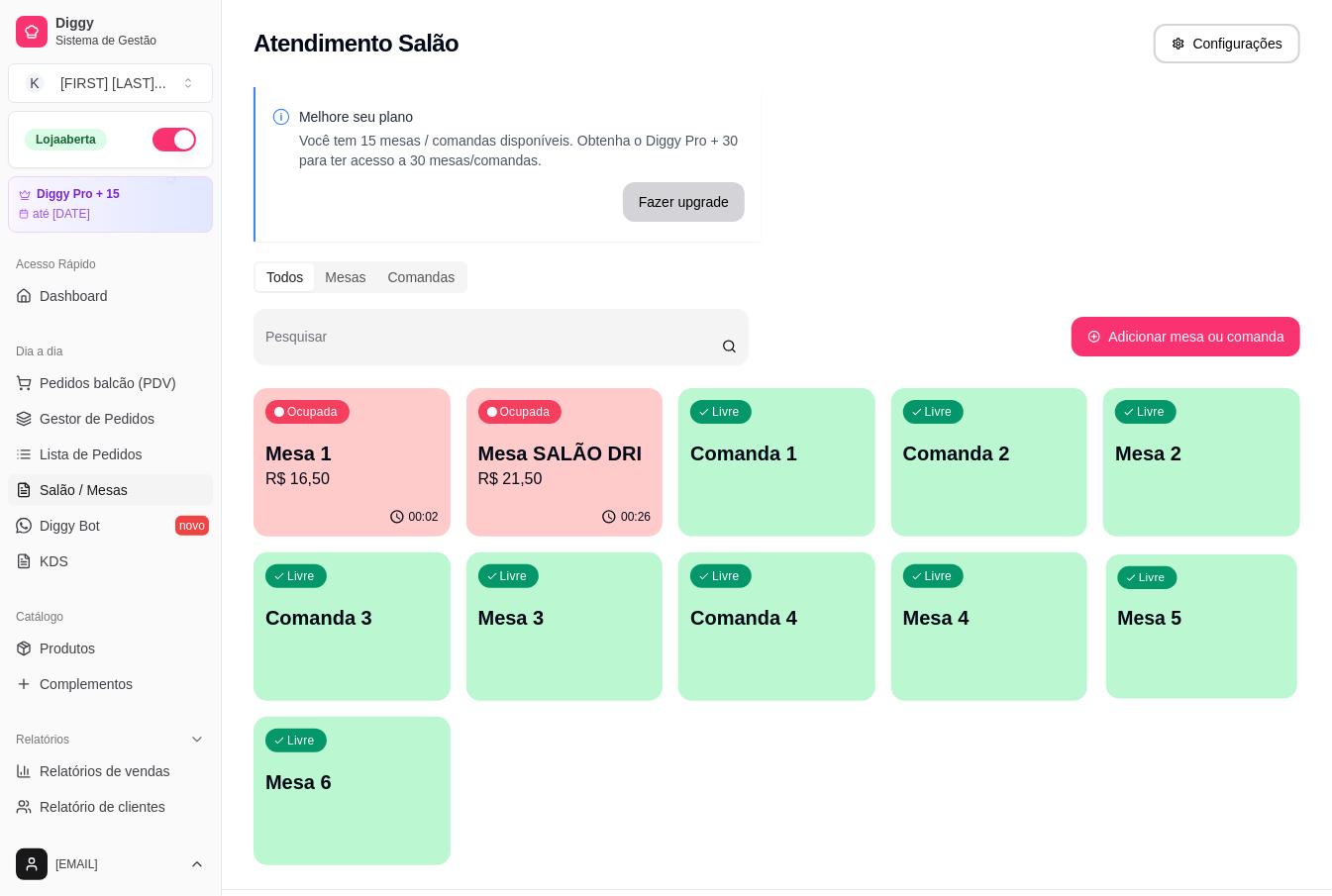 click on "Mesa 5" at bounding box center [1201, 618] 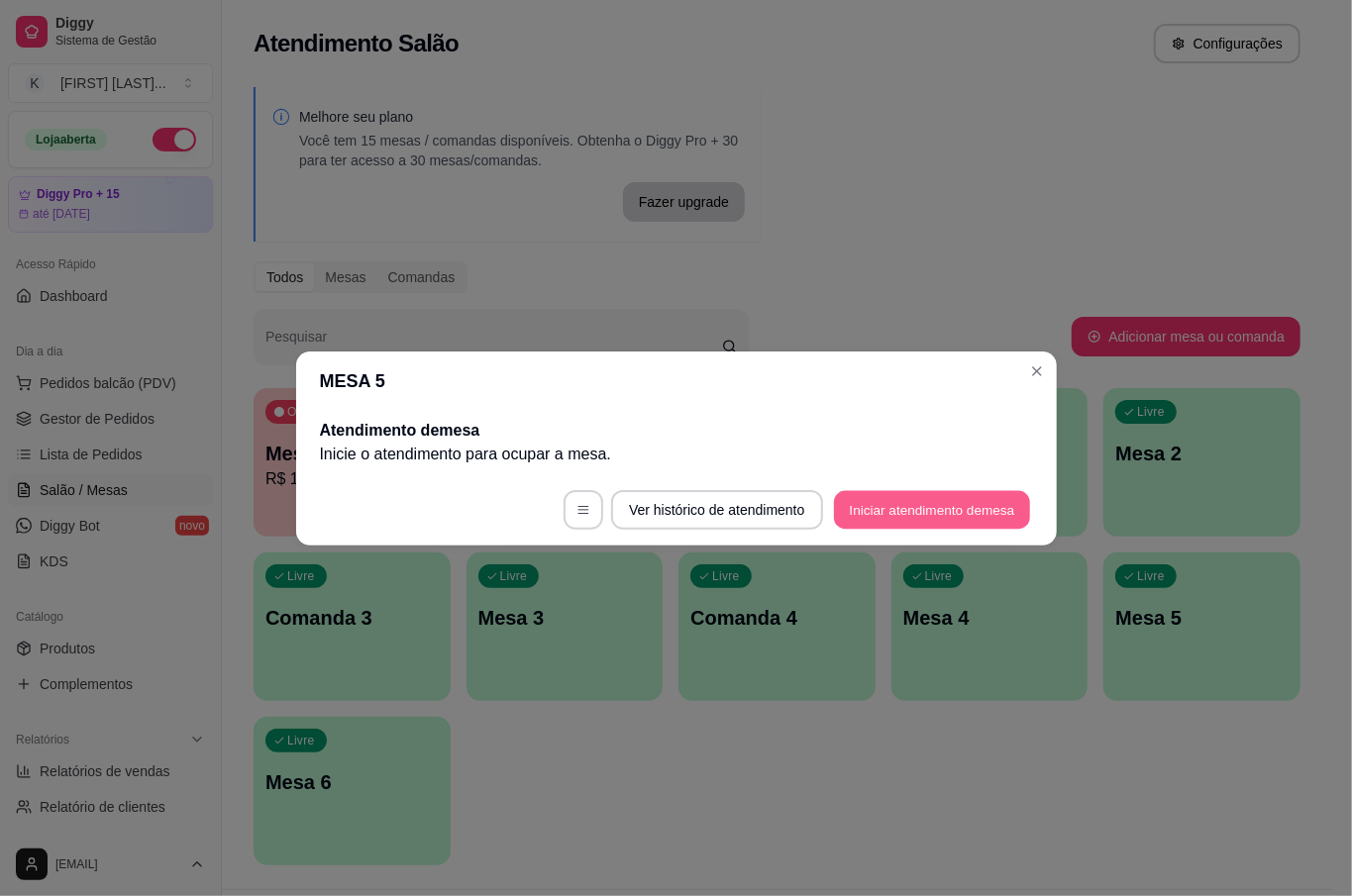 click on "Iniciar atendimento de  mesa" at bounding box center [932, 509] 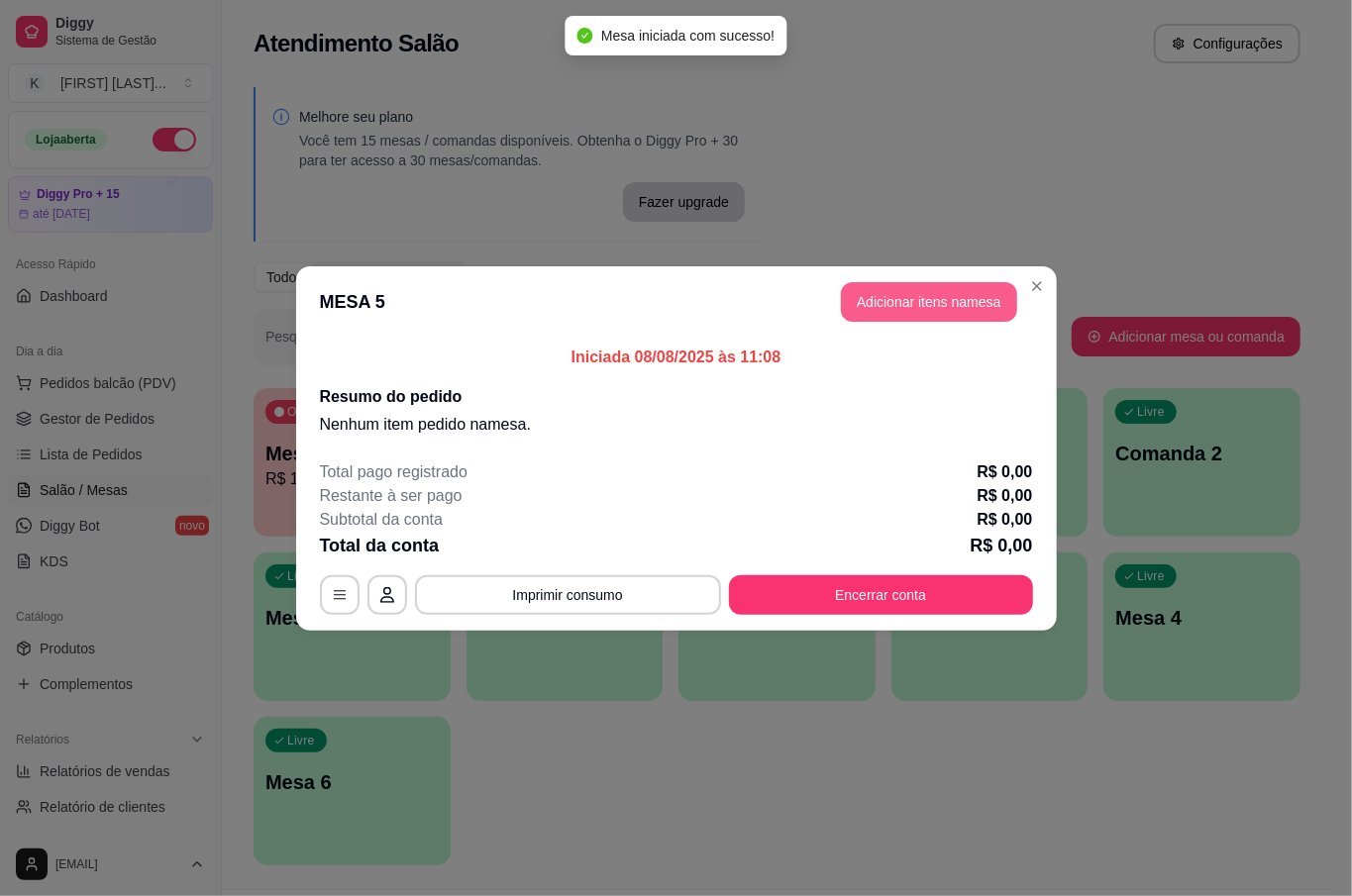 click on "Adicionar itens na  mesa" at bounding box center [929, 302] 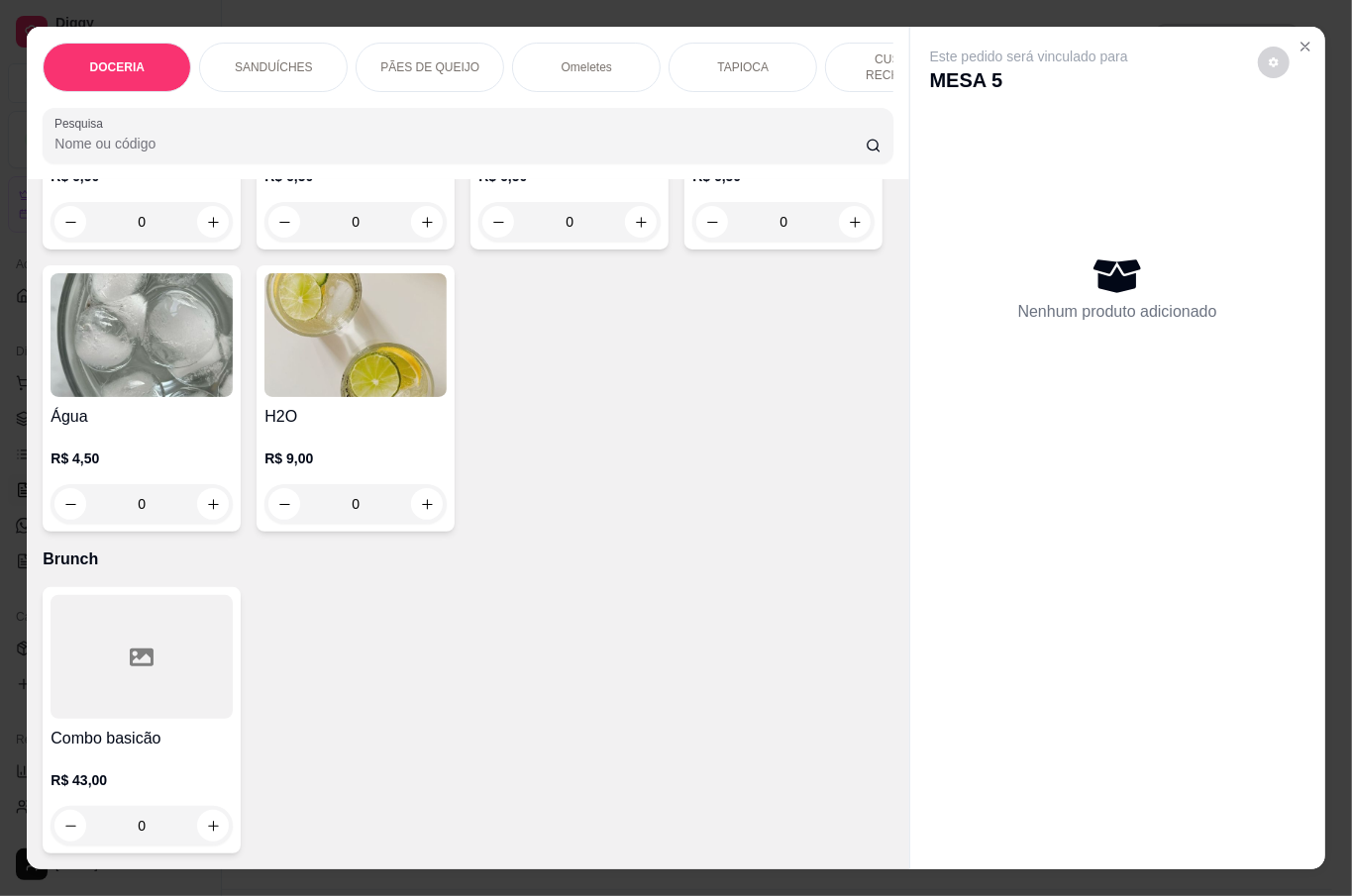 scroll, scrollTop: 5940, scrollLeft: 0, axis: vertical 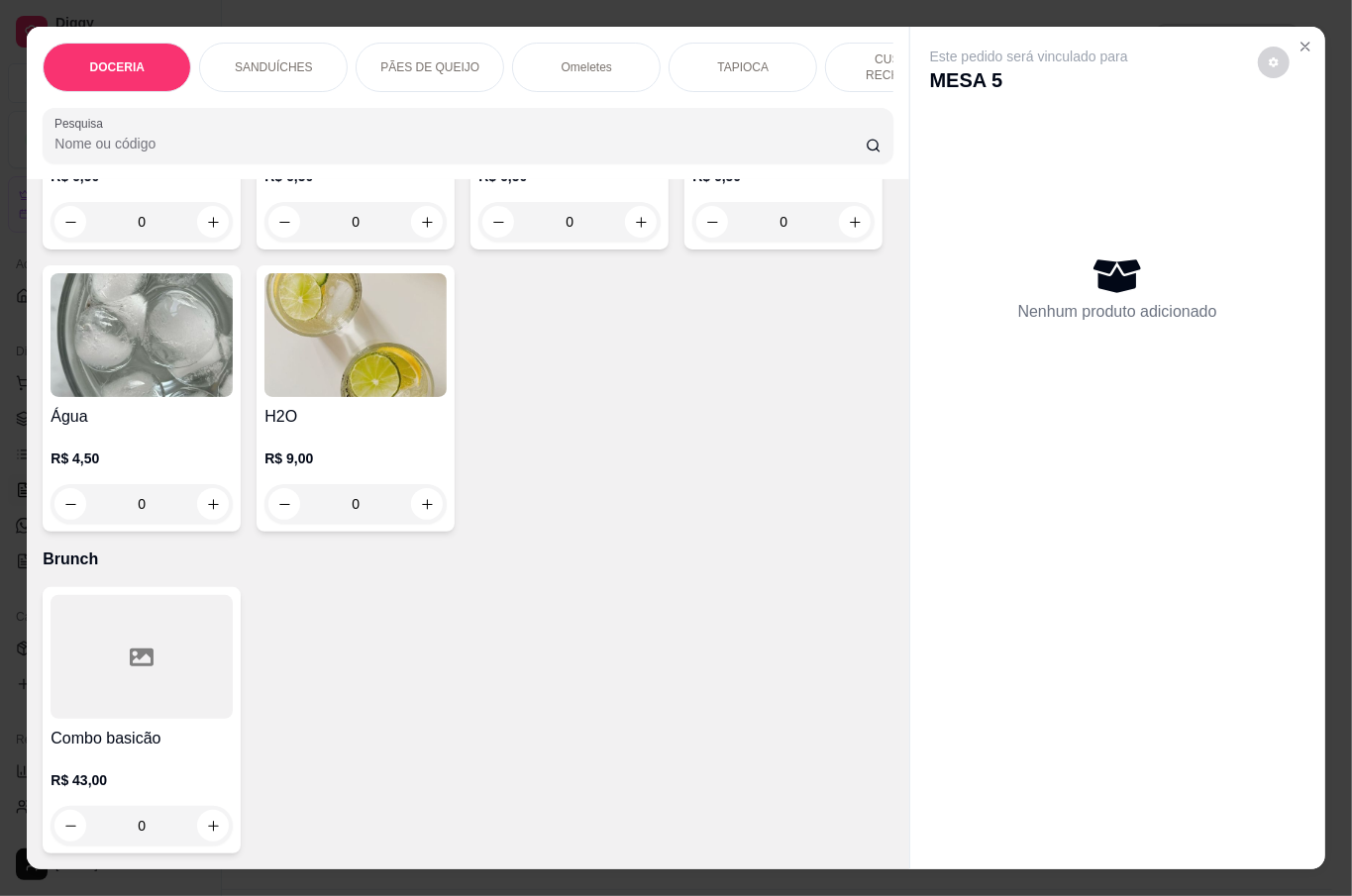 click on "0" at bounding box center (142, -100) 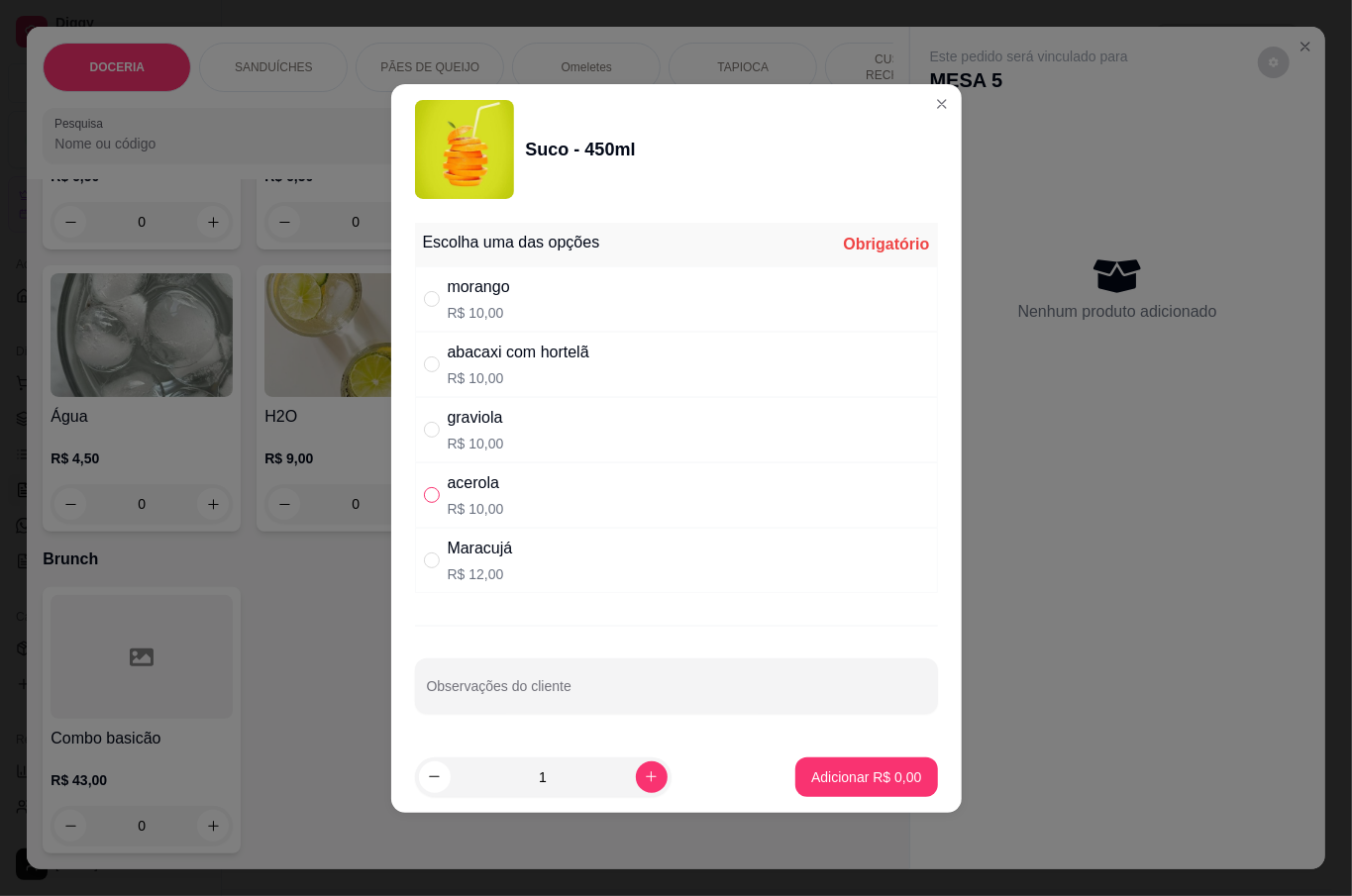 click at bounding box center [432, 495] 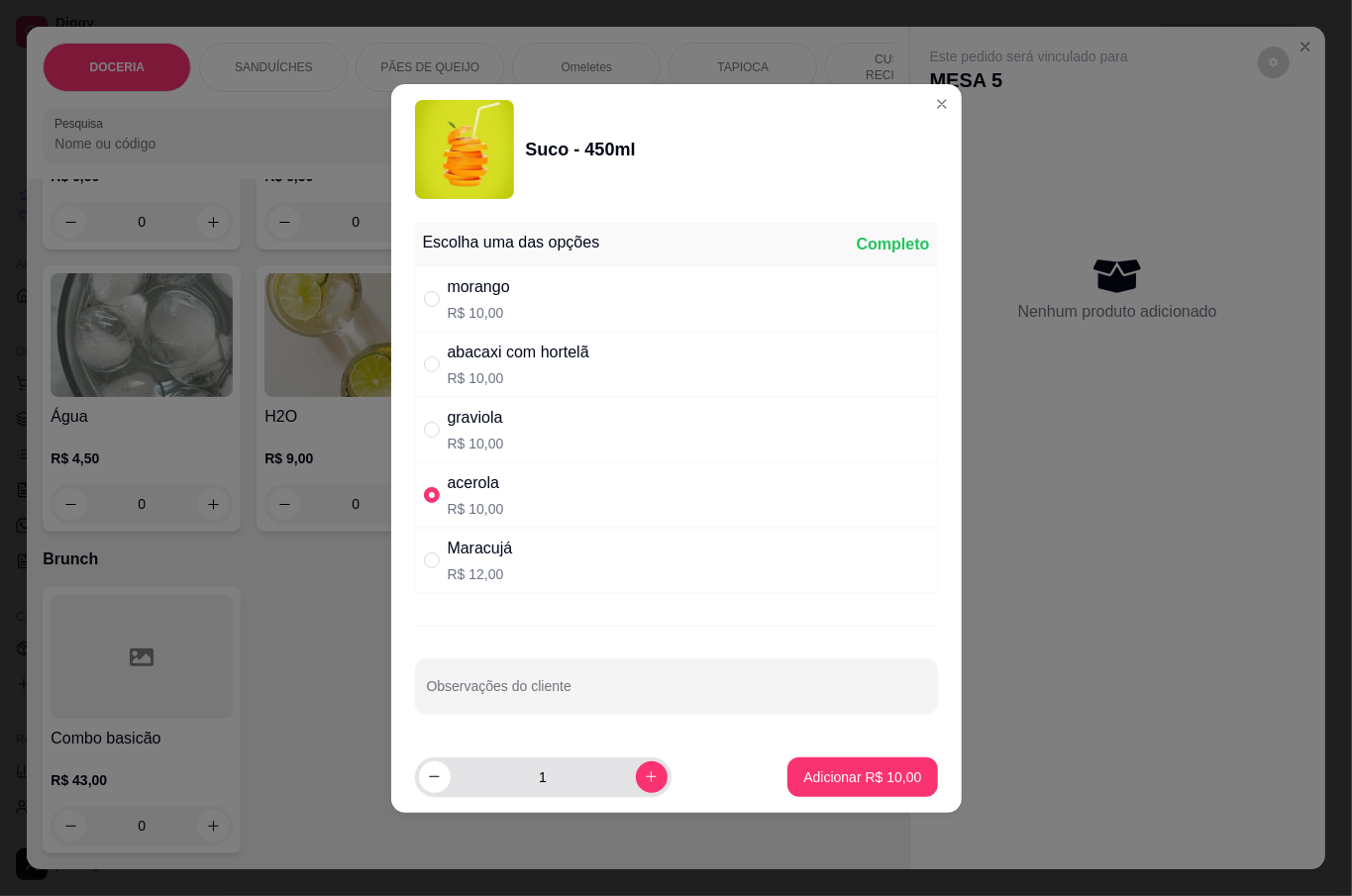 click on "1" at bounding box center [543, 777] 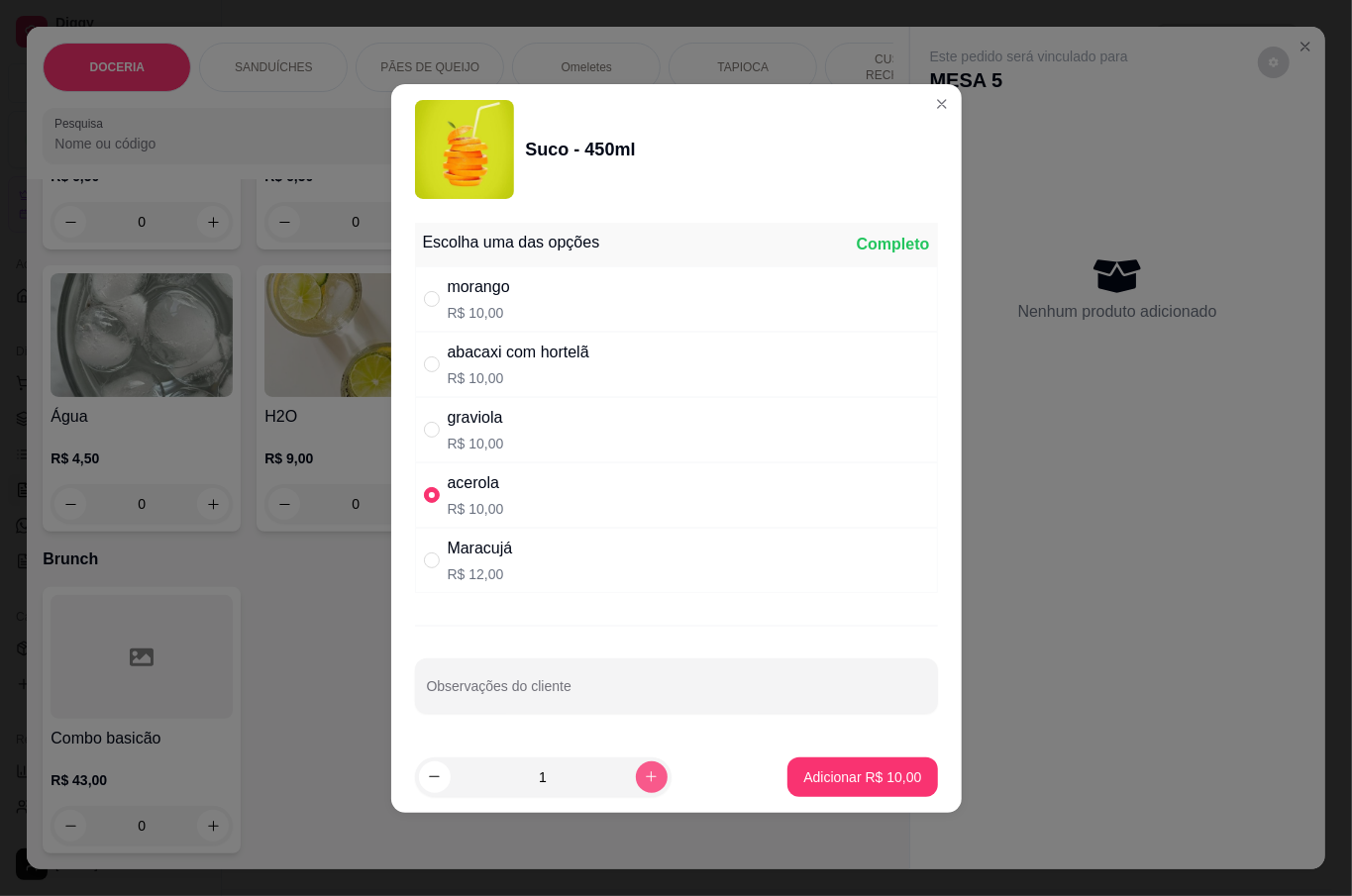 click 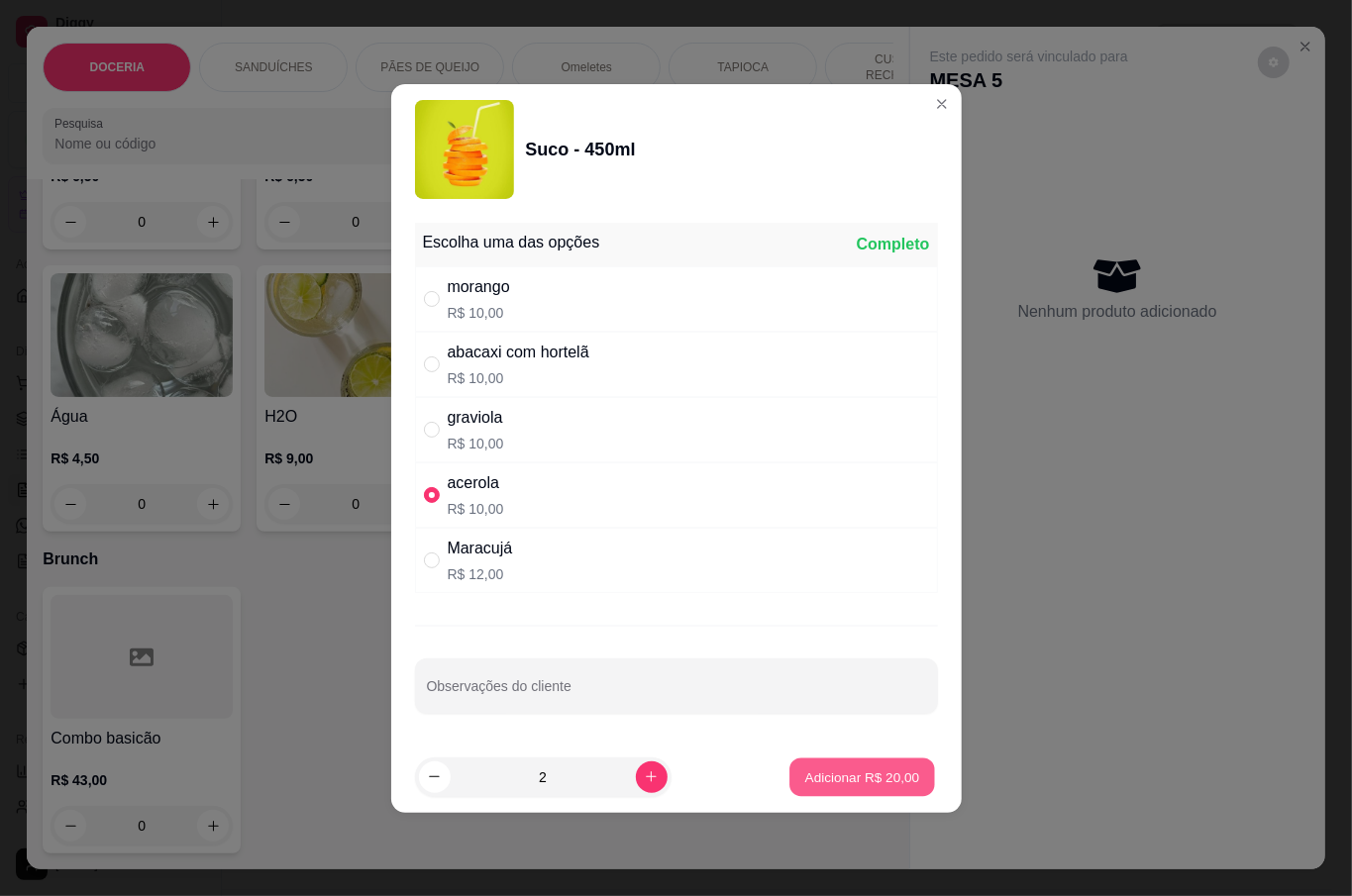 click on "Adicionar   R$ 20,00" at bounding box center [863, 776] 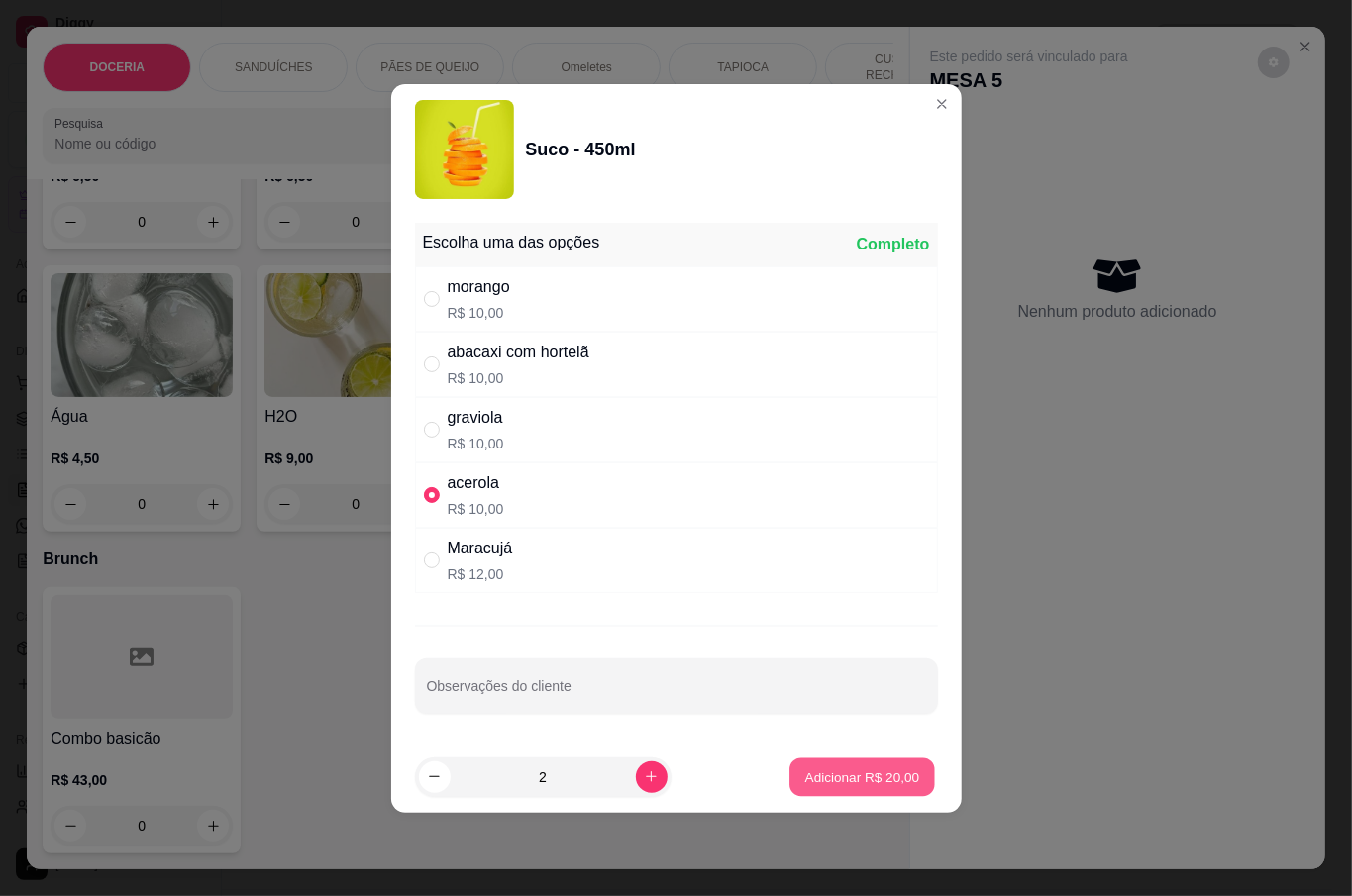 type on "2" 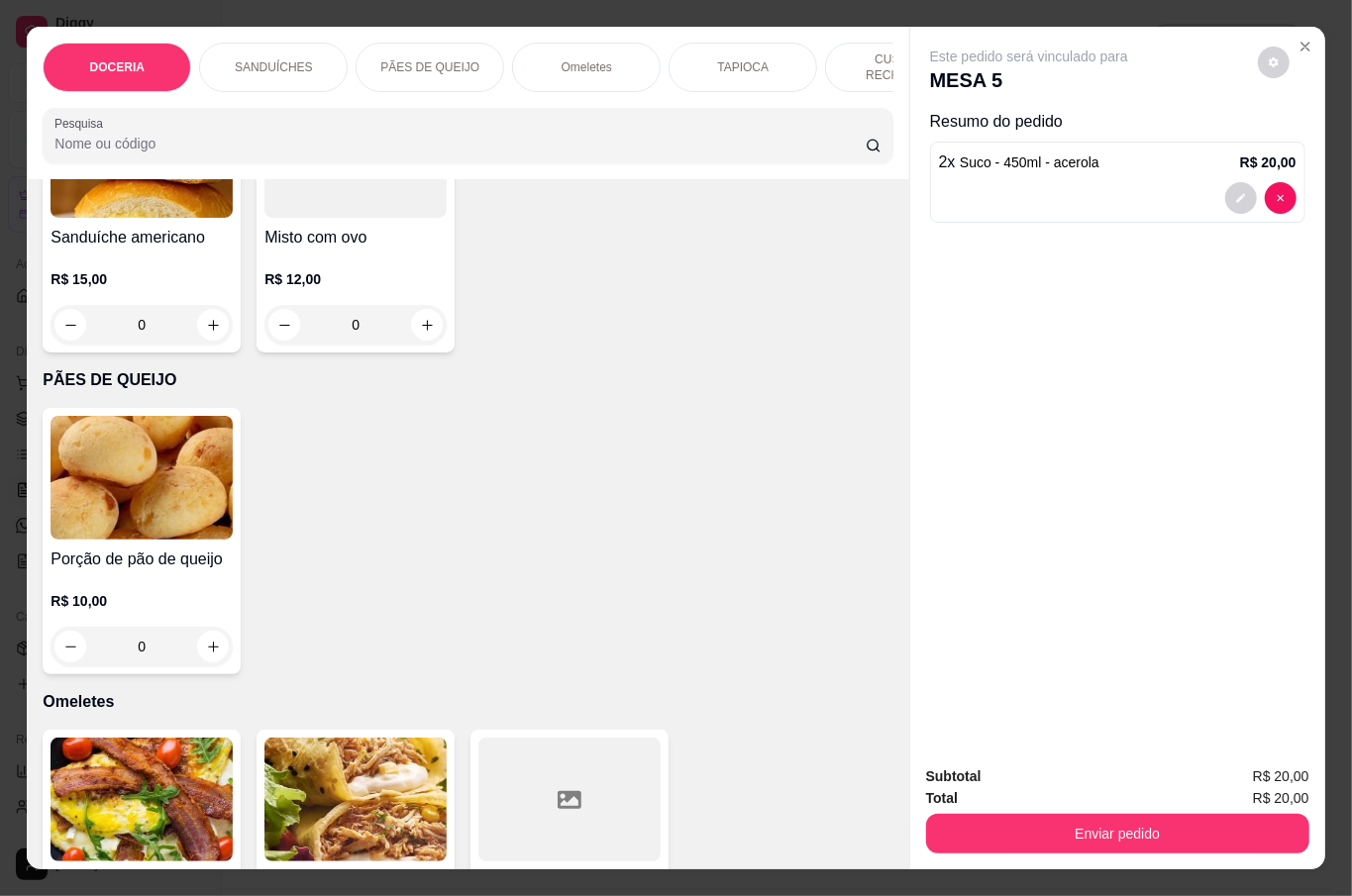 scroll, scrollTop: 1189, scrollLeft: 0, axis: vertical 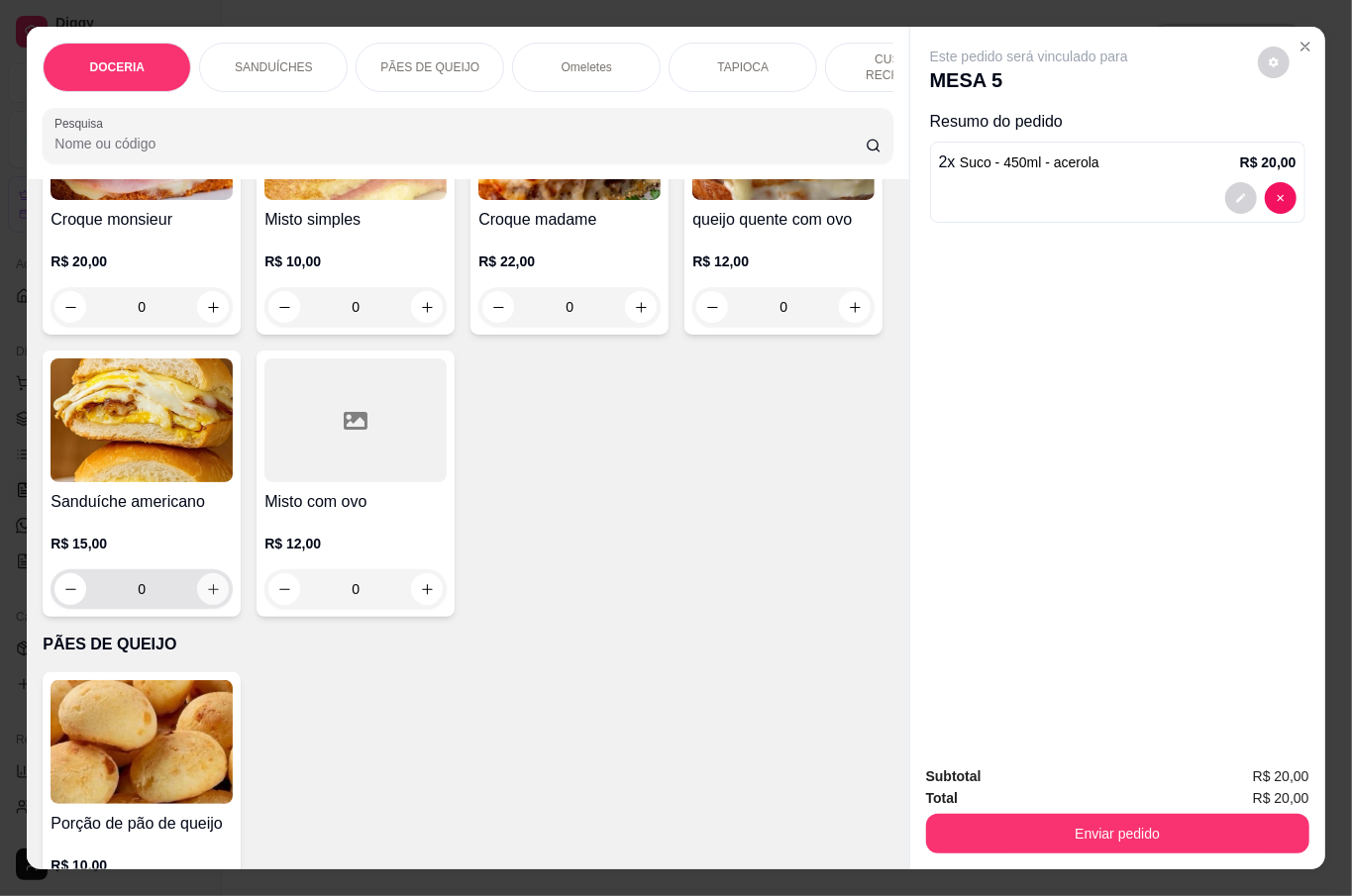 click 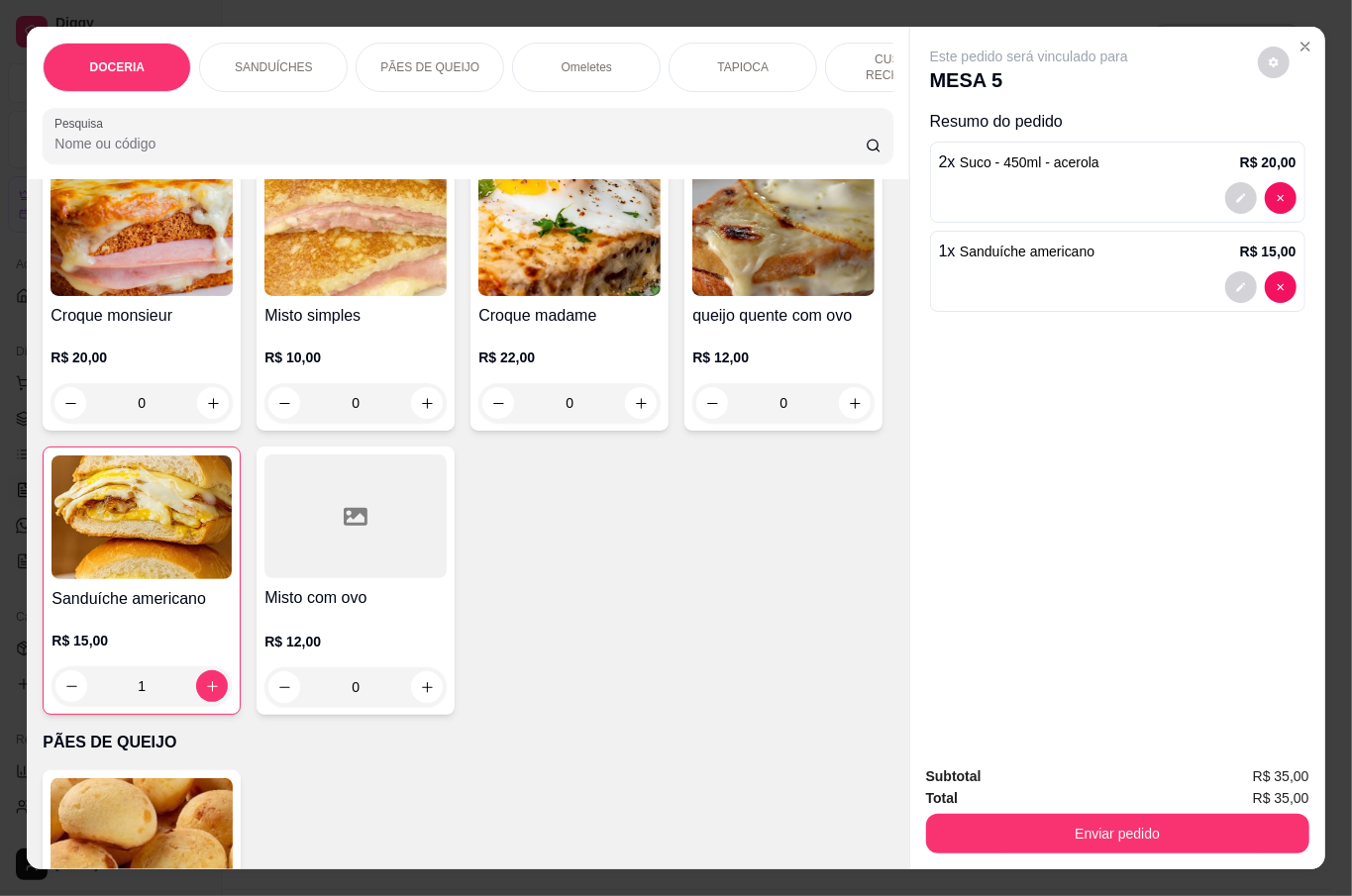 scroll, scrollTop: 925, scrollLeft: 0, axis: vertical 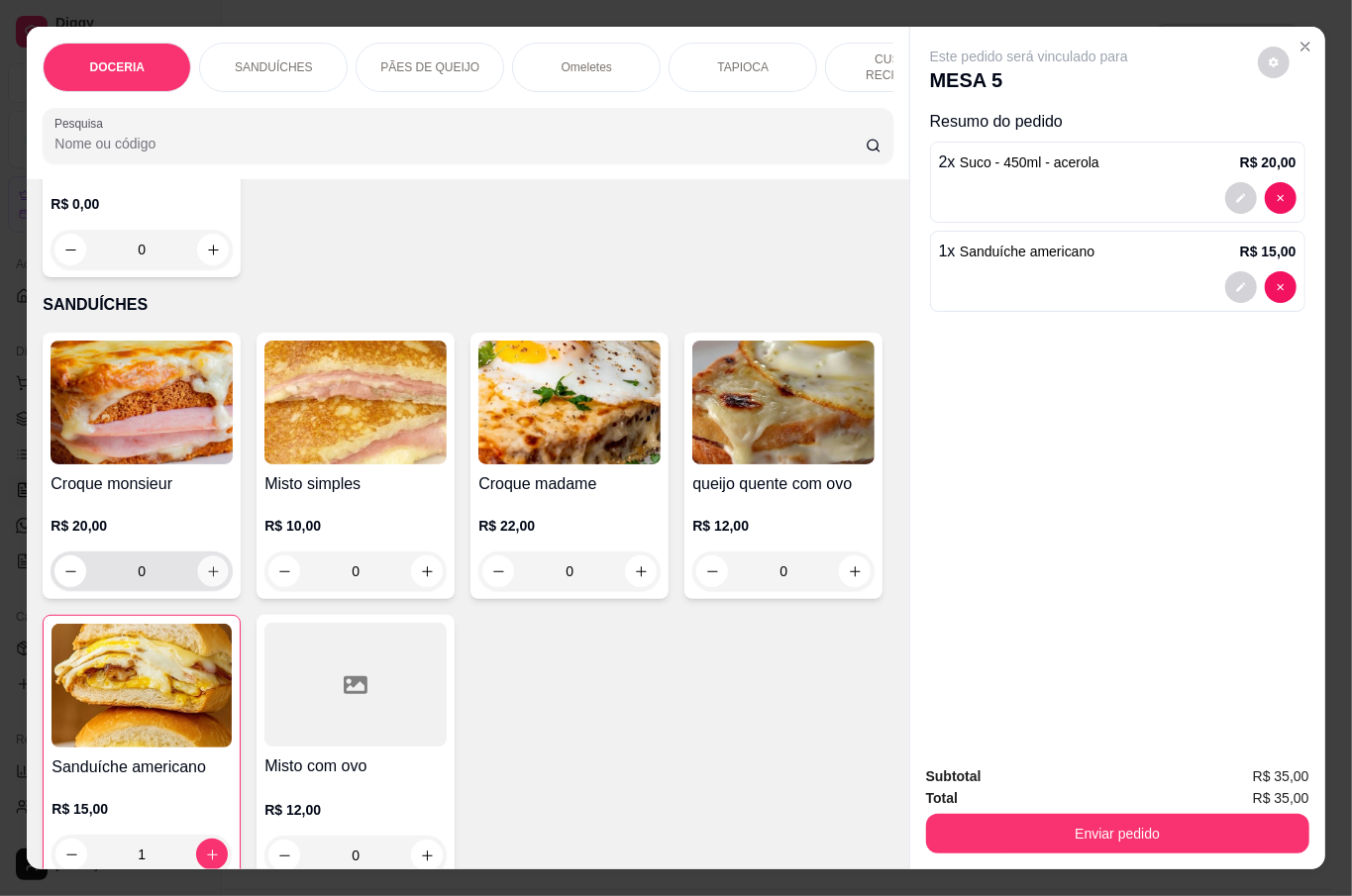 click 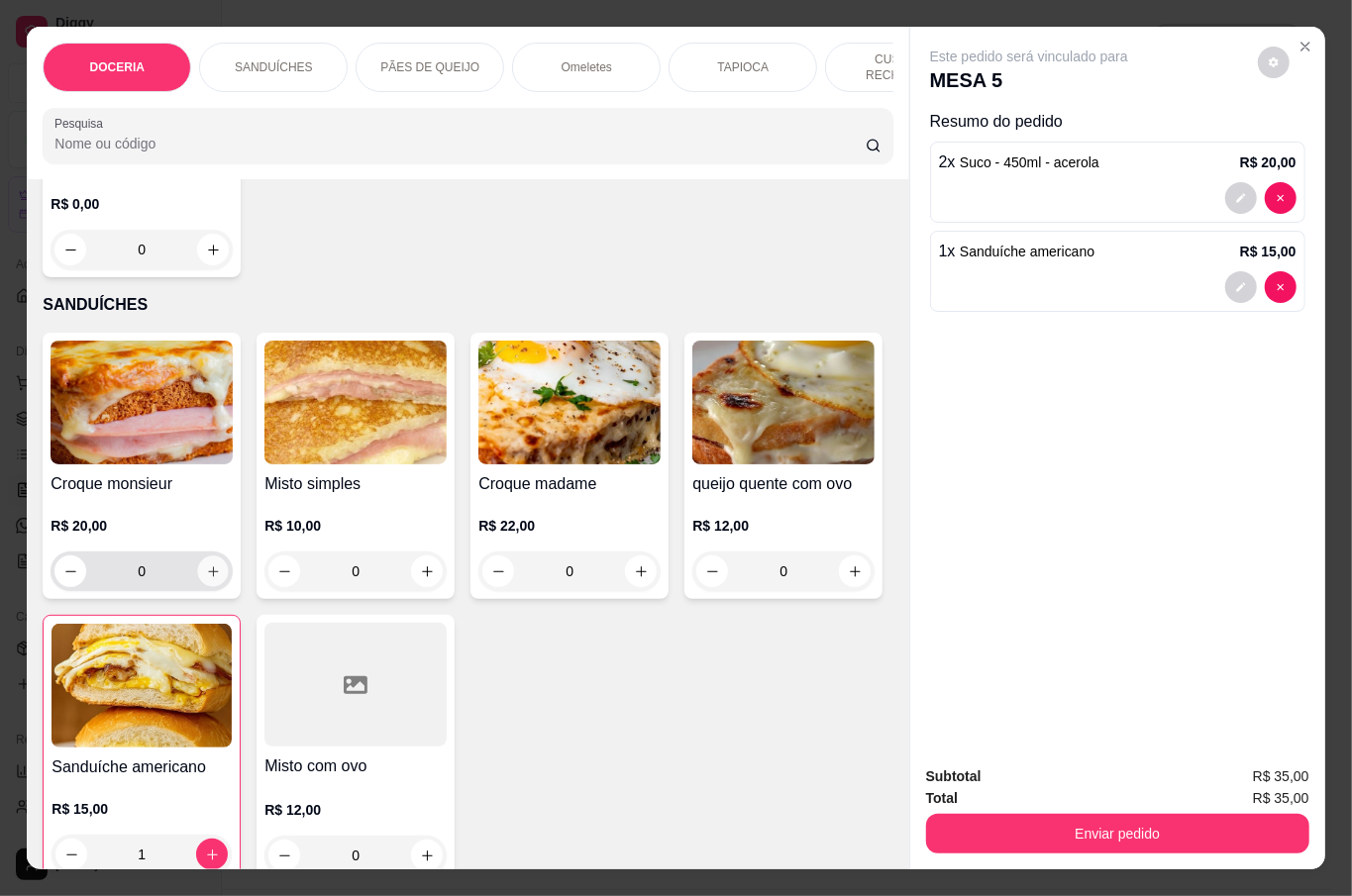 type on "1" 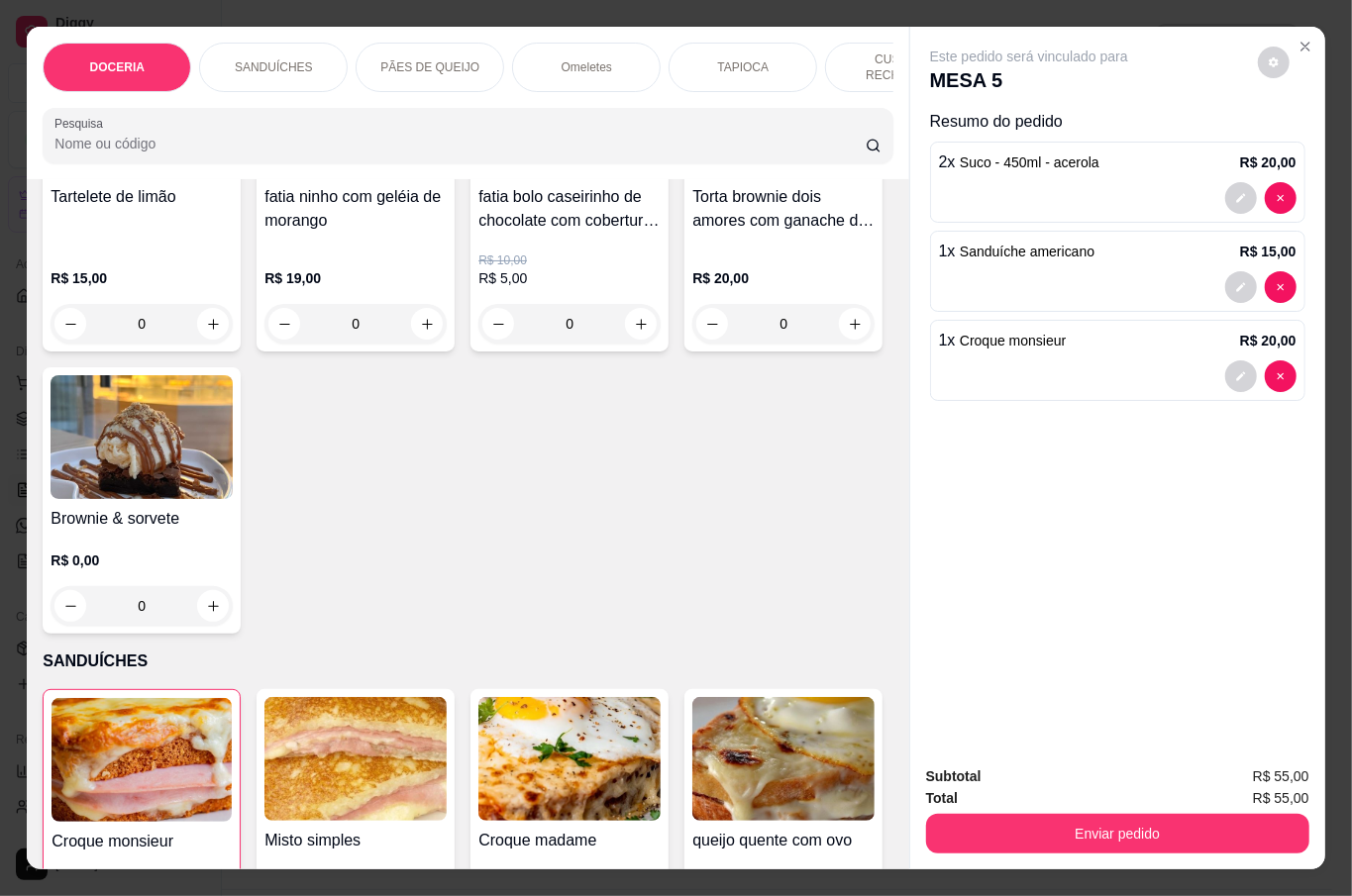 scroll, scrollTop: 529, scrollLeft: 0, axis: vertical 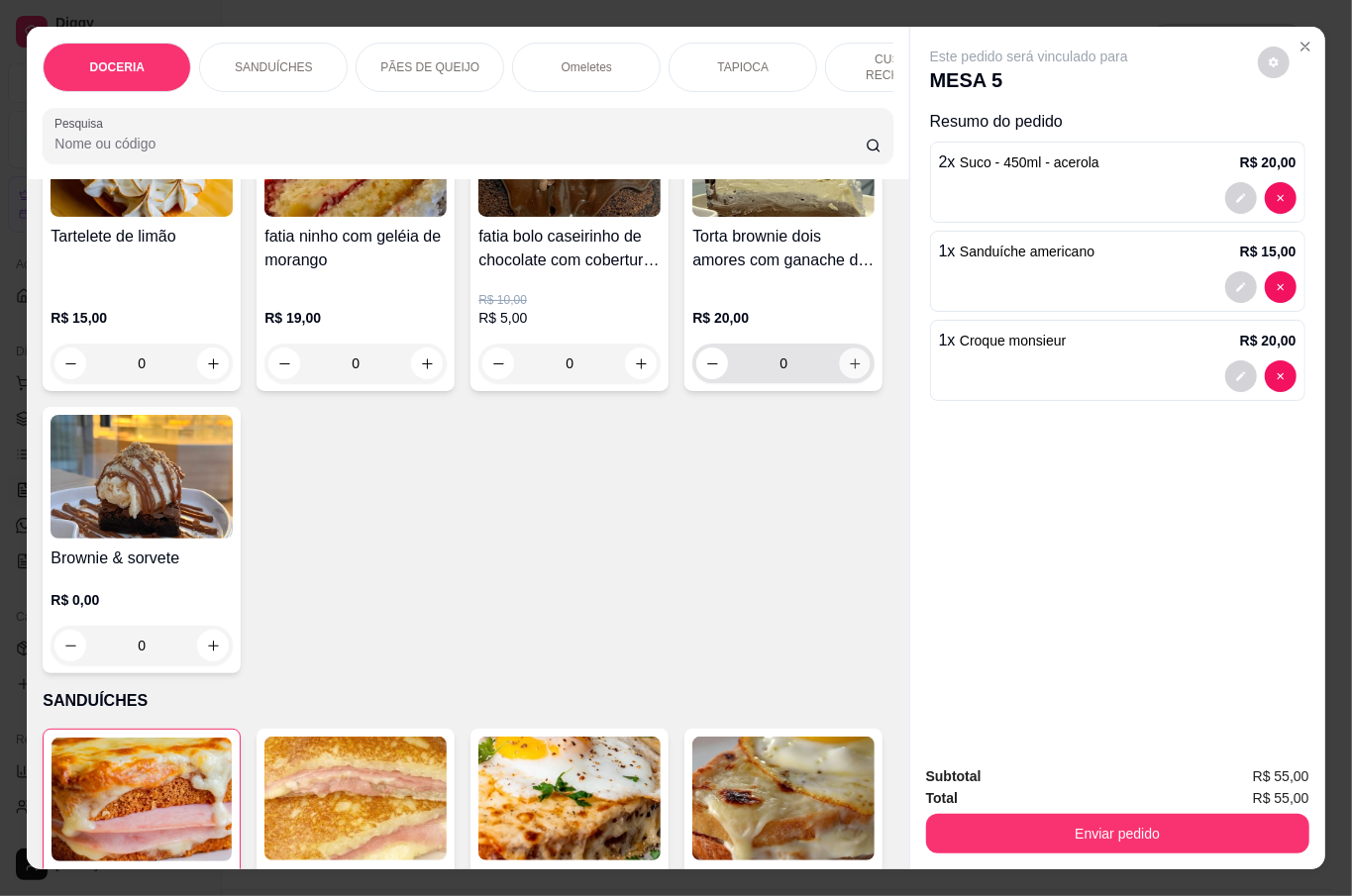 click at bounding box center [855, 363] 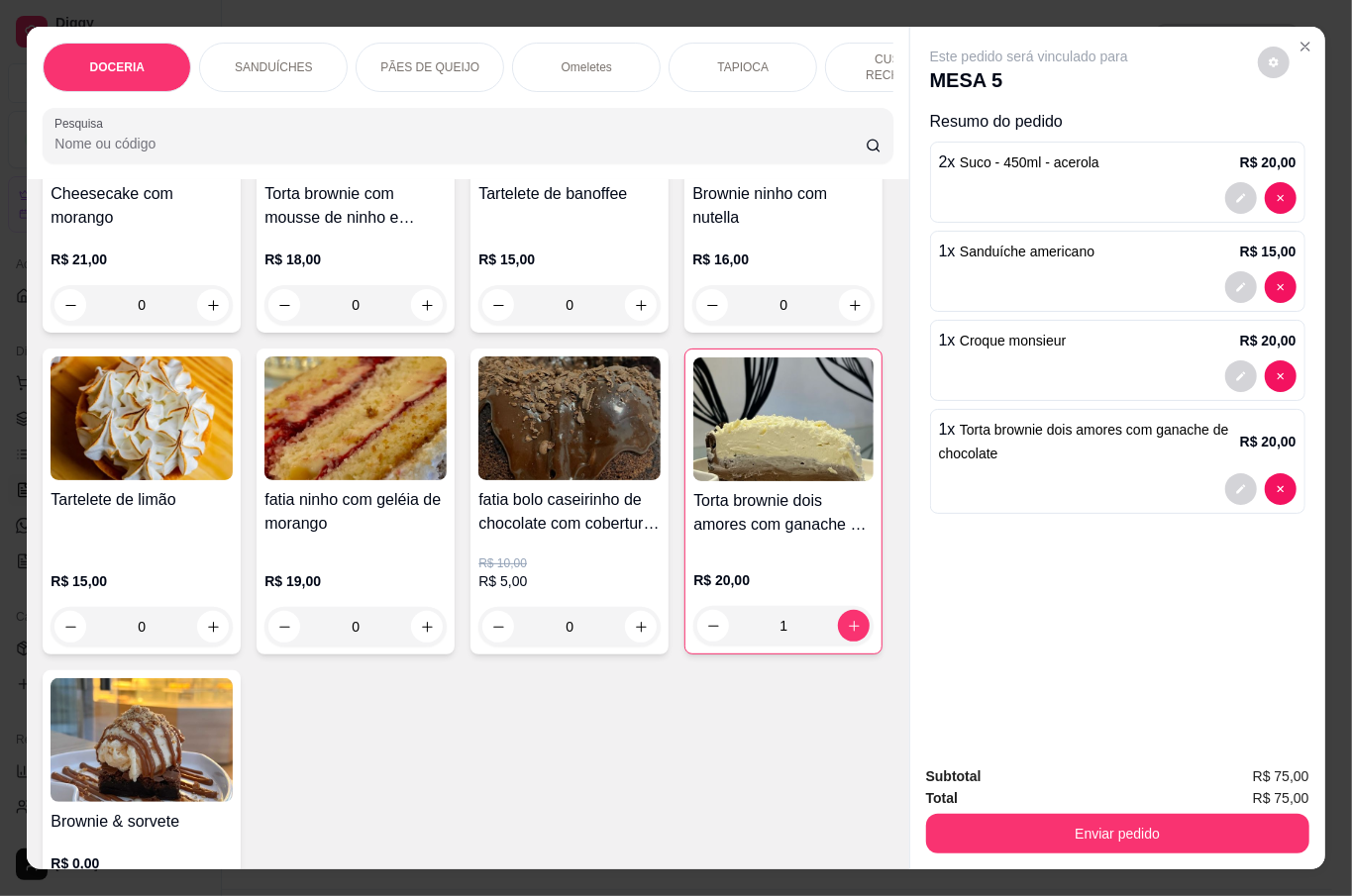 scroll, scrollTop: 0, scrollLeft: 0, axis: both 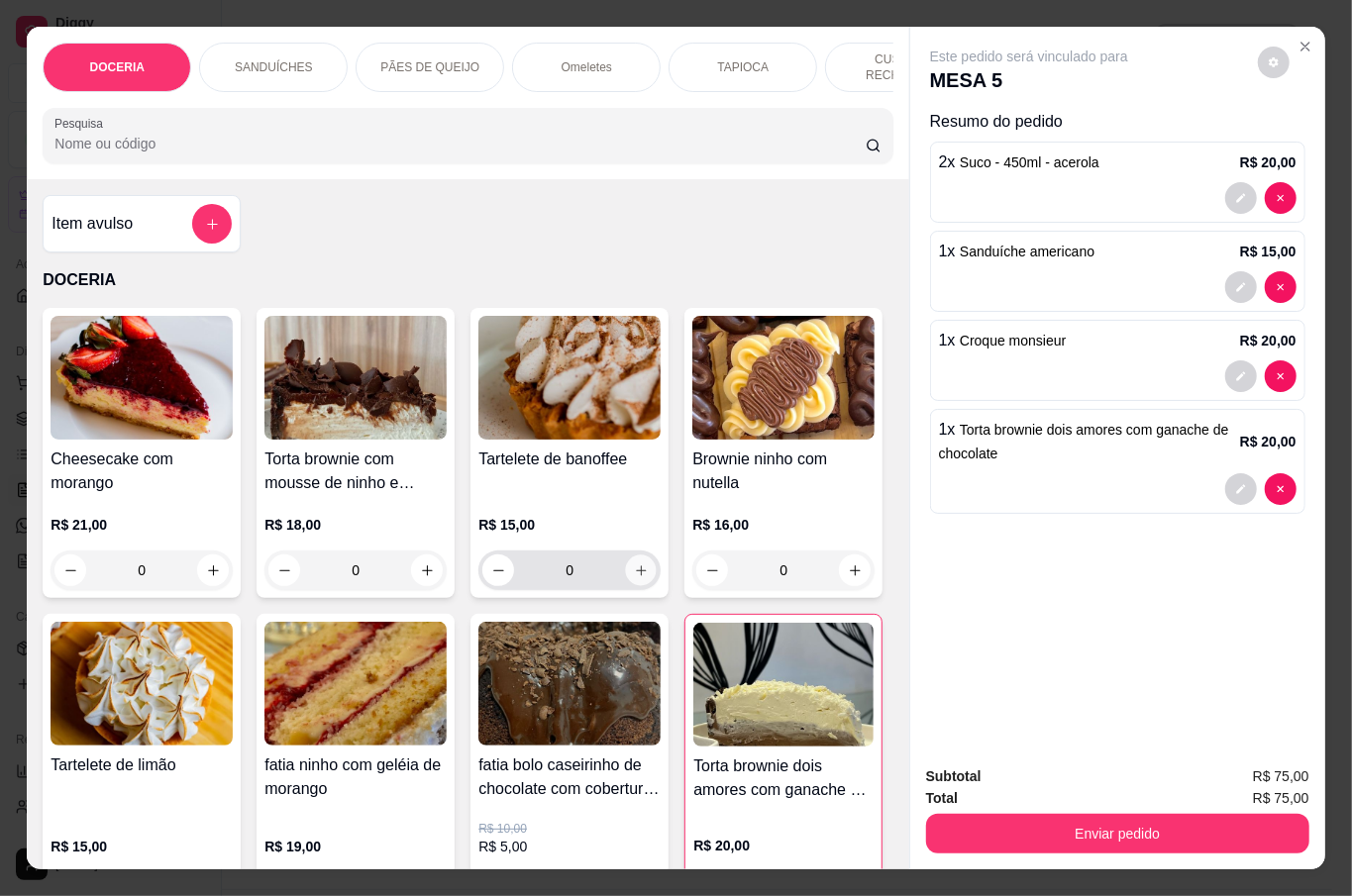 click 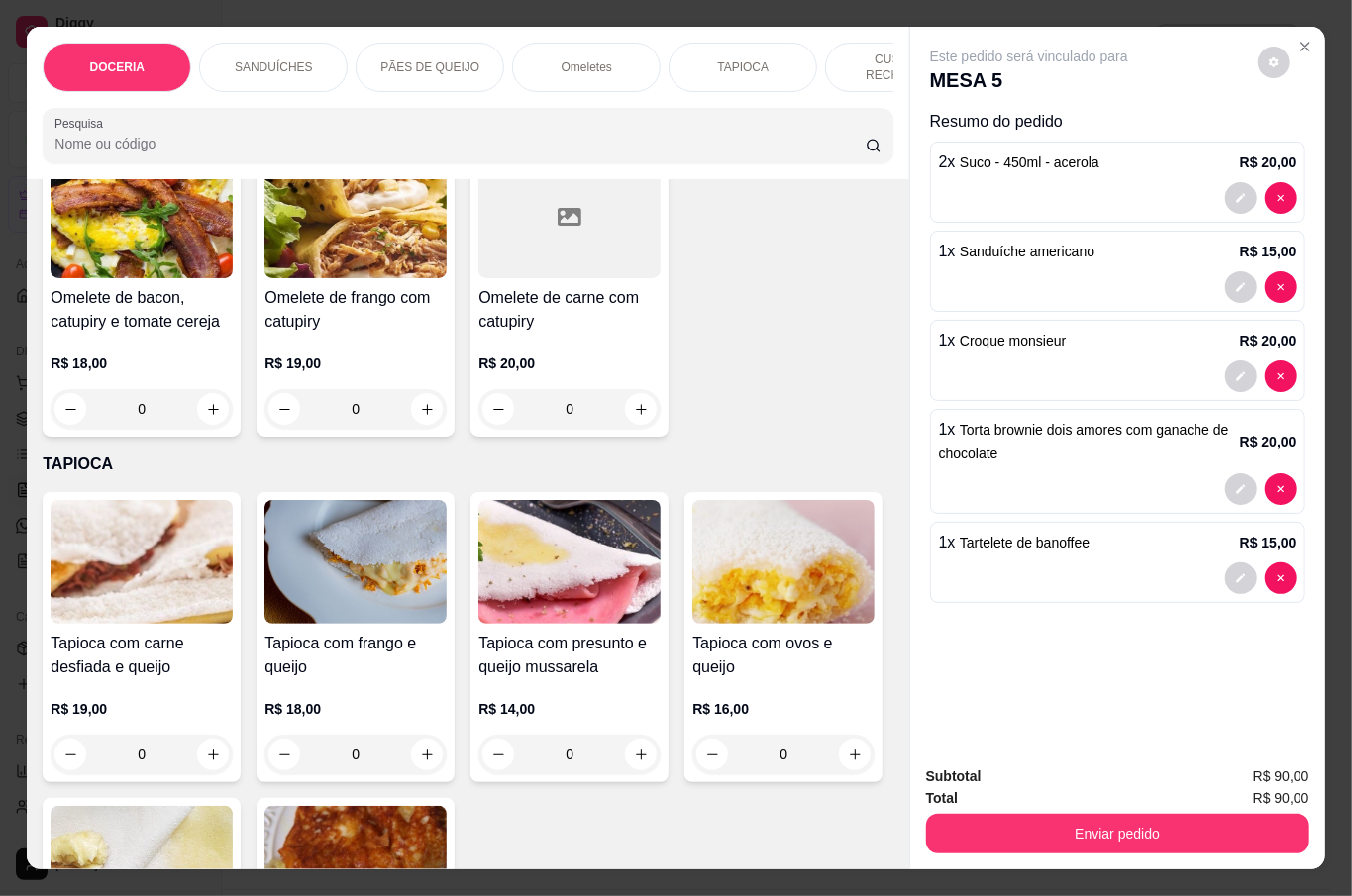scroll, scrollTop: 2112, scrollLeft: 0, axis: vertical 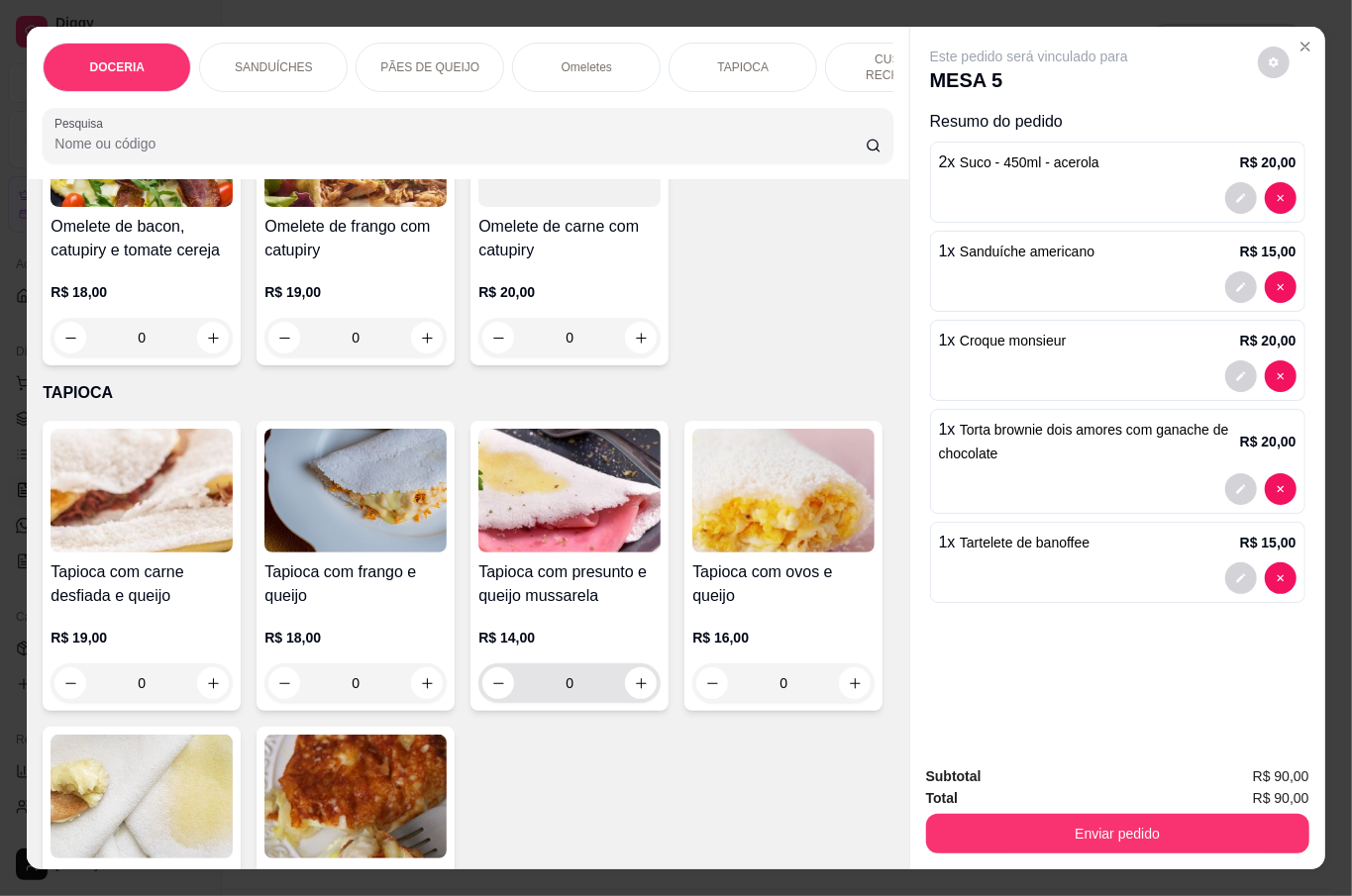 click at bounding box center [641, 683] 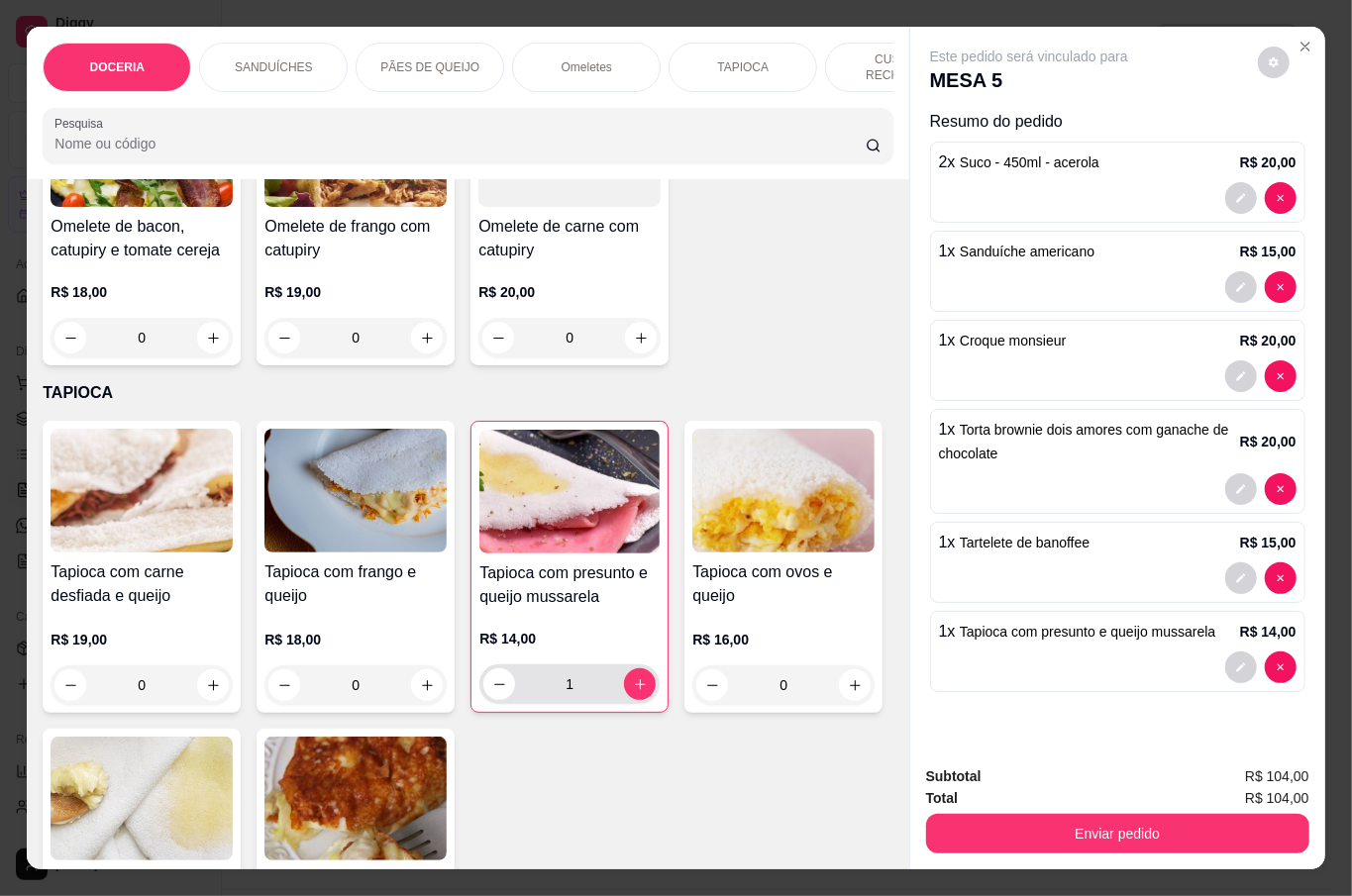 type on "1" 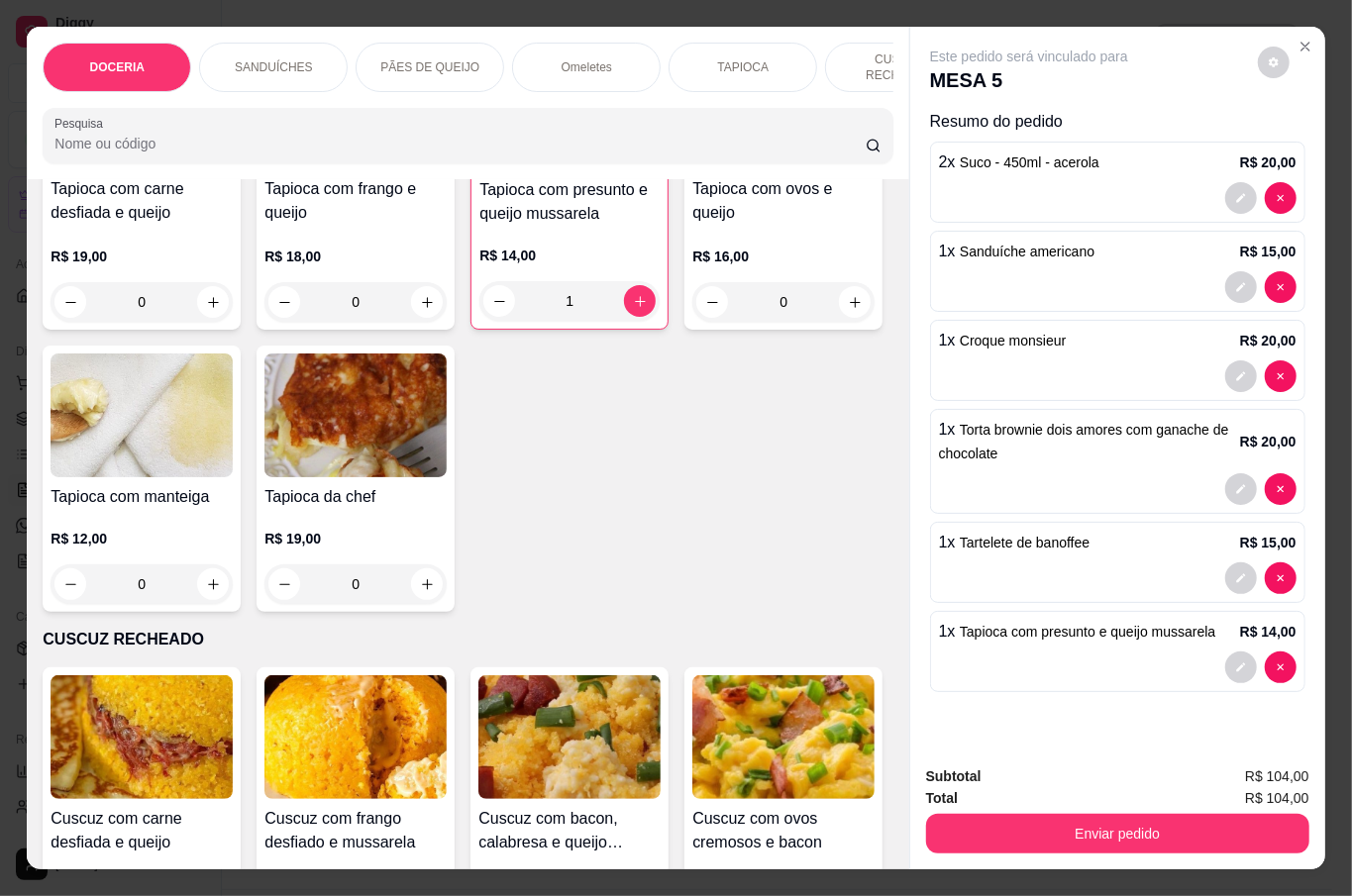 scroll, scrollTop: 2639, scrollLeft: 0, axis: vertical 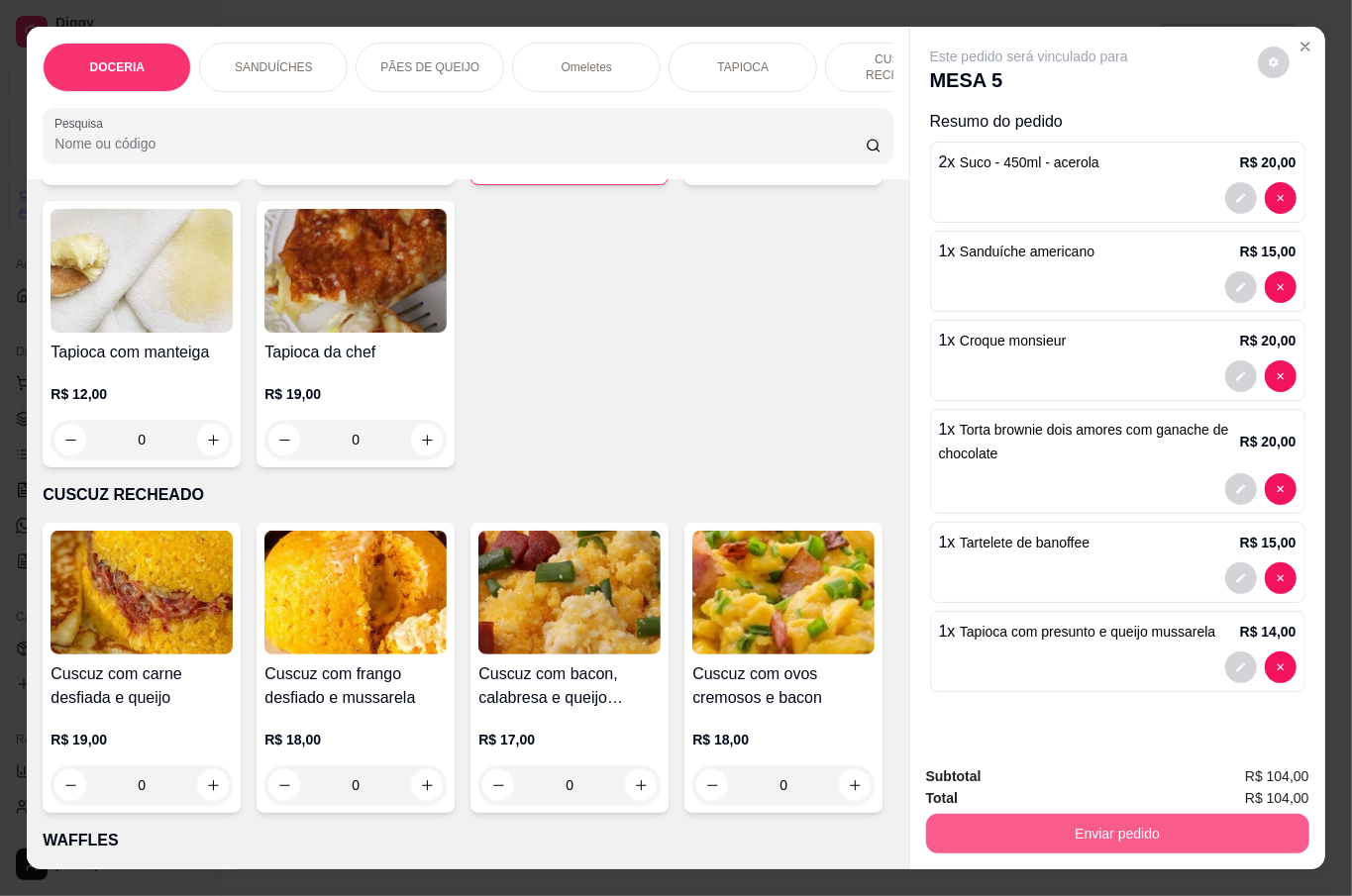 click on "Enviar pedido" at bounding box center (1117, 834) 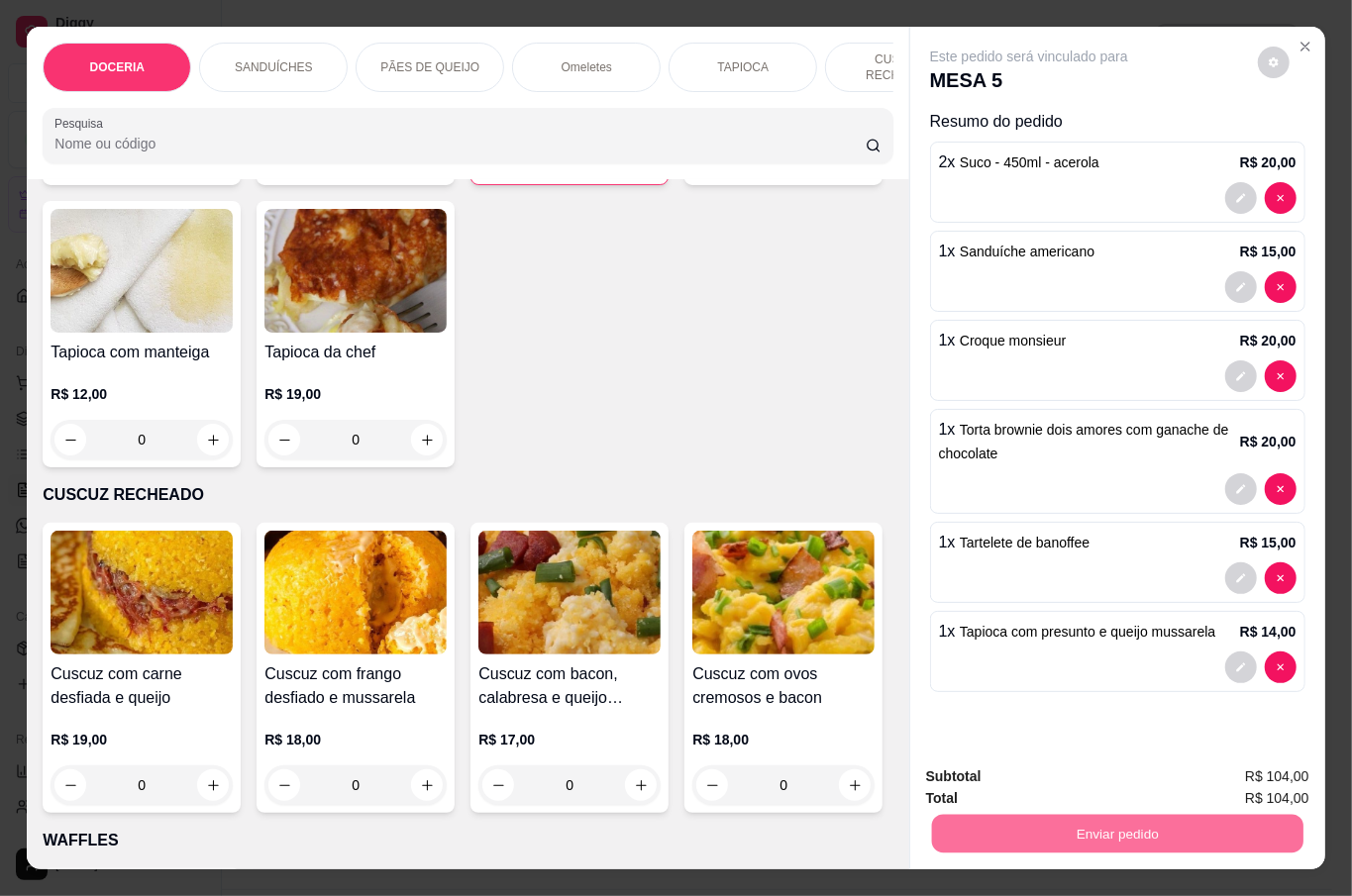 click on "Não registrar e enviar pedido" at bounding box center [1050, 775] 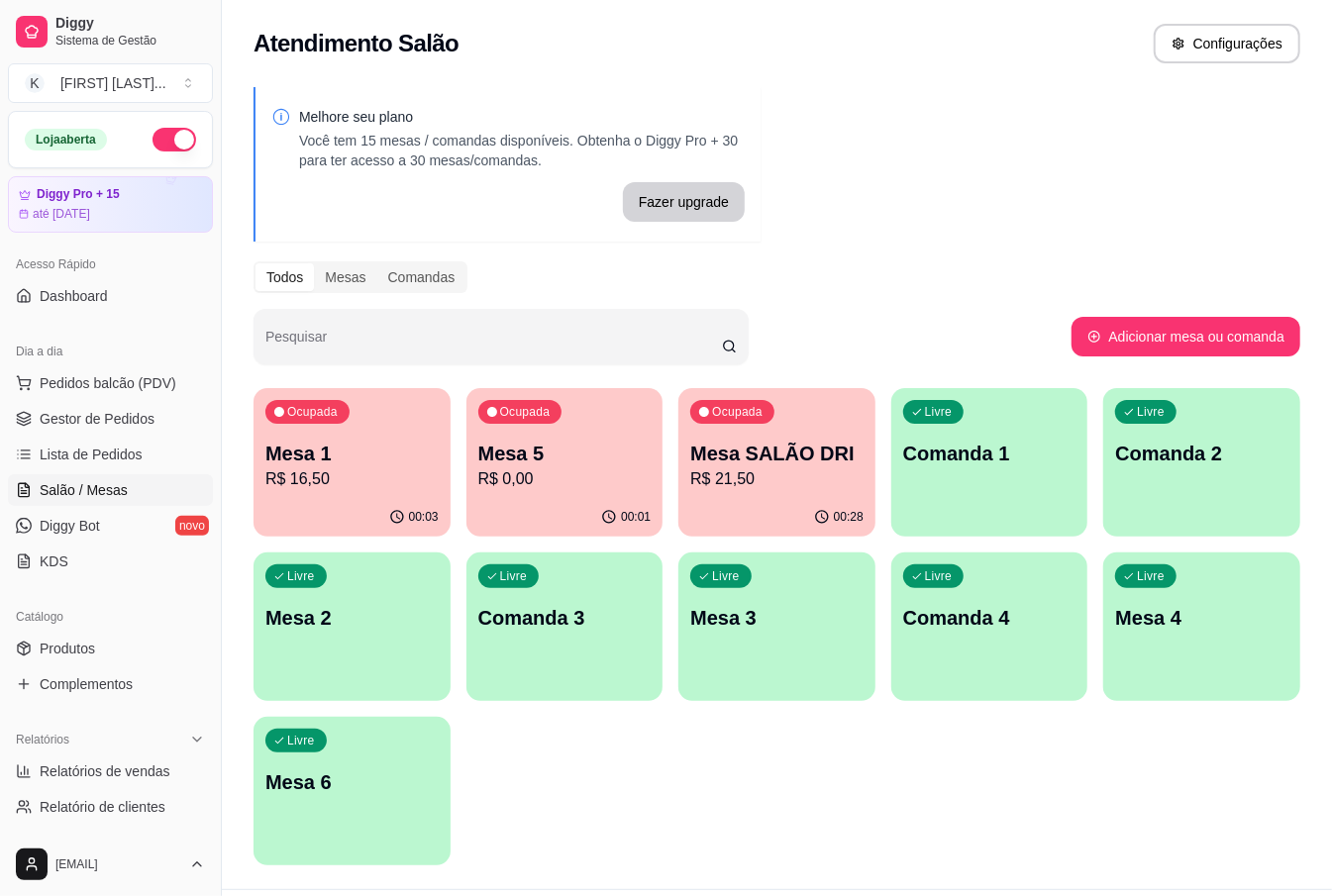 click on "Mesa 5" at bounding box center [564, 453] 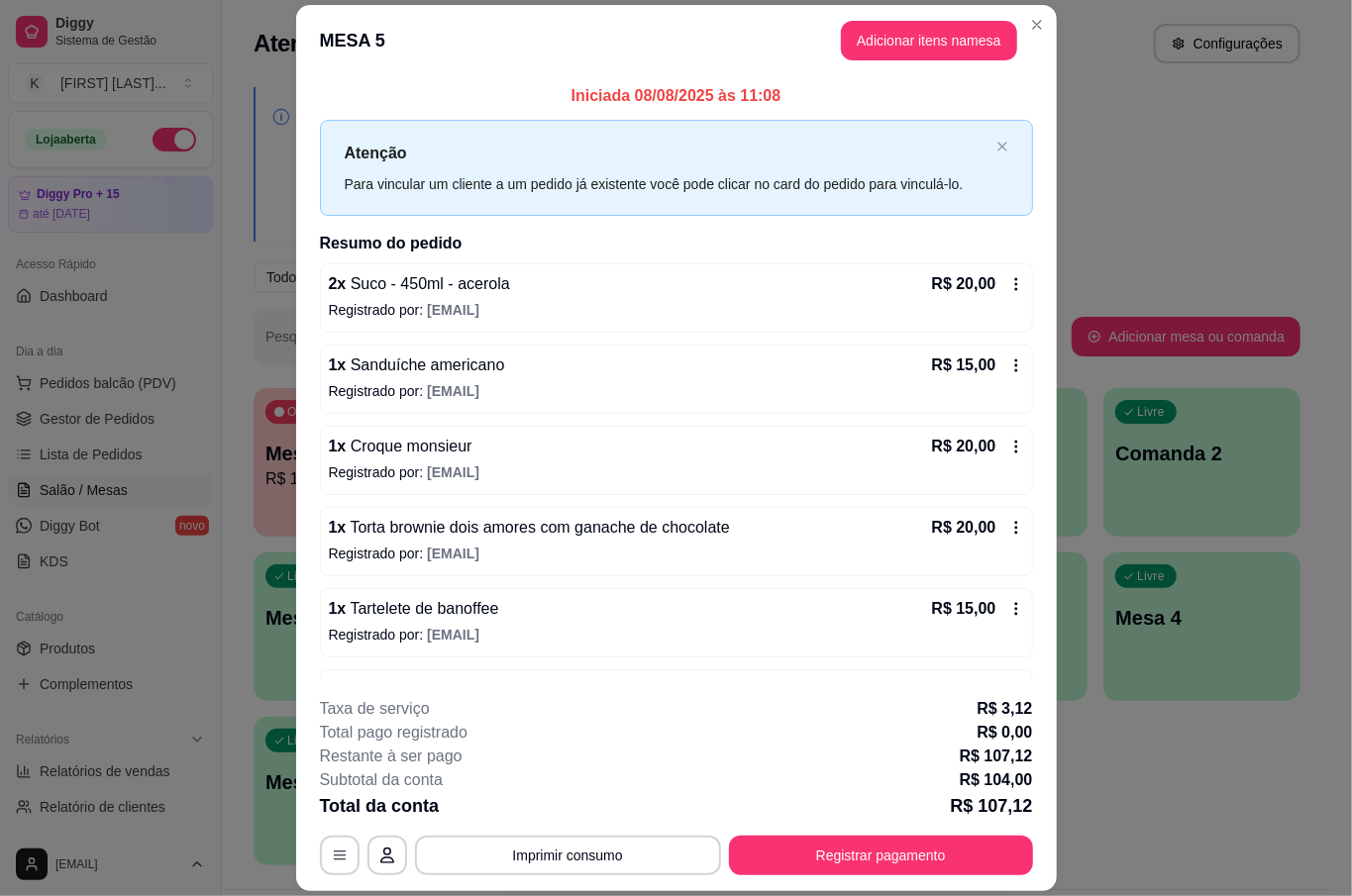 click 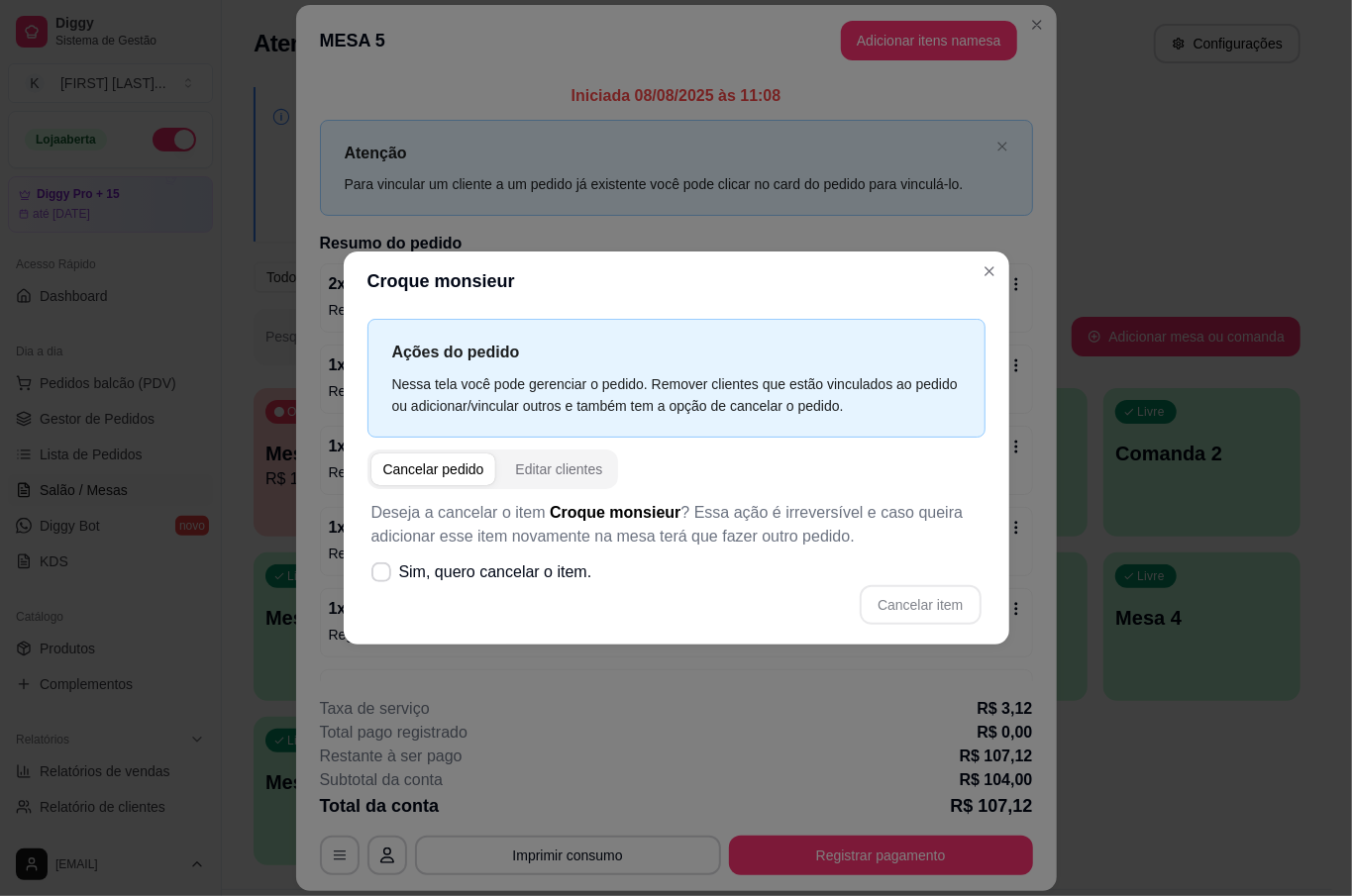 click on "Cancelar pedido" at bounding box center (434, 469) 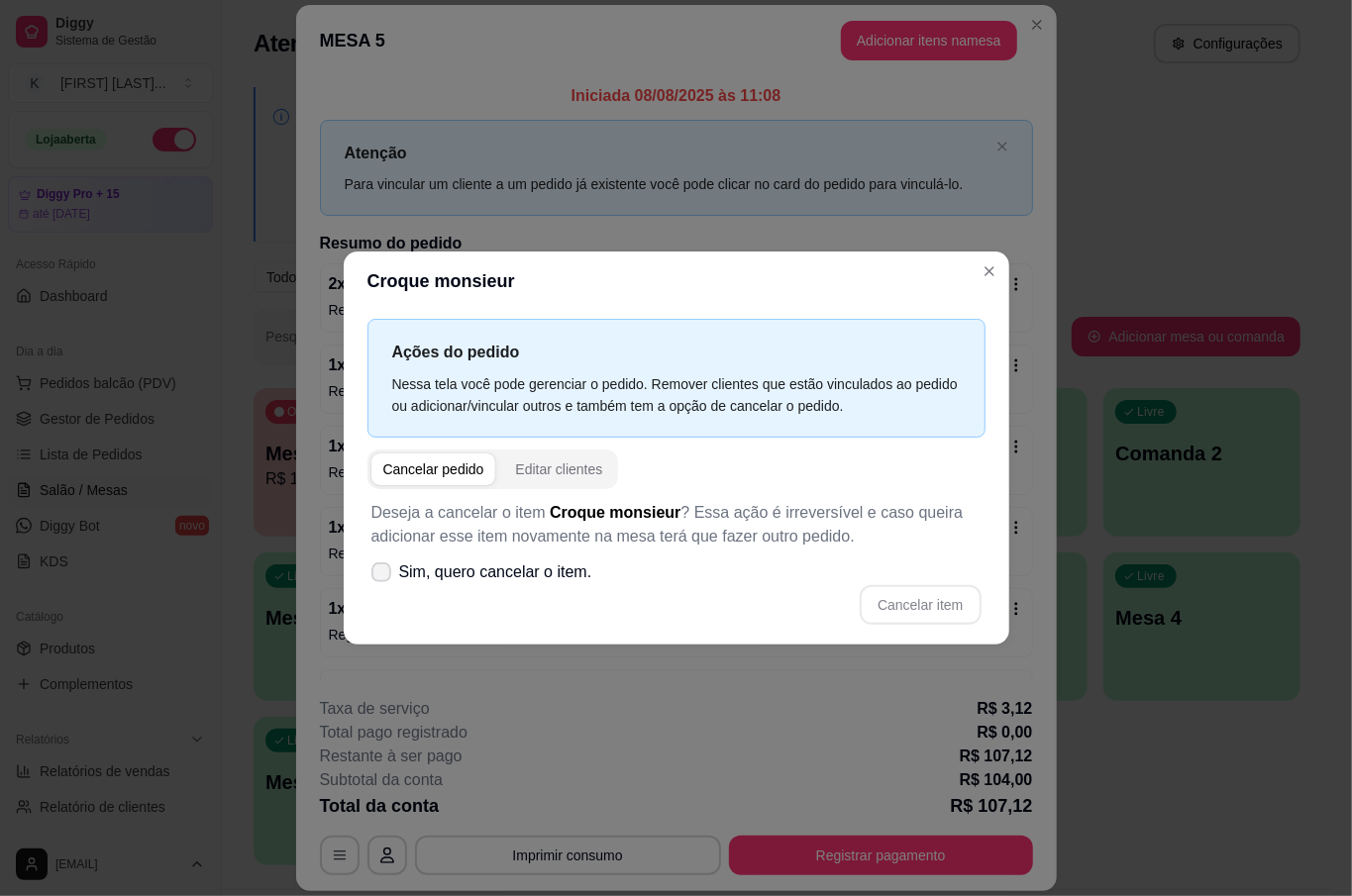 click 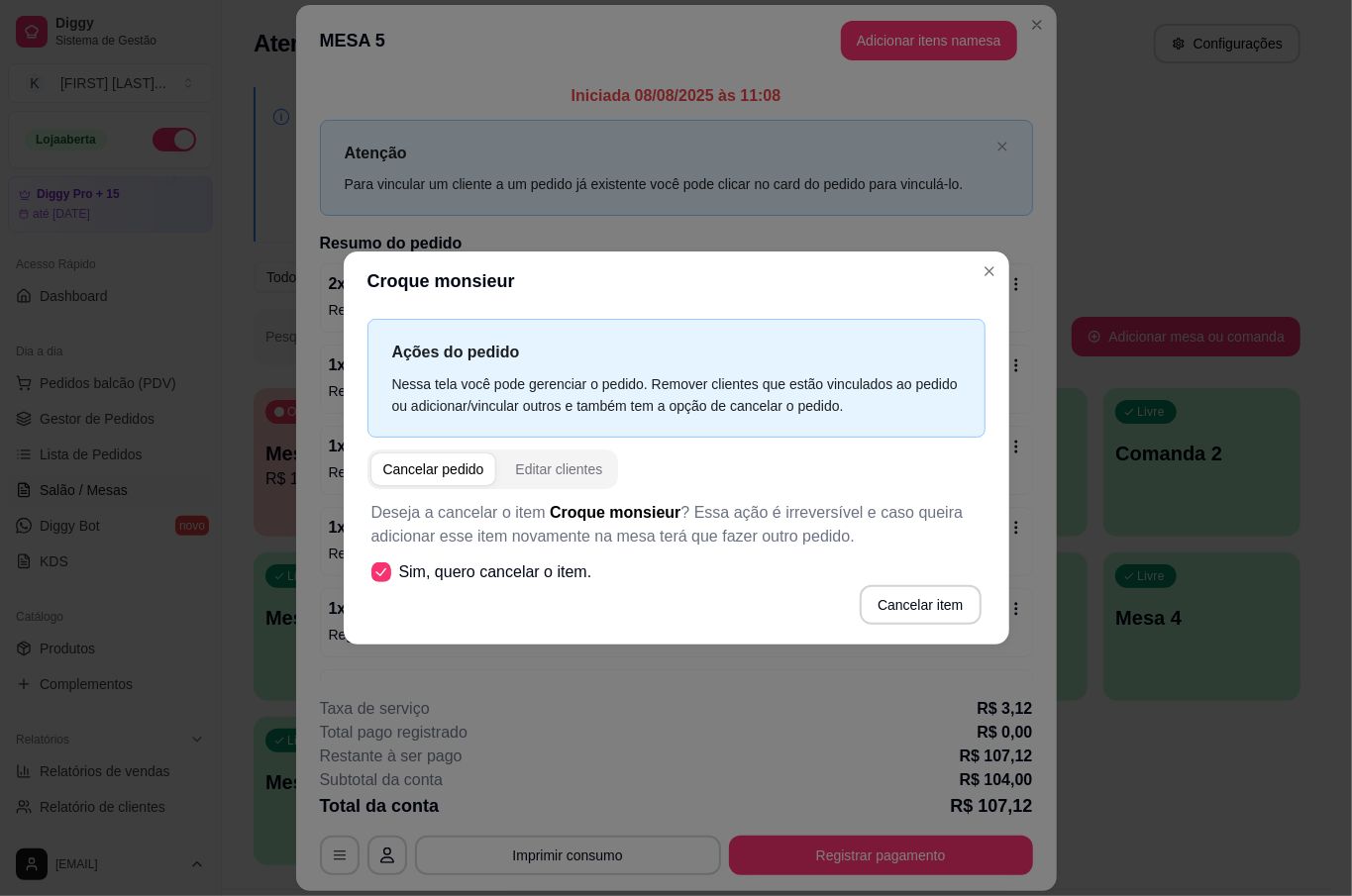 click on "Cancelar item" at bounding box center (920, 605) 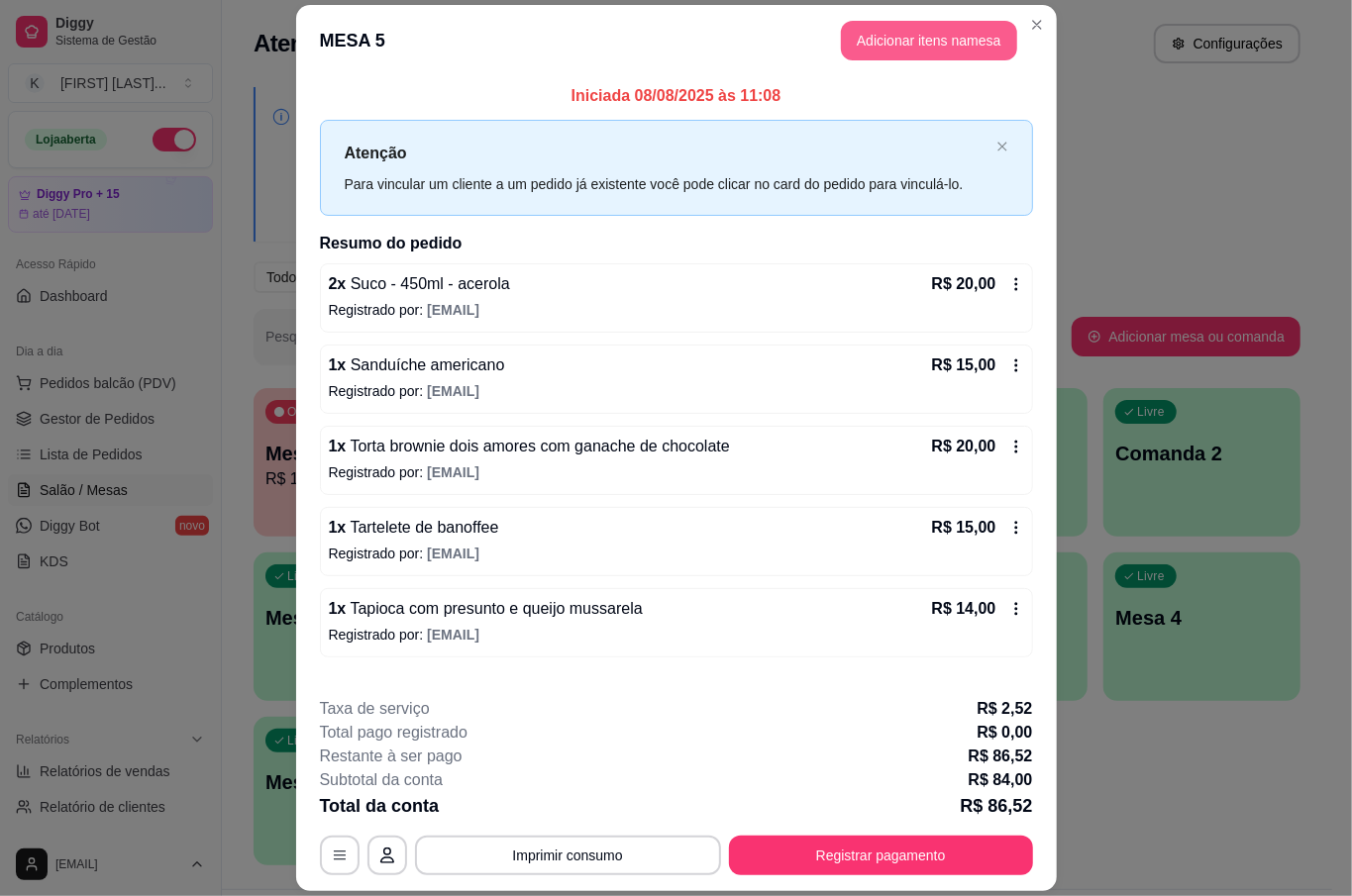 click on "Adicionar itens na  mesa" at bounding box center (929, 41) 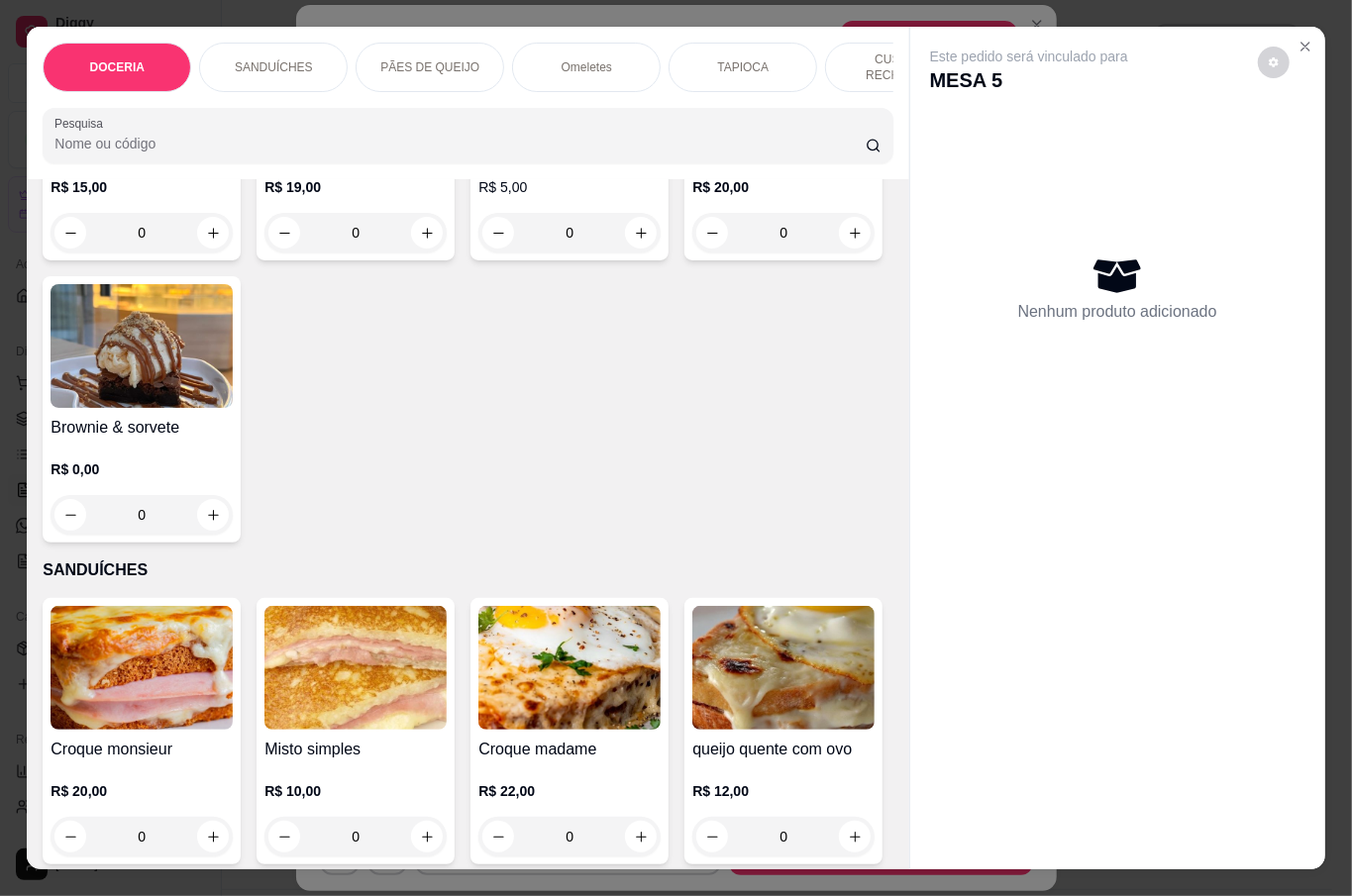 scroll, scrollTop: 1055, scrollLeft: 0, axis: vertical 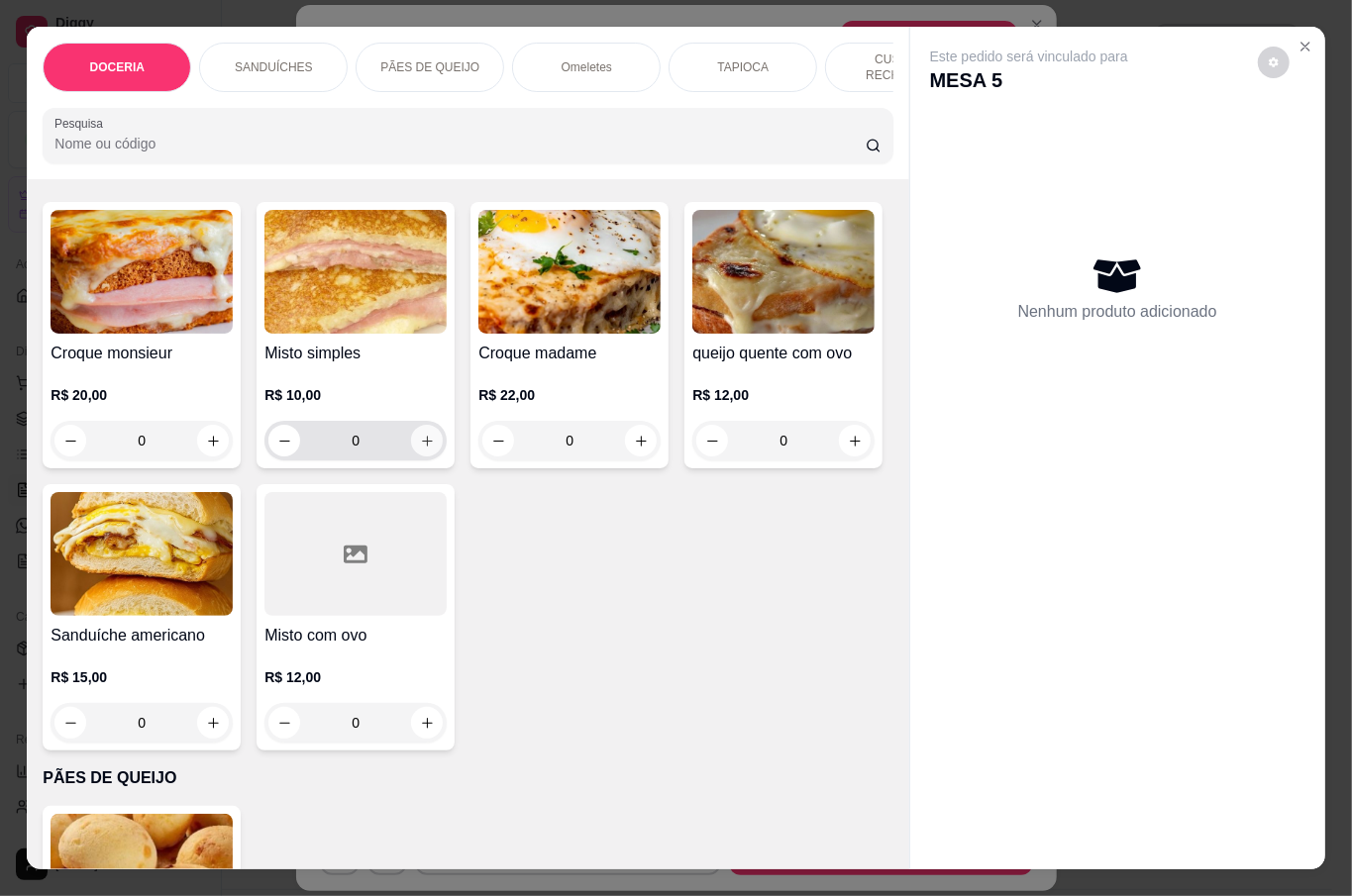 click at bounding box center [427, 441] 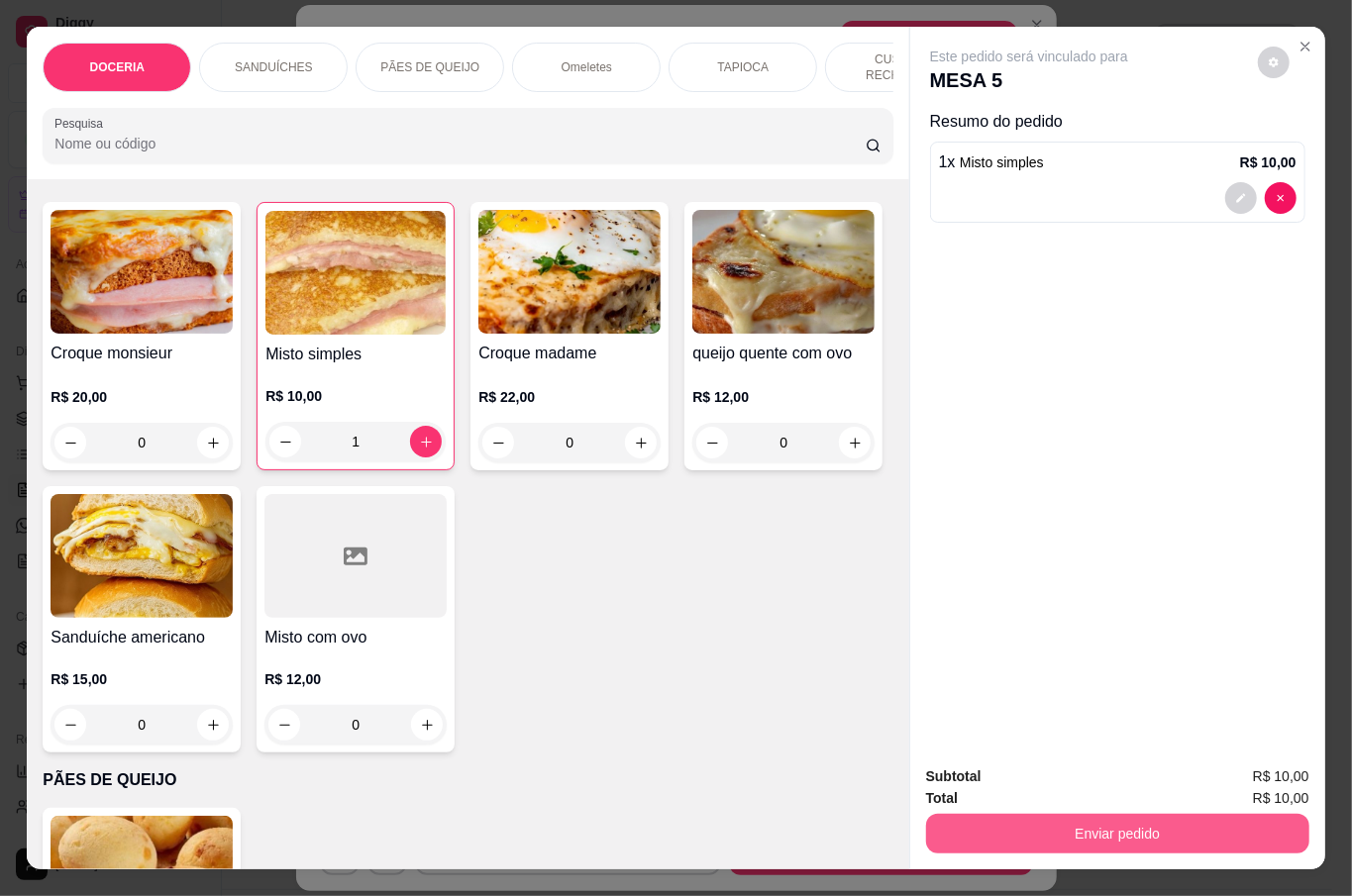 click on "Enviar pedido" at bounding box center [1117, 834] 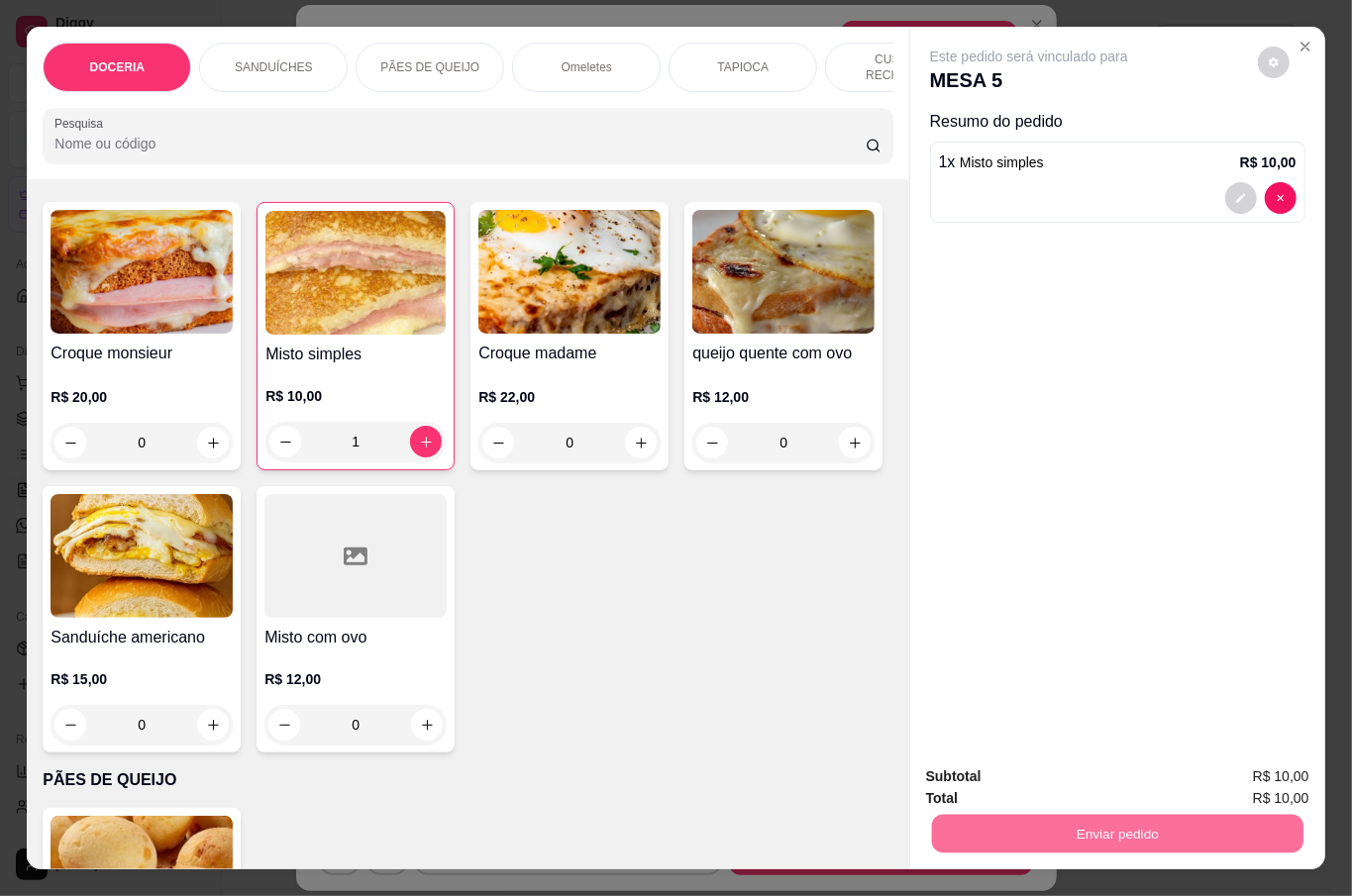 click on "Não registrar e enviar pedido" at bounding box center (1050, 775) 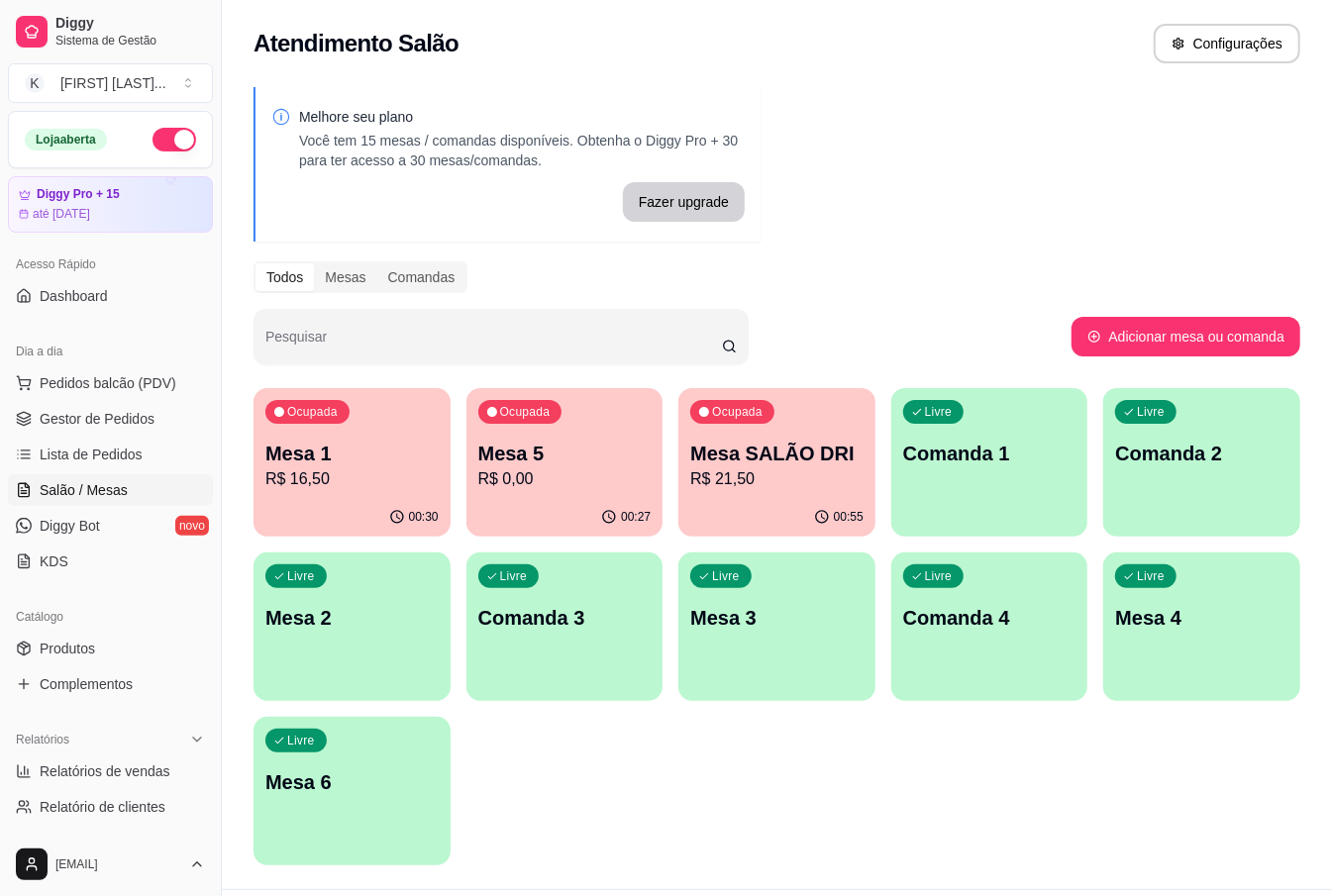 click on "Ocupada Mesa 5 R$ 0,00" at bounding box center (564, 443) 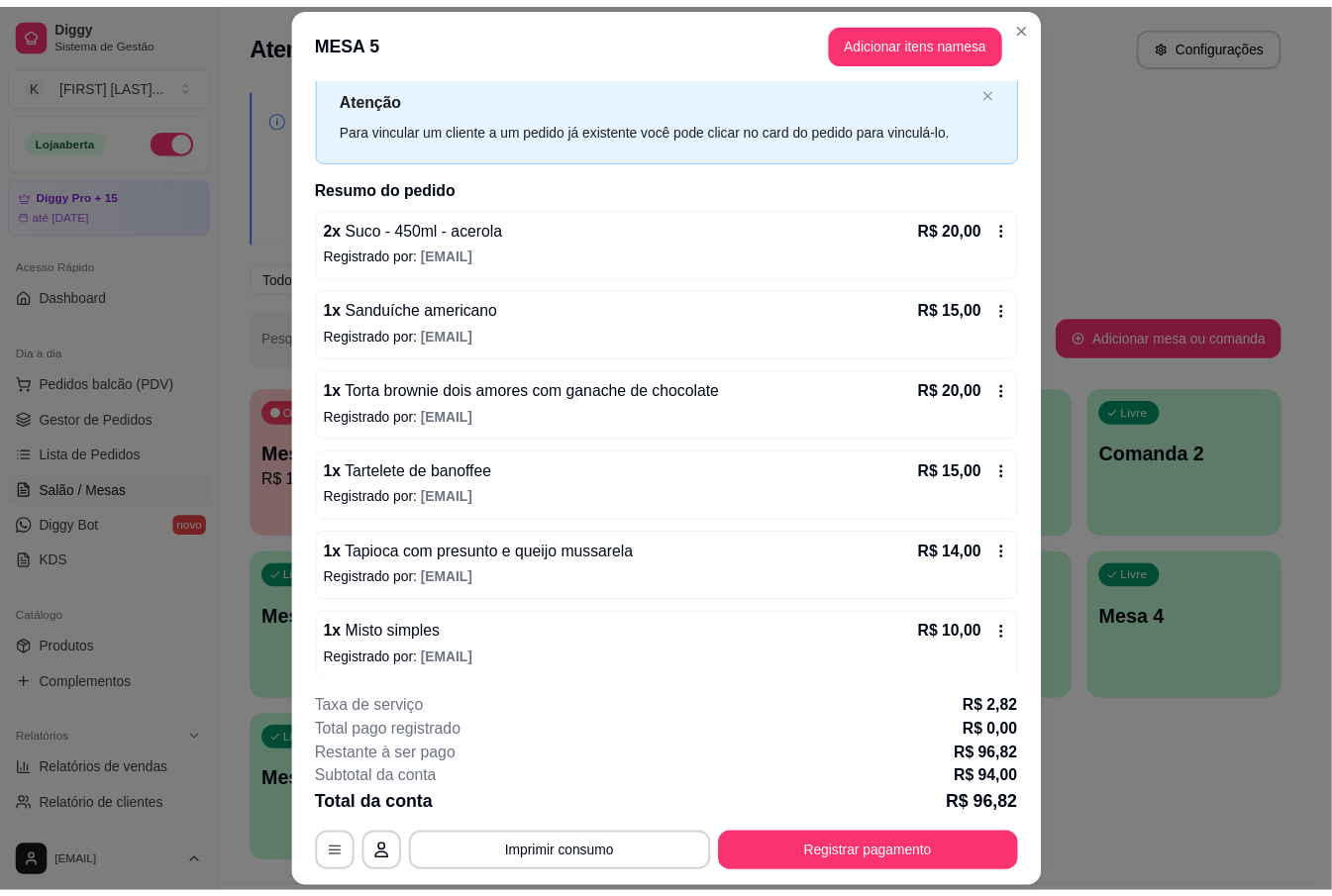 scroll, scrollTop: 50, scrollLeft: 0, axis: vertical 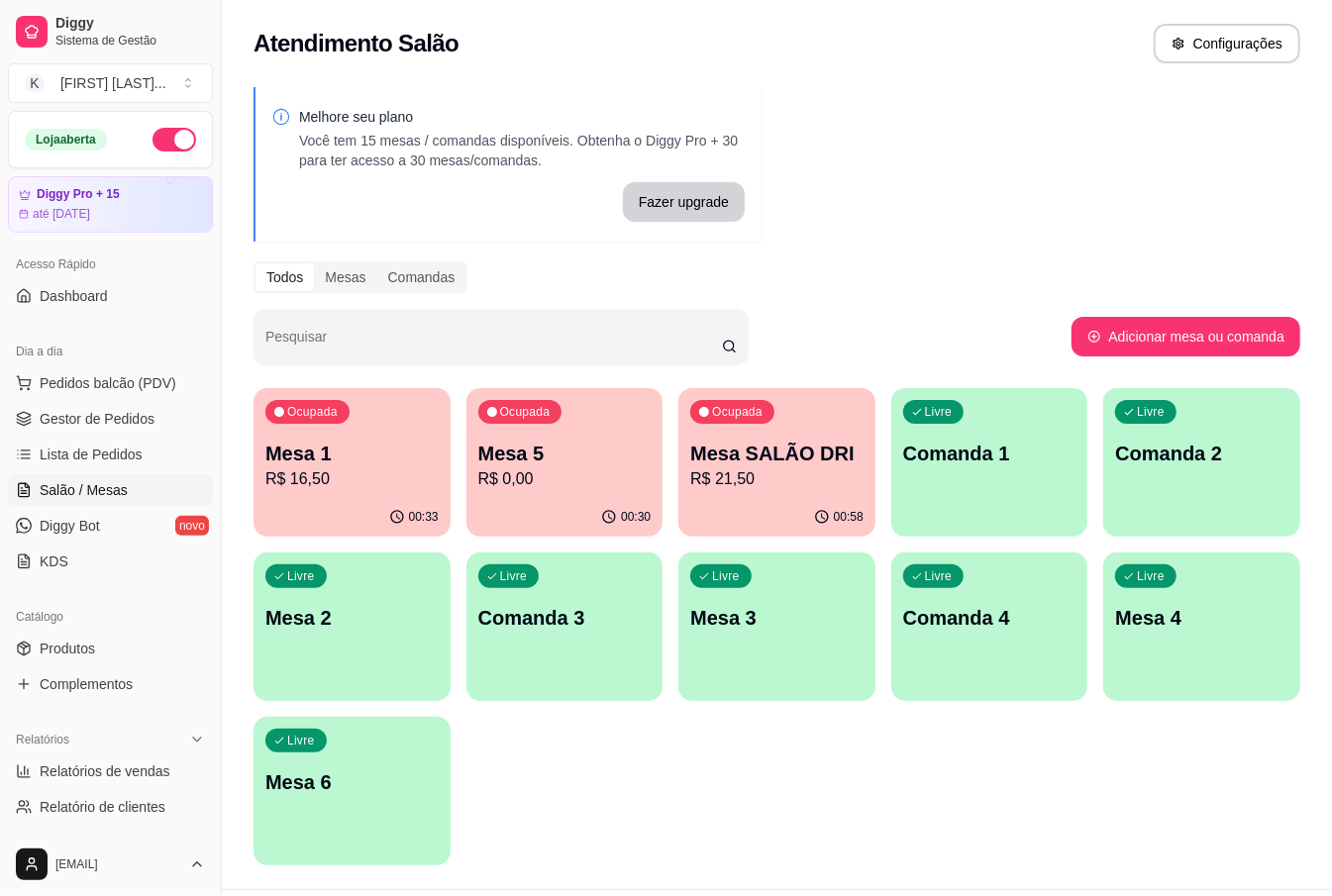 click on "Ocupada Mesa 5 R$ 0,00" at bounding box center [564, 443] 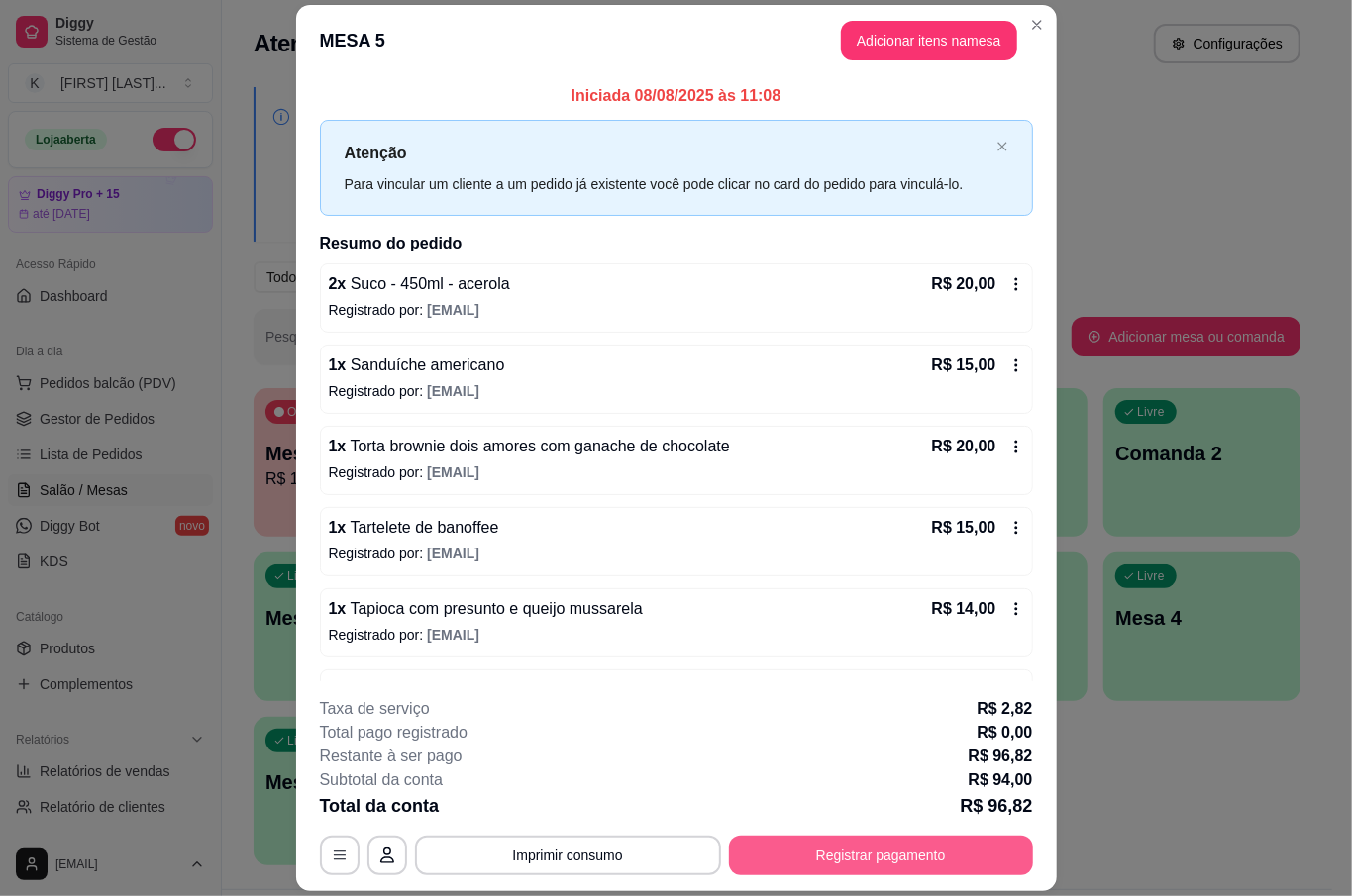 click on "Registrar pagamento" at bounding box center [881, 855] 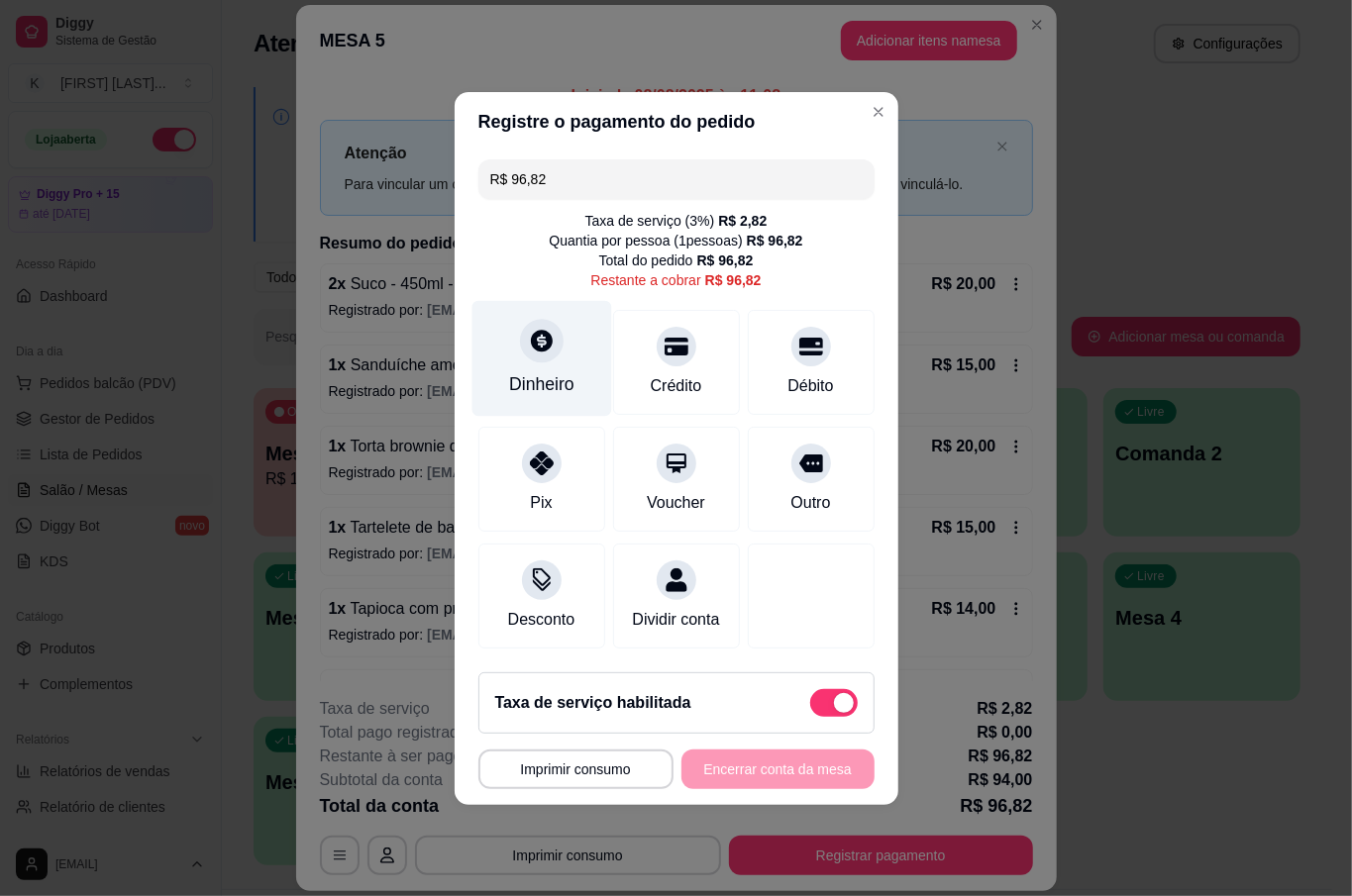 click at bounding box center (542, 341) 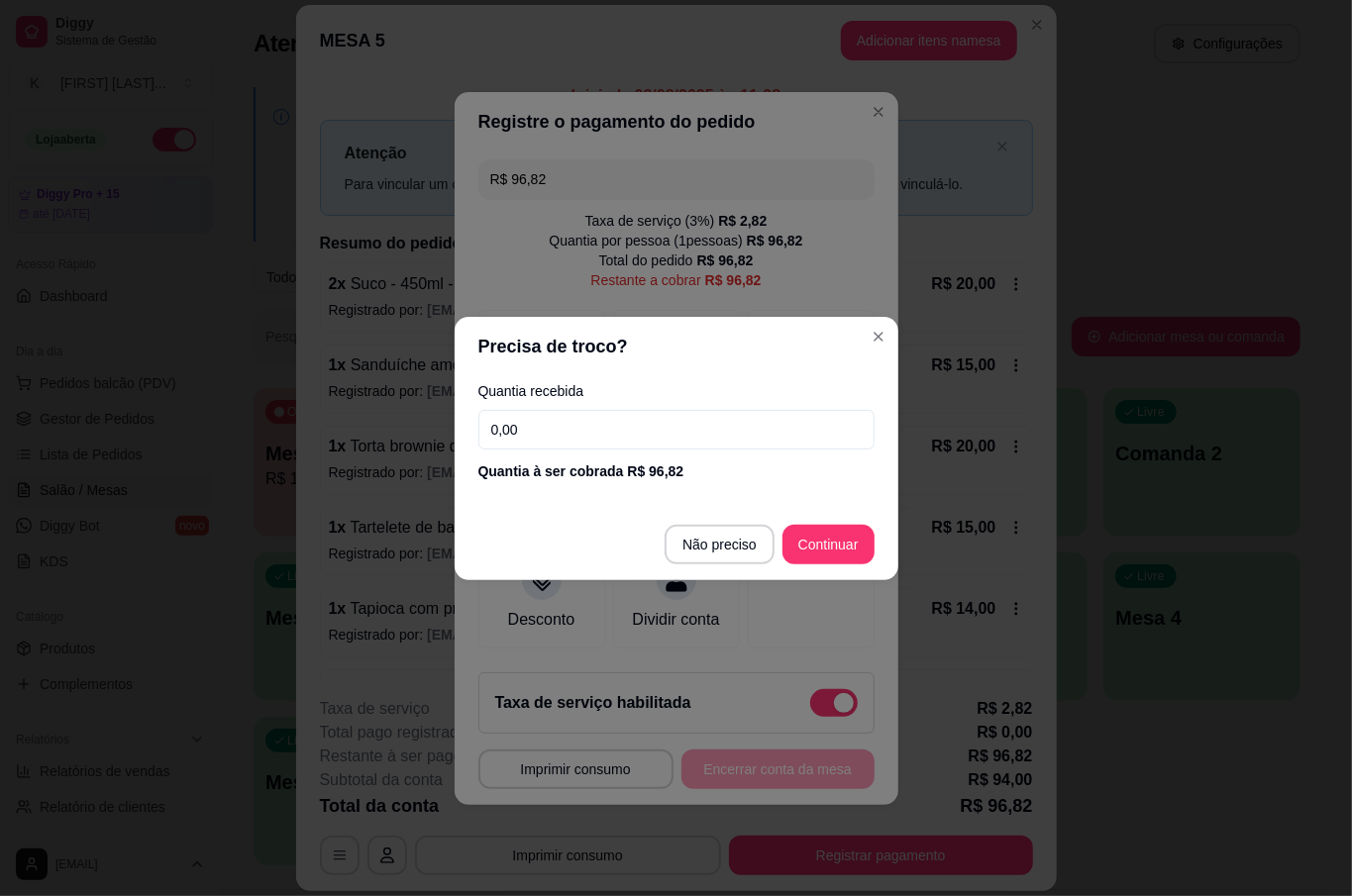click on "0,00" at bounding box center [676, 430] 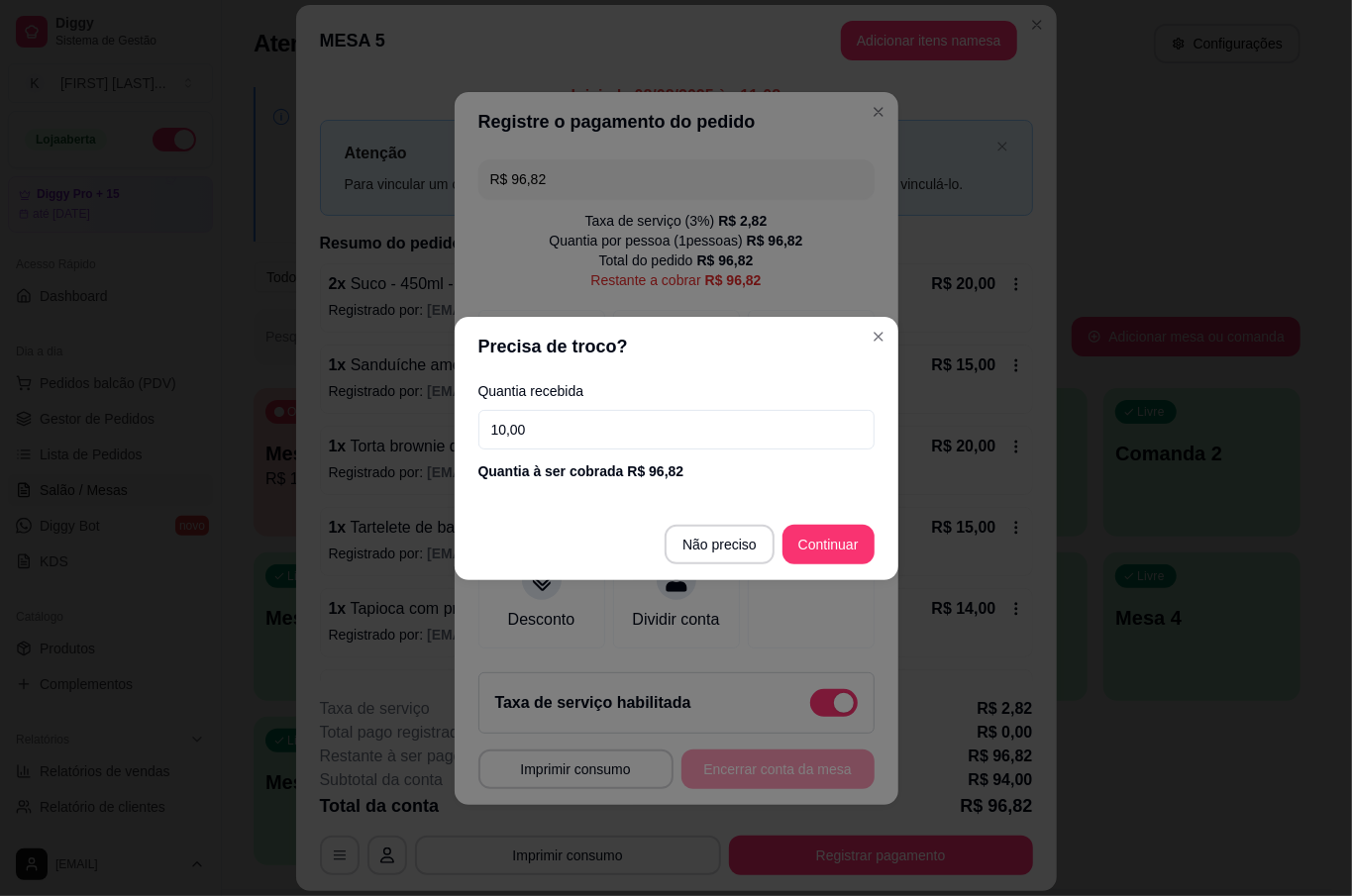 type on "100,00" 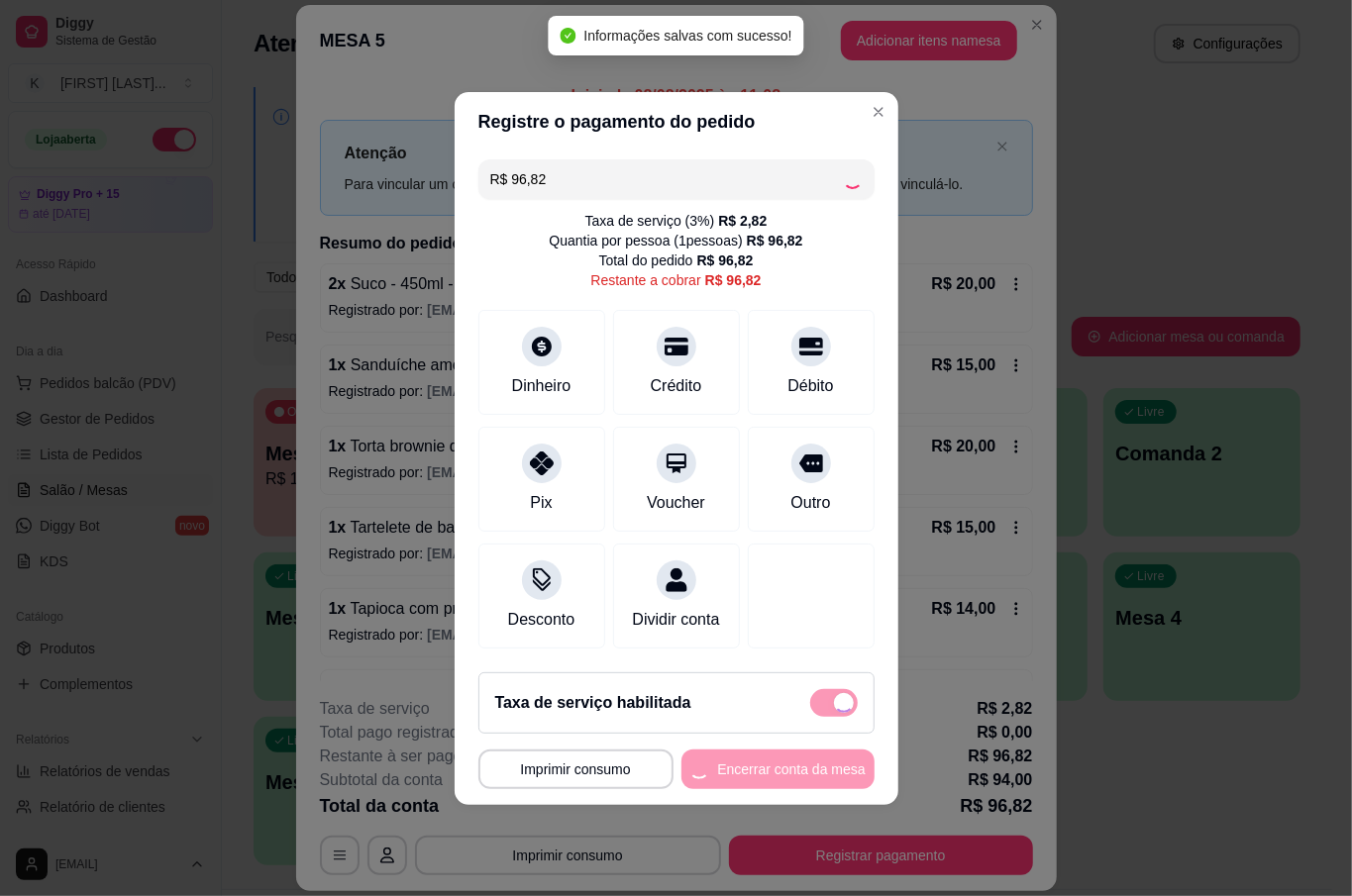 type on "R$ 0,00" 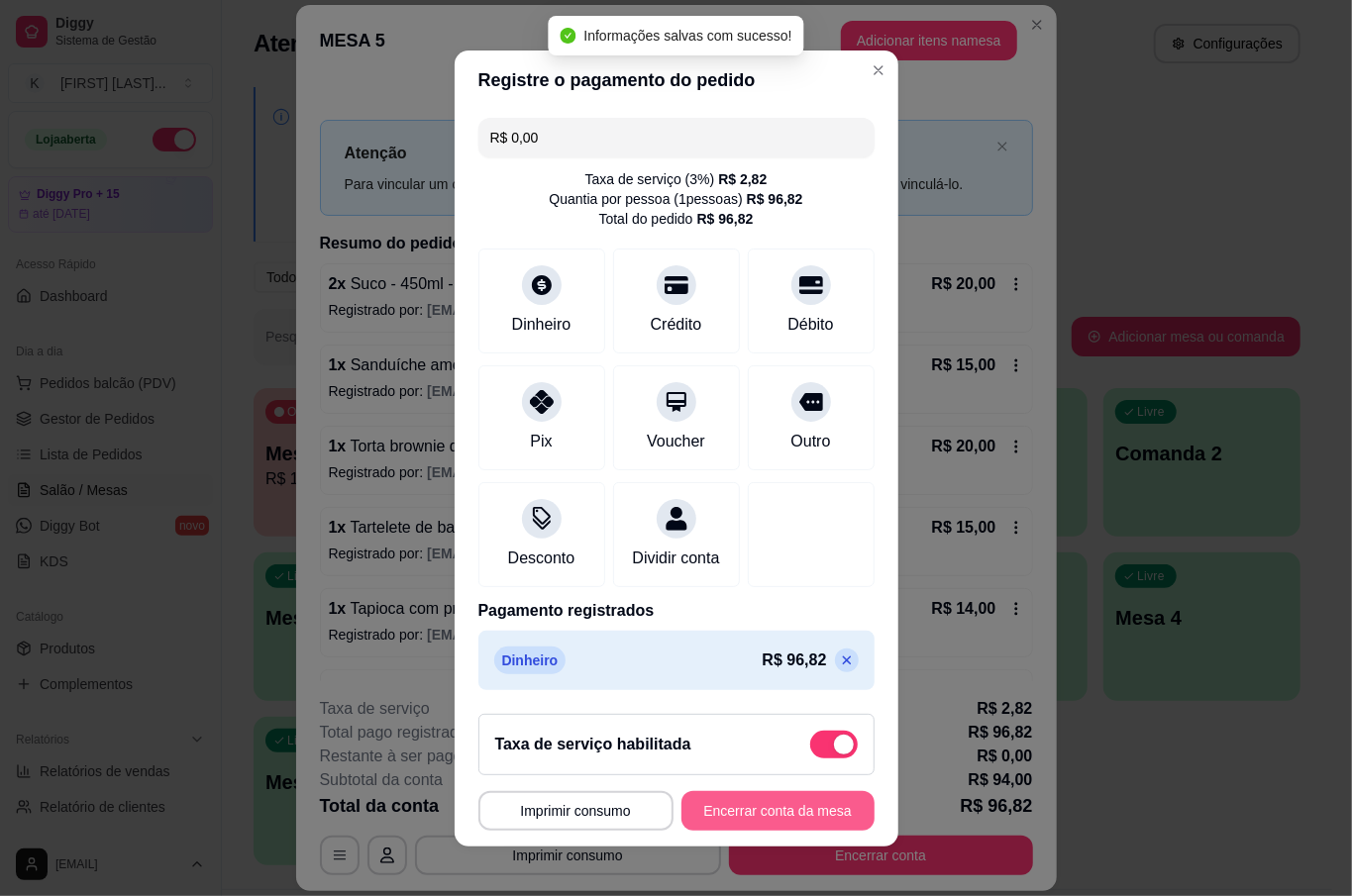 click on "Encerrar conta da mesa" at bounding box center [778, 811] 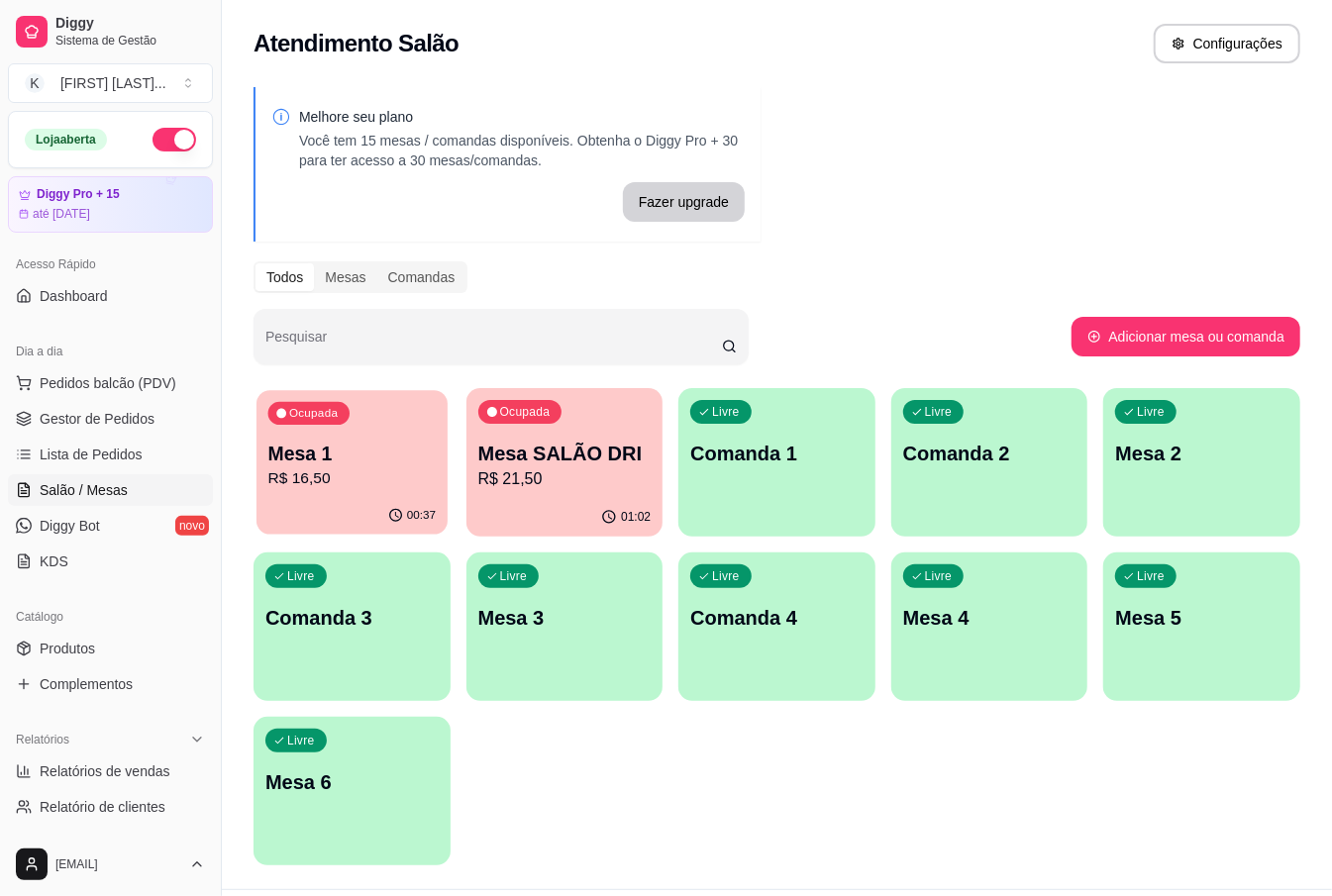 click on "00:37" at bounding box center [421, 516] 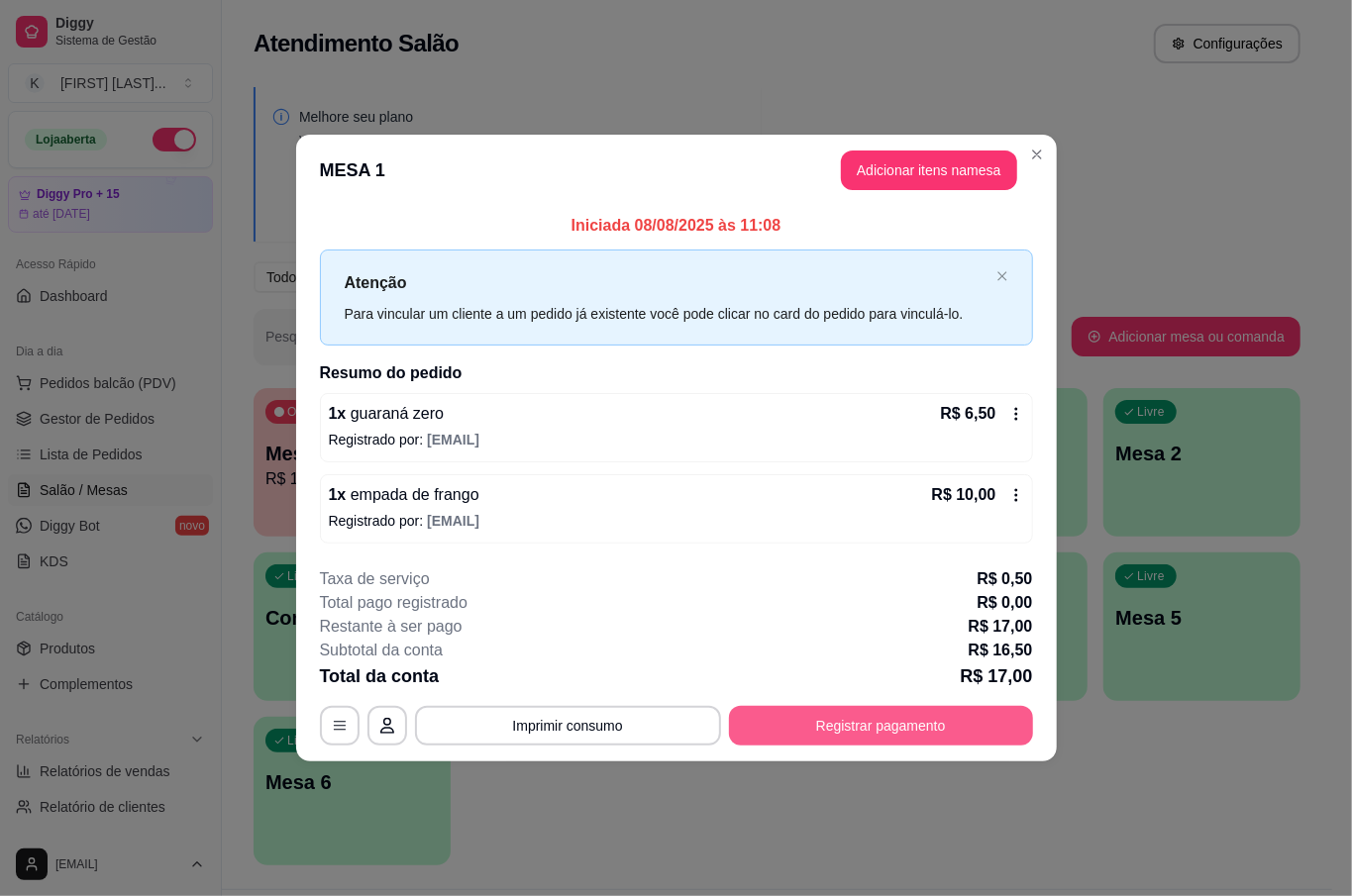 click on "Registrar pagamento" at bounding box center [881, 726] 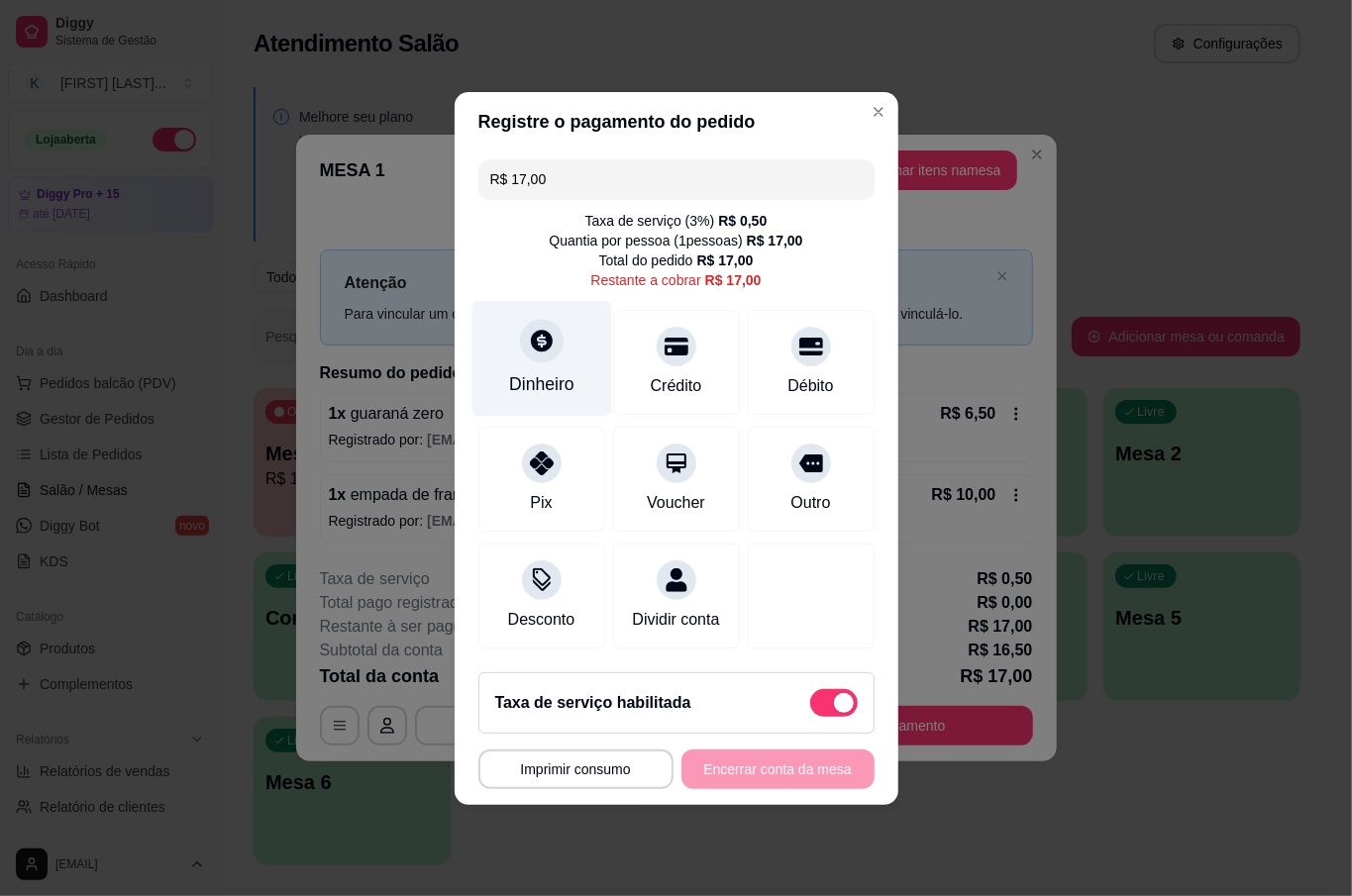 click on "Dinheiro" at bounding box center (541, 357) 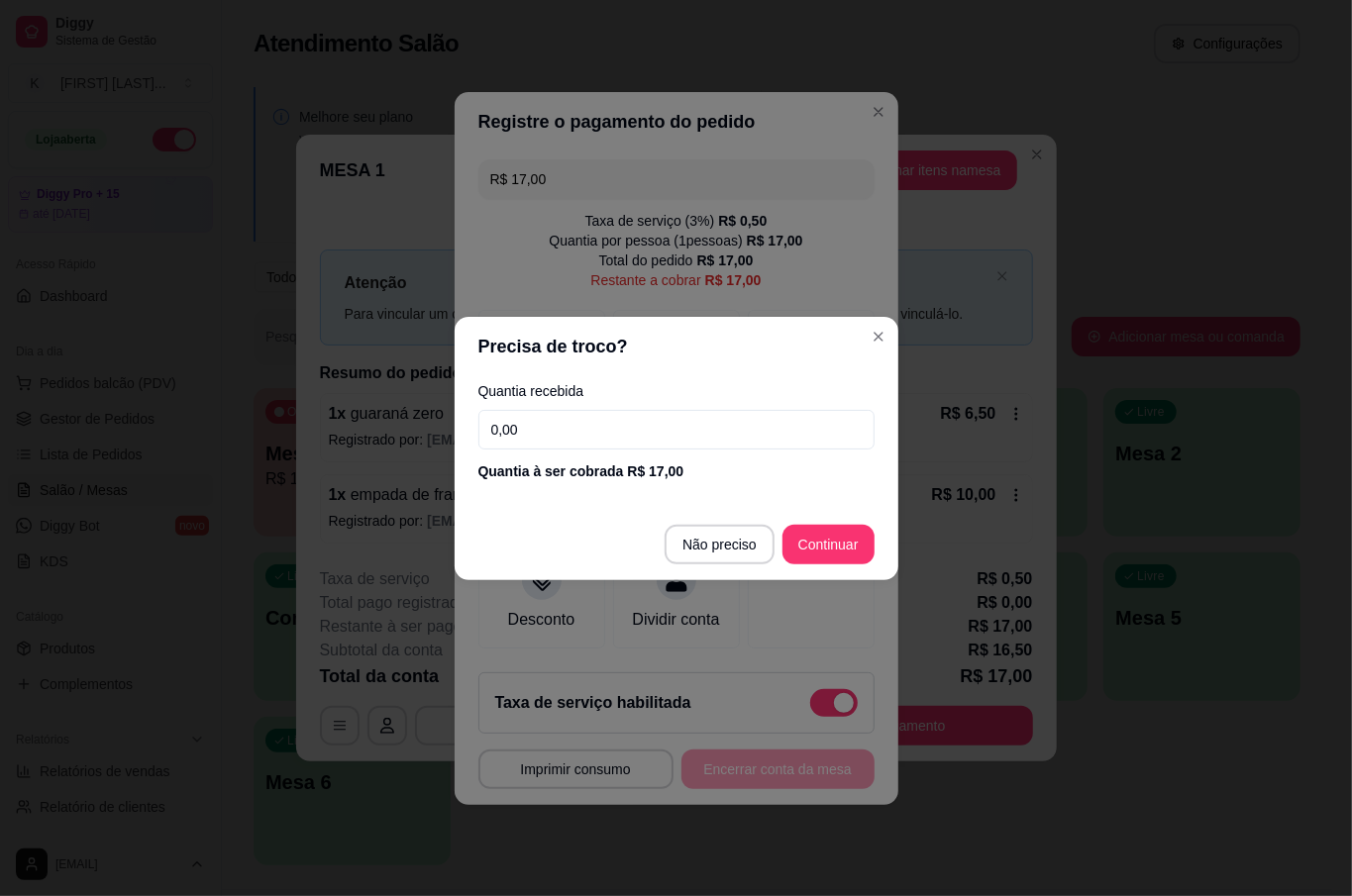click on "0,00" at bounding box center (676, 430) 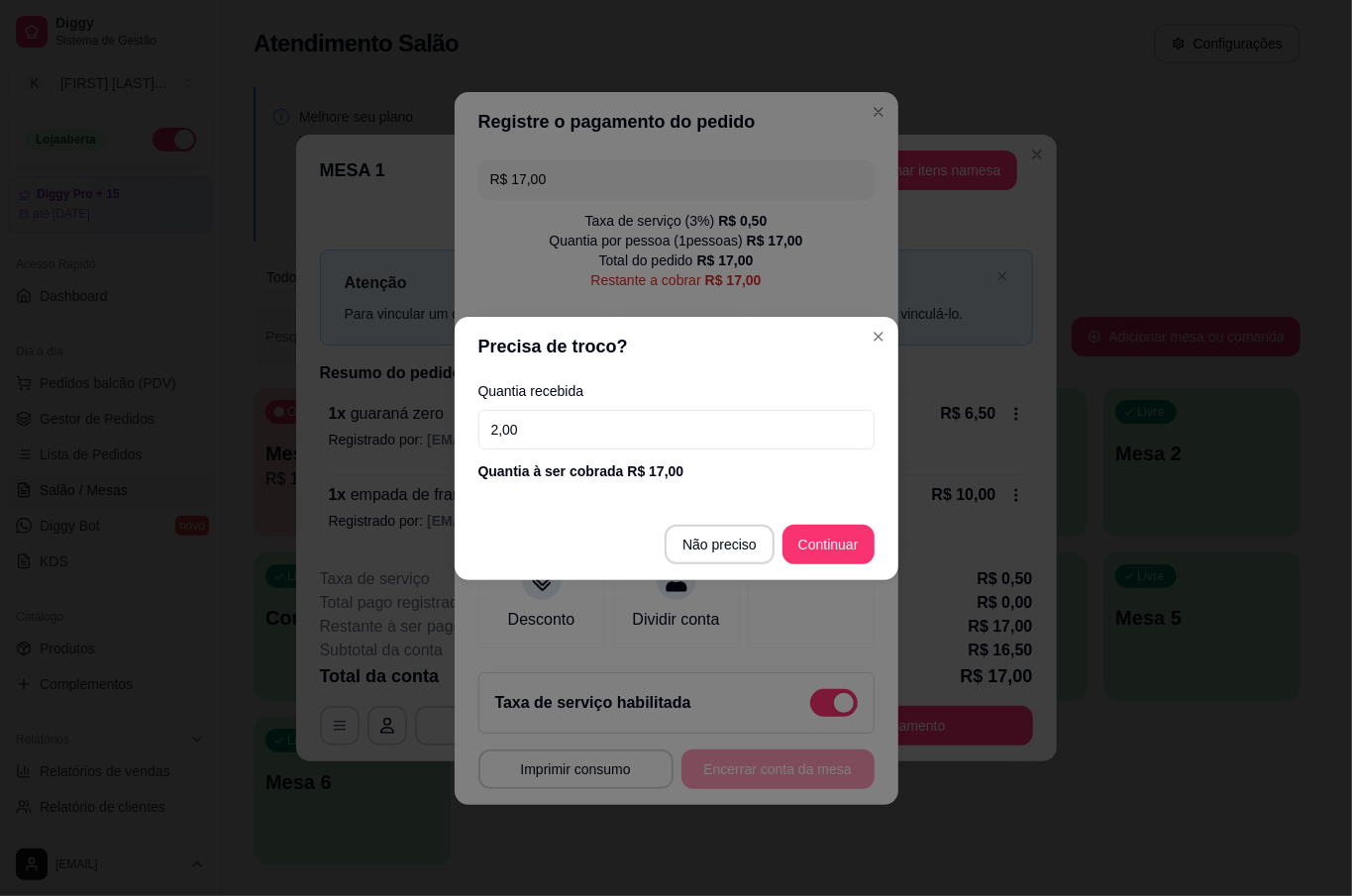 type on "20,00" 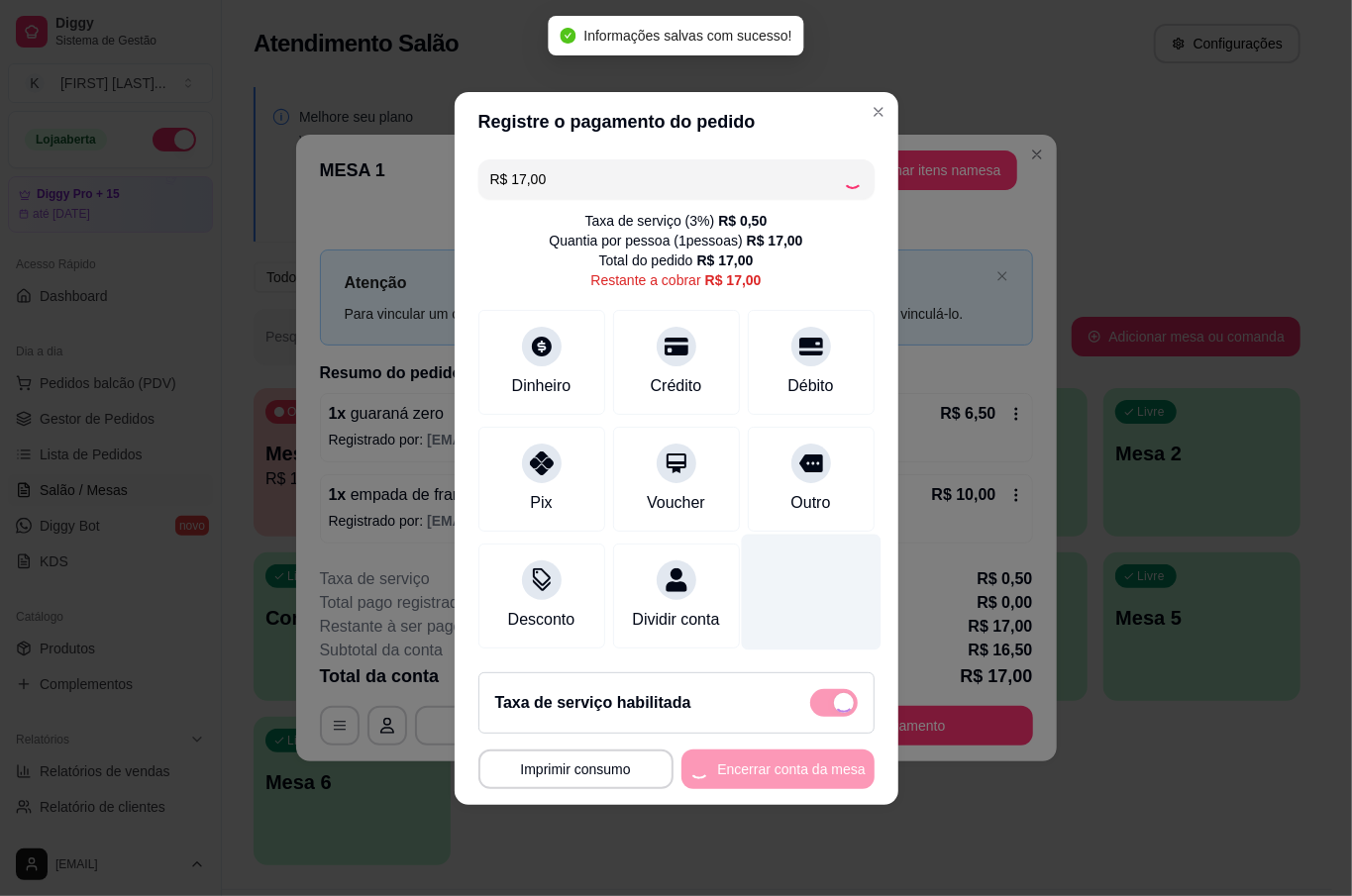 type on "R$ 0,00" 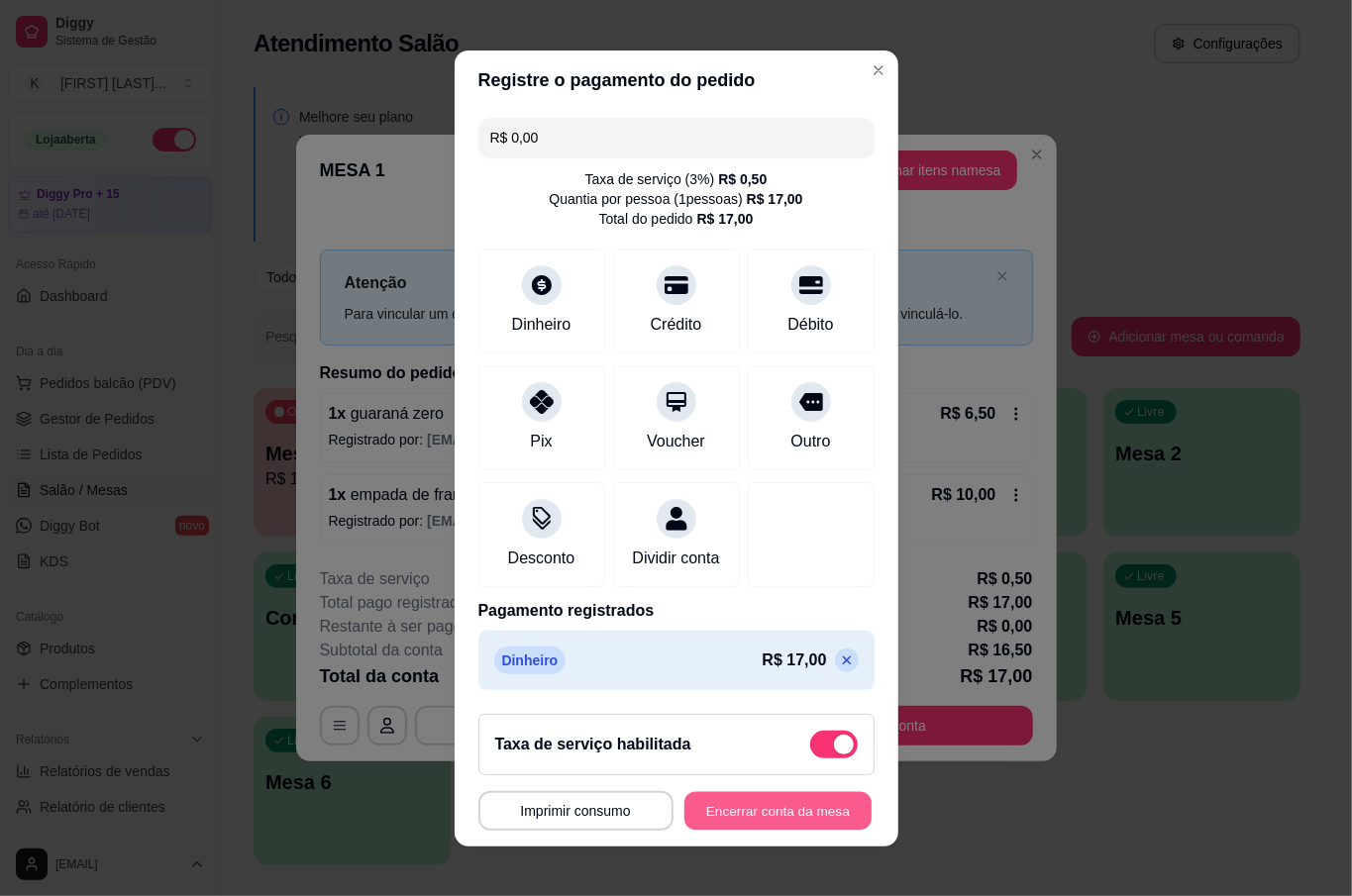 click on "Encerrar conta da mesa" at bounding box center (778, 810) 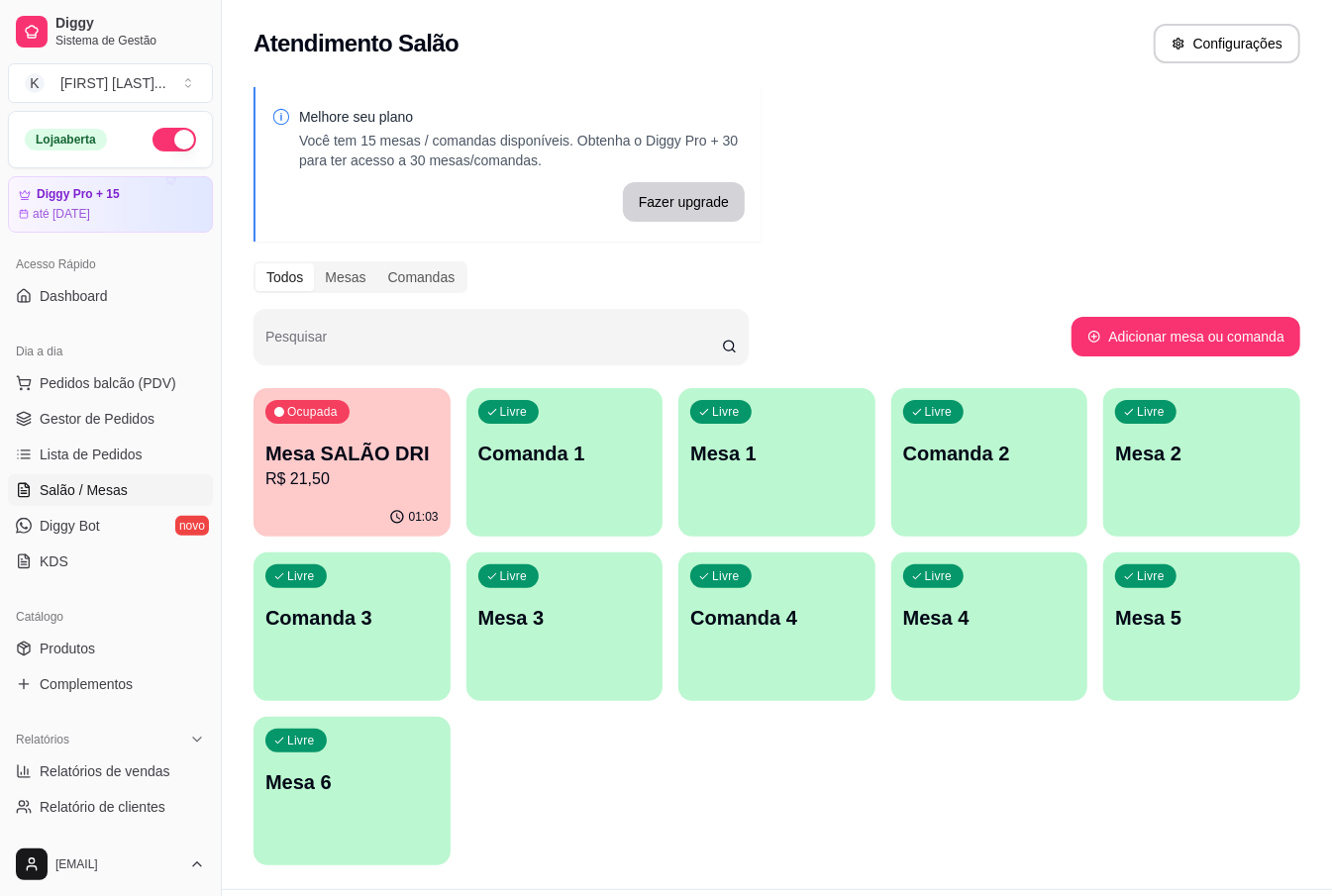 click on "Mesa SALÃO DRI" at bounding box center [352, 453] 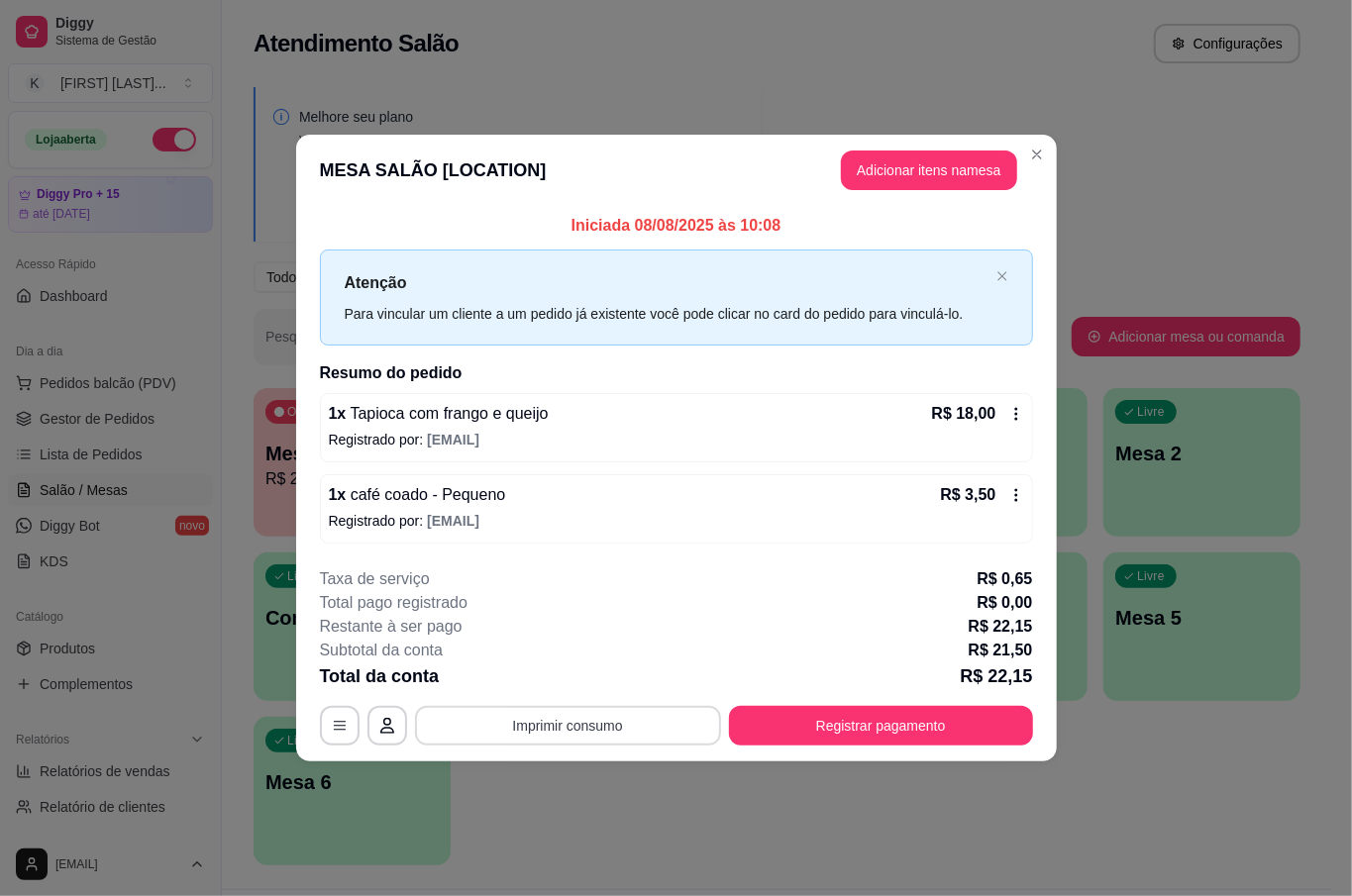 click on "Imprimir consumo" at bounding box center (568, 726) 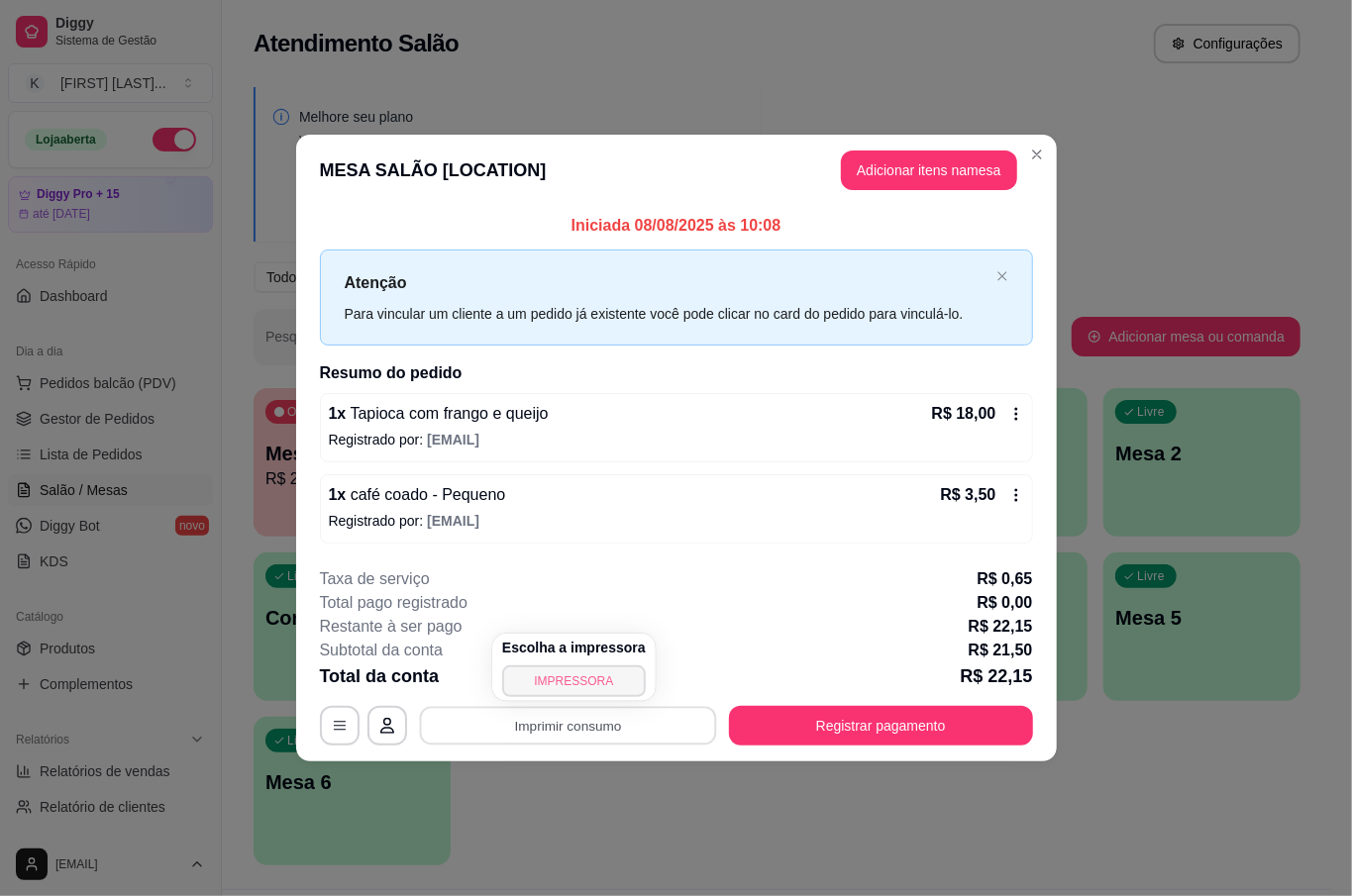 click on "IMPRESSORA" at bounding box center (573, 681) 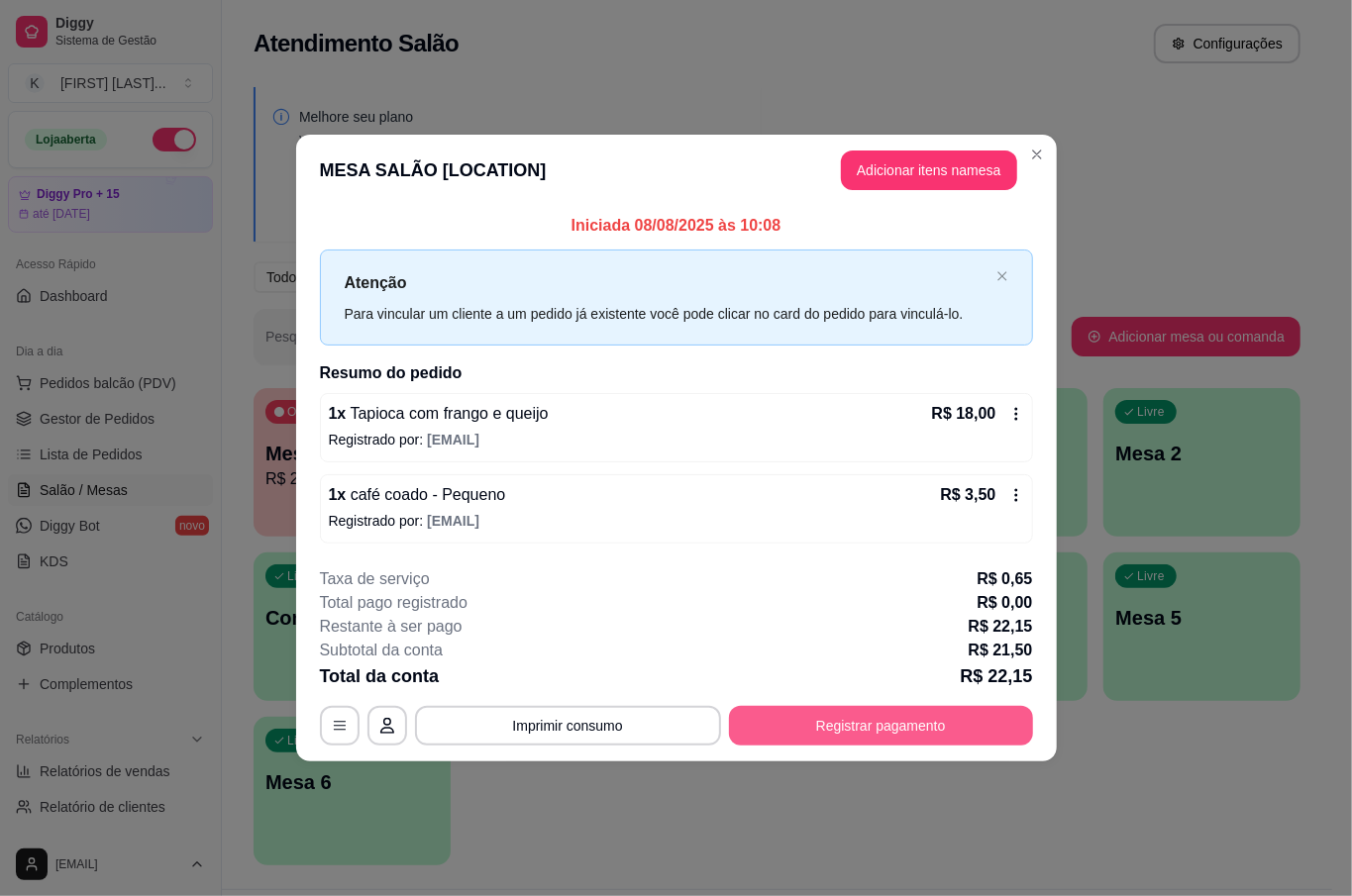click on "Registrar pagamento" at bounding box center [881, 726] 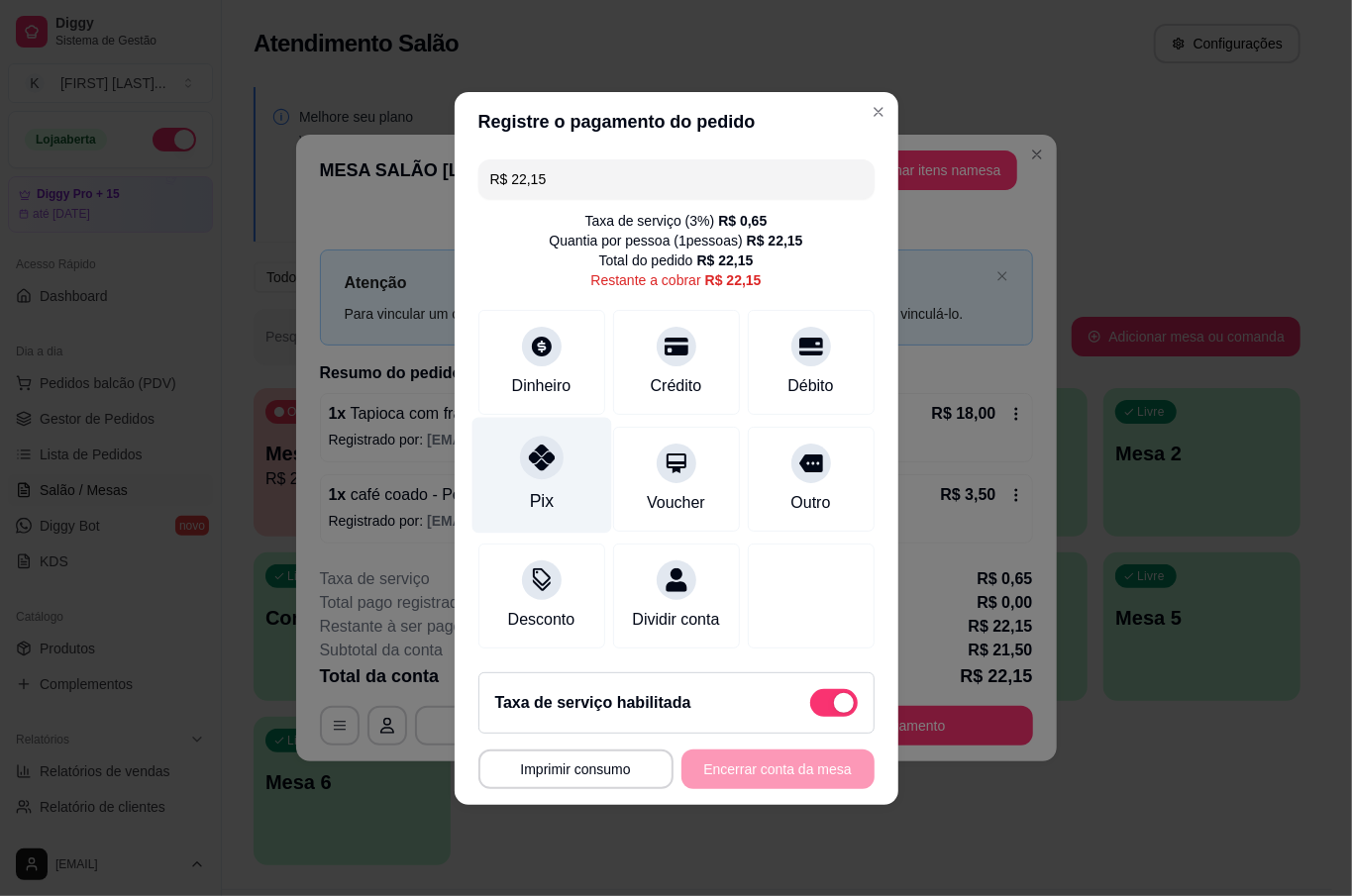 click on "Pix" at bounding box center (541, 474) 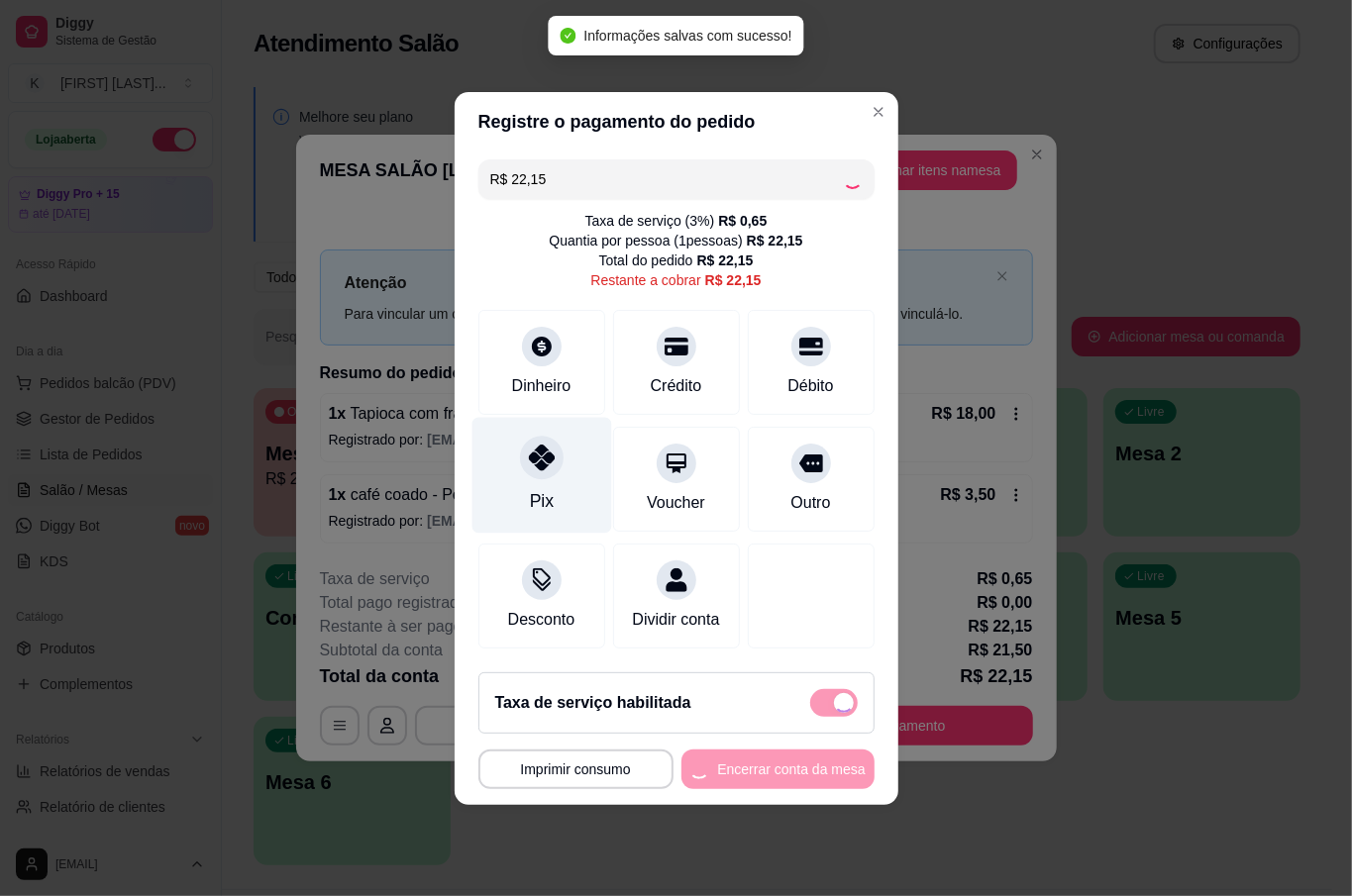 type on "R$ 0,00" 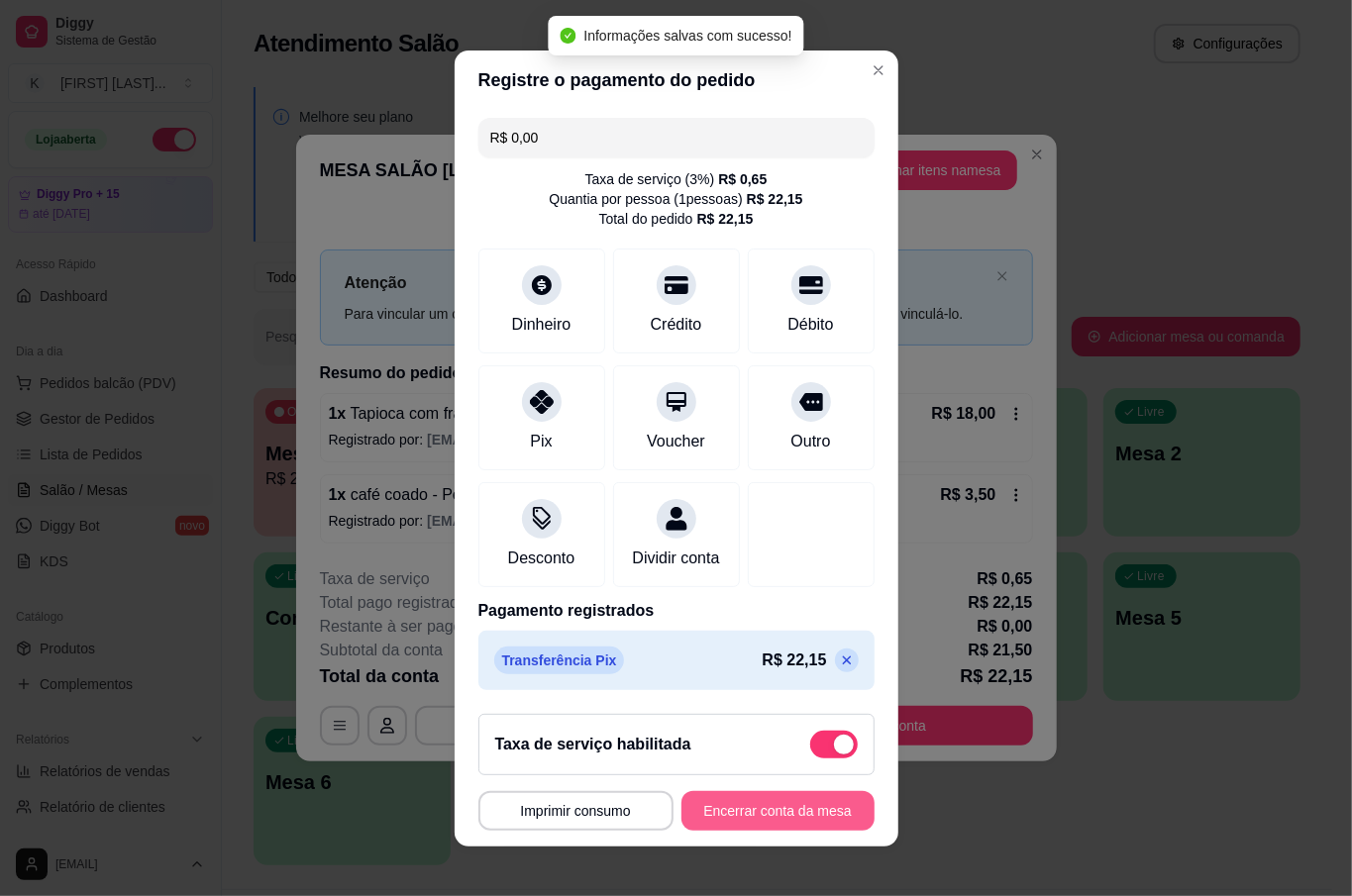 click on "Encerrar conta da mesa" at bounding box center (778, 811) 